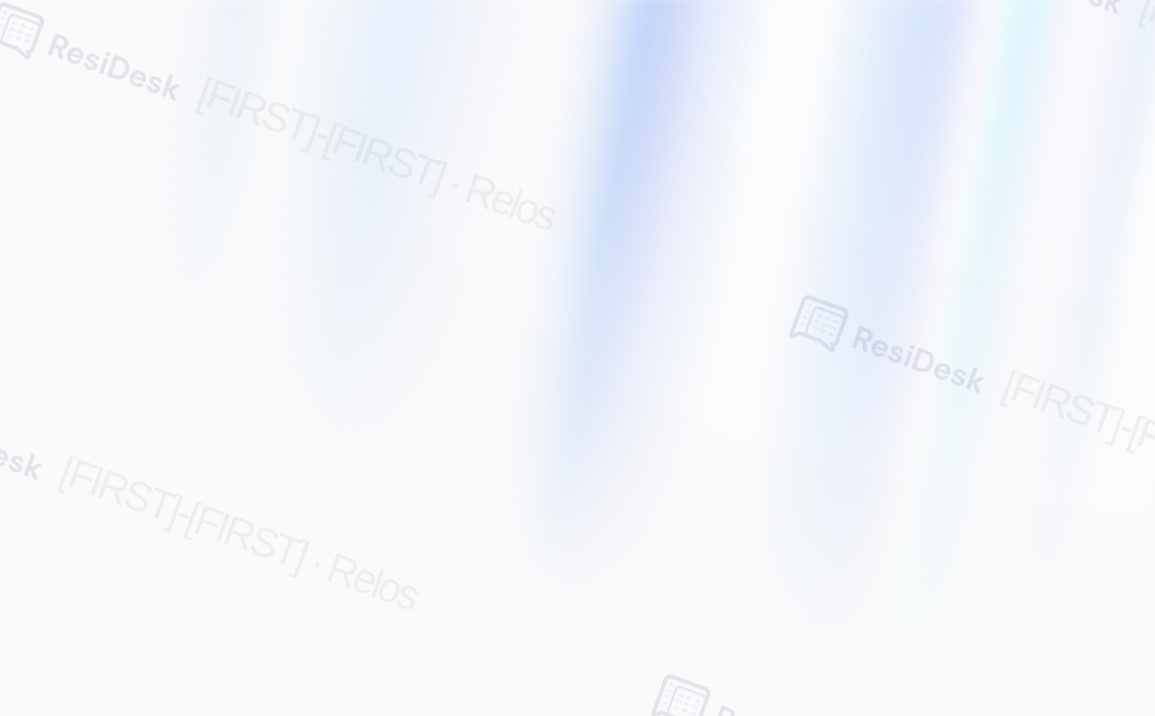 scroll, scrollTop: 0, scrollLeft: 0, axis: both 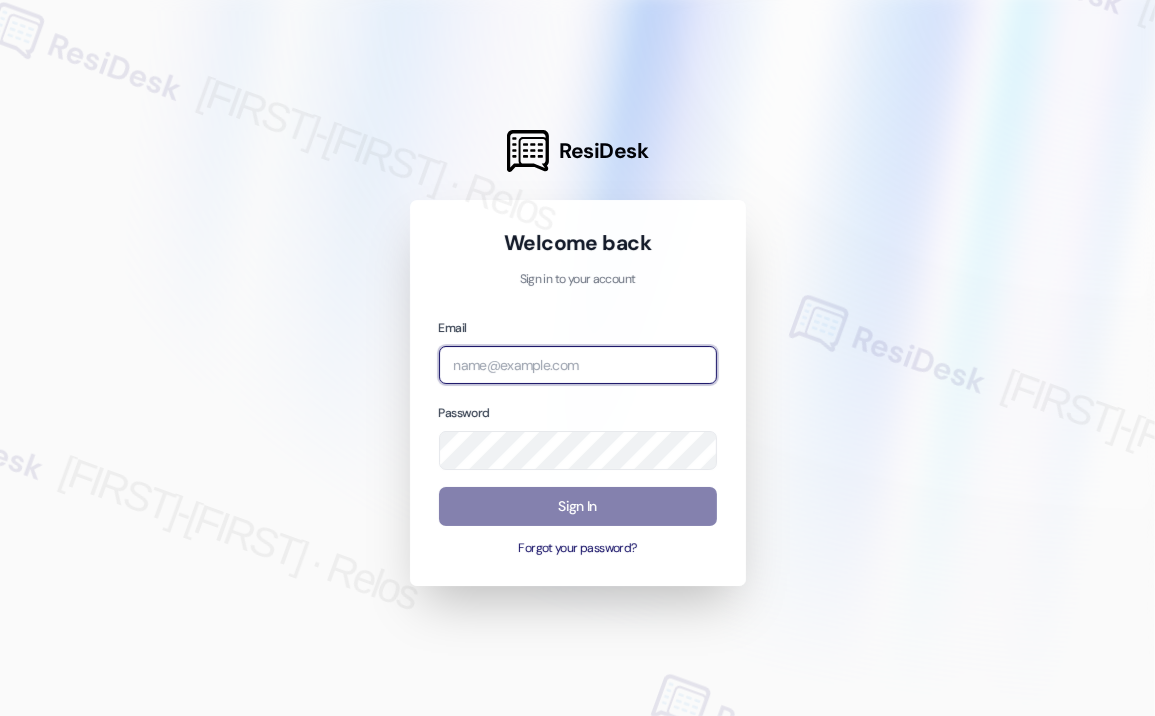 click at bounding box center [578, 365] 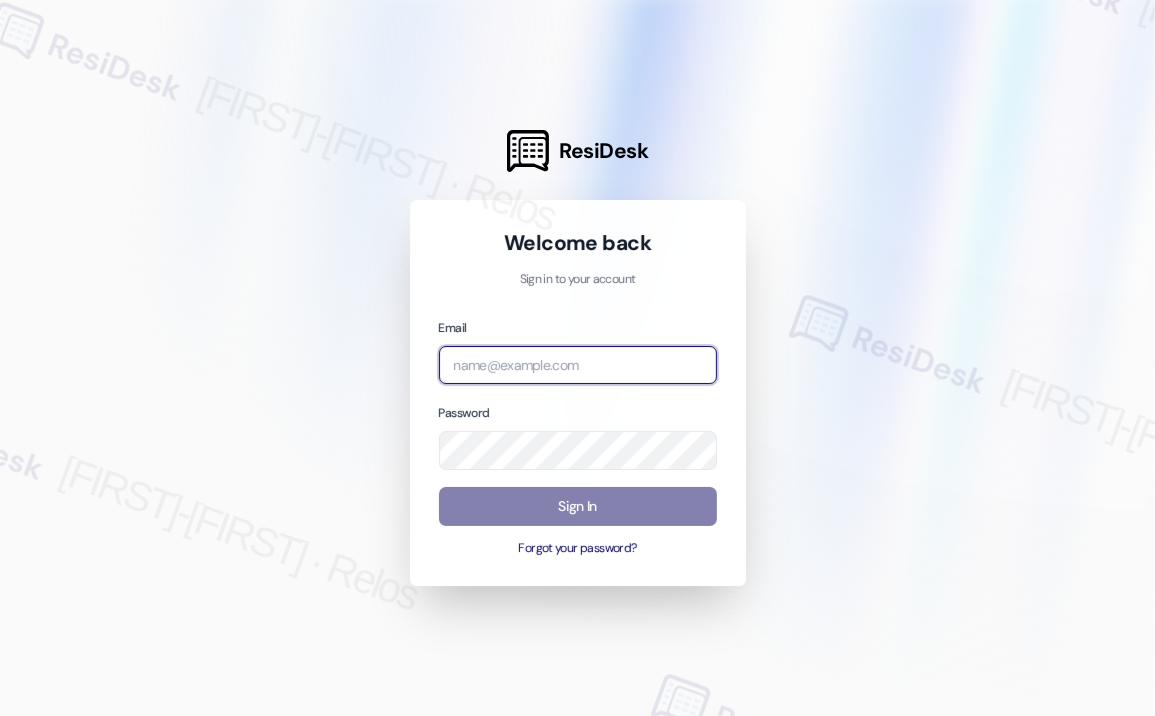type on "automated-surveys-park_properties-[PERSON_NAME].roles@[DOMAIN]" 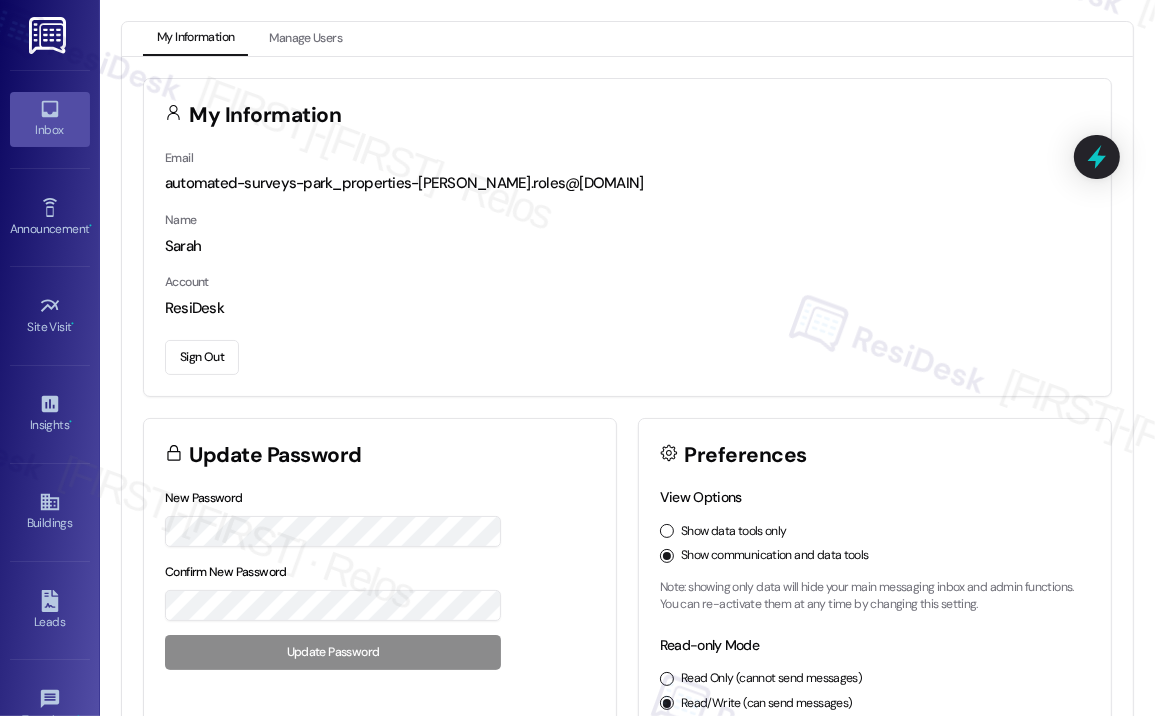 click on "Inbox" at bounding box center (50, 119) 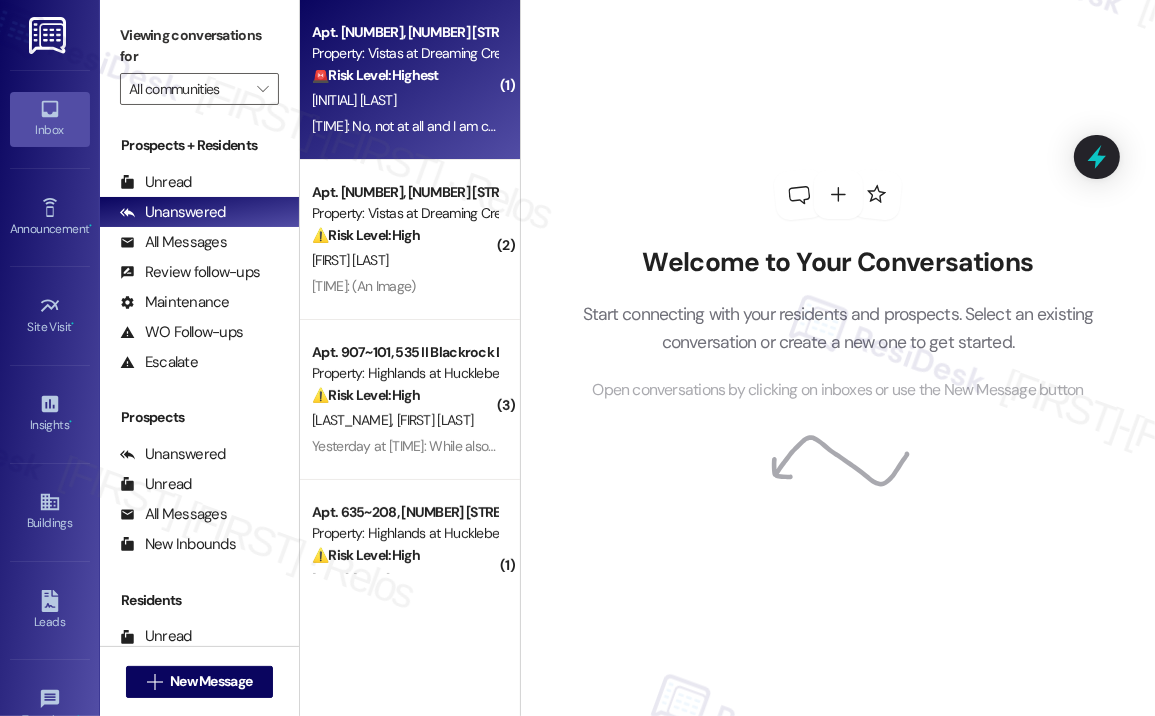 click on "[TIME]: No, not at all and I am currently house shopping  [TIME]: No, not at all and I am currently house shopping" at bounding box center (470, 126) 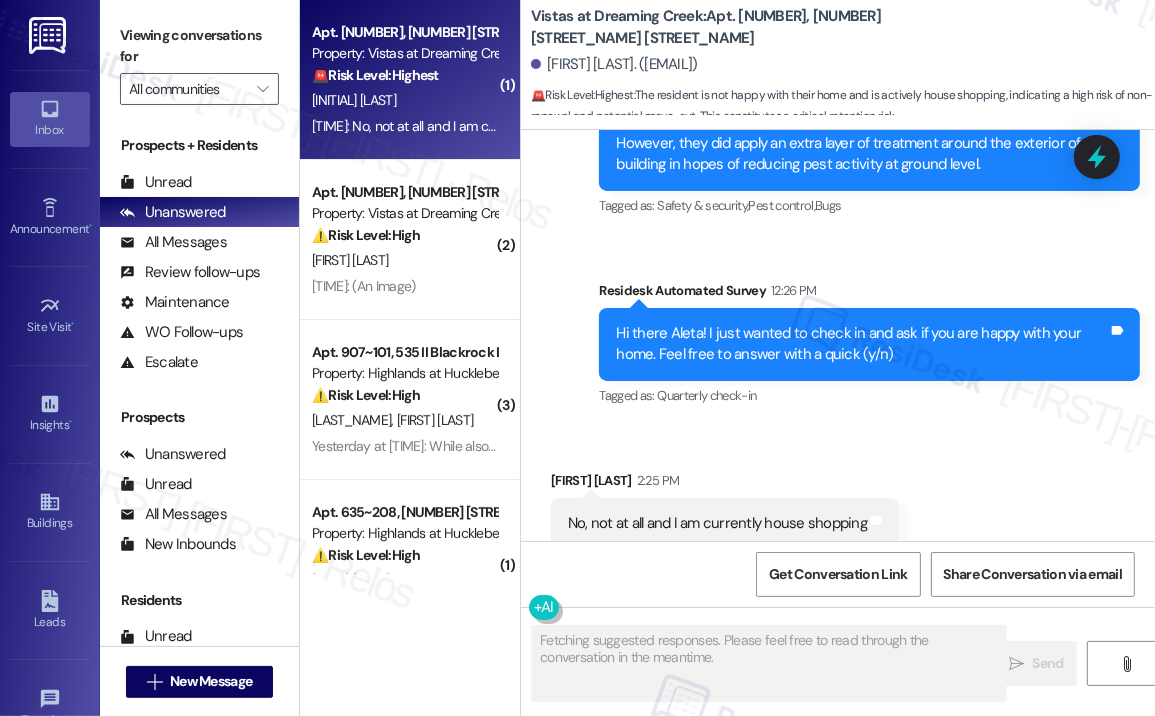 scroll, scrollTop: 6967, scrollLeft: 0, axis: vertical 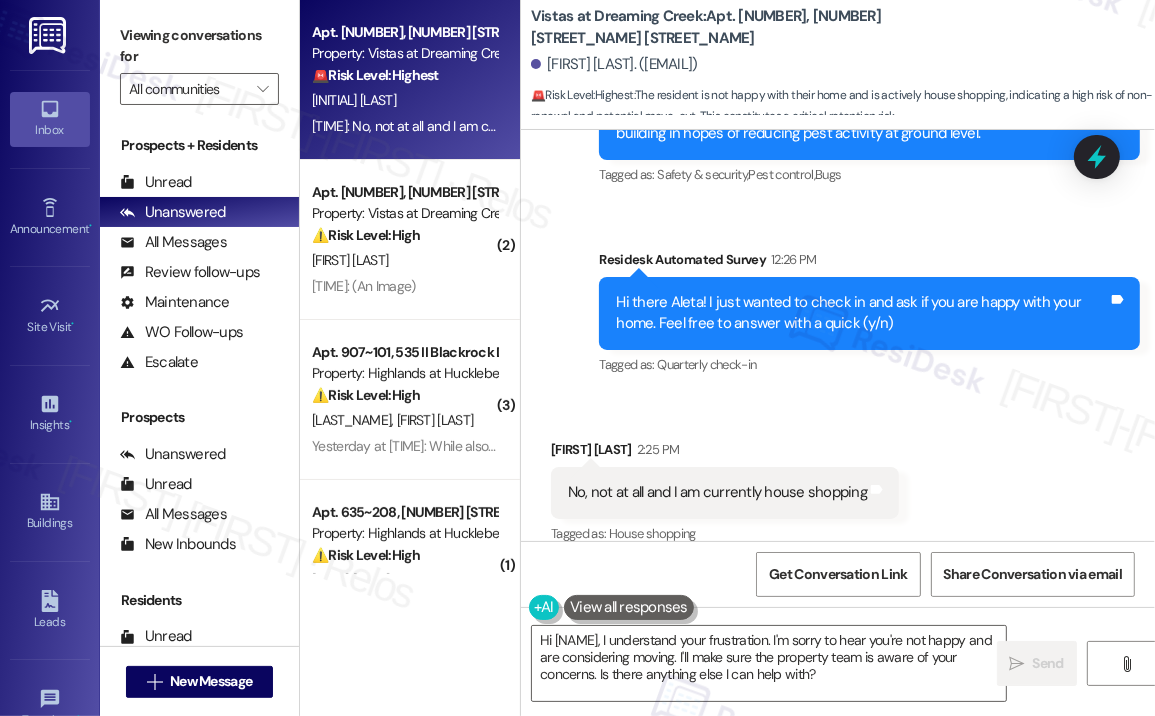 click on "Received via SMS Aleta Franklin [TIME] No, not at all and I am currently house shopping Tags and notes Tagged as: House shopping Click to highlight conversations about House shopping" at bounding box center (838, 478) 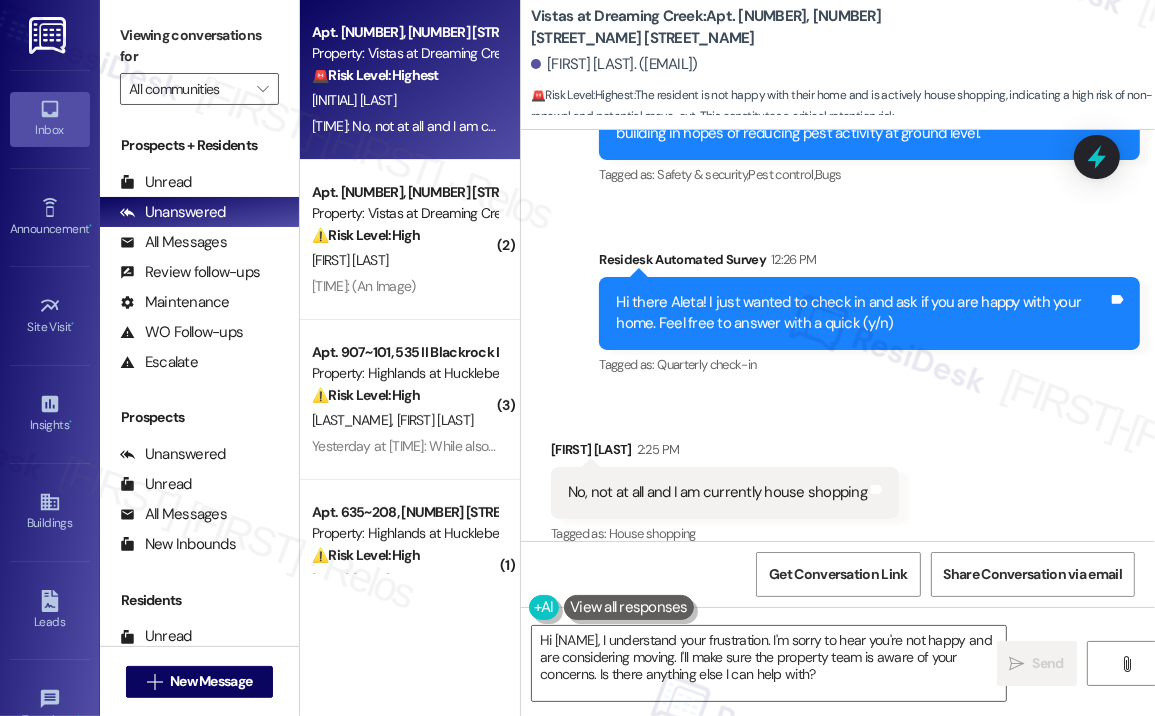 click on "Sent via SMS [LAST_NAME] ([COMPANY]) [DAY_OF_WEEK] at [TIME] Hi [FIRST_NAME]! The site team asked me to share the following update regarding pest treatments:
Dodson is the property's contracted pest control vendor and the only company authorized to handle all treatments. This time of year, it’s common for pests to become more active and try to get inside homes. While exterior spraying is being done, it unfortunately doesn’t guarantee that pests won’t still find their way in during this seasonal movement.
The site team also mentioned that other residents have reported similar issues and some have chosen to purchase their own spray to use around windows and doors as an extra preventative measure.
For health and safety reasons, Dodson is not authorized to use certain chemical treatments inside that are known to be harmful to humans. However, they did apply an extra layer of treatment around the exterior of the building in hopes of reducing pest activity at ground level. Tags and notes Tagged as:   ,  ,  Bugs" at bounding box center (838, 44) 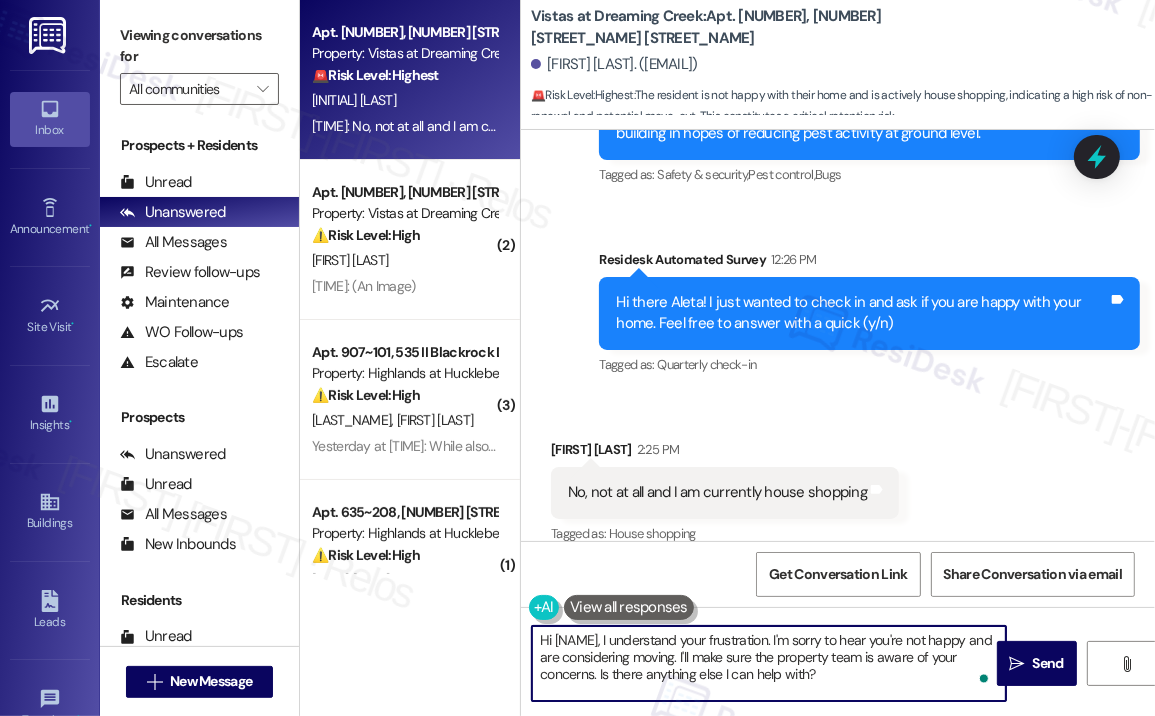 drag, startPoint x: 866, startPoint y: 672, endPoint x: 640, endPoint y: 639, distance: 228.39659 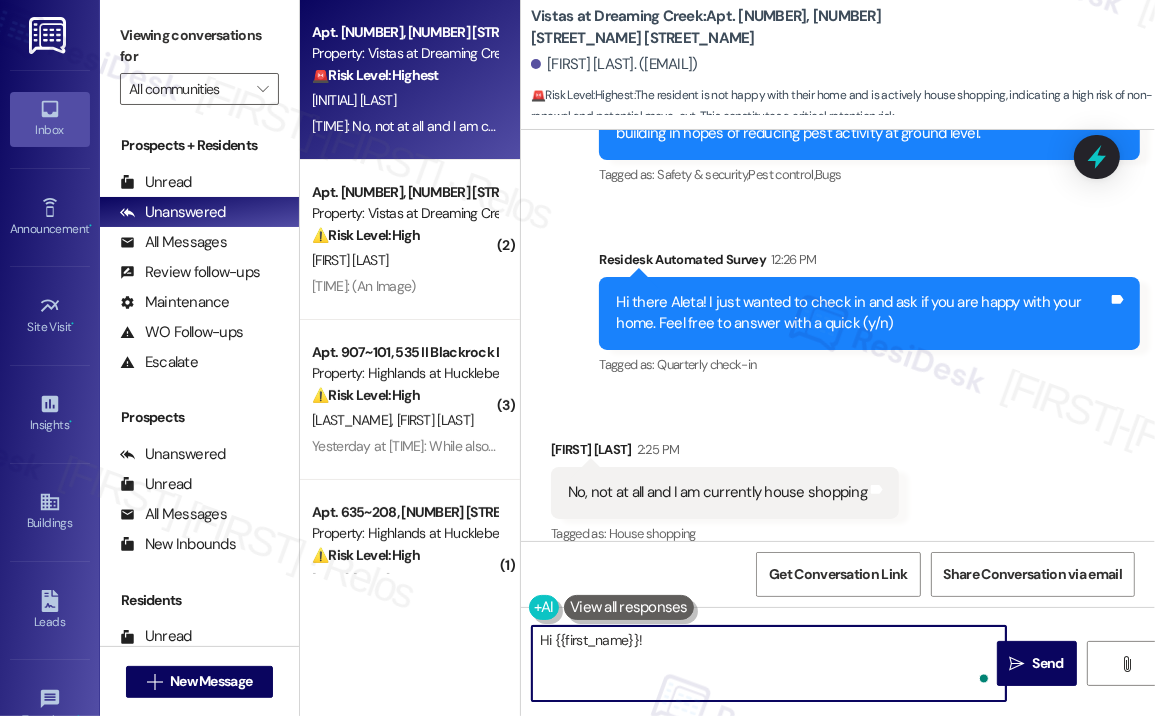 paste on "I’m sorry to hear that you’re not happy with your home. Your satisfaction is important to us, and we’d like to understand why you gave "no" as your answer. Could you please share more details?" 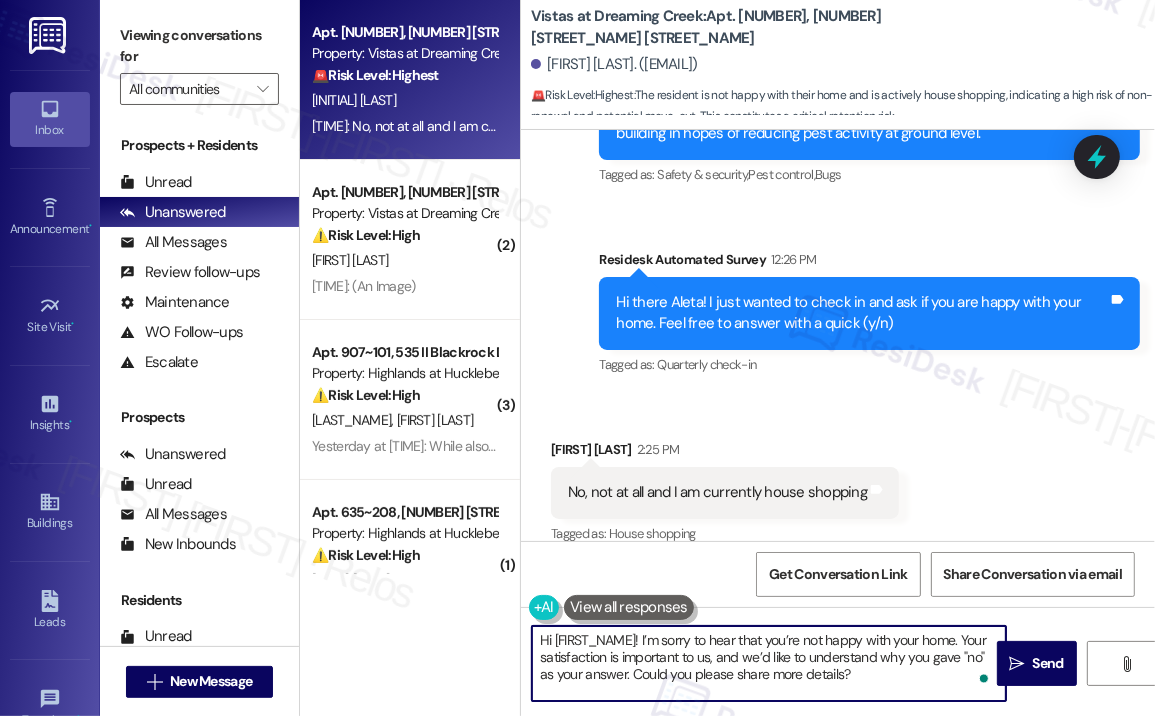 click on "Hi [FIRST_NAME]! I’m sorry to hear that you’re not happy with your home. Your satisfaction is important to us, and we’d like to understand why you gave "no" as your answer. Could you please share more details?" at bounding box center [769, 663] 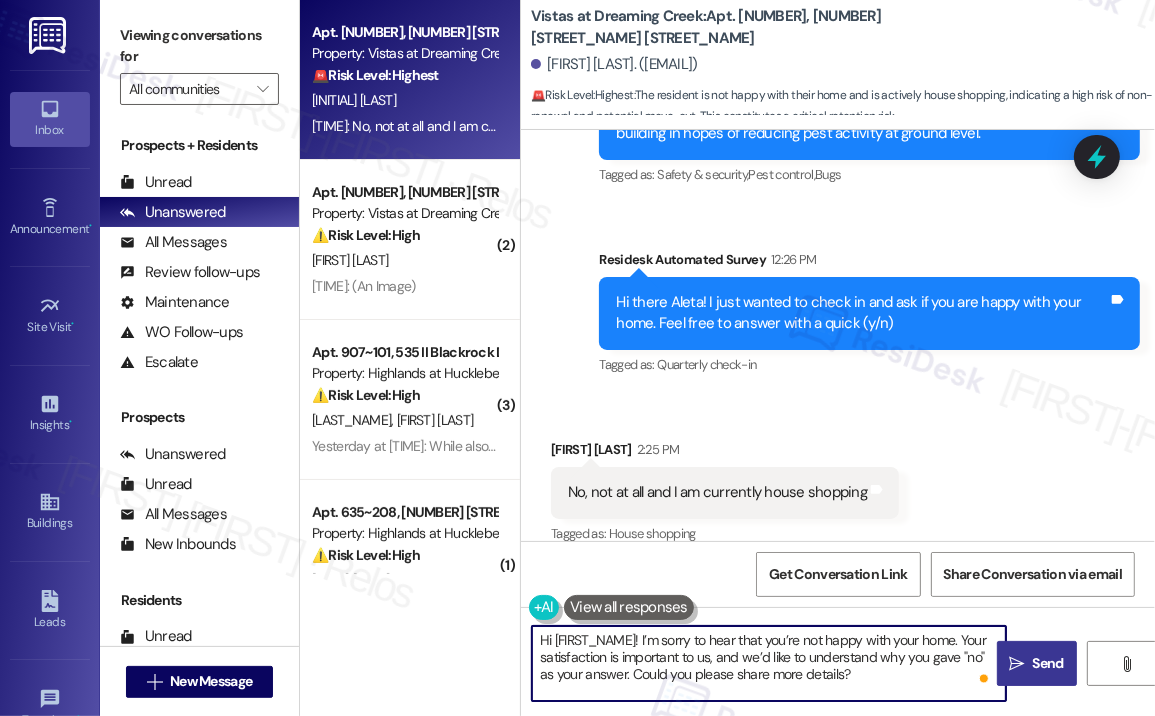 type on "Hi [FIRST_NAME]! I’m sorry to hear that you’re not happy with your home. Your satisfaction is important to us, and we’d like to understand why you gave "no" as your answer. Could you please share more details?" 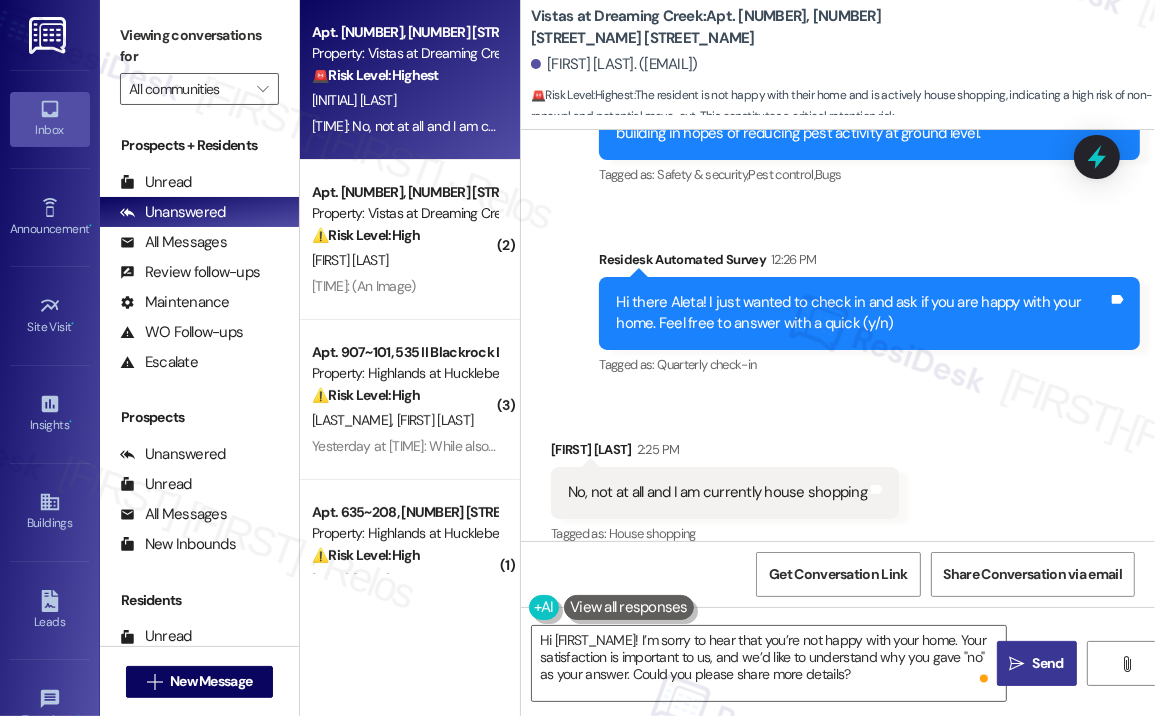 click on "Send" at bounding box center (1048, 663) 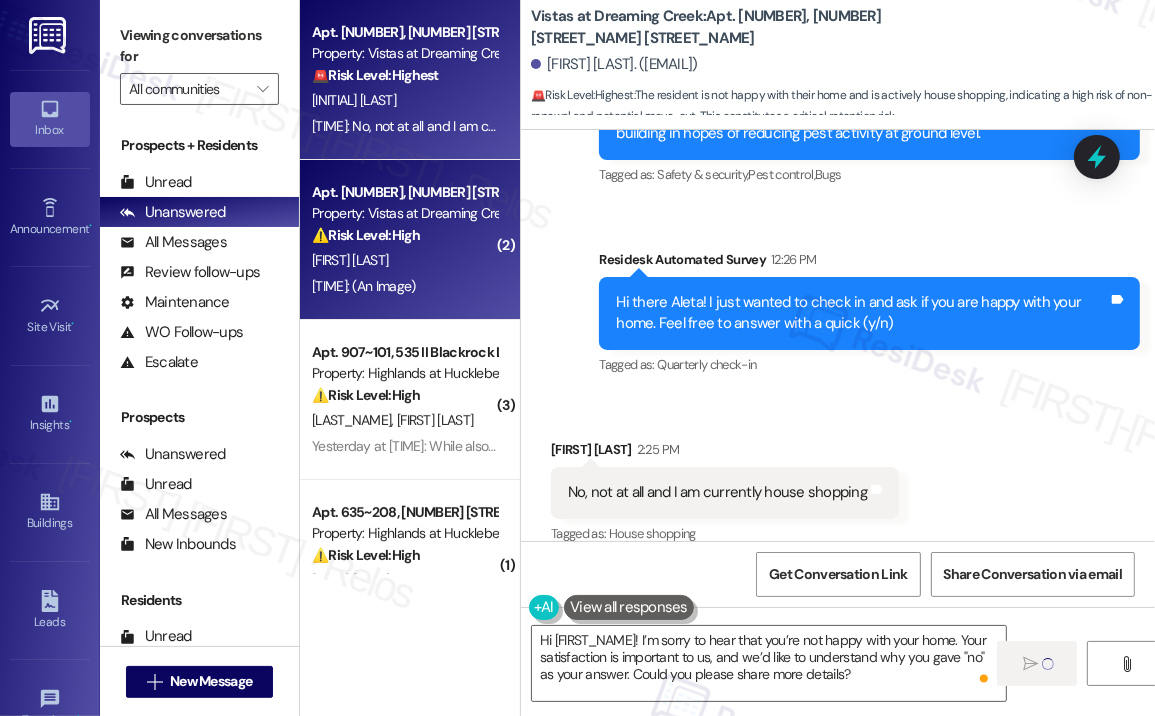 click on "[FIRST] [LAST]" at bounding box center [404, 260] 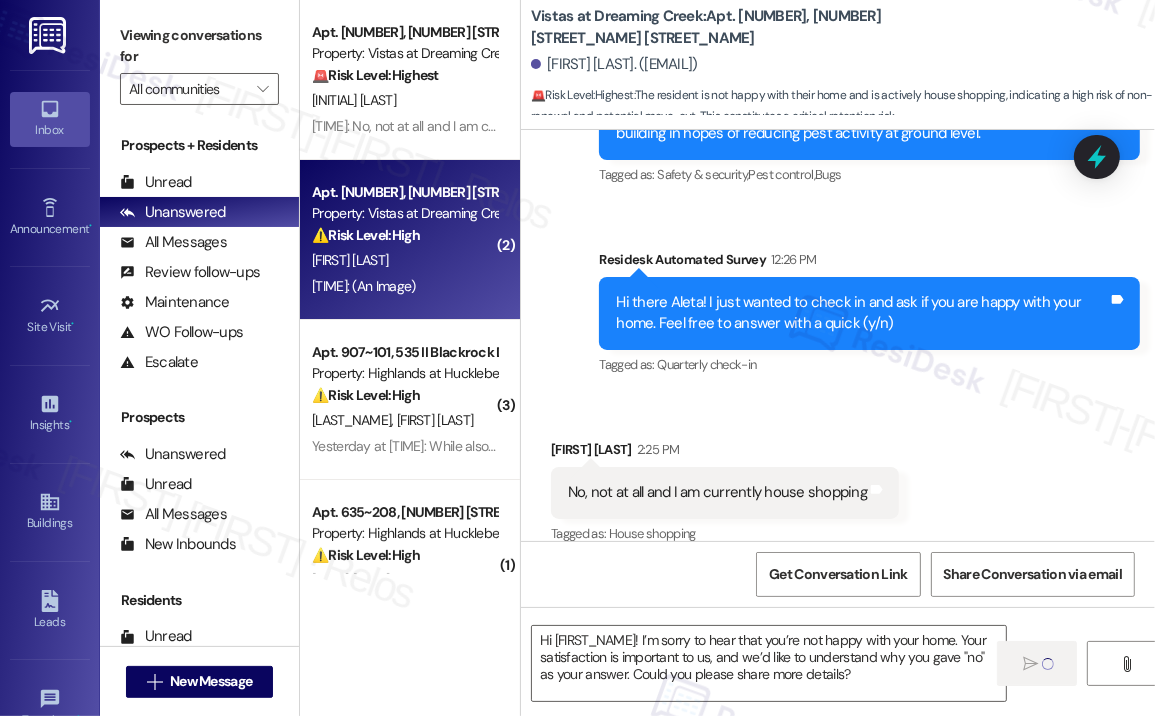 type on "Fetching suggested responses. Please feel free to read through the conversation in the meantime." 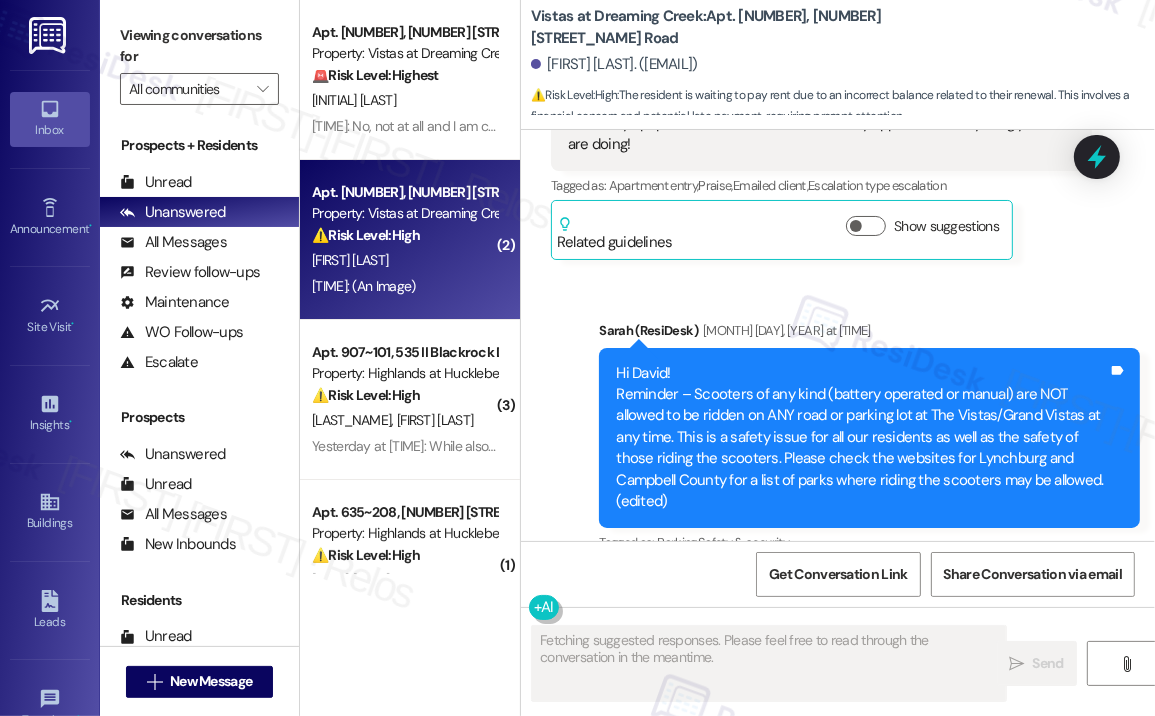 scroll, scrollTop: 17729, scrollLeft: 0, axis: vertical 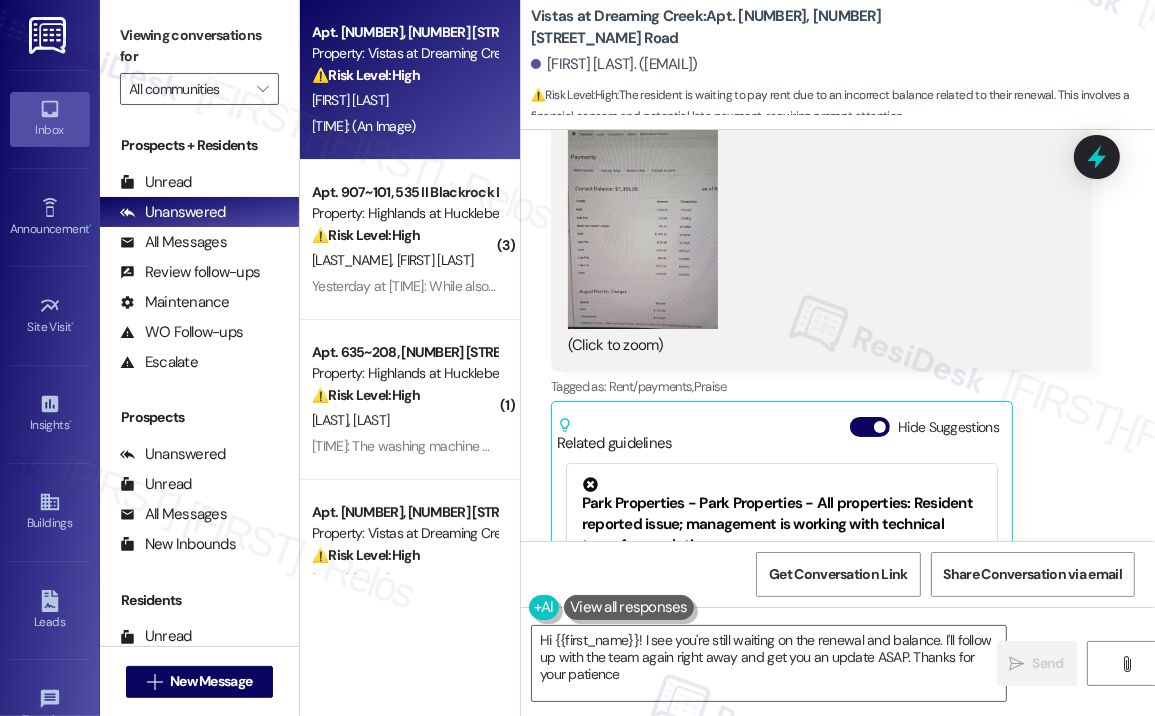 type on "Hi [FIRST_NAME]! I see you're still waiting on the renewal and balance. I'll follow up with the team again right away and get you an update ASAP. Thanks for your patience!" 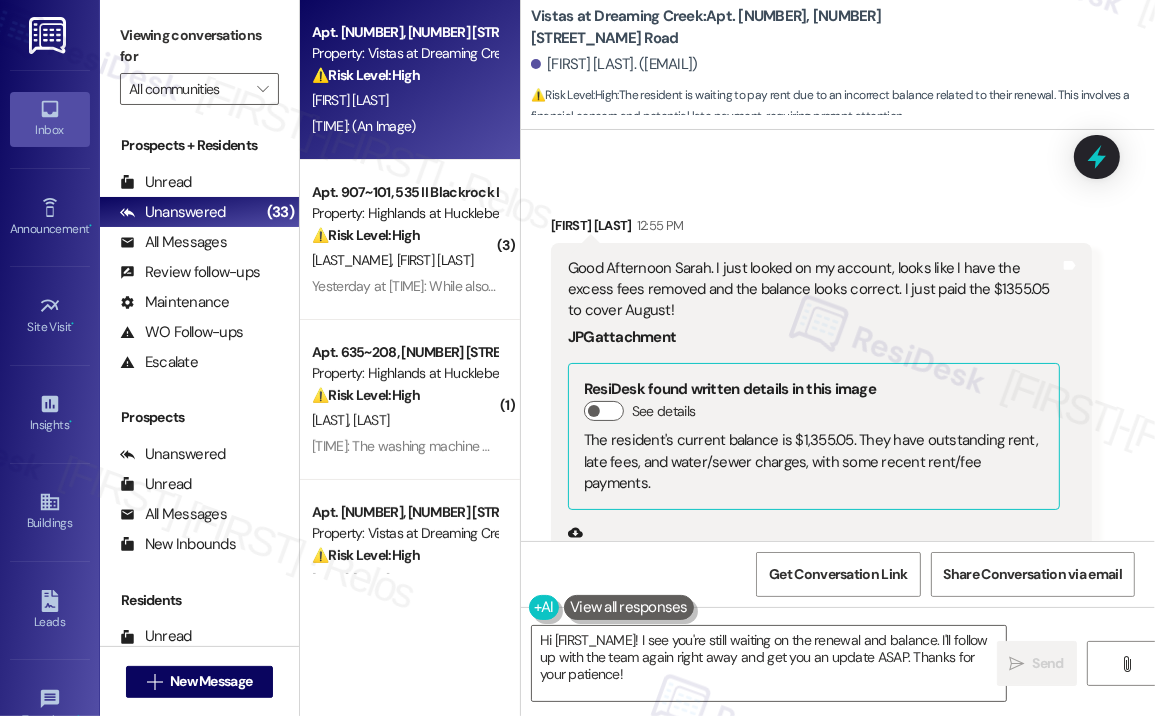 scroll, scrollTop: 17129, scrollLeft: 0, axis: vertical 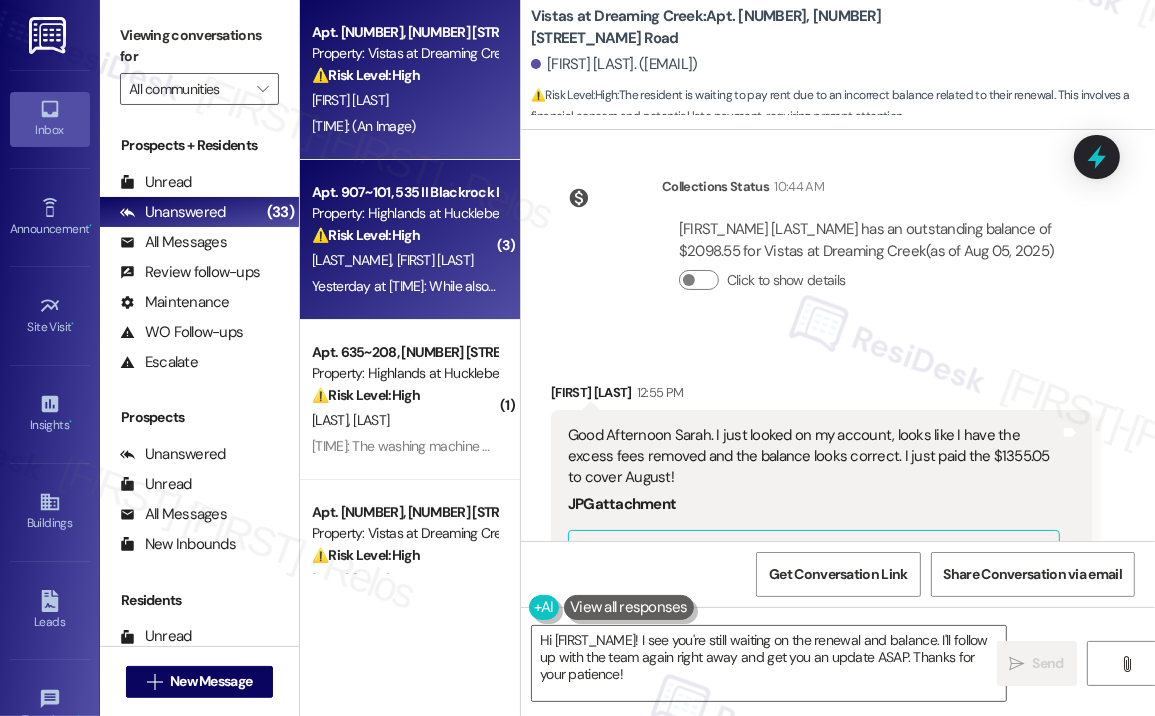 click on "[TIME]: While also using loud power tools to work on their truck seen above [TIME]: While also using loud power tools to work on their truck seen above" at bounding box center [404, 286] 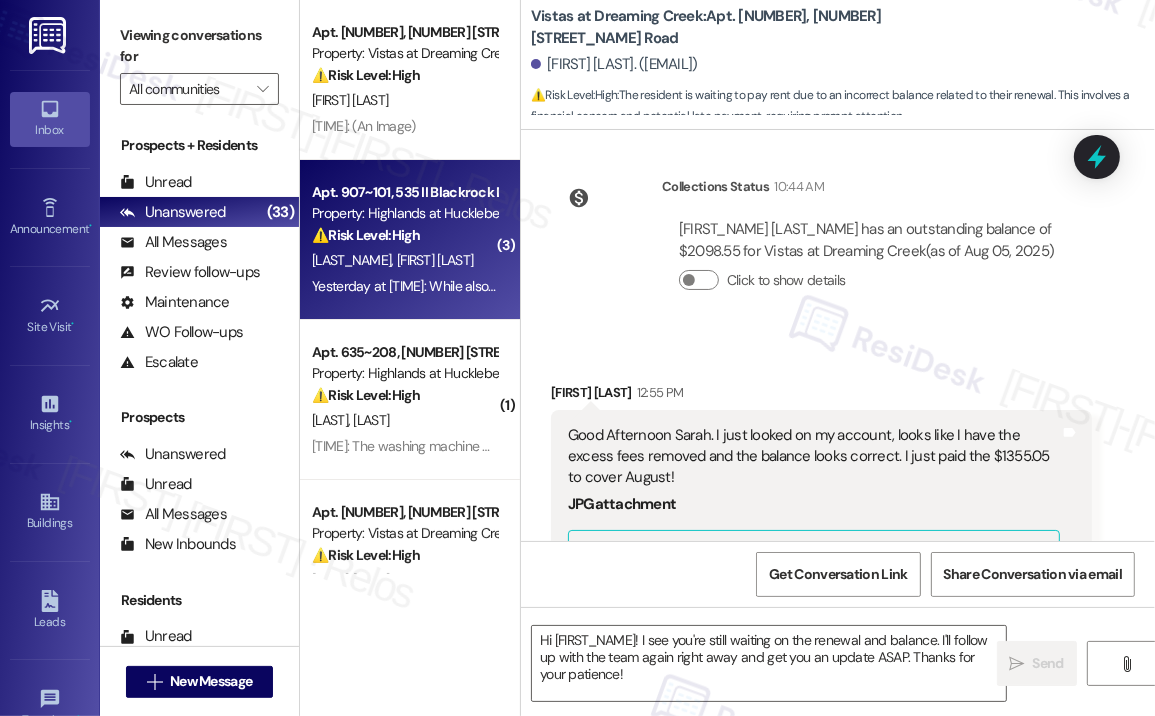 type on "Fetching suggested responses. Please feel free to read through the conversation in the meantime." 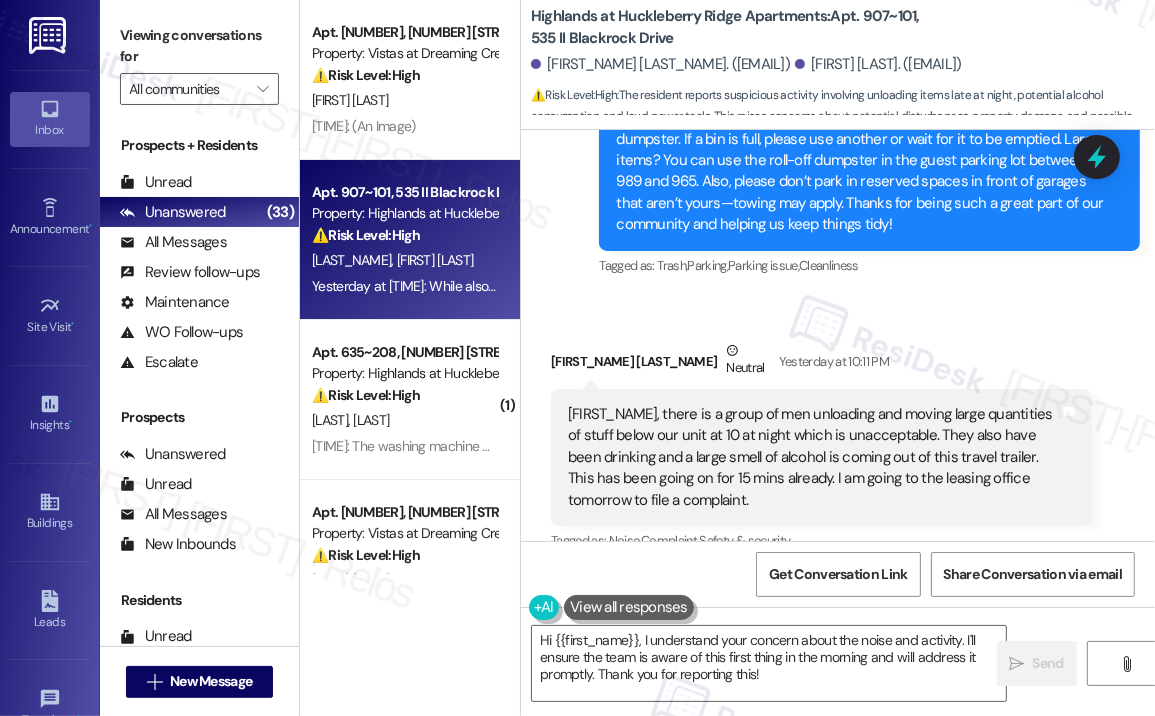 scroll, scrollTop: 22351, scrollLeft: 0, axis: vertical 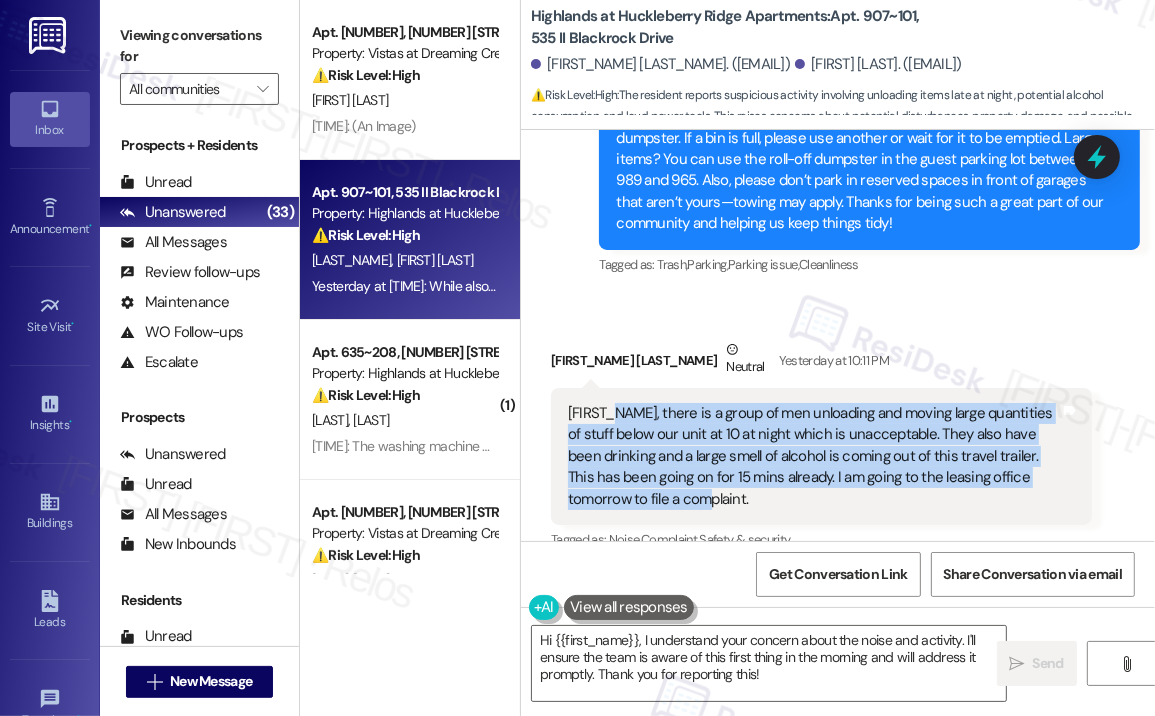 drag, startPoint x: 742, startPoint y: 476, endPoint x: 608, endPoint y: 391, distance: 158.68523 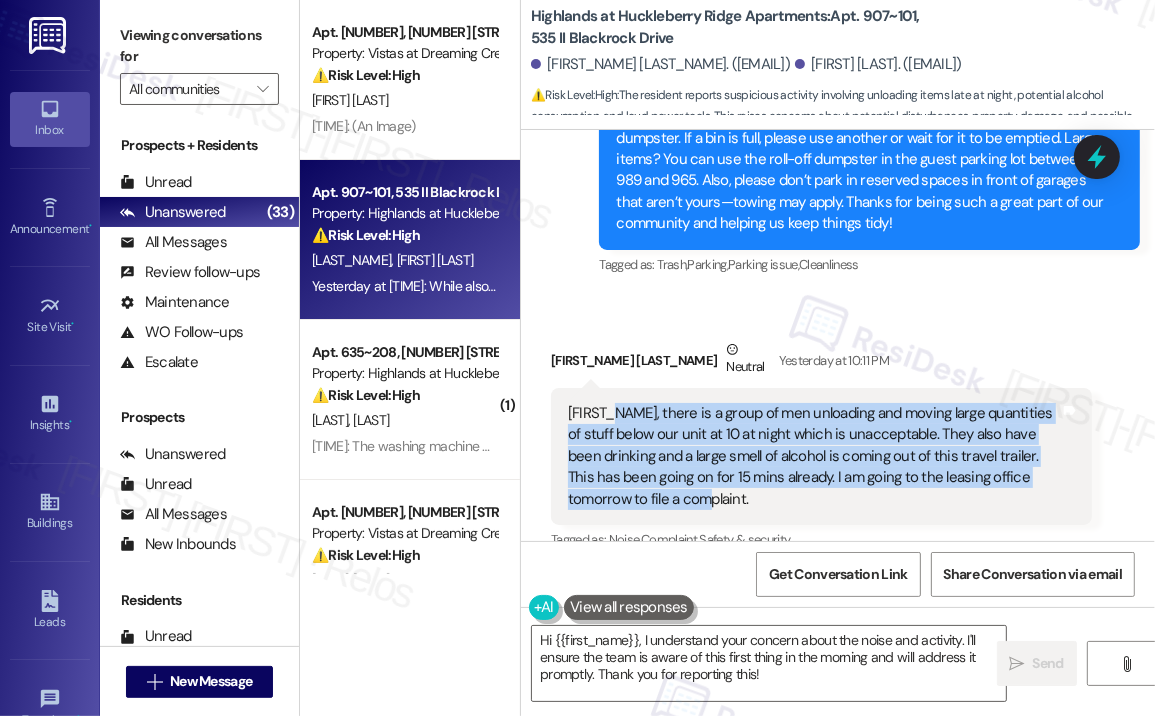 copy on "there is a group of men unloading and moving large quantities of stuff below our unit at 10 at night which is unacceptable. They also have been drinking and a large smell of alcohol is coming out of this travel trailer. This has been going on for 15 mins already. I am going to the leasing office tomorrow to file a complaint." 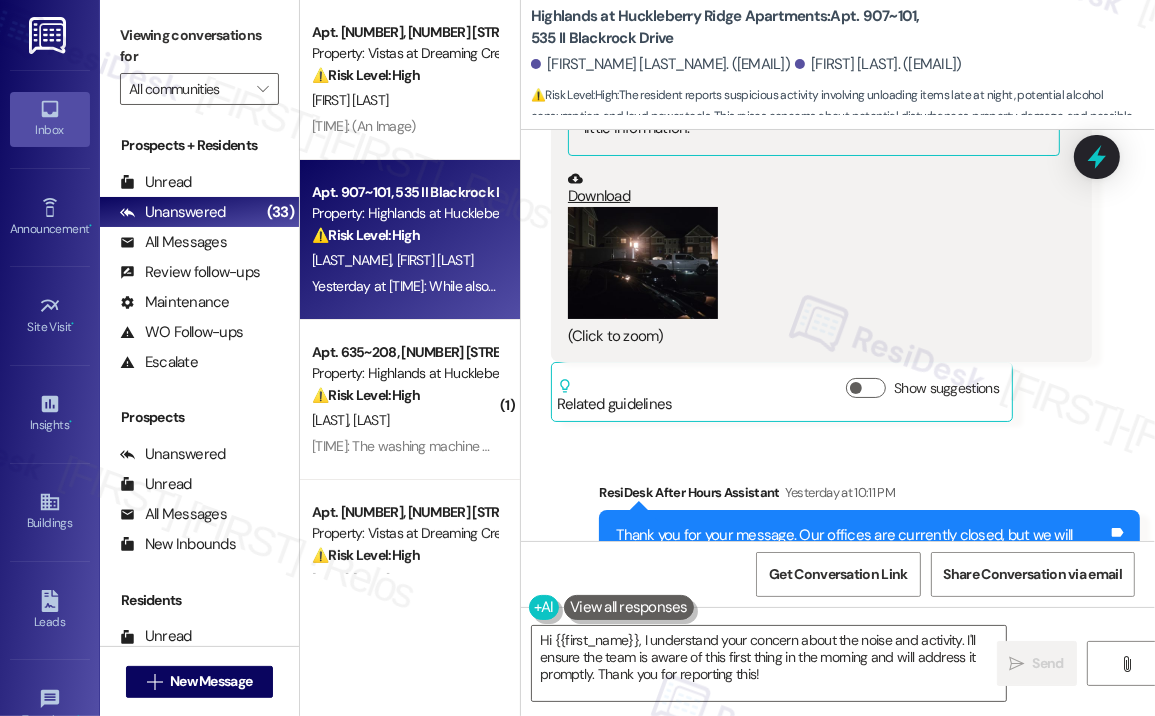 scroll, scrollTop: 23351, scrollLeft: 0, axis: vertical 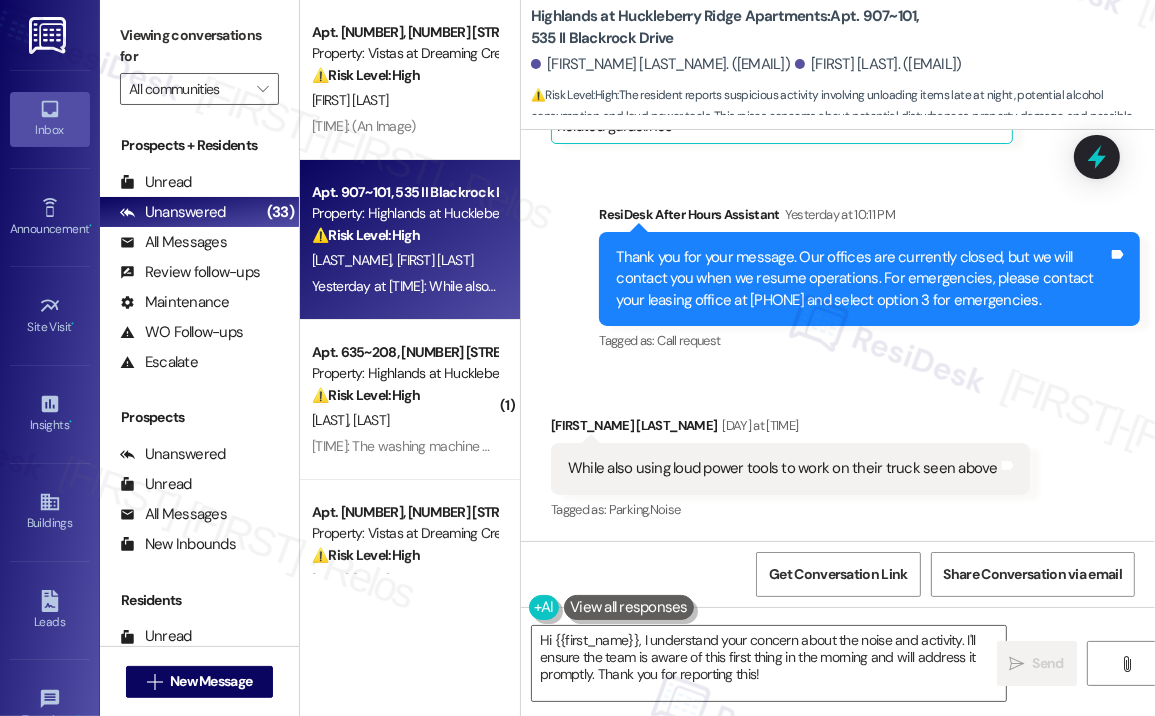 click on "While also using loud power tools to work on their truck seen above" at bounding box center [783, 468] 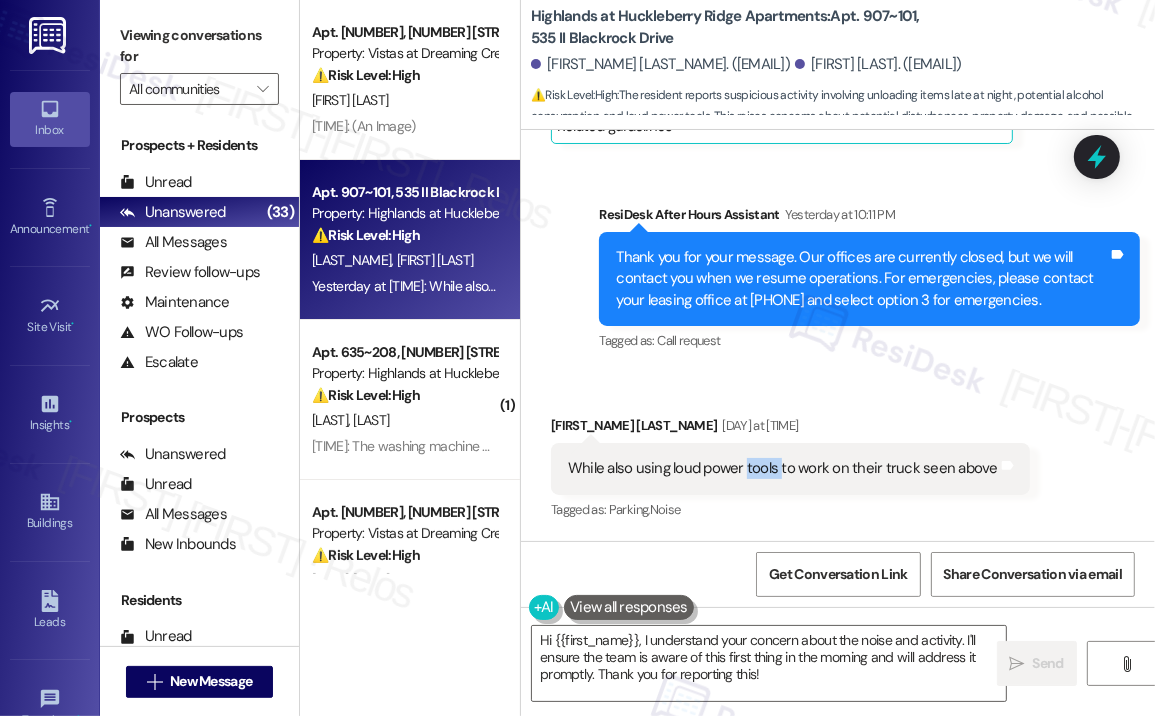 click on "While also using loud power tools to work on their truck seen above" at bounding box center [783, 468] 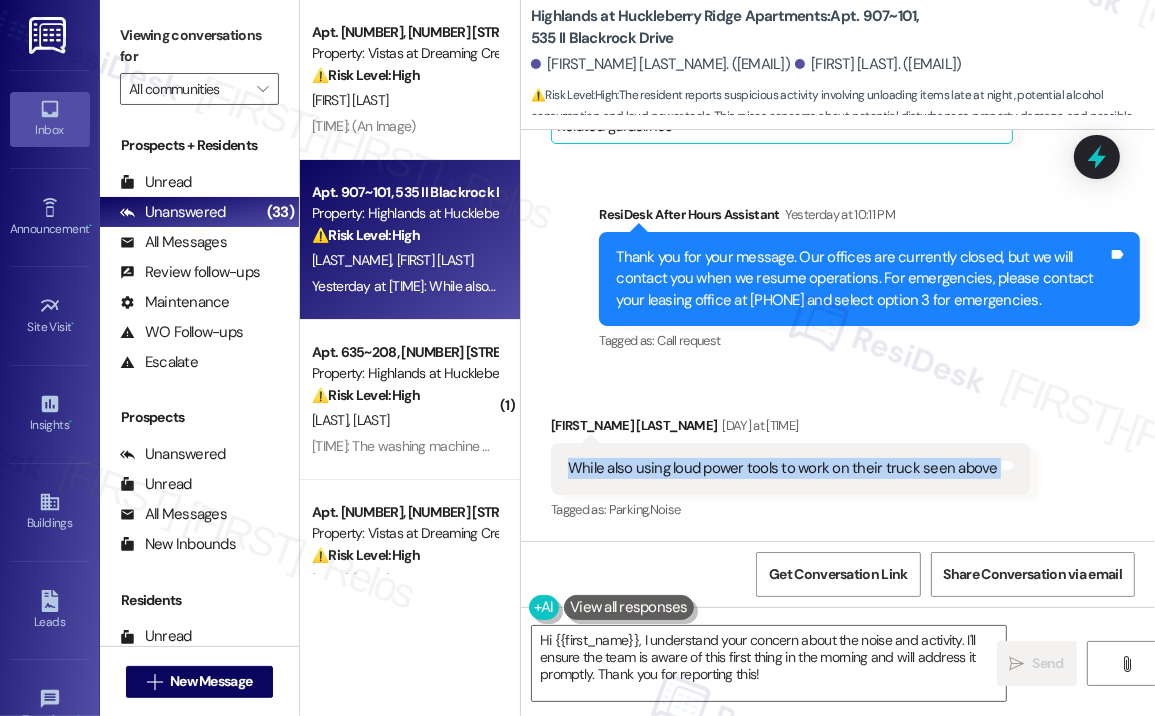 click on "While also using loud power tools to work on their truck seen above" at bounding box center [783, 468] 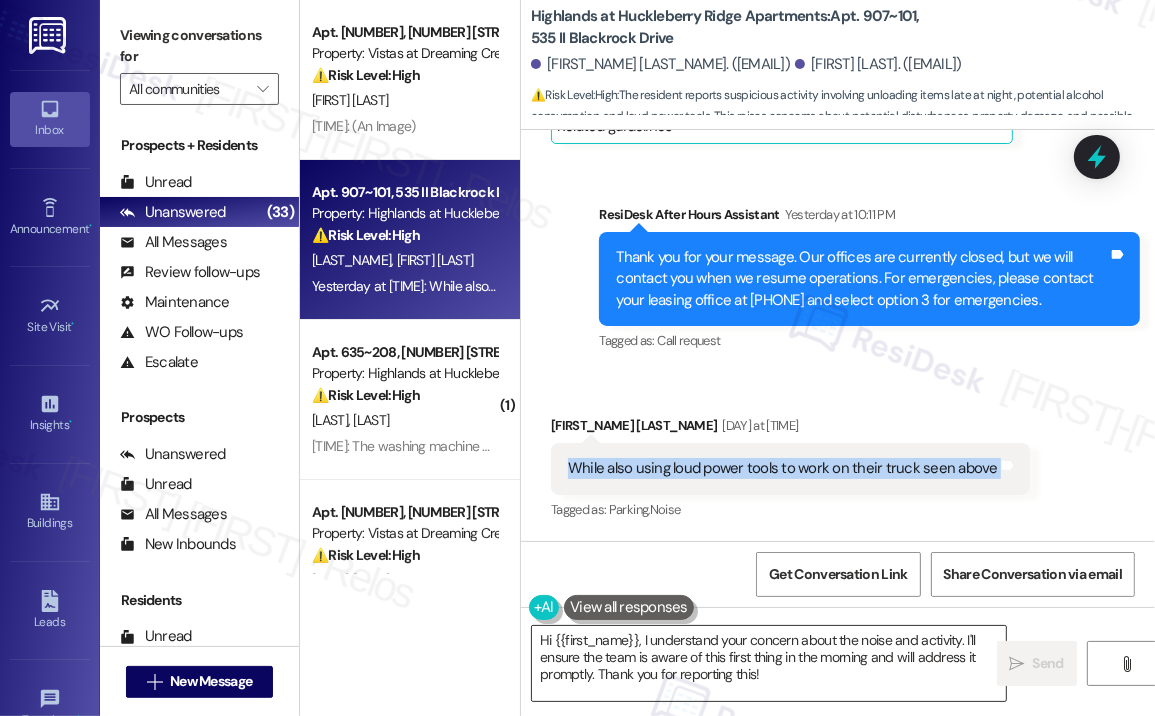 click on "Hi {{first_name}}, I understand your concern about the noise and activity. I'll ensure the team is aware of this first thing in the morning and will address it promptly. Thank you for reporting this!" at bounding box center (769, 663) 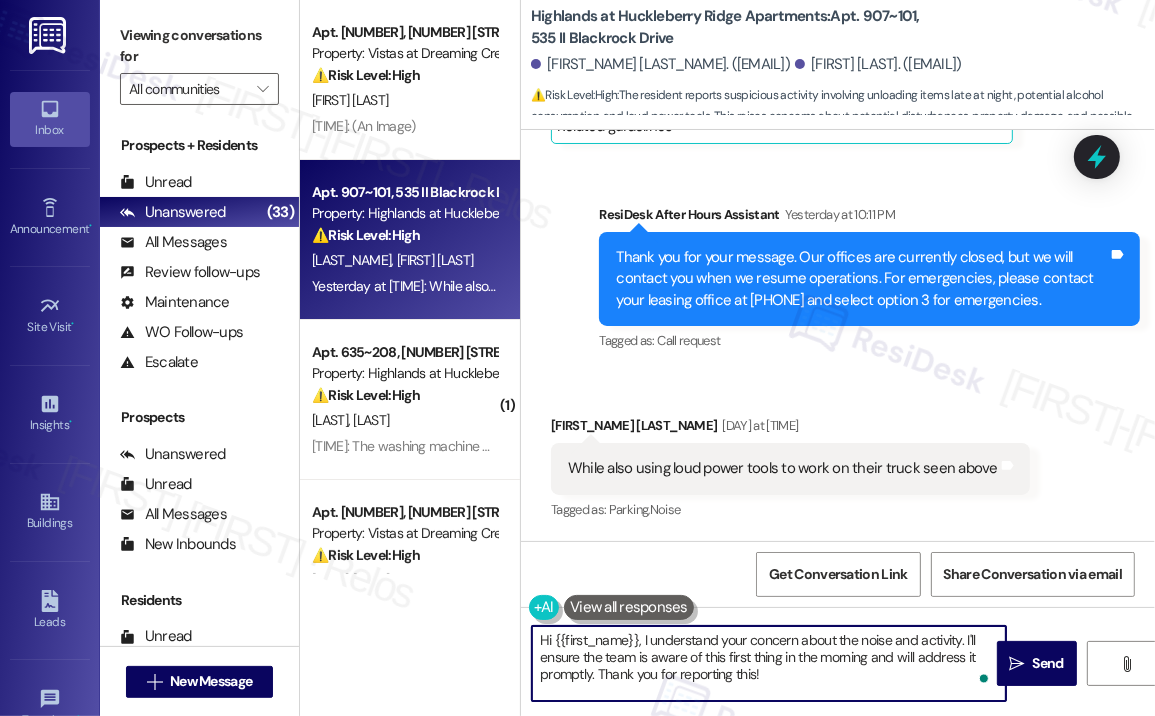 drag, startPoint x: 787, startPoint y: 670, endPoint x: 640, endPoint y: 640, distance: 150.03 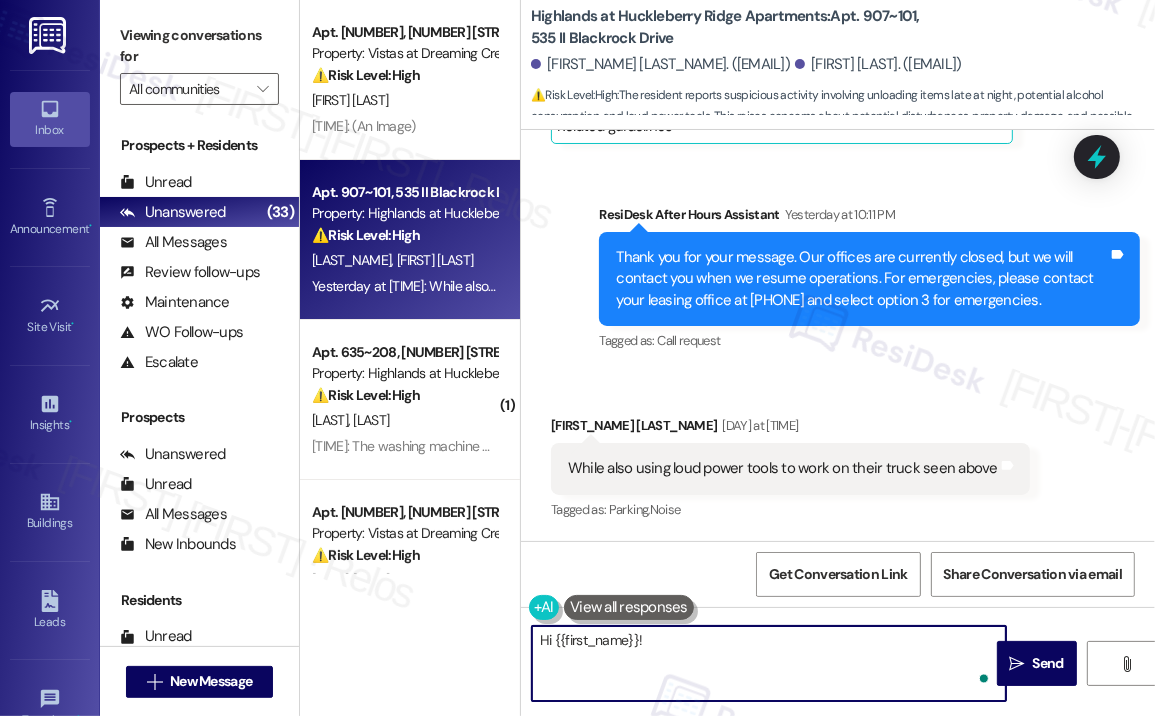 paste on "Apologies for the delayed response, and thank you for bringing this to our attention — that situation sounds incredibly disruptive and concerning, especially so late at night.
Do you happen to know if this group has been there before or if this is the first time you've seen this activity near your unit? I’ll make sure to flag this for the site team right away so they’re aware before your visit to the leasing office tomorrow." 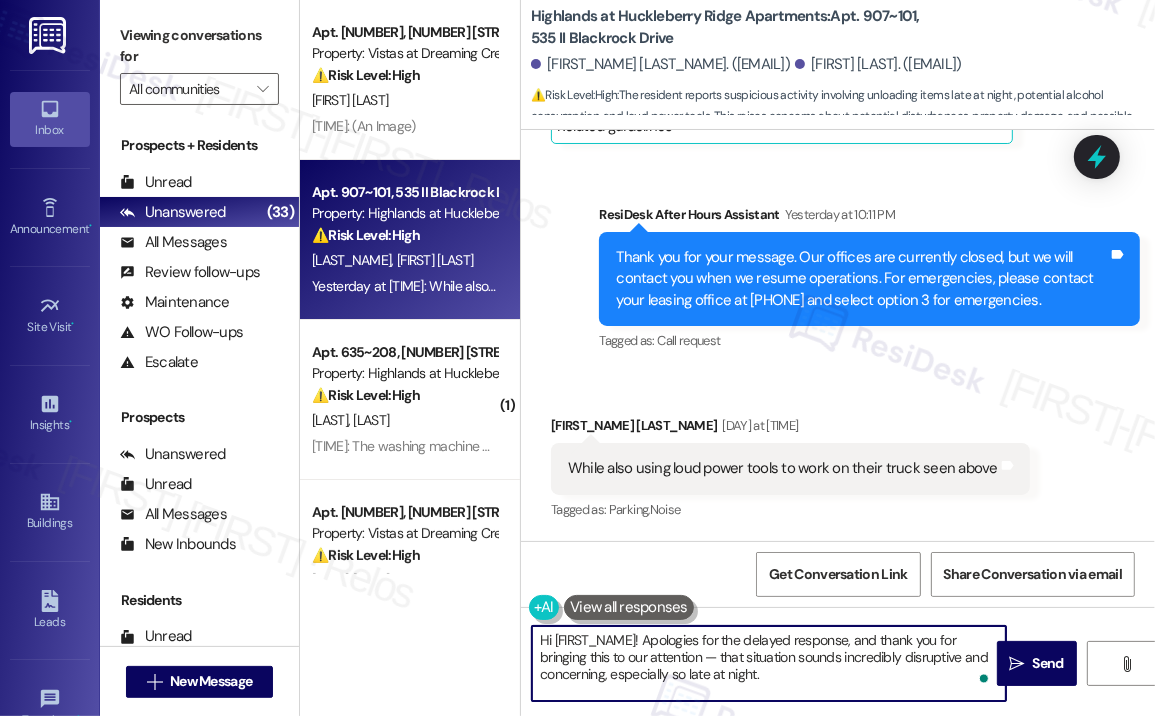 scroll, scrollTop: 67, scrollLeft: 0, axis: vertical 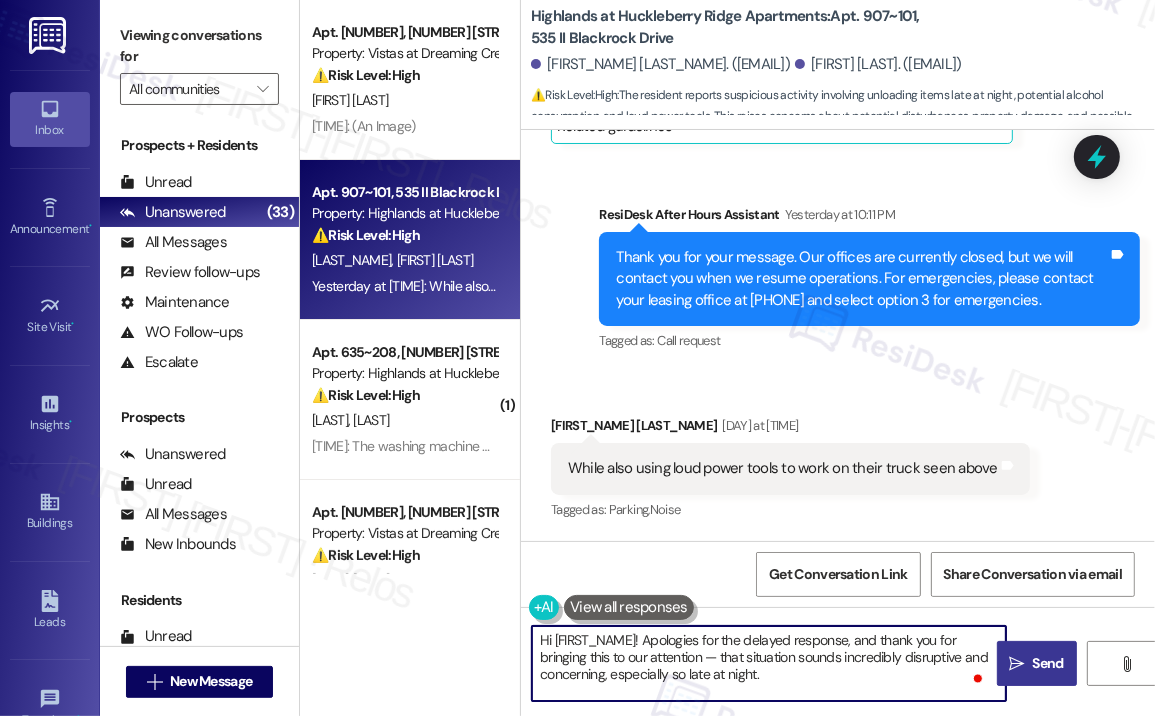type on "Hi [FIRST_NAME]! Apologies for the delayed response, and thank you for bringing this to our attention — that situation sounds incredibly disruptive and concerning, especially so late at night.
Do you happen to know if this group has been there before or if this is the first time you've seen this activity near your unit? I’ll make sure to flag this for the site team right away so they’re aware before your visit to the leasing office tomorrow." 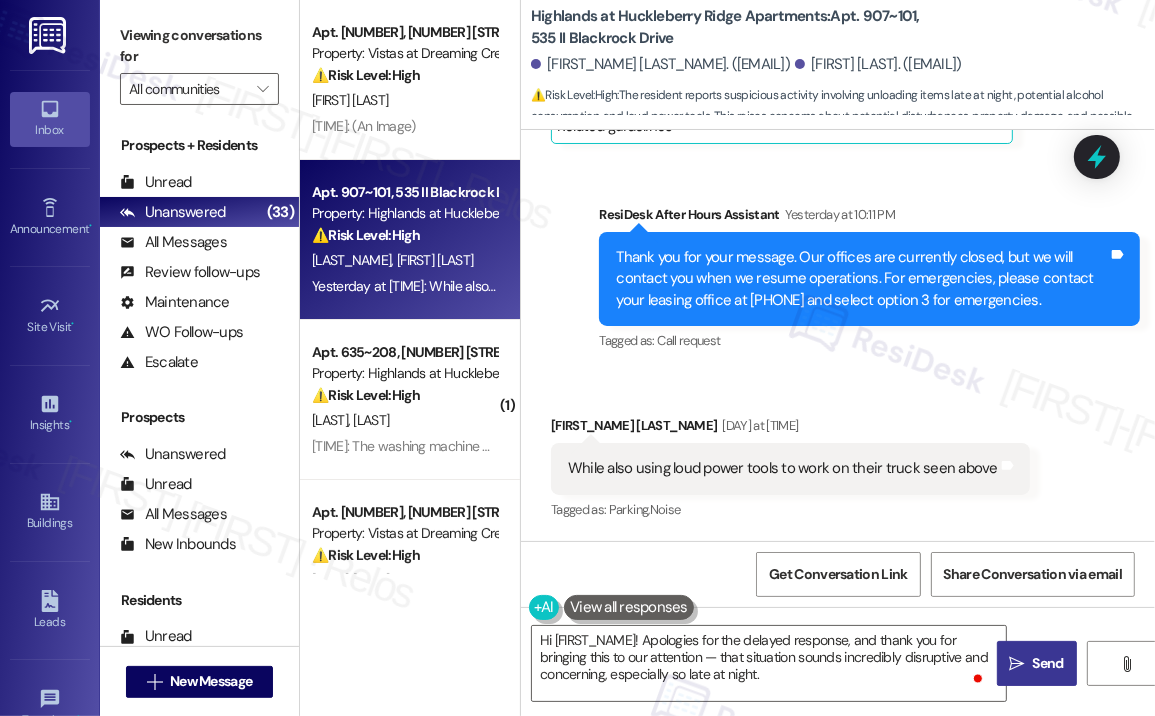 click on "" at bounding box center (1016, 664) 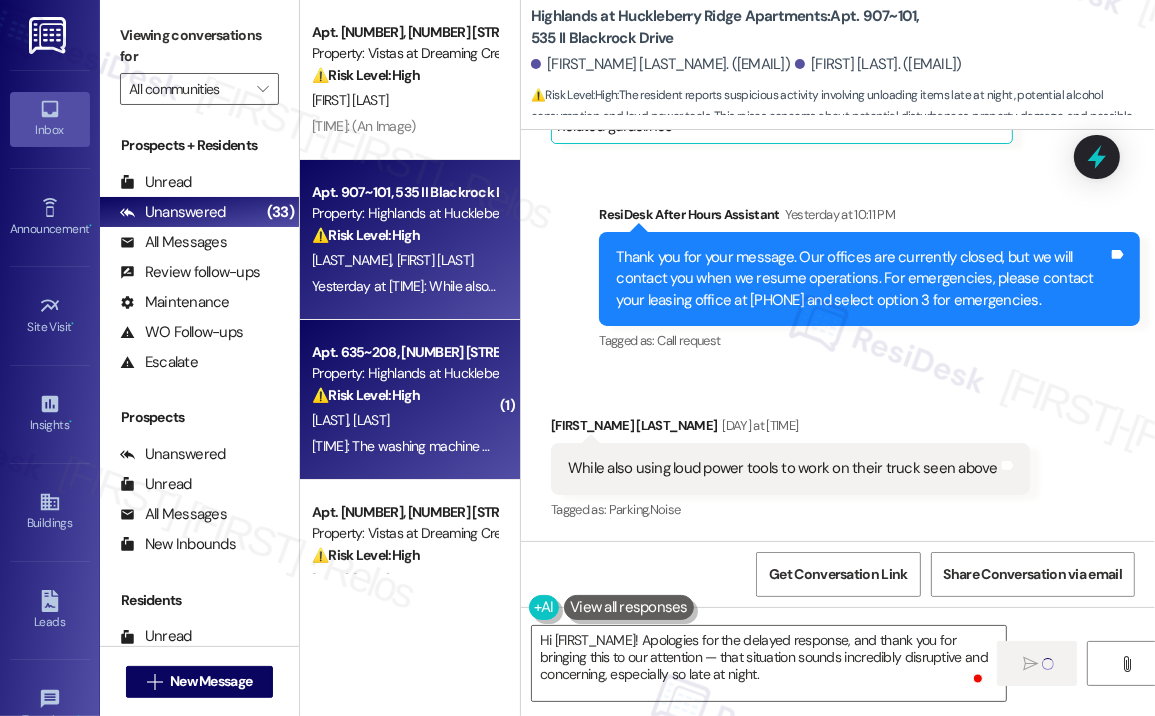 click on "[LAST], [LAST]" at bounding box center (404, 420) 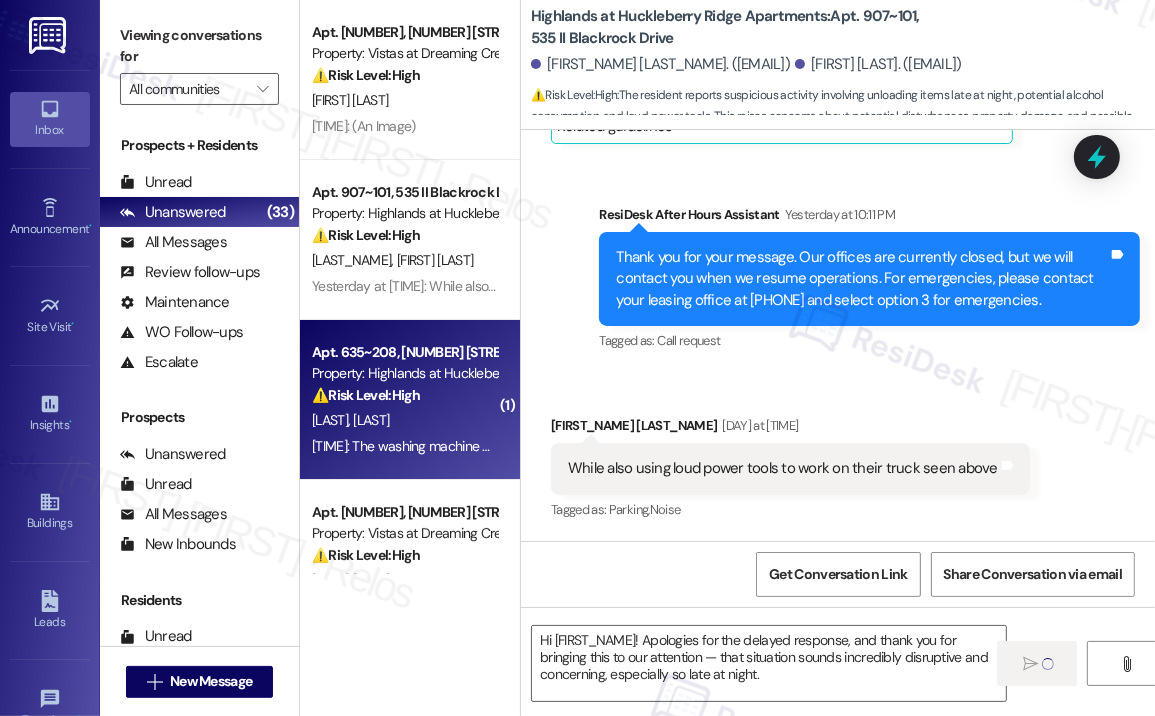 type on "Fetching suggested responses. Please feel free to read through the conversation in the meantime." 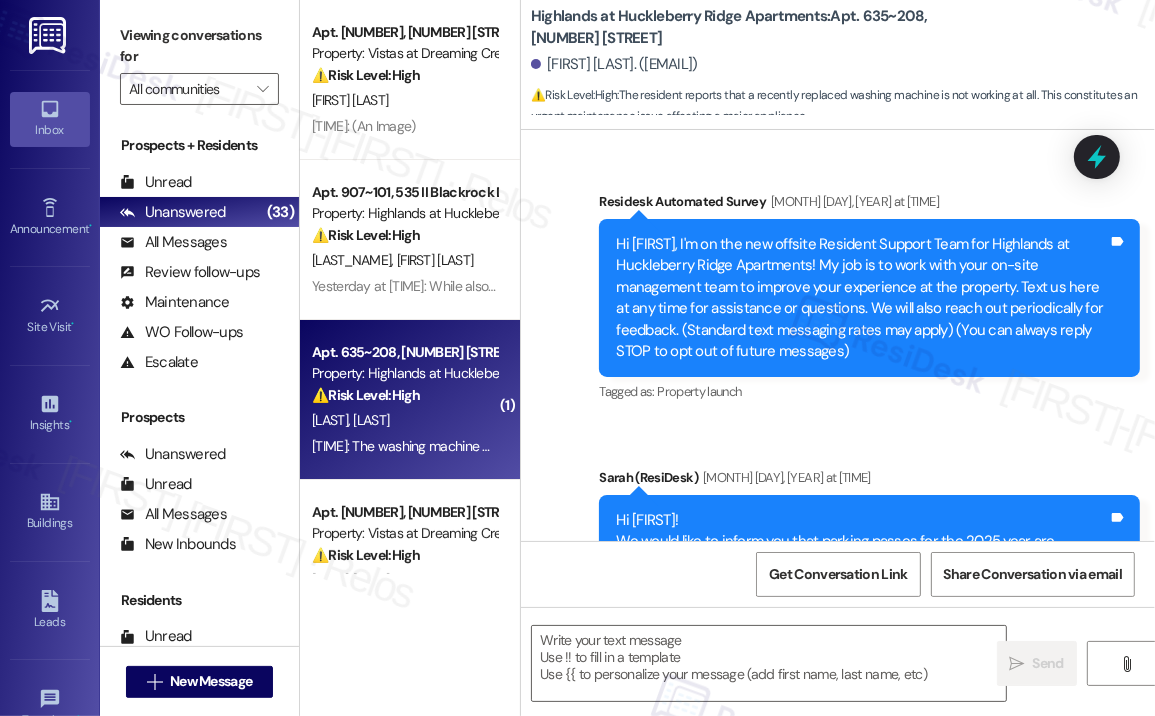 scroll, scrollTop: 23048, scrollLeft: 0, axis: vertical 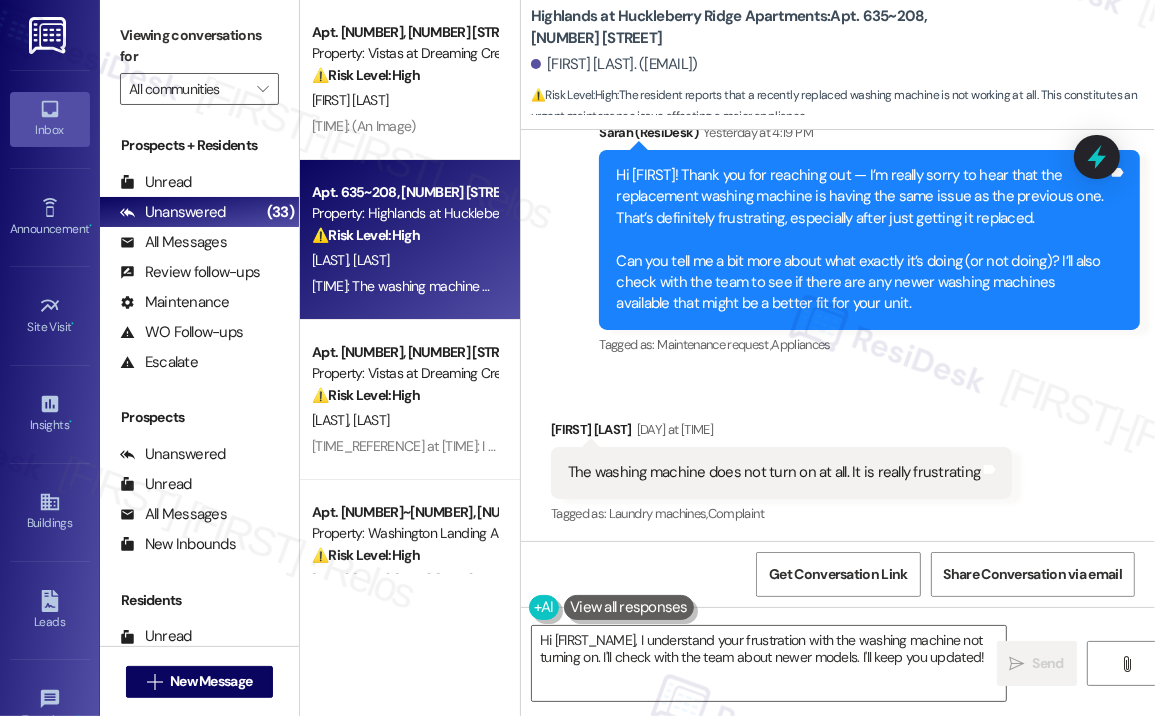 click on "Received via SMS [FIRST] [LAST] Yesterday at 5:54 PM The washing machine does not turn on at all. It is really frustrating  Tags and notes Tagged as:   Laundry machines ,  Click to highlight conversations about Laundry machines Complaint Click to highlight conversations about Complaint" at bounding box center [838, 458] 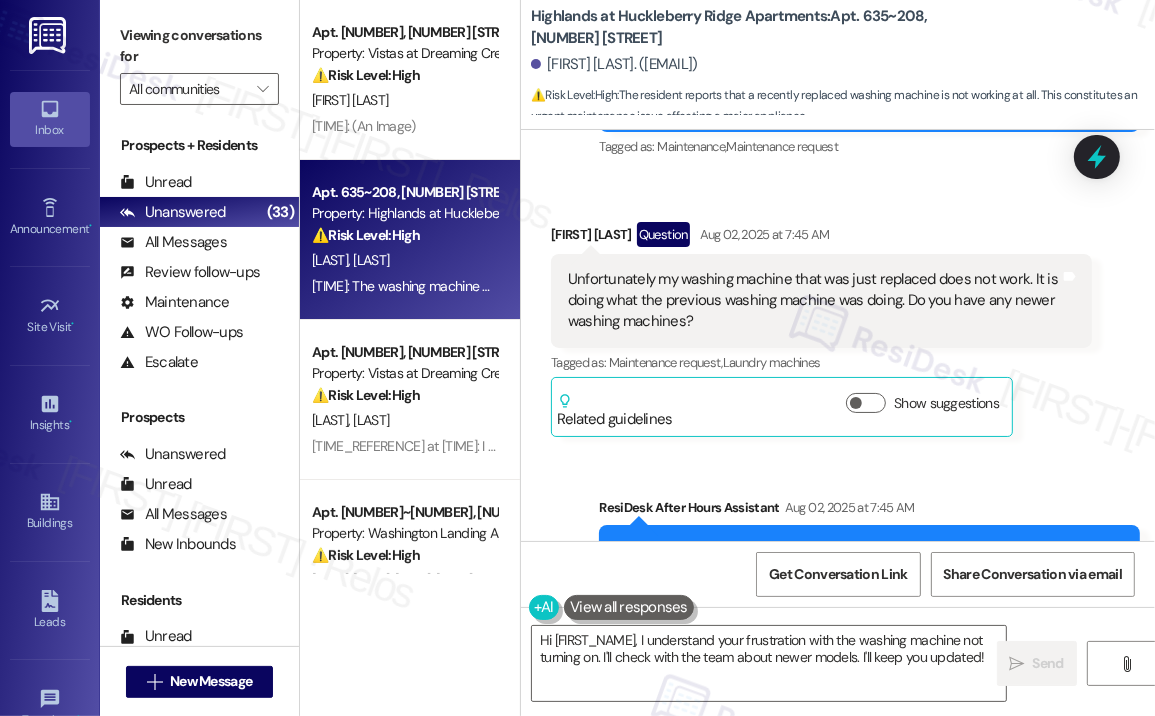 scroll, scrollTop: 22248, scrollLeft: 0, axis: vertical 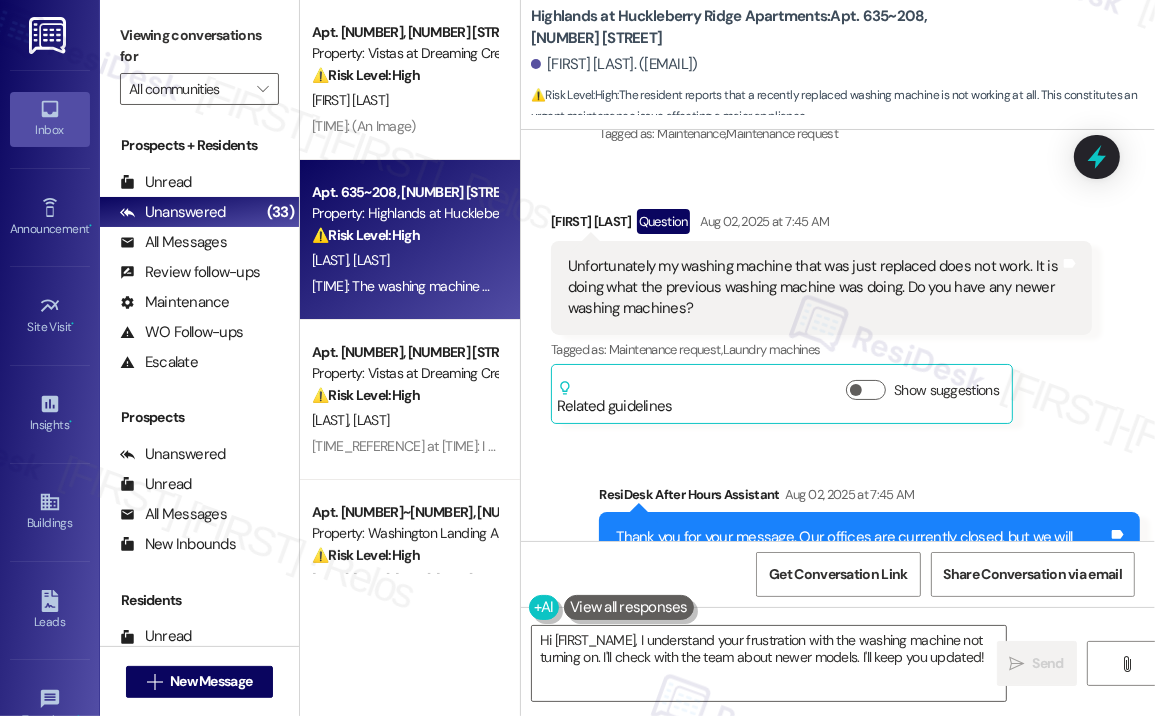 click on "Received via SMS Lezly Taylor Question [DATE] at [TIME] Unfortunately my washing machine that was just replaced does not work. It is doing what the previous washing machine was doing. Do you have any newer washing machines? Tags and notes Tagged as: Maintenance request , Click to highlight conversations about Maintenance request Laundry machines Click to highlight conversations about Laundry machines Related guidelines Show suggestions" at bounding box center (821, 316) 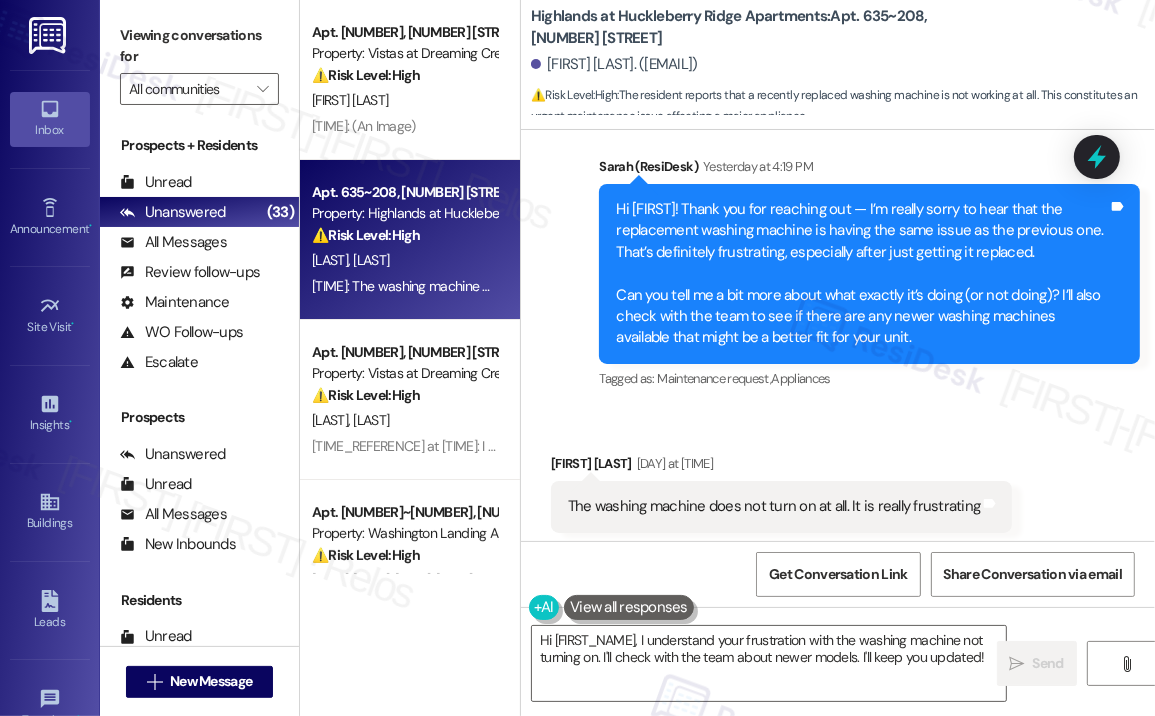scroll, scrollTop: 23048, scrollLeft: 0, axis: vertical 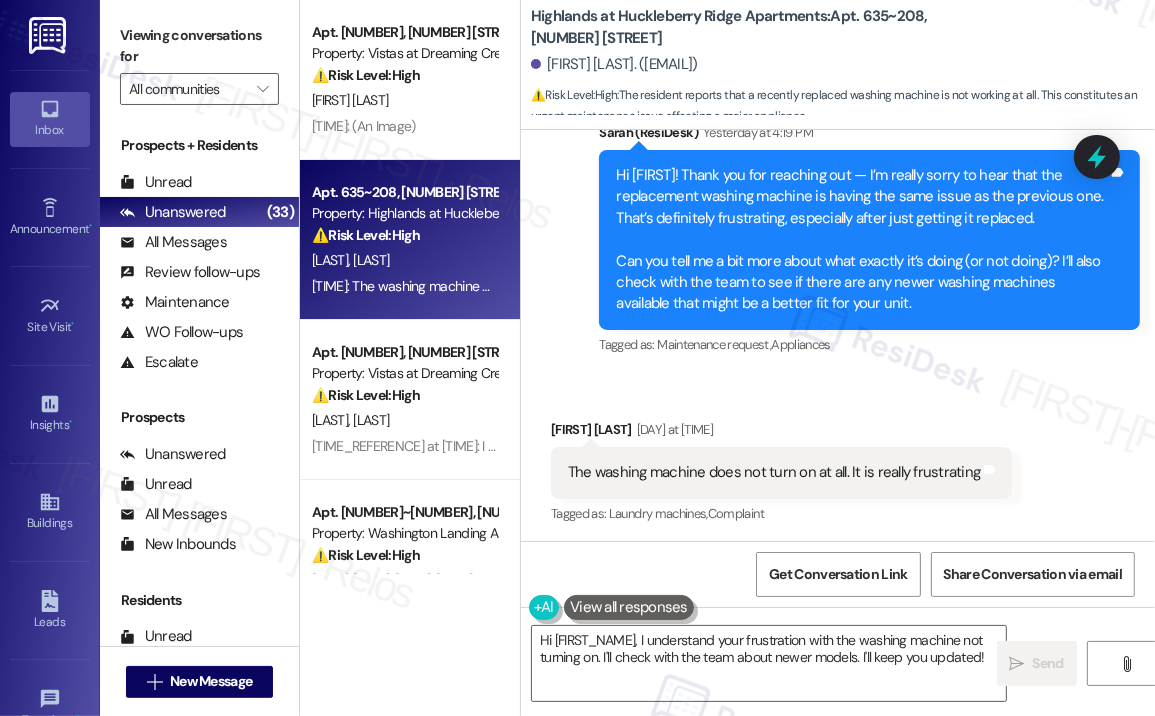 click on "Received via SMS [FIRST] [LAST] Yesterday at 5:54 PM The washing machine does not turn on at all. It is really frustrating  Tags and notes Tagged as:   Laundry machines ,  Click to highlight conversations about Laundry machines Complaint Click to highlight conversations about Complaint" at bounding box center (781, 473) 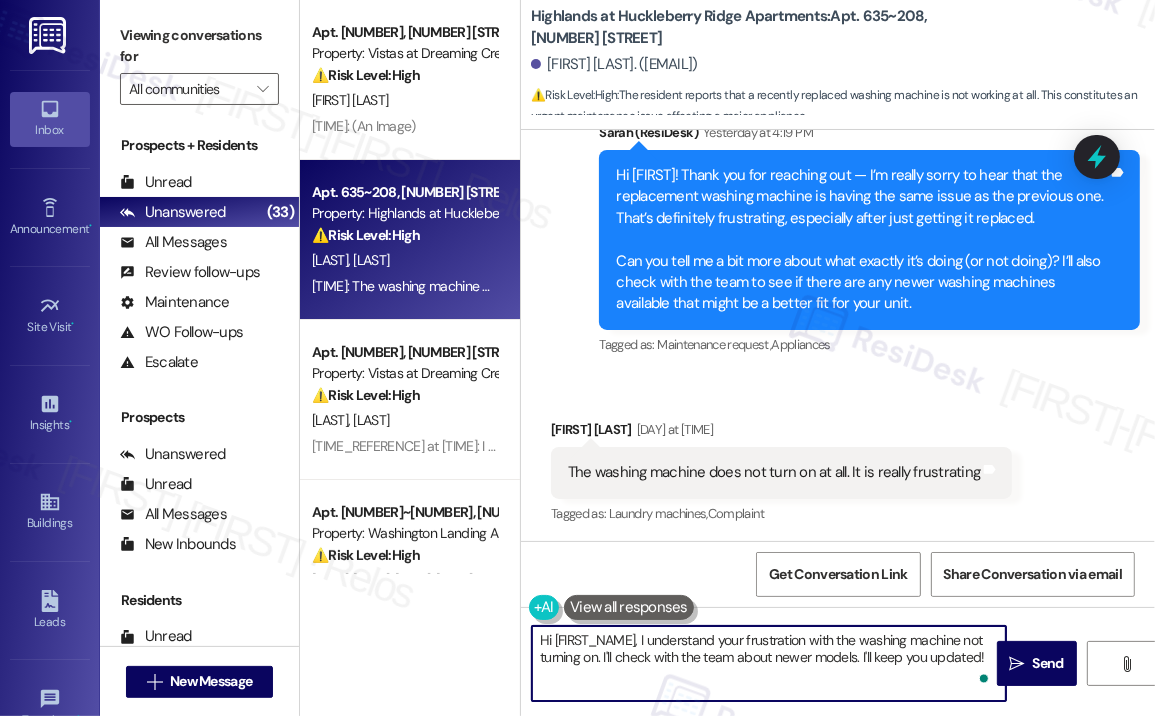 drag, startPoint x: 604, startPoint y: 659, endPoint x: 988, endPoint y: 672, distance: 384.22 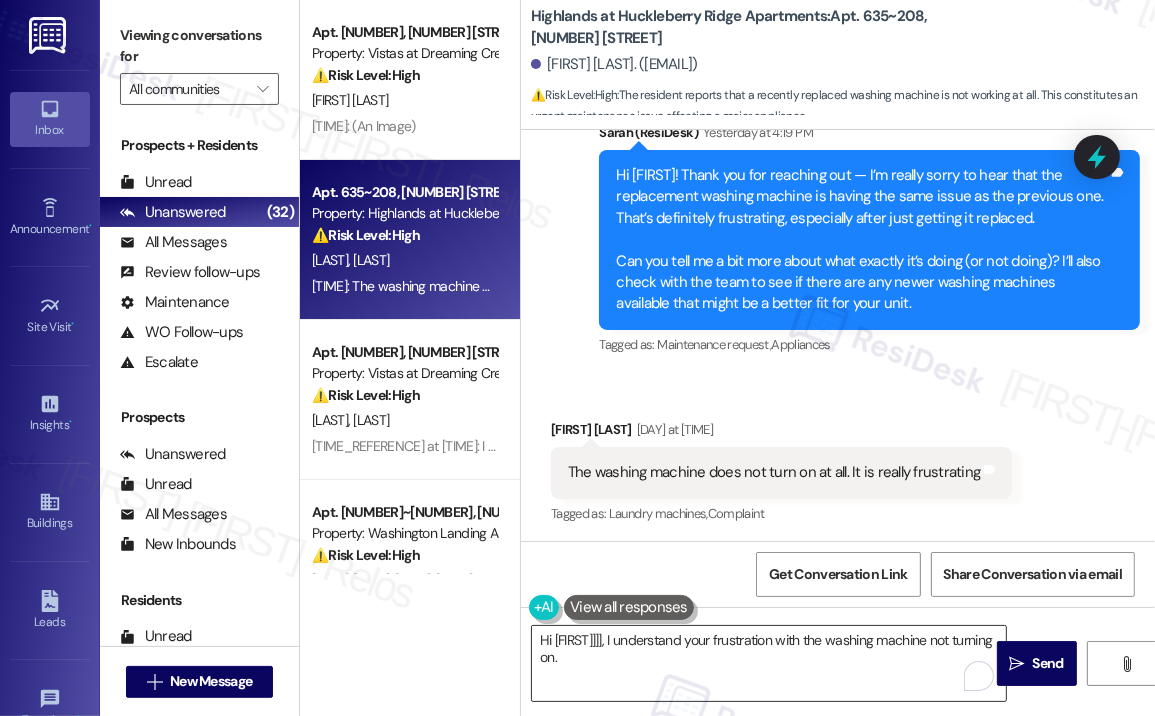 click on "Received via SMS [FIRST] [LAST] Yesterday at 5:54 PM The washing machine does not turn on at all. It is really frustrating  Tags and notes Tagged as:   Laundry machines ,  Click to highlight conversations about Laundry machines Complaint Click to highlight conversations about Complaint" at bounding box center (838, 458) 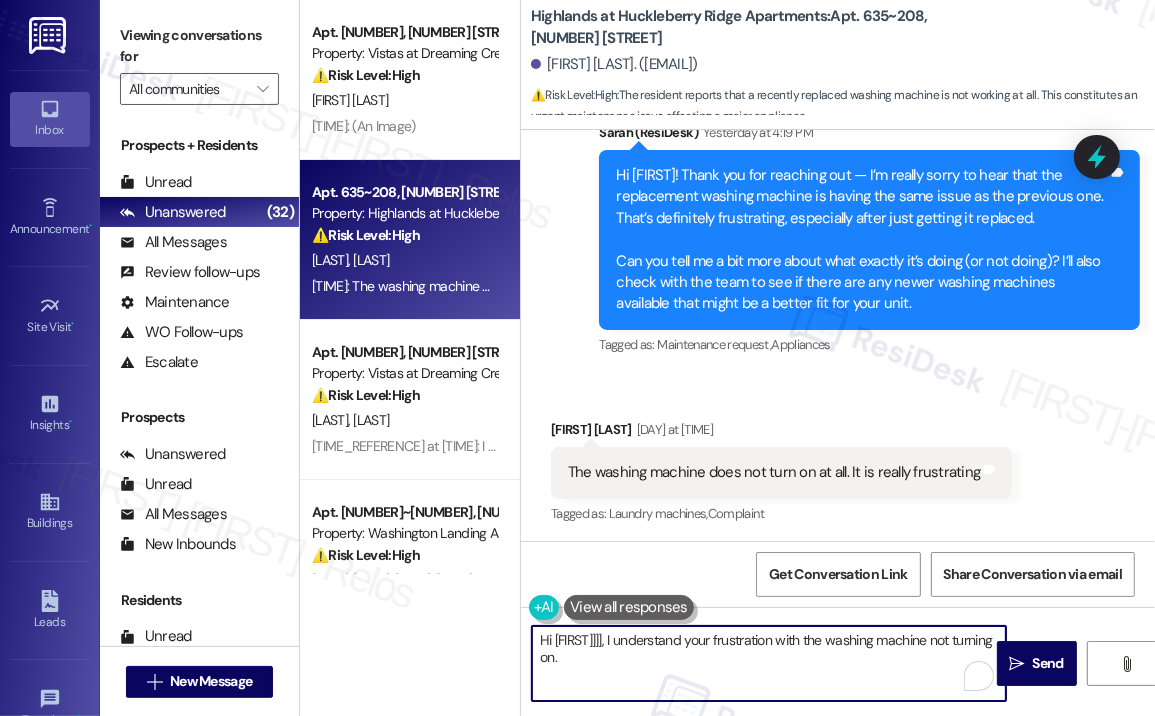 click on "Hi [FIRST]]]], I understand your frustration with the washing machine not turning on." at bounding box center (769, 663) 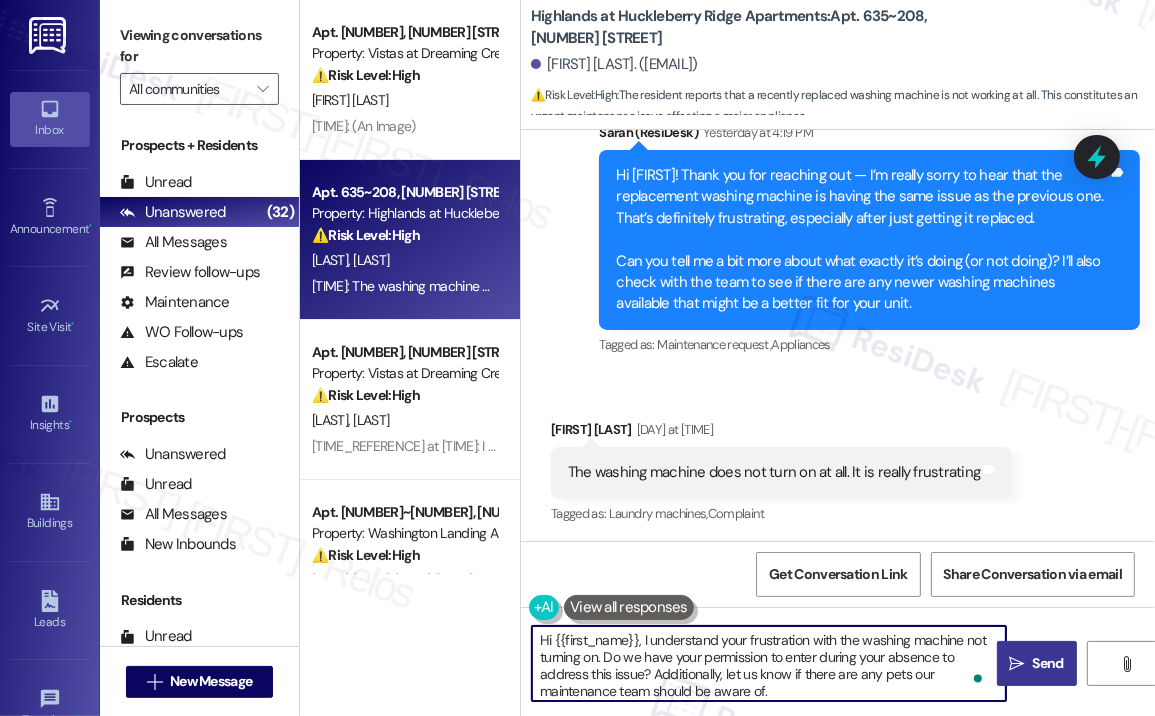 type on "Hi {{first_name}}, I understand your frustration with the washing machine not turning on. Do we have your permission to enter during your absence to address this issue? Additionally, let us know if there are any pets our maintenance team should be aware of." 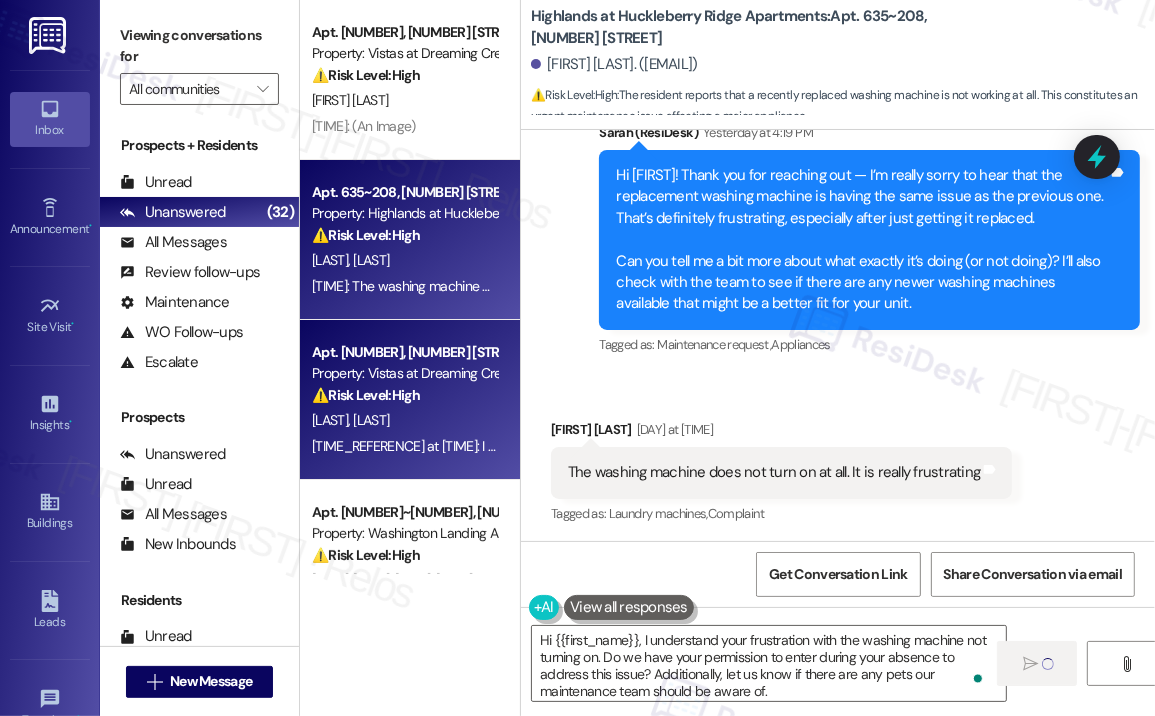 click on "Apt. 620, [NUMBER] [STREET] Property: Vistas at Dreaming Creek ⚠️ Risk Level: High The resident indicates they were approved for a split rent payment, made their payment, and are now receiving a notice for lack of payment. This is a financial concern that needs to be addressed urgently." at bounding box center [404, 374] 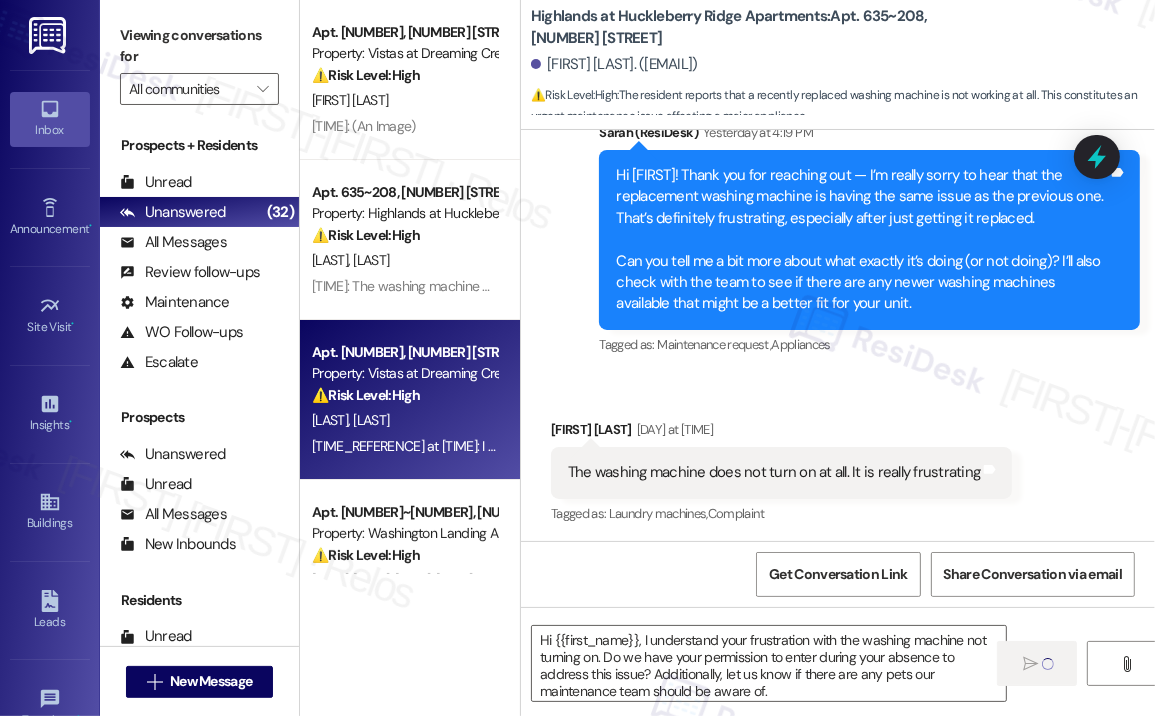 type on "Fetching suggested responses. Please feel free to read through the conversation in the meantime." 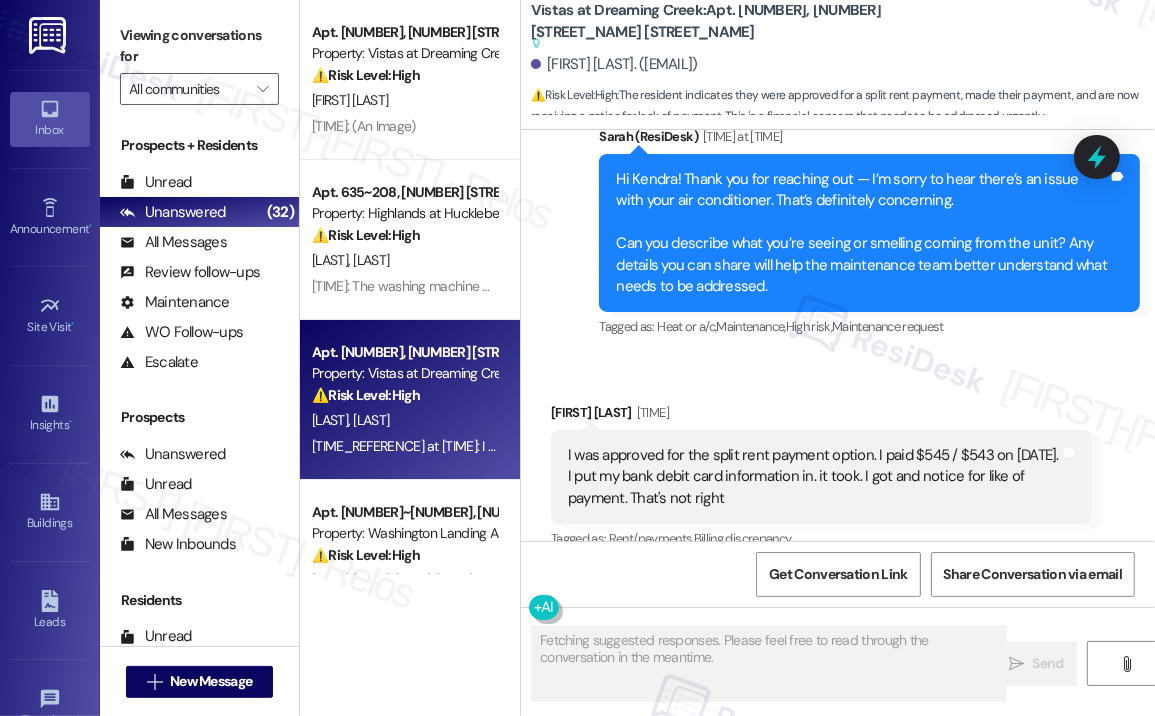 scroll, scrollTop: 5059, scrollLeft: 0, axis: vertical 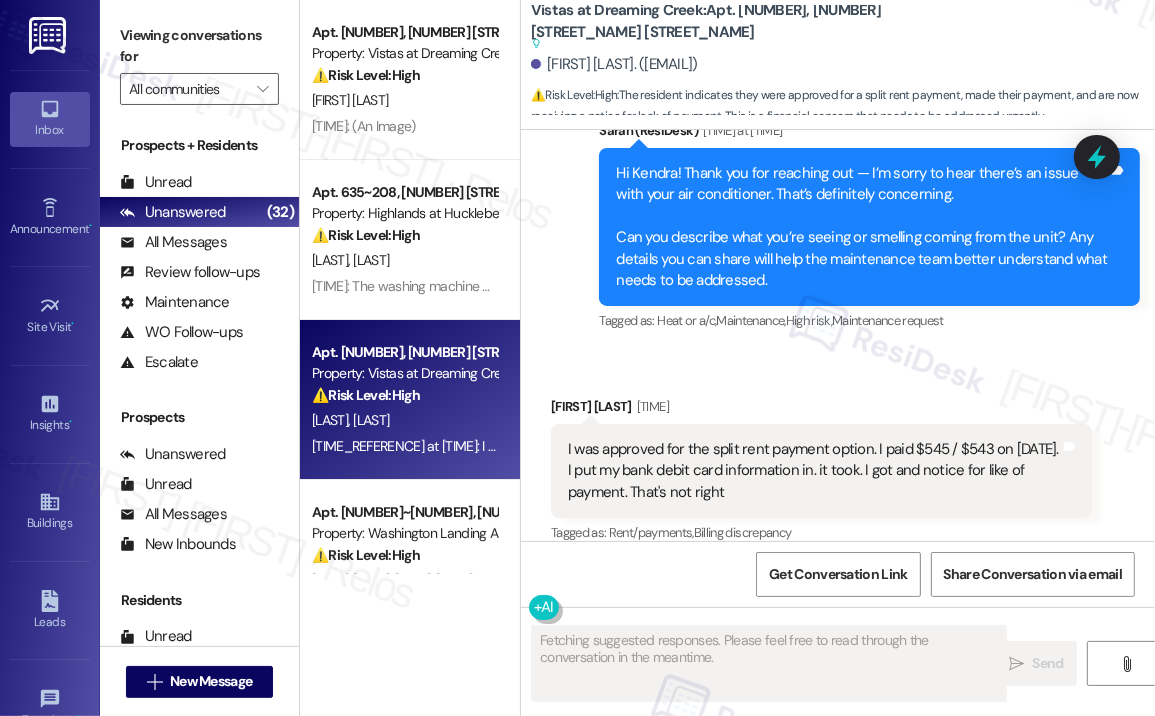 click on "Received via SMS [NAME] Yesterday at [TIME] I was approved for the split rent payment option. I paid $545 / $543 on [DATE]. I put my bank debit card information in. it took. I got and notice for like of payment. That's not right Tags and notes Tagged as: Rent/payments , Click to highlight conversations about Rent/payments Billing discrepancy Click to highlight conversations about Billing discrepancy" at bounding box center [821, 472] 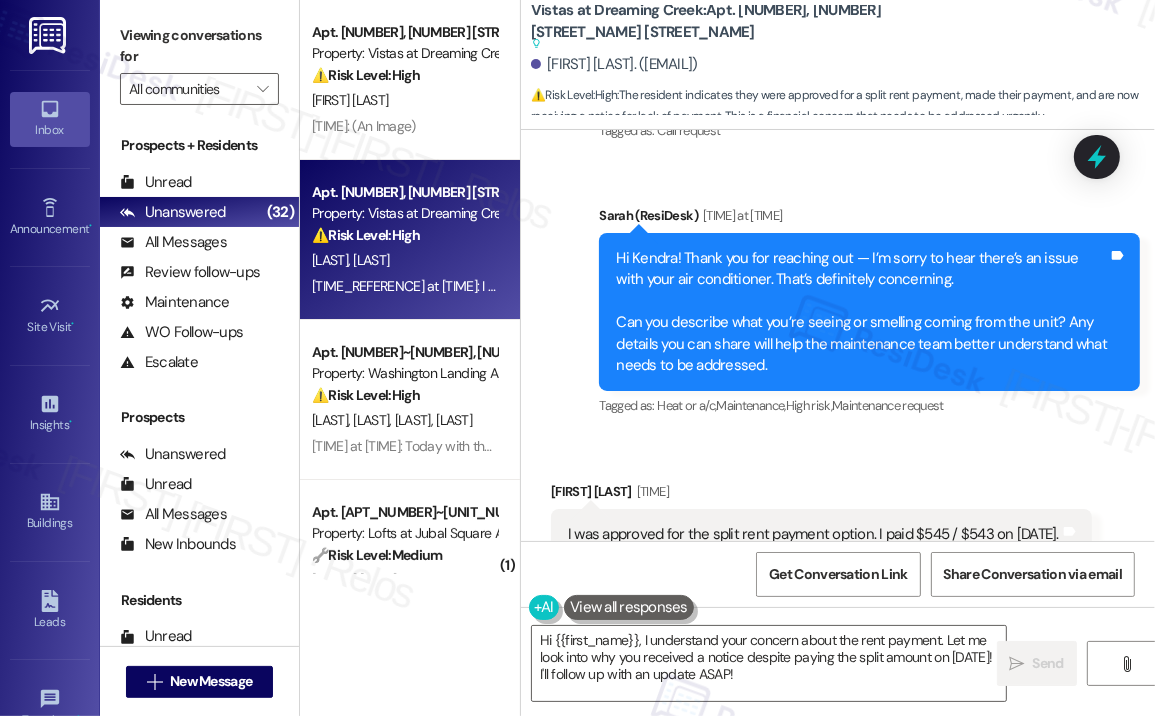 scroll, scrollTop: 5059, scrollLeft: 0, axis: vertical 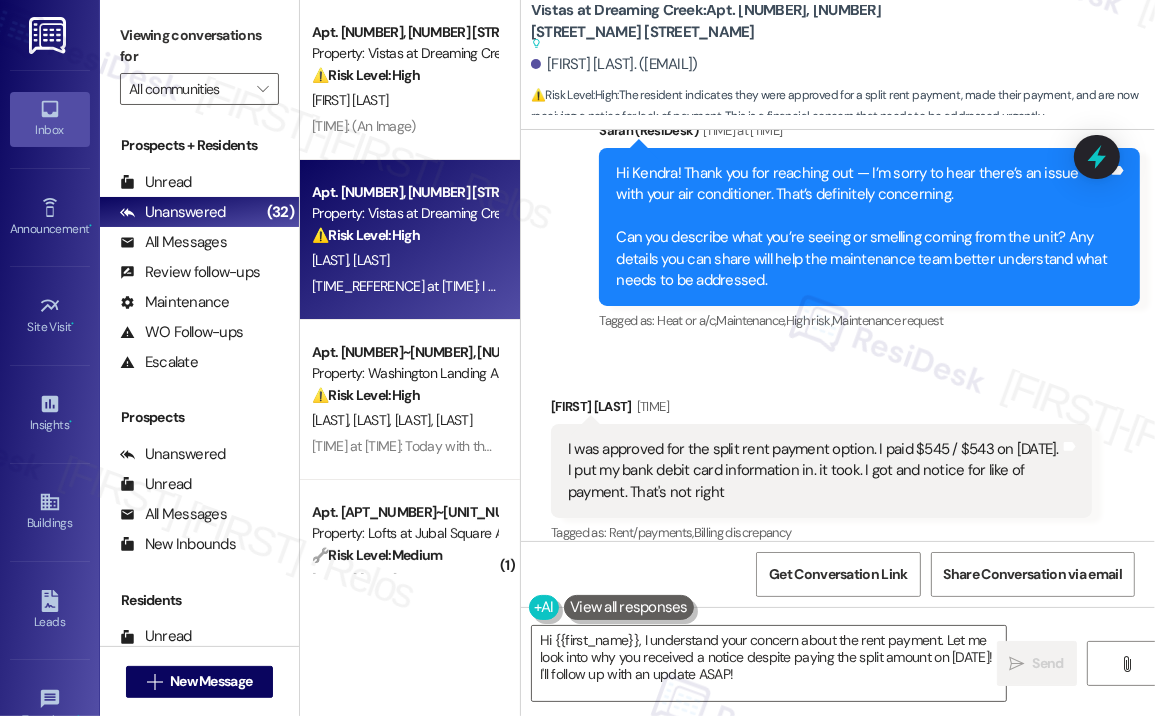 drag, startPoint x: 804, startPoint y: 467, endPoint x: 565, endPoint y: 435, distance: 241.13274 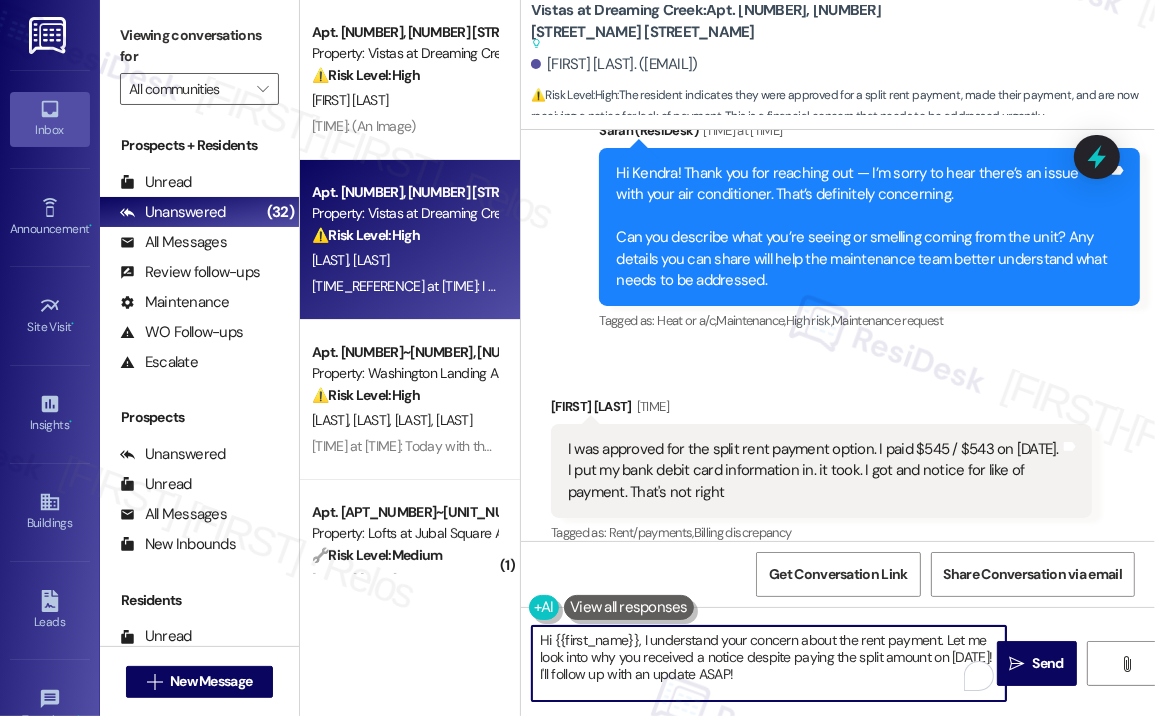 drag, startPoint x: 843, startPoint y: 678, endPoint x: 640, endPoint y: 641, distance: 206.34438 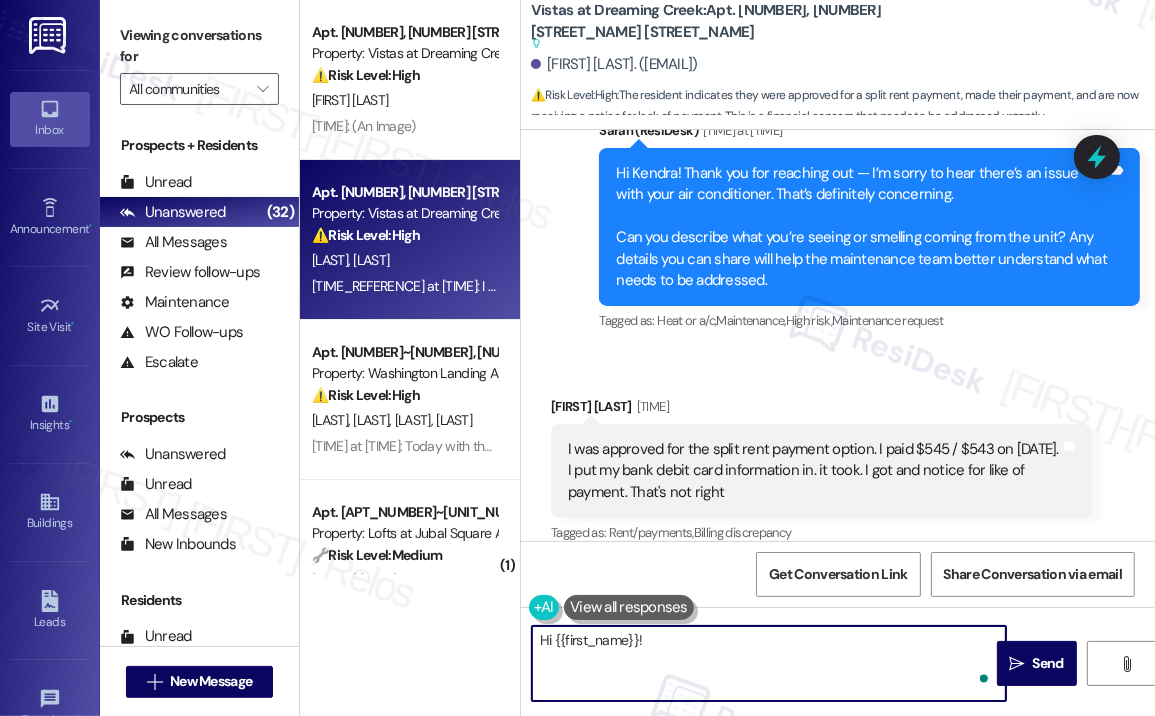 paste on "Thank you for reaching out — I understand how frustrating it must be to receive a notice for lack of payment after being approved for the split rent option and submitting your payments.
Just to clarify, when you submitted the two payments on [DATE], did you receive any confirmation or transaction receipts from the system or your bank? And are both amounts still showing as processed on your bank statement? I want to help make sure this gets sorted out as quickly as possible." 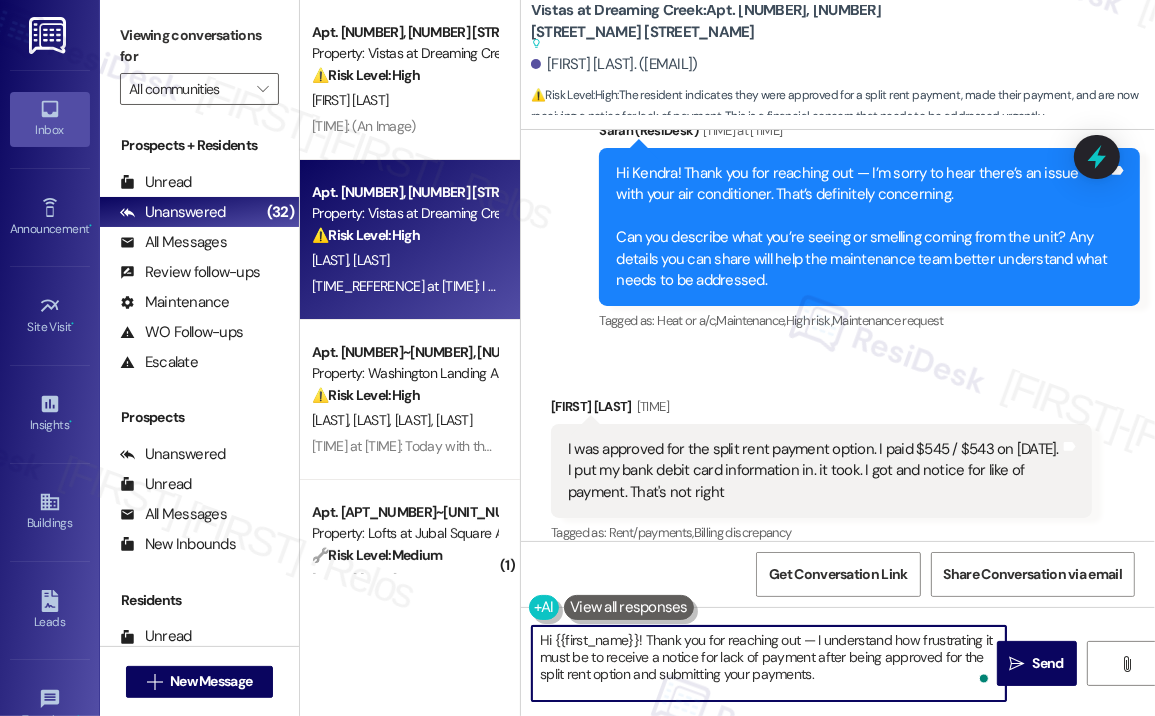 scroll, scrollTop: 84, scrollLeft: 0, axis: vertical 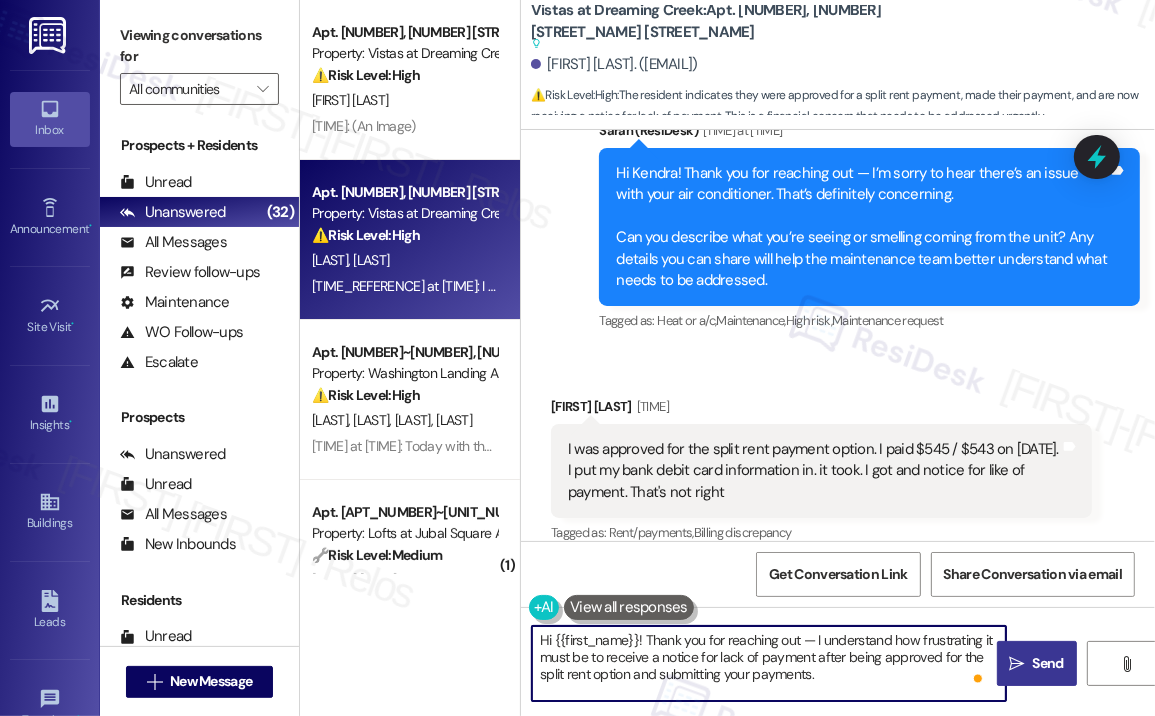 type on "Hi {{first_name}}! Thank you for reaching out — I understand how frustrating it must be to receive a notice for lack of payment after being approved for the split rent option and submitting your payments.
Just to clarify, when you submitted the two payments on [DATE], did you receive any confirmation or transaction receipts from the system or your bank? And are both amounts still showing as processed on your bank statement? I want to help make sure this gets sorted out as quickly as possible." 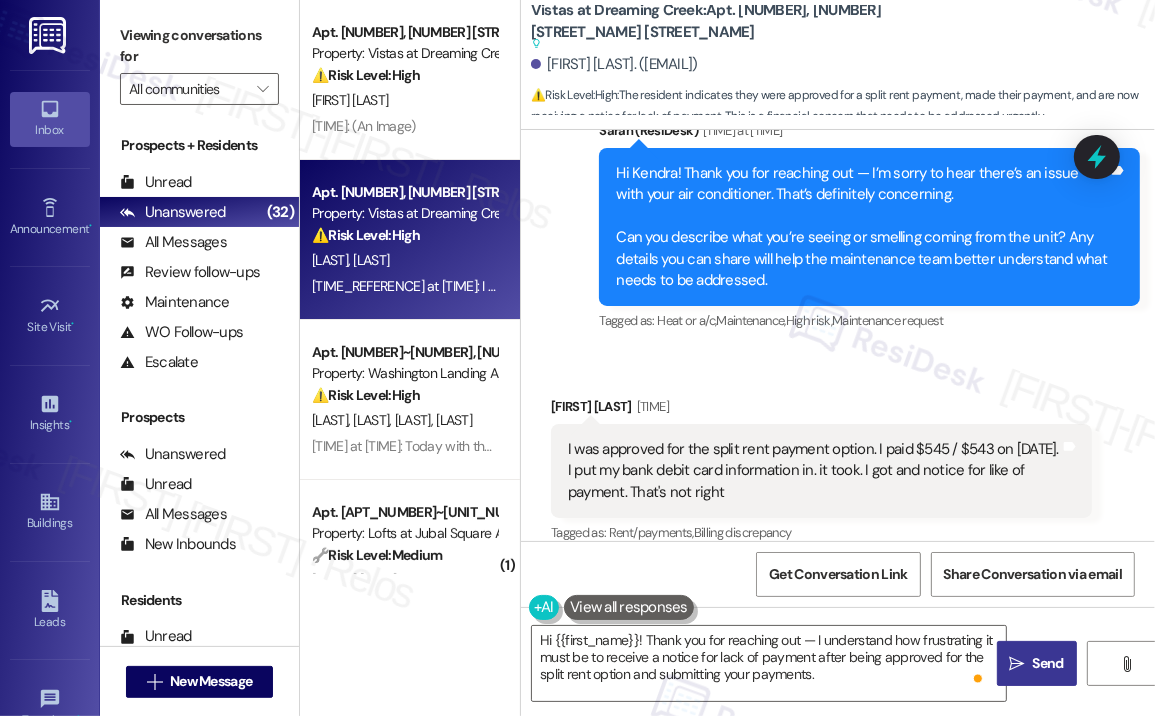 click on "Send" at bounding box center [1048, 663] 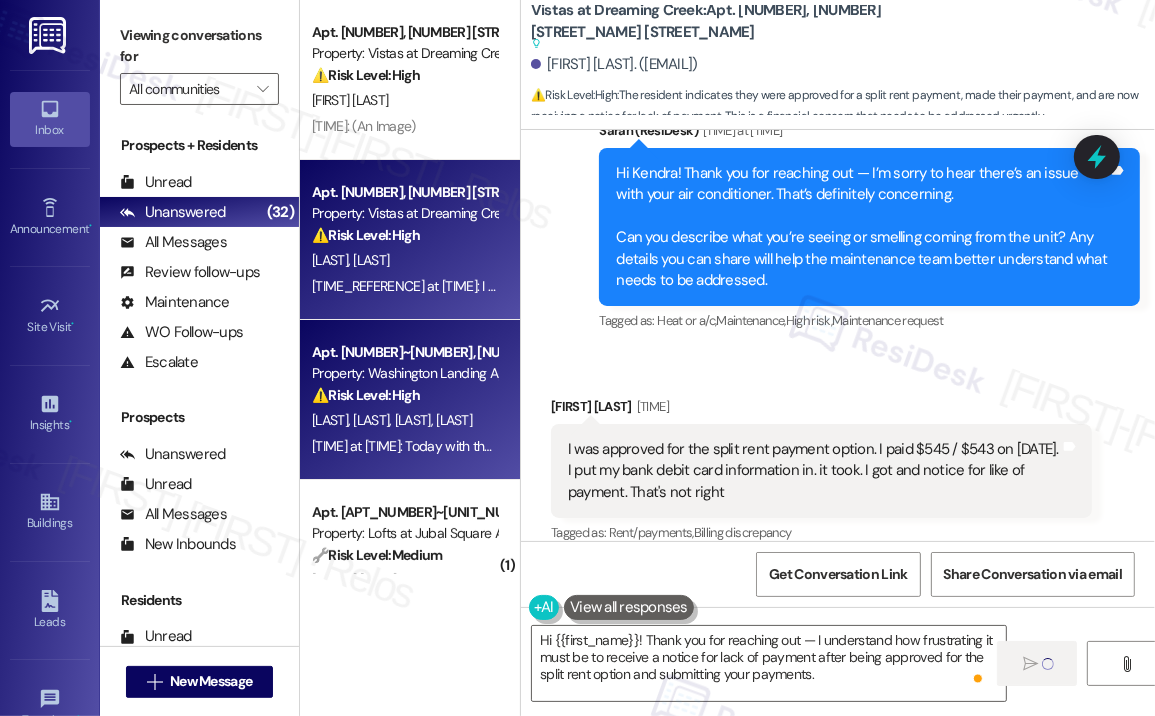 click on "[LAST], [LAST]" at bounding box center (433, 420) 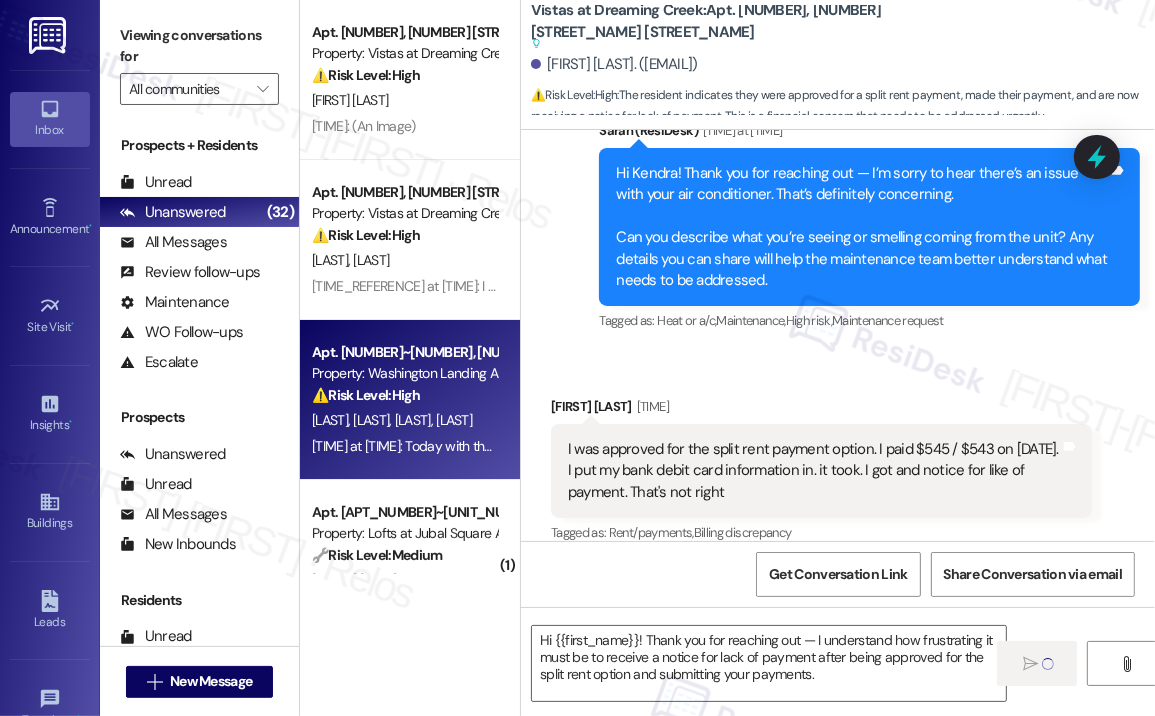 type on "Fetching suggested responses. Please feel free to read through the conversation in the meantime." 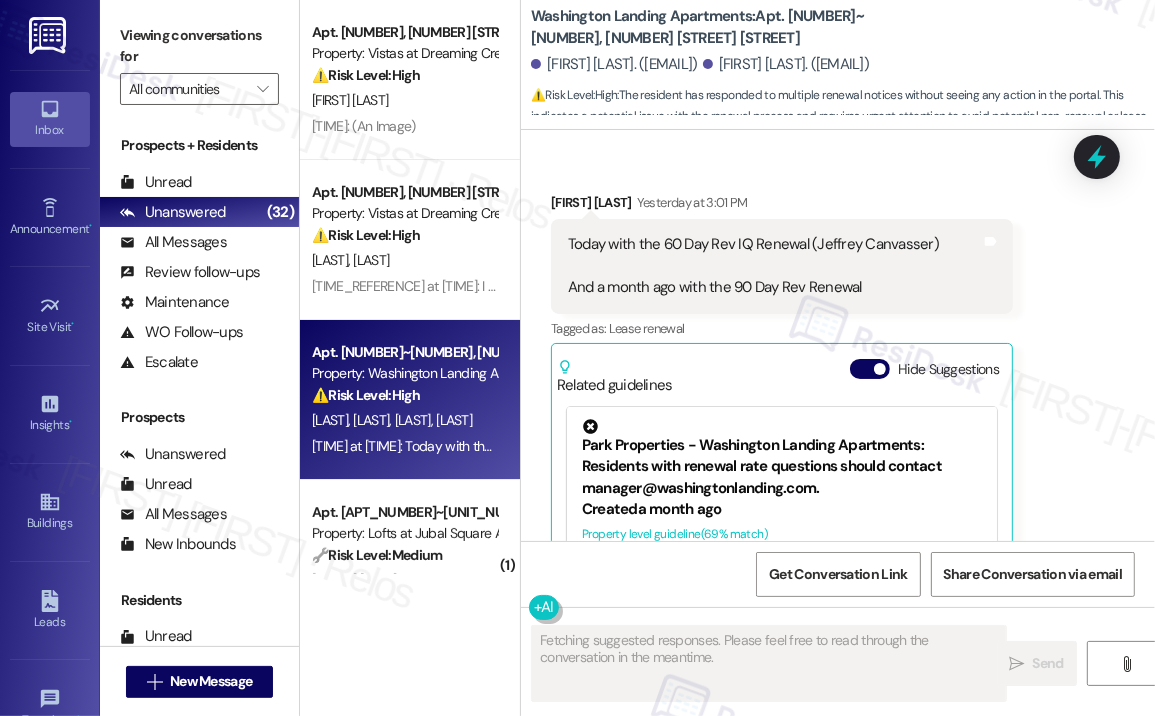 scroll, scrollTop: 2113, scrollLeft: 0, axis: vertical 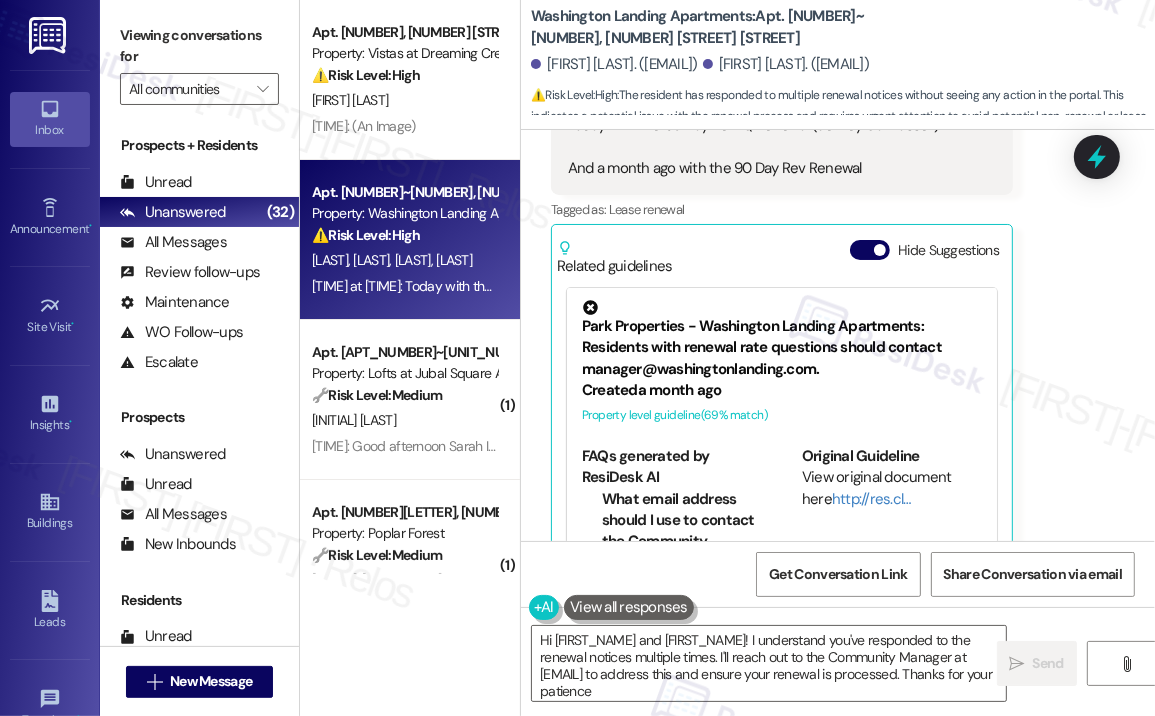 type on "Hi [FIRST_NAME] and [LAST_NAME]! I understand you've responded to the renewal notices multiple times. I'll reach out to the Community Manager at [EMAIL] to address this and ensure your renewal is processed. Thanks for your patience!" 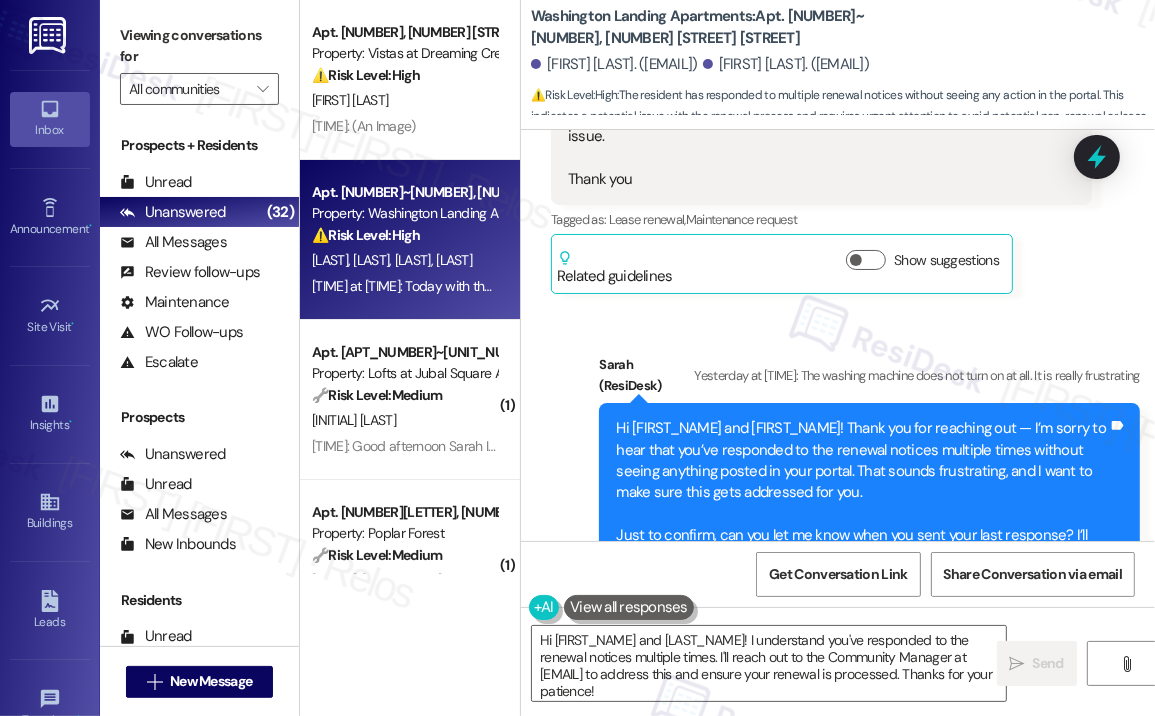 scroll, scrollTop: 1313, scrollLeft: 0, axis: vertical 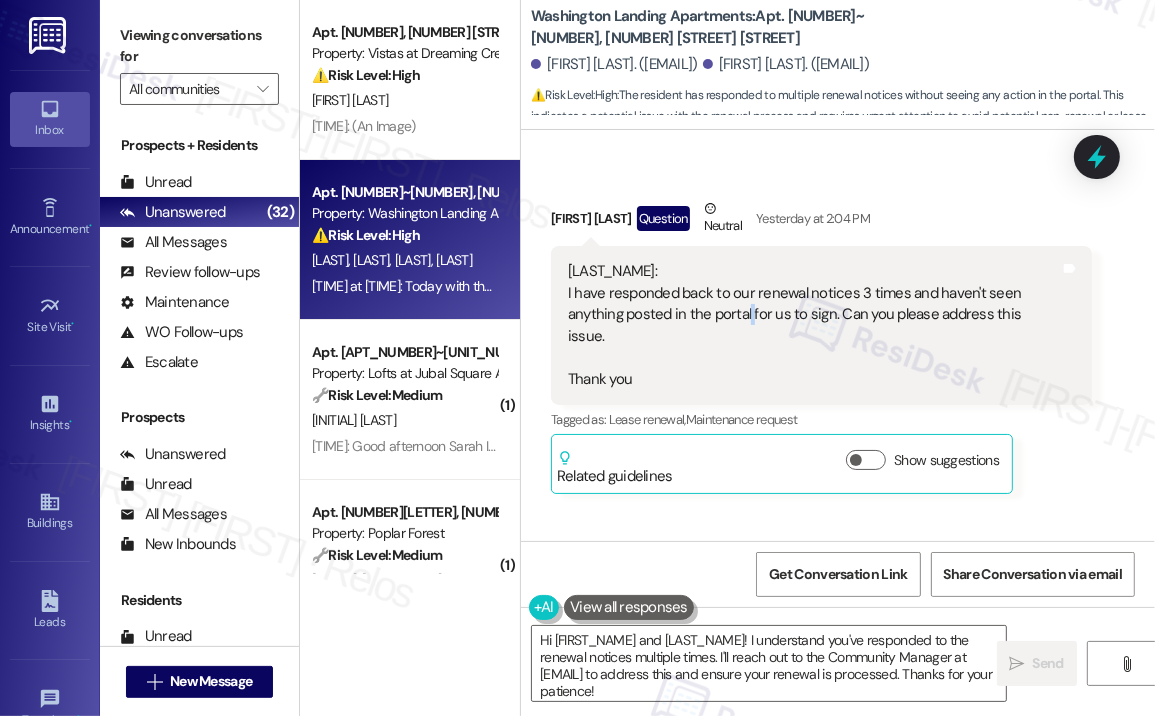 click on "[FIRST_NAME]:
I have responded back to our renewal notices 3 times and haven't seen anything posted in the portal for us to sign. Can you please address this issue.
Thank you" at bounding box center (814, 325) 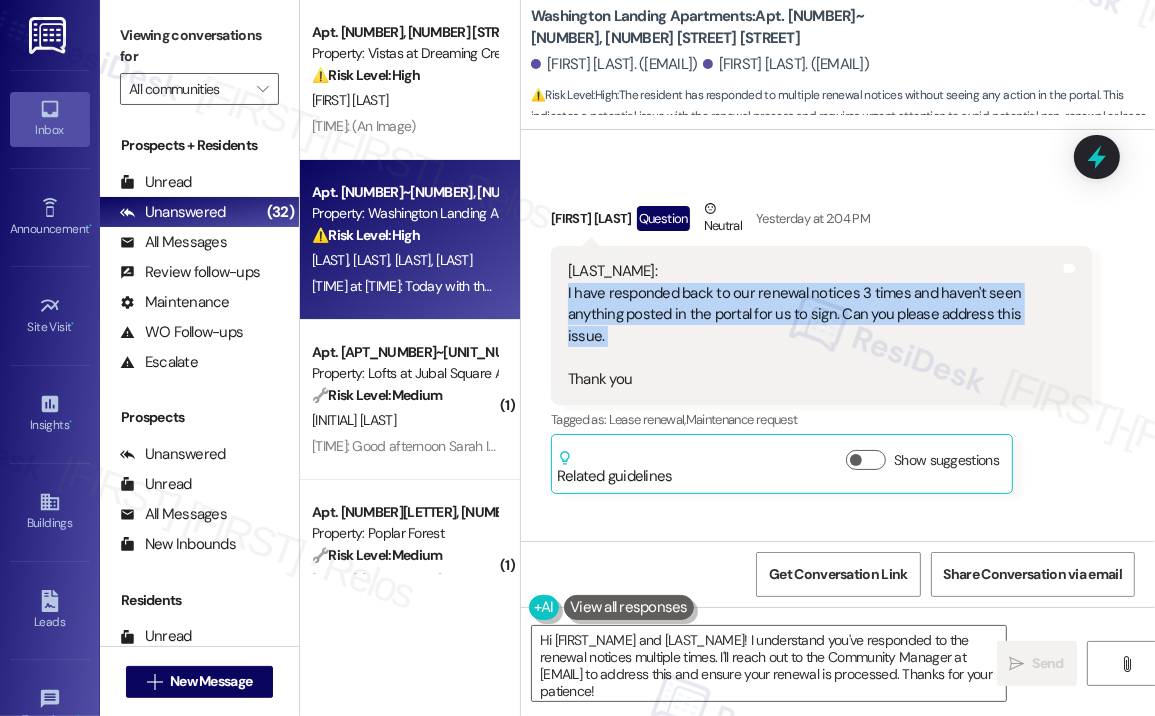 click on "[FIRST_NAME]:
I have responded back to our renewal notices 3 times and haven't seen anything posted in the portal for us to sign. Can you please address this issue.
Thank you" at bounding box center [814, 325] 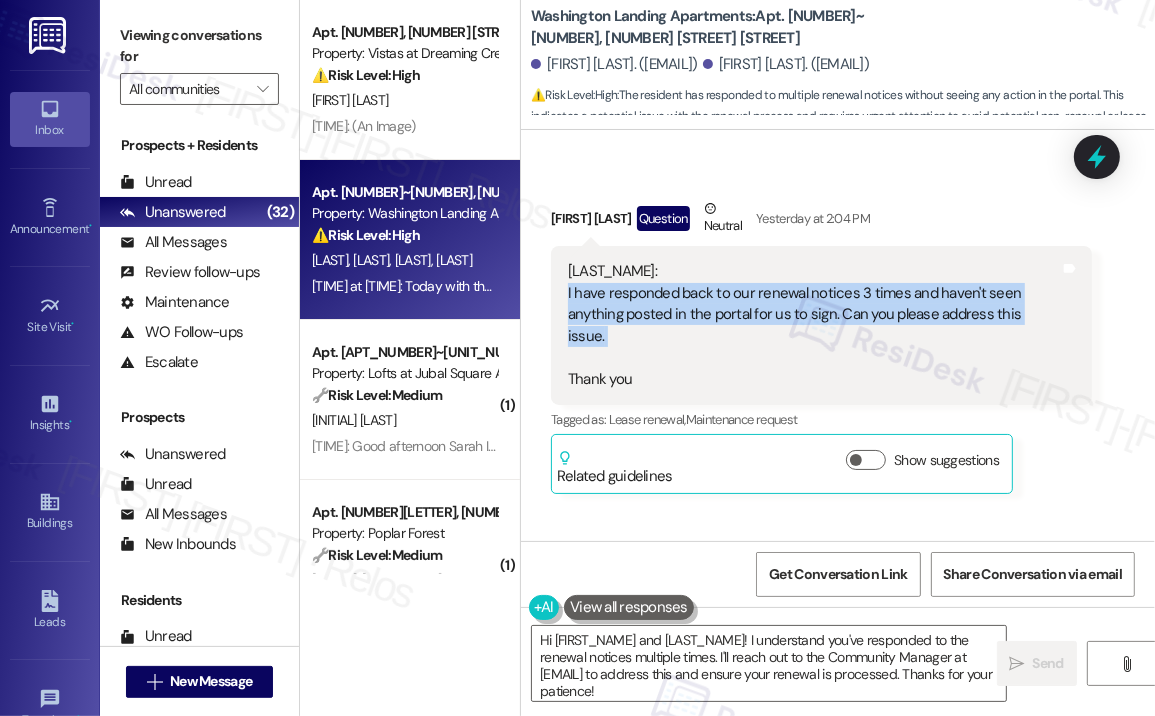 copy on "I have responded back to our renewal notices 3 times and haven't seen anything posted in the portal for us to sign. Can you please address this issue." 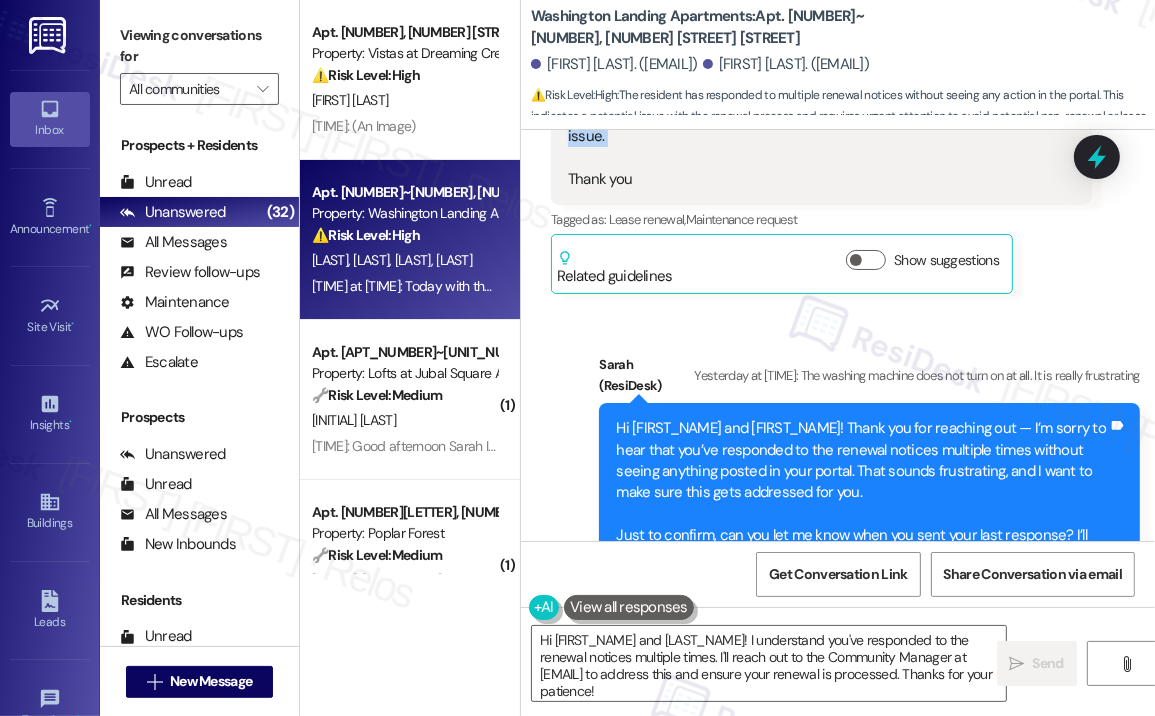 scroll, scrollTop: 1913, scrollLeft: 0, axis: vertical 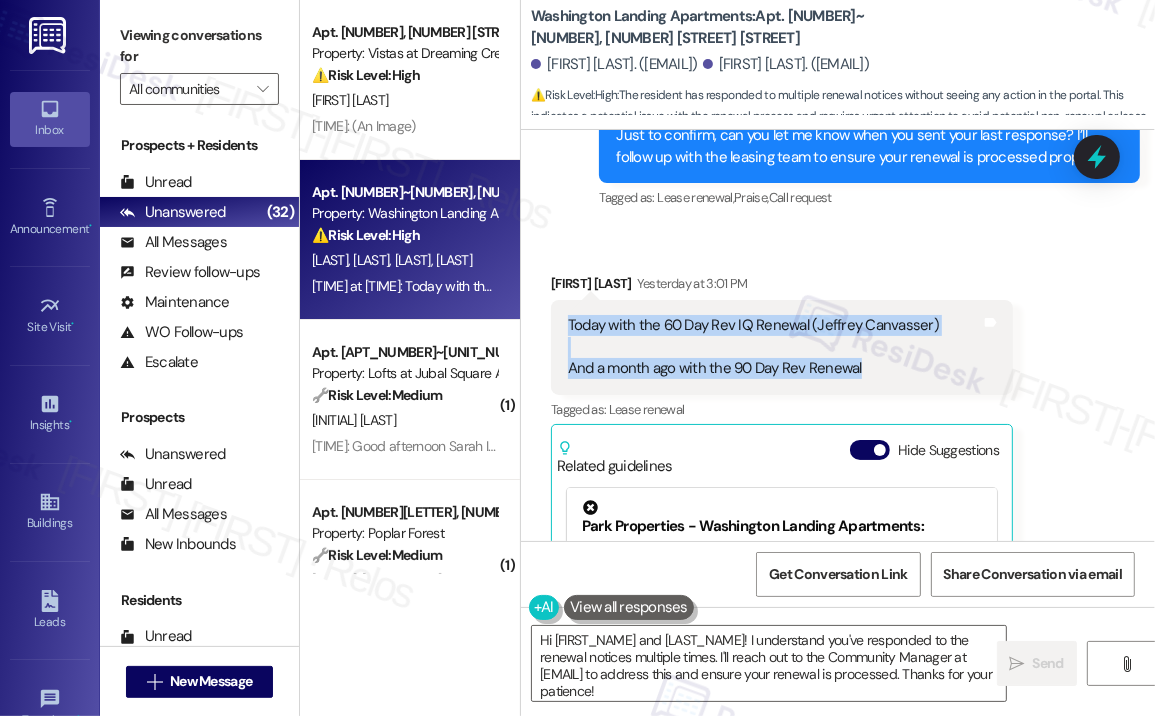 drag, startPoint x: 891, startPoint y: 324, endPoint x: 562, endPoint y: 276, distance: 332.4831 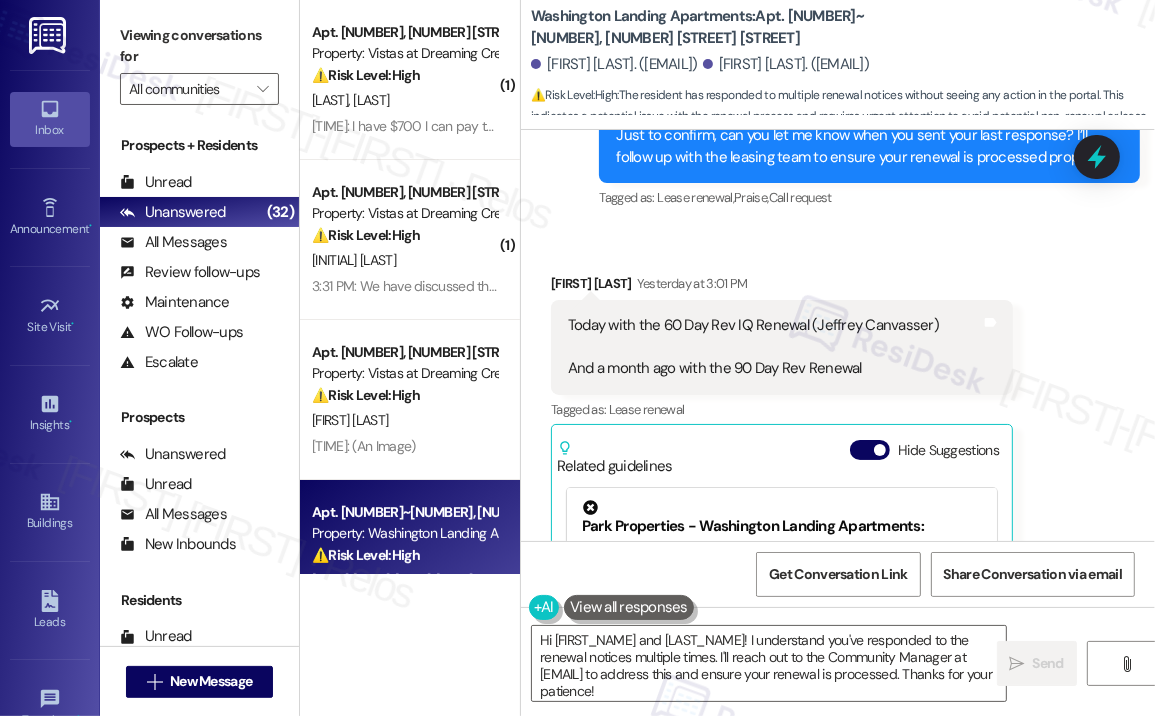 click on "[ResiDesk Escalation] (High risk) - Action Needed (Request for Safe Indoor Extermination for Centipede Issue) with Vistas at Dreaming Creek: Apt. [NUMBER], [NUMBER] [STREET] ([NUMBER])
And [TIME_REFERENCE] with the 90 Day Rev Renewal Tags and notes Tagged as: Lease renewal Click to highlight conversations about Lease renewal Related guidelines Hide Suggestions Park Properties - Washington Landing Apartments: Residents with renewal rate questions should contact [EMAIL] for renewal rates. Is there a phone number I can call to discuss my renewal rate? The document doesn't provide a phone number. For renewal rate concerns, please email the Community Manager at [EMAIL]. Can I negotiate my renewal rate in person at the leasing office? Original Guideline http://res.cl…" at bounding box center [838, 506] 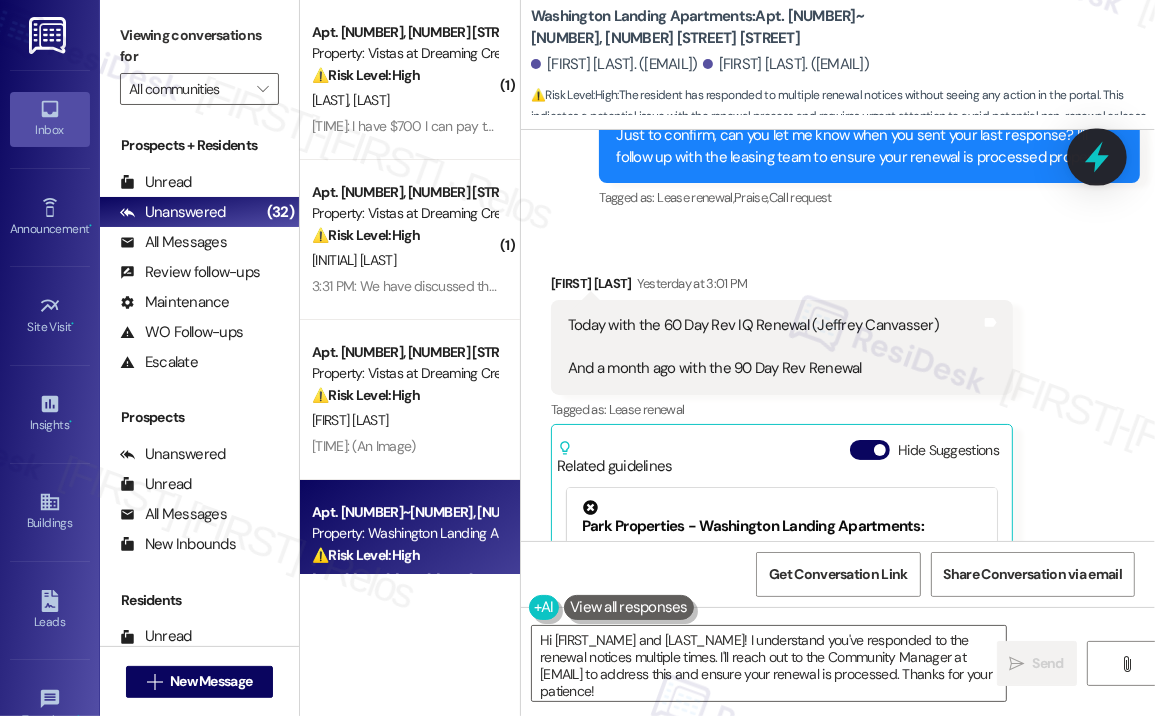 click 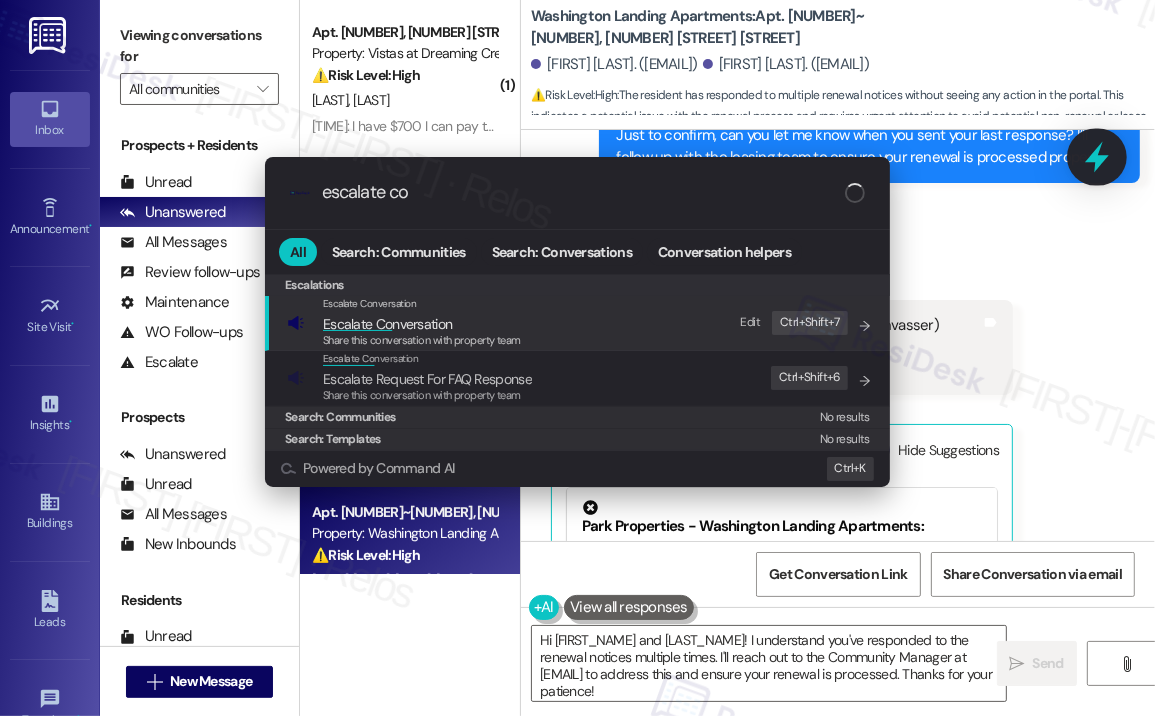 type on "escalate con" 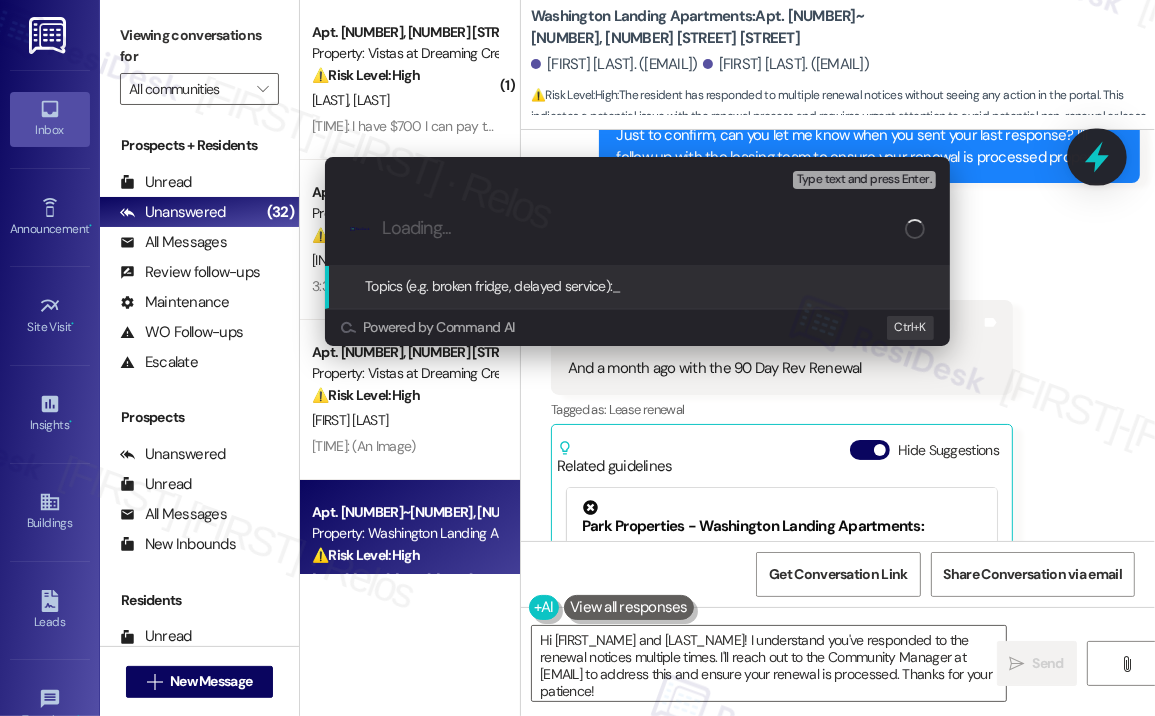 type on "Follow-Up on Renewal Notices – Still No Lease Posted in Portal" 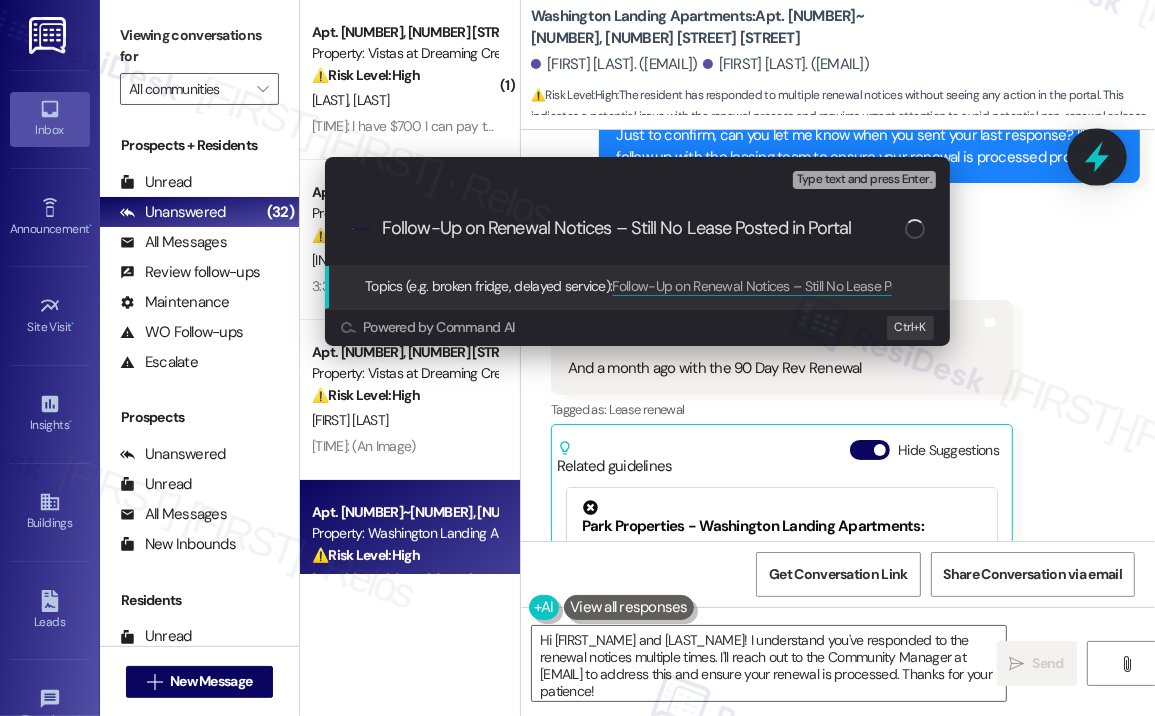 type 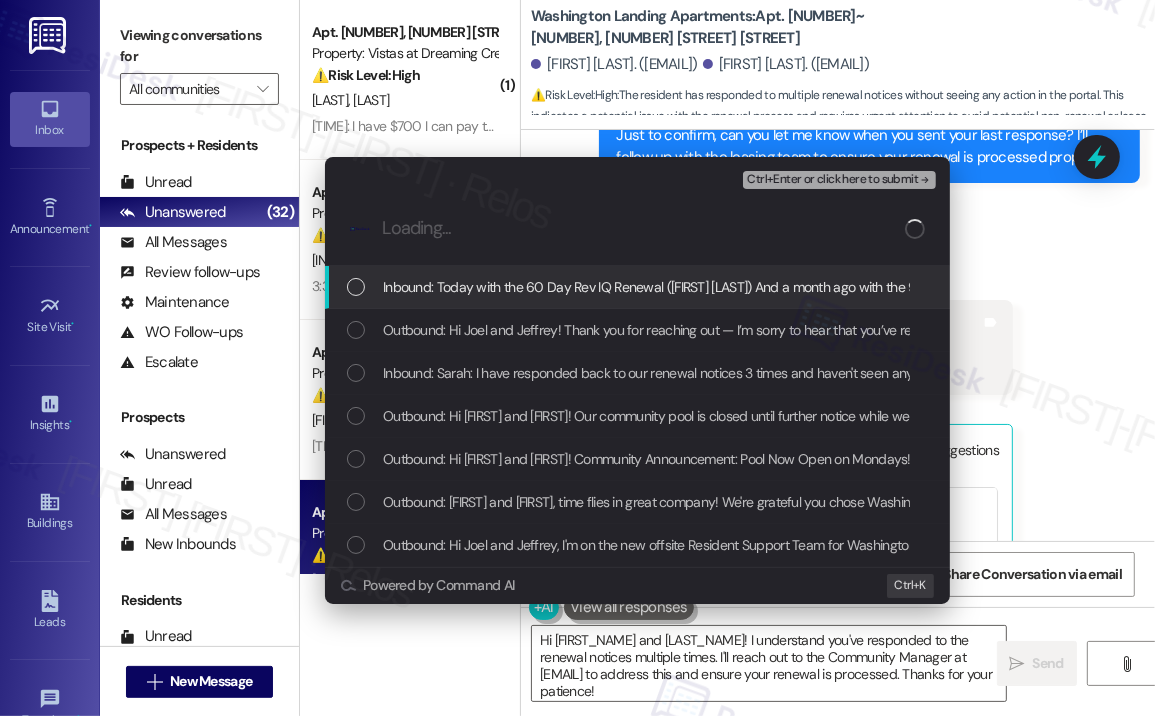 click on "Inbound: Today with the 60 Day Rev IQ Renewal ([FIRST] [LAST])
And a month ago with the 90 Day Rev Renewal" at bounding box center [706, 287] 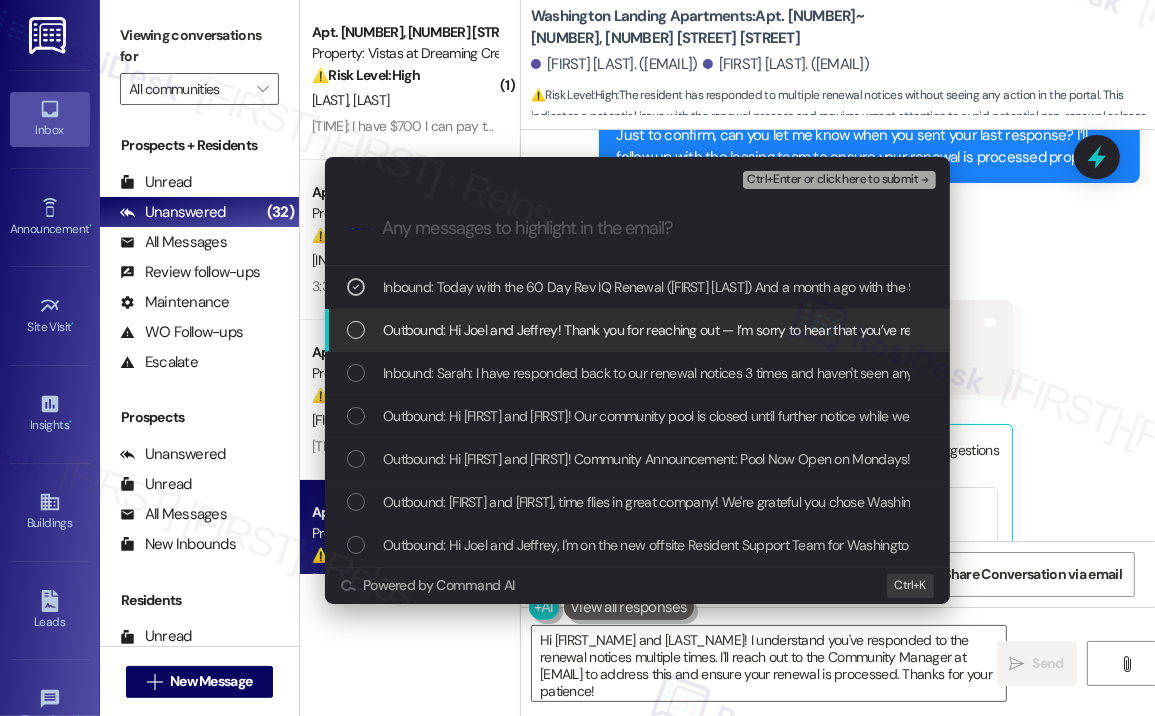 click on "Outbound: Hi Joel and Jeffrey! Thank you for reaching out — I’m sorry to hear that you’ve responded to the renewal notices multiple times without seeing anything posted in your portal. That sounds frustrating, and I want to make sure this gets addressed for you.
Just to confirm, can you let me know when you sent your last response? I’ll follow up with the leasing team to ensure your renewal is processed properly." at bounding box center [1580, 330] 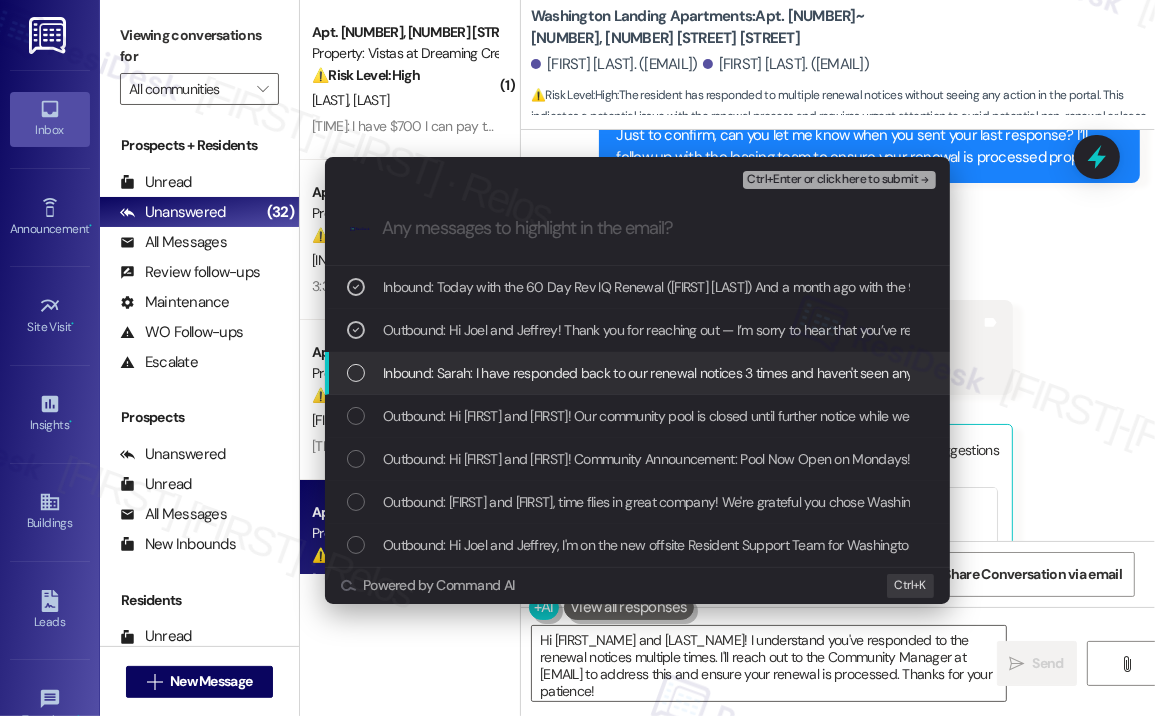 click on "Inbound: Sarah:
I have responded back to our renewal notices 3 times and haven't seen anything posted in the portal for us to sign. Can you please address this issue.
Thank you" at bounding box center (894, 373) 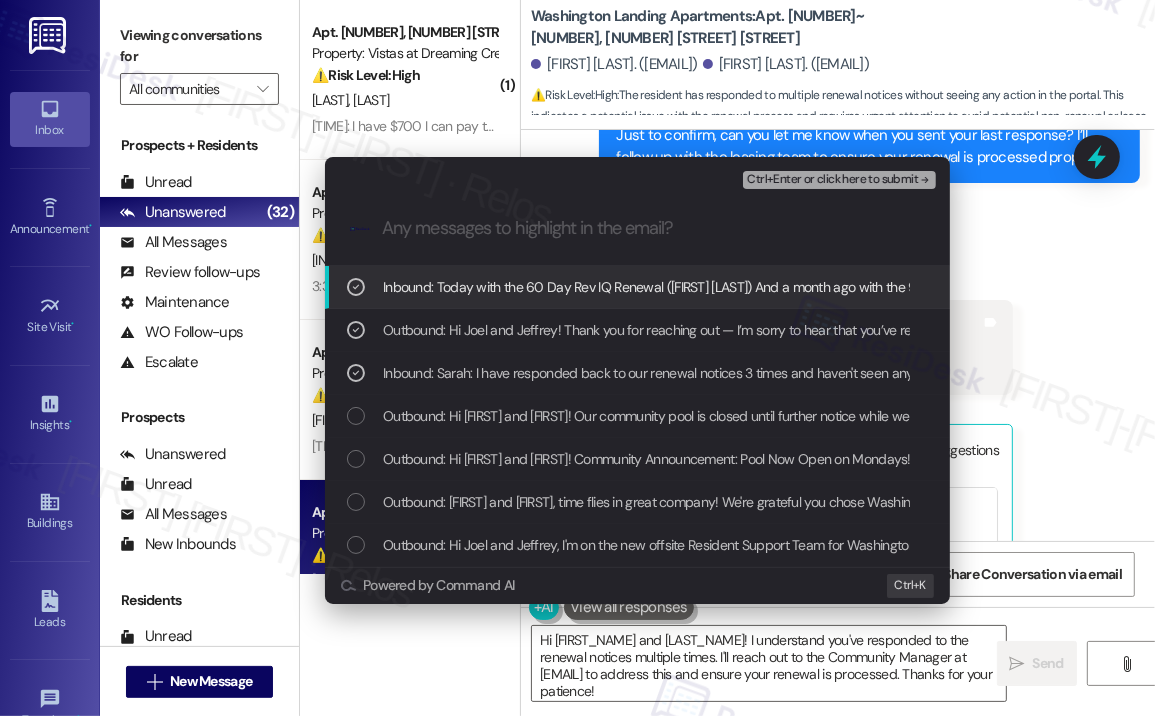 click on "Ctrl+Enter or click here to submit" at bounding box center [832, 180] 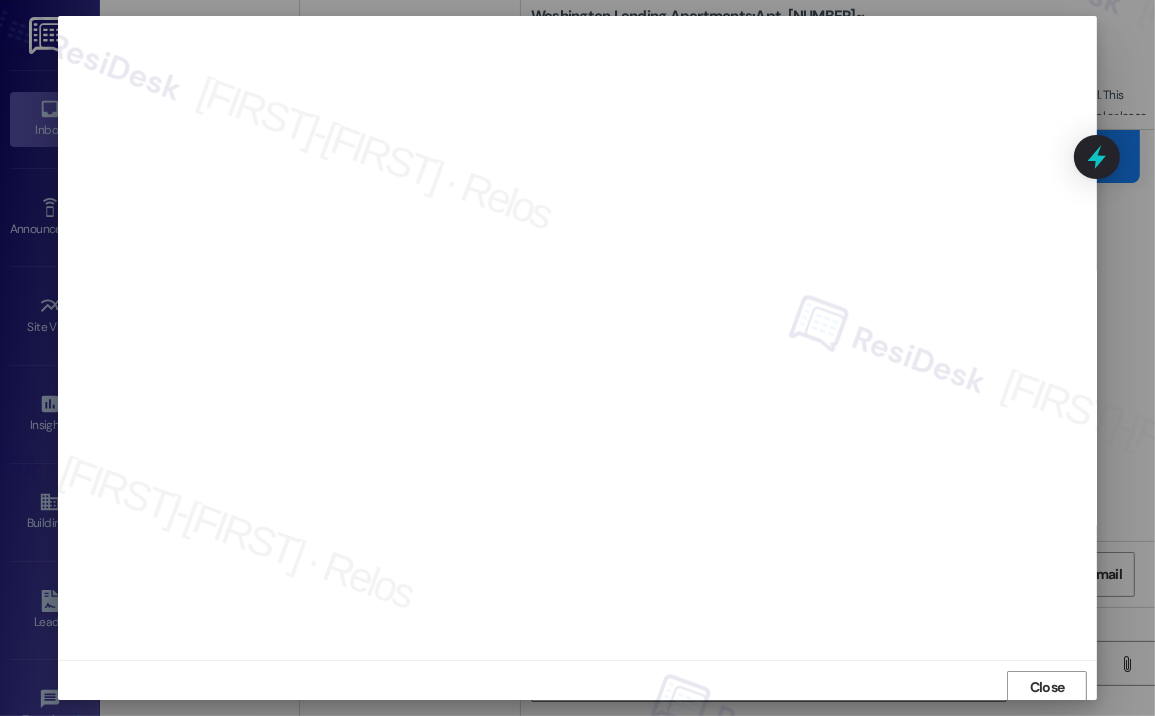 scroll, scrollTop: 3, scrollLeft: 0, axis: vertical 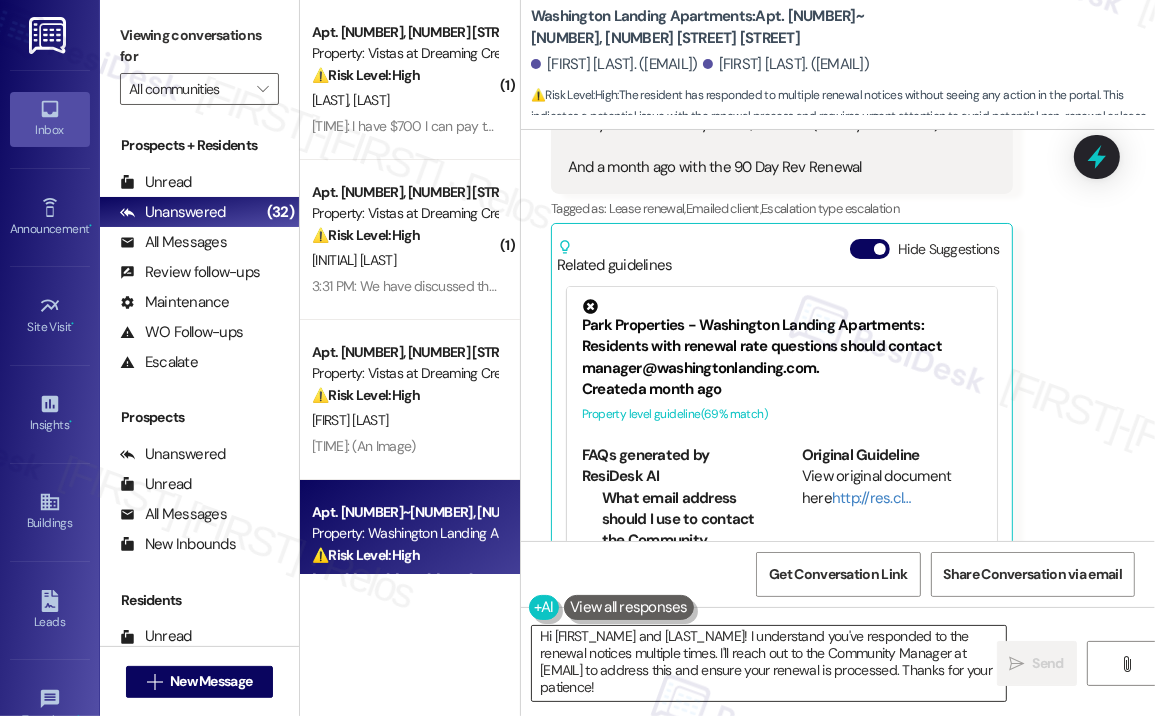 click on "Hi [FIRST_NAME] and [LAST_NAME]! I understand you've responded to the renewal notices multiple times. I'll reach out to the Community Manager at [EMAIL] to address this and ensure your renewal is processed. Thanks for your patience!" at bounding box center (769, 663) 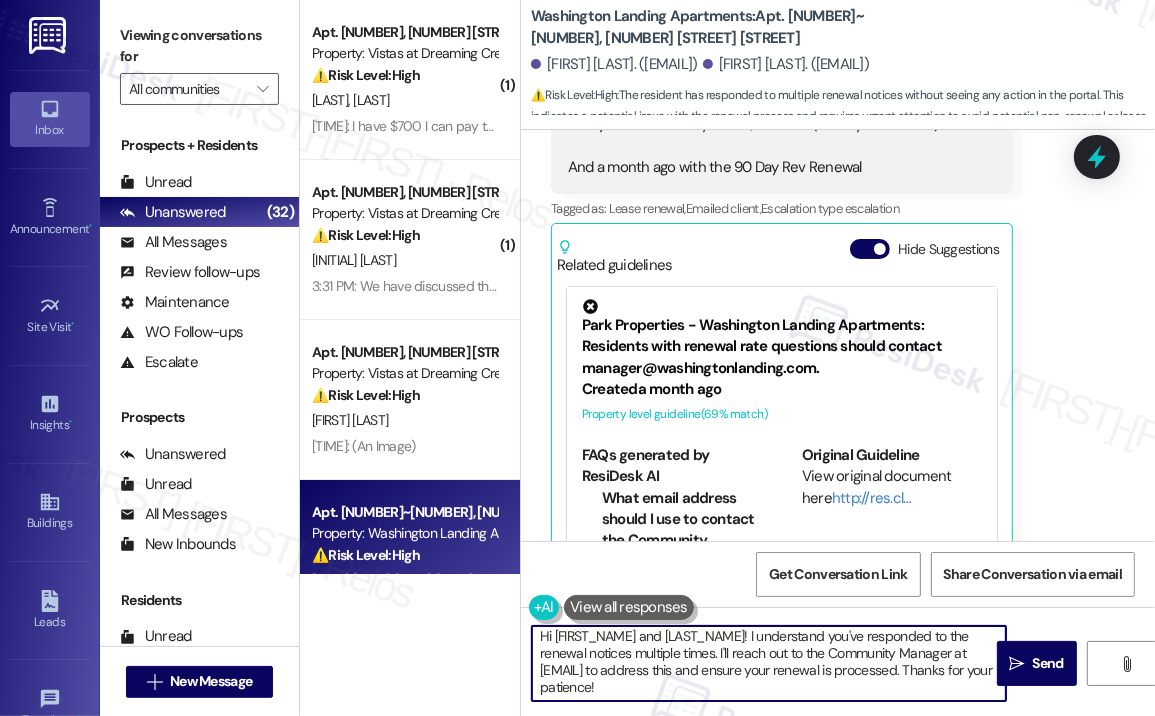 scroll, scrollTop: 4, scrollLeft: 0, axis: vertical 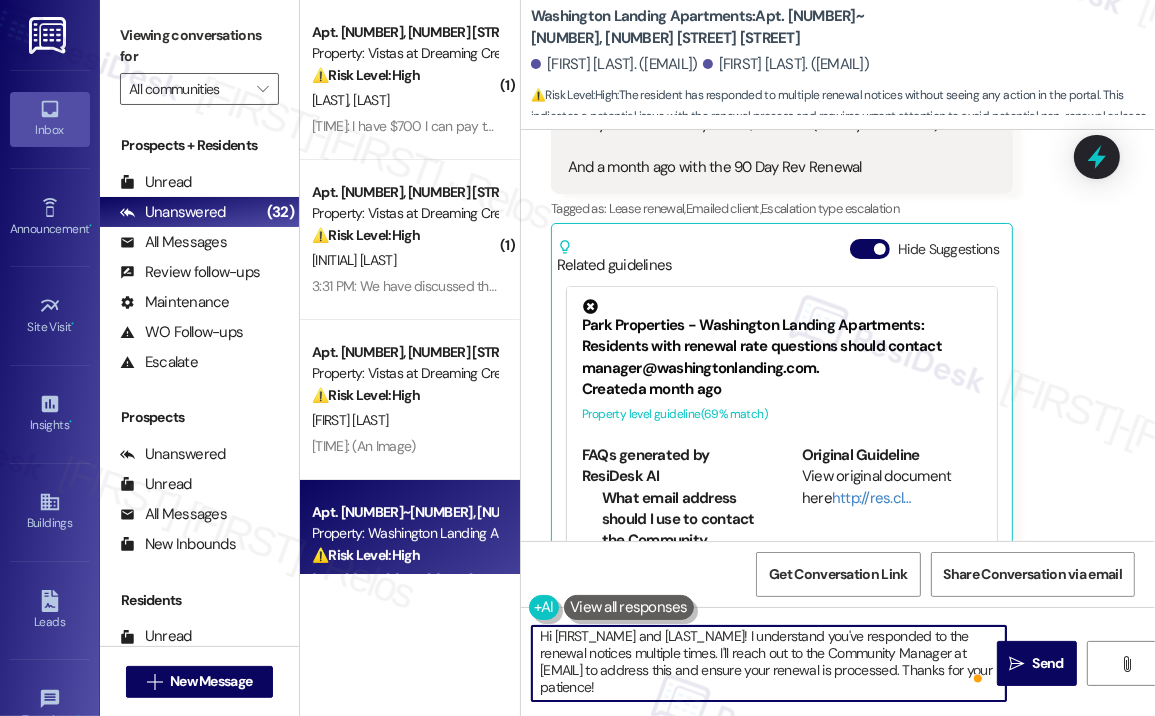 click on "Hi [FIRST_NAME] and [LAST_NAME]! I understand you've responded to the renewal notices multiple times. I'll reach out to the Community Manager at [EMAIL] to address this and ensure your renewal is processed. Thanks for your patience!" at bounding box center [769, 663] 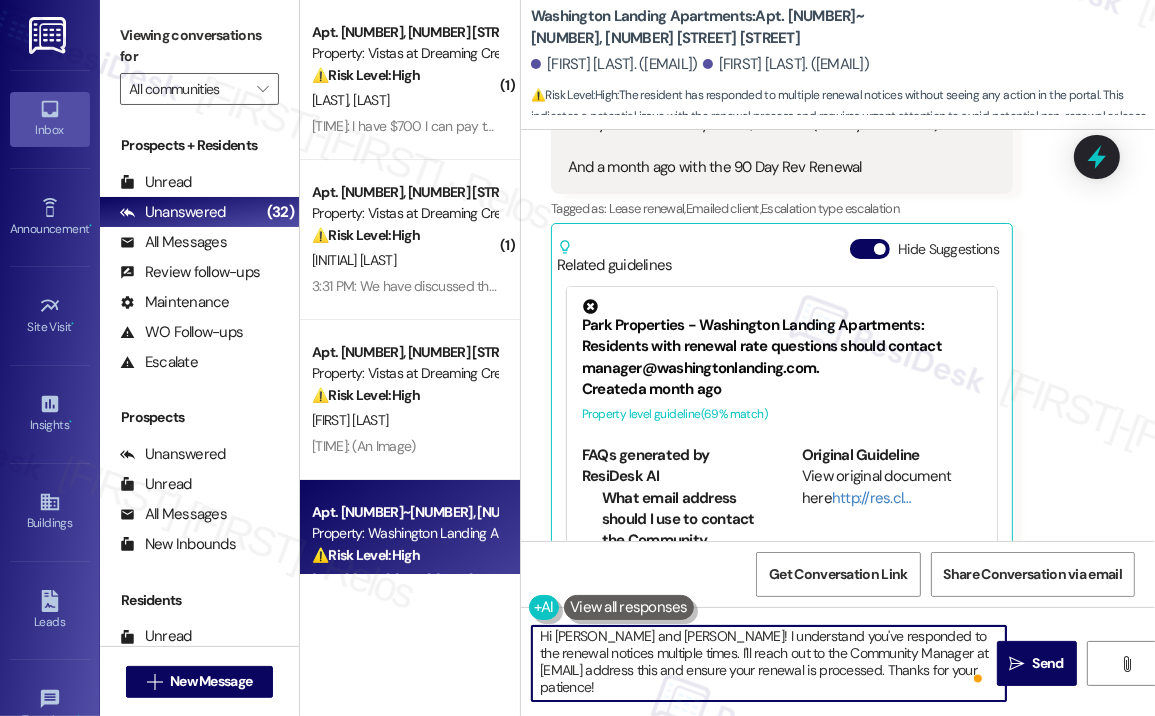 scroll, scrollTop: 0, scrollLeft: 0, axis: both 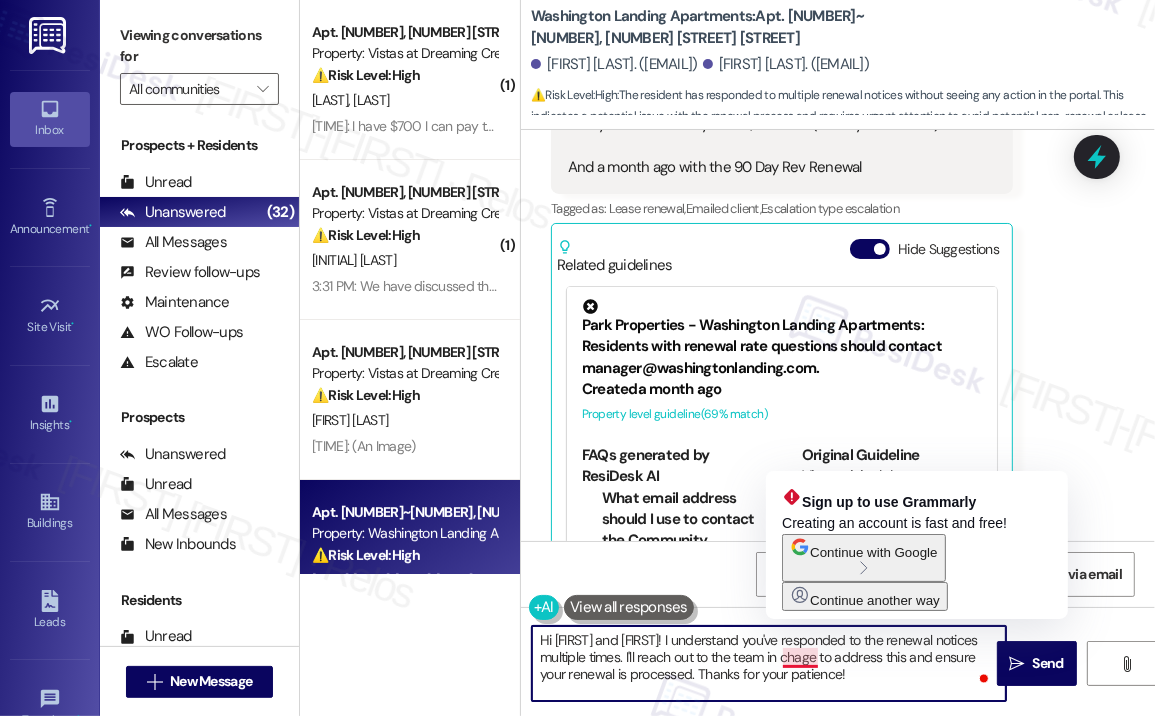 click on "Hi [FIRST] and [FIRST]! I understand you've responded to the renewal notices multiple times. I'll reach out to the team in chage to address this and ensure your renewal is processed. Thanks for your patience!" at bounding box center (769, 663) 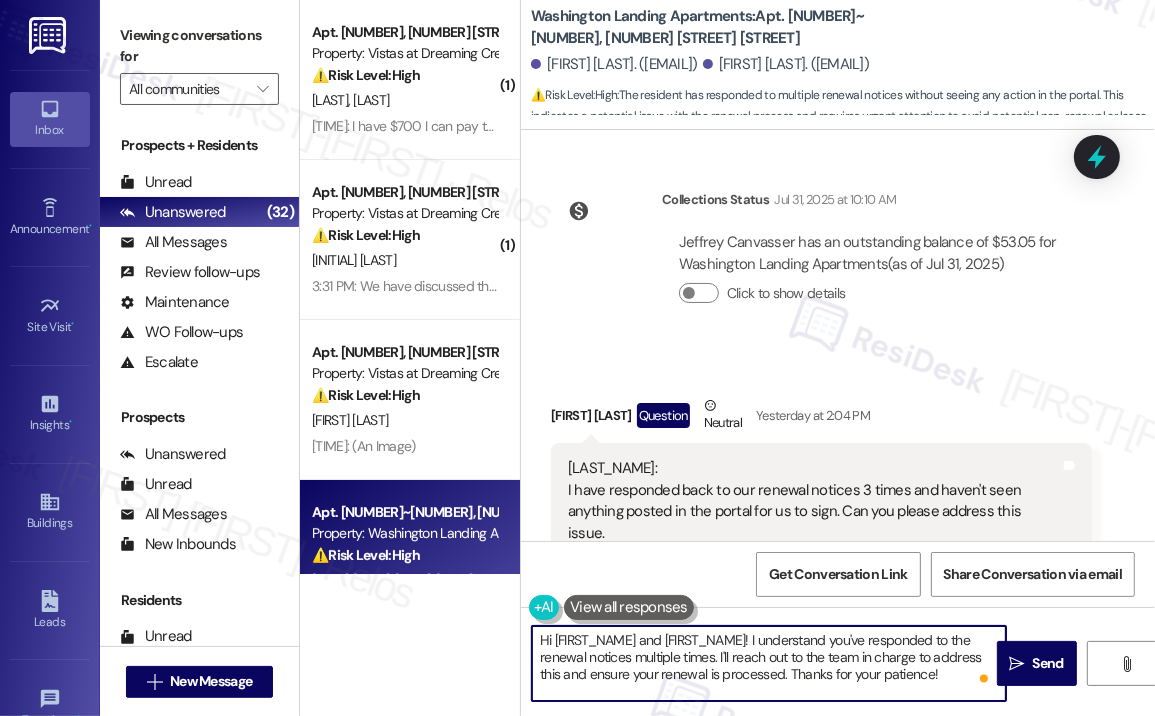scroll, scrollTop: 1114, scrollLeft: 0, axis: vertical 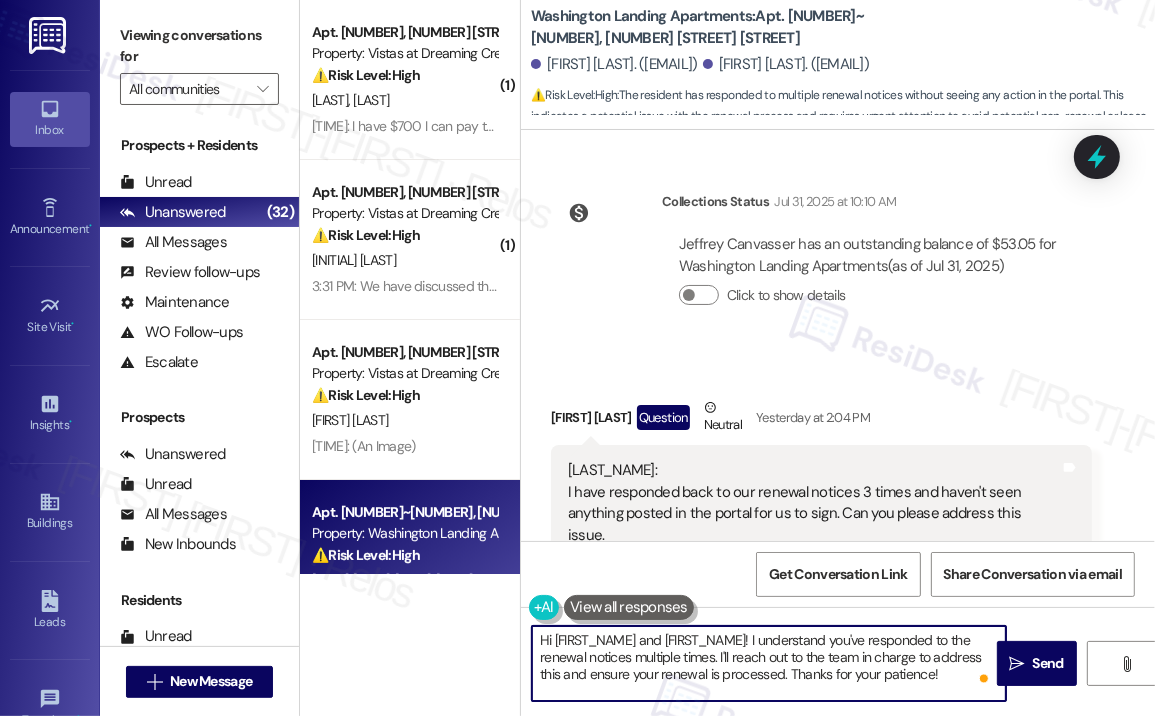 click on "Hi [FIRST_NAME] and [FIRST_NAME]! I understand you've responded to the renewal notices multiple times. I'll reach out to the team in charge to address this and ensure your renewal is processed. Thanks for your patience!" at bounding box center (769, 663) 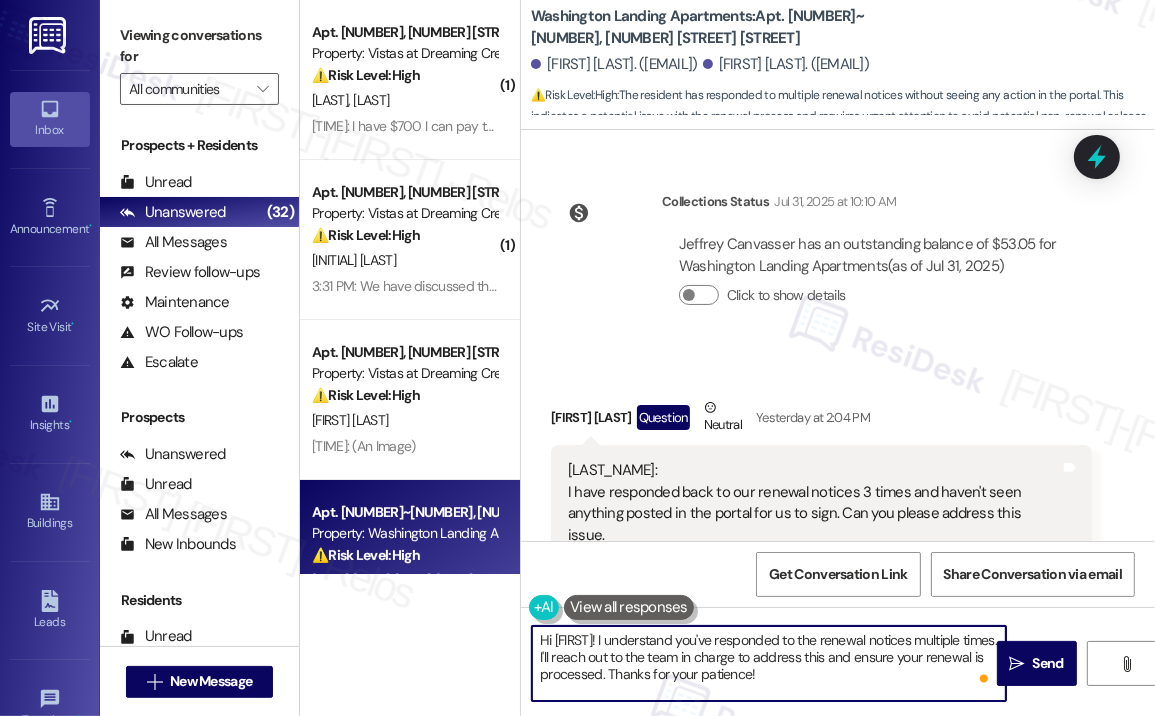 click on "Hi [FIRST]! I understand you've responded to the renewal notices multiple times. I'll reach out to the team in charge to address this and ensure your renewal is processed. Thanks for your patience!" at bounding box center [769, 663] 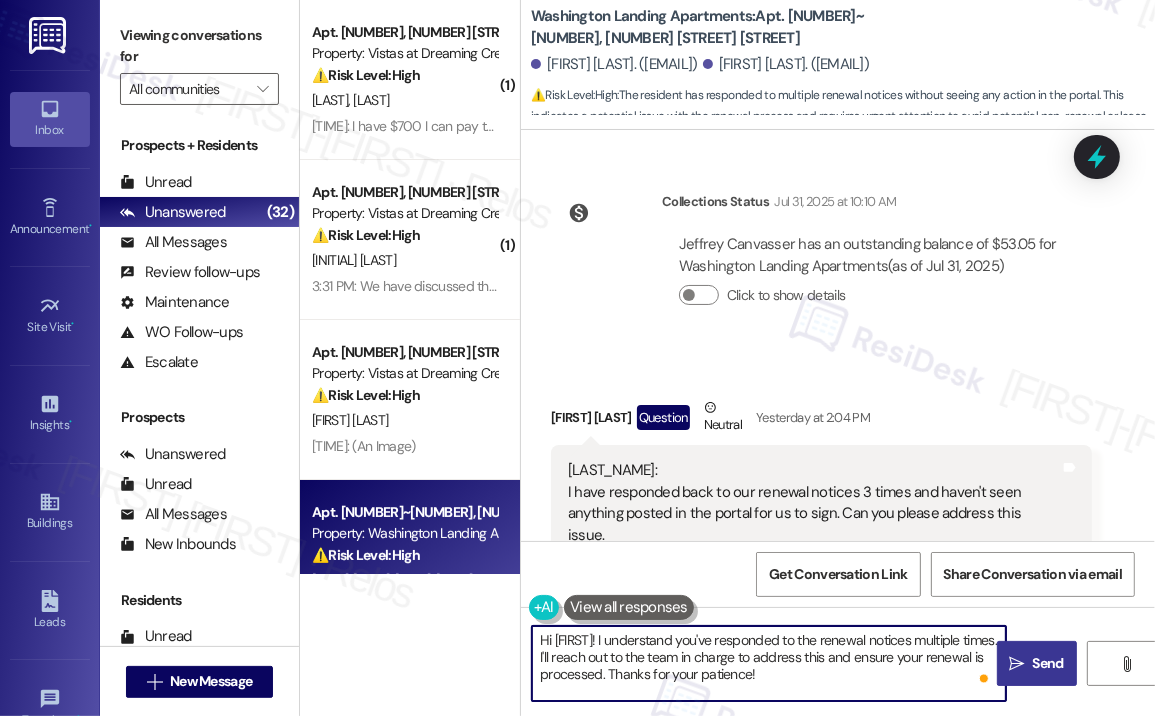 type on "Hi [FIRST]! I understand you've responded to the renewal notices multiple times. I'll reach out to the team in charge to address this and ensure your renewal is processed. Thanks for your patience!" 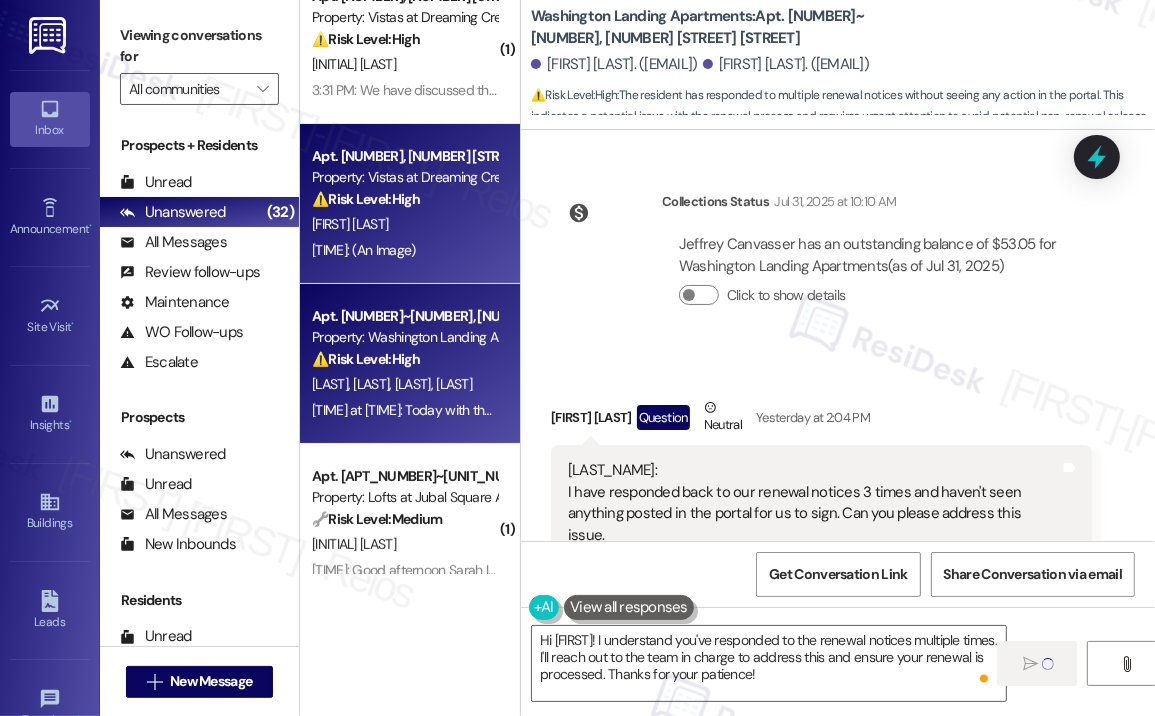 scroll, scrollTop: 200, scrollLeft: 0, axis: vertical 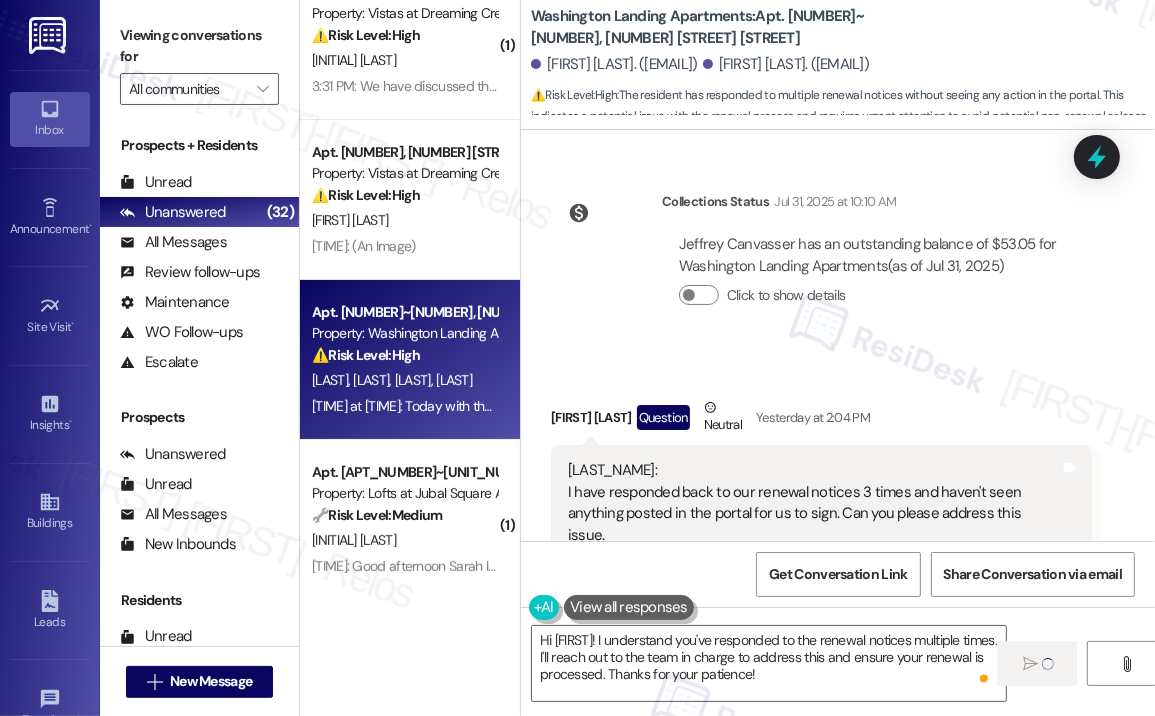 type 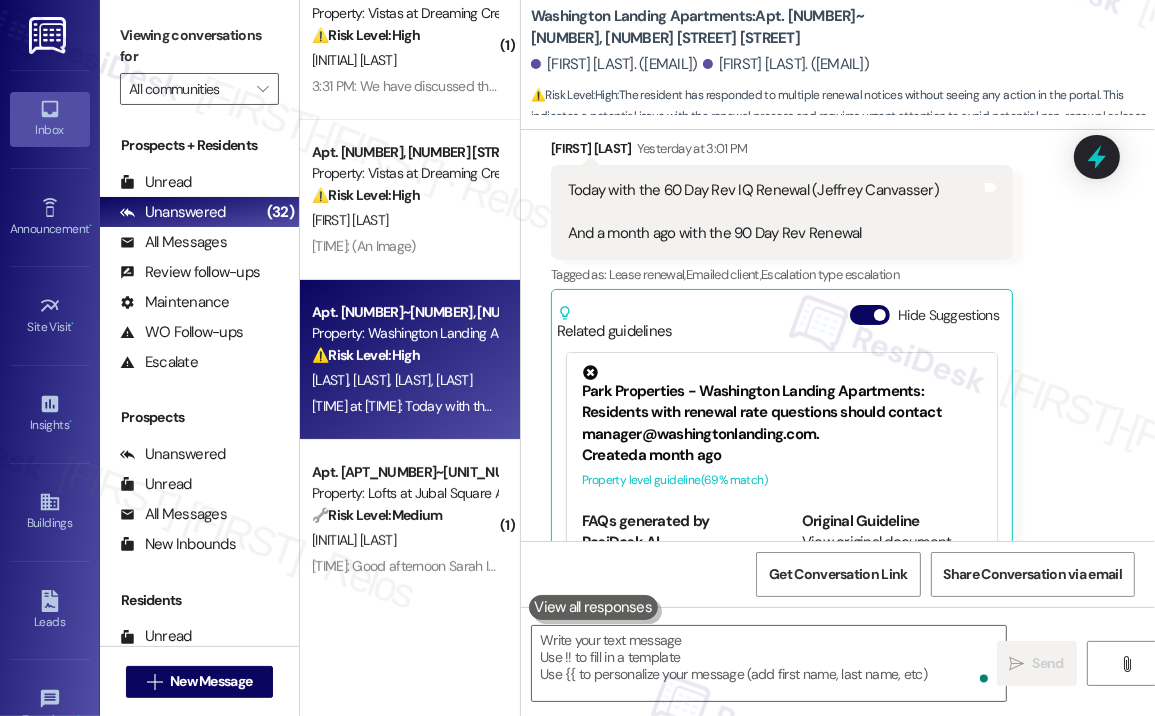 scroll, scrollTop: 2113, scrollLeft: 0, axis: vertical 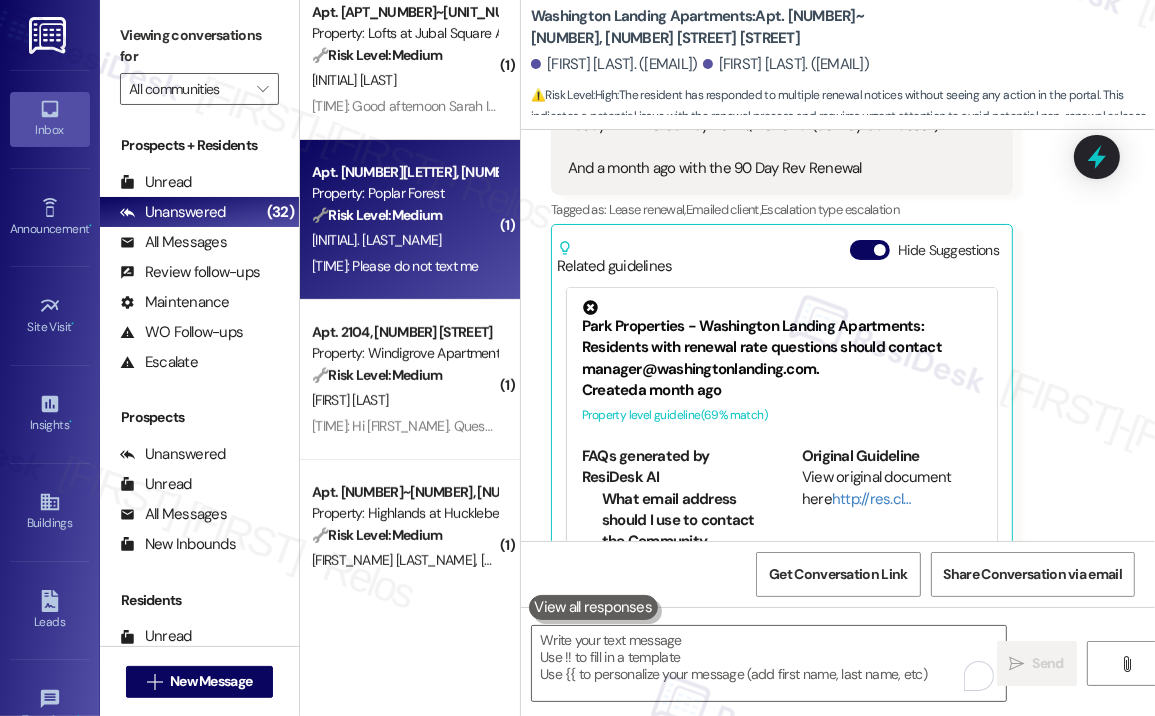 click on "[TIME]: Please do not text me [TIME]: Please do not text me" at bounding box center (395, 266) 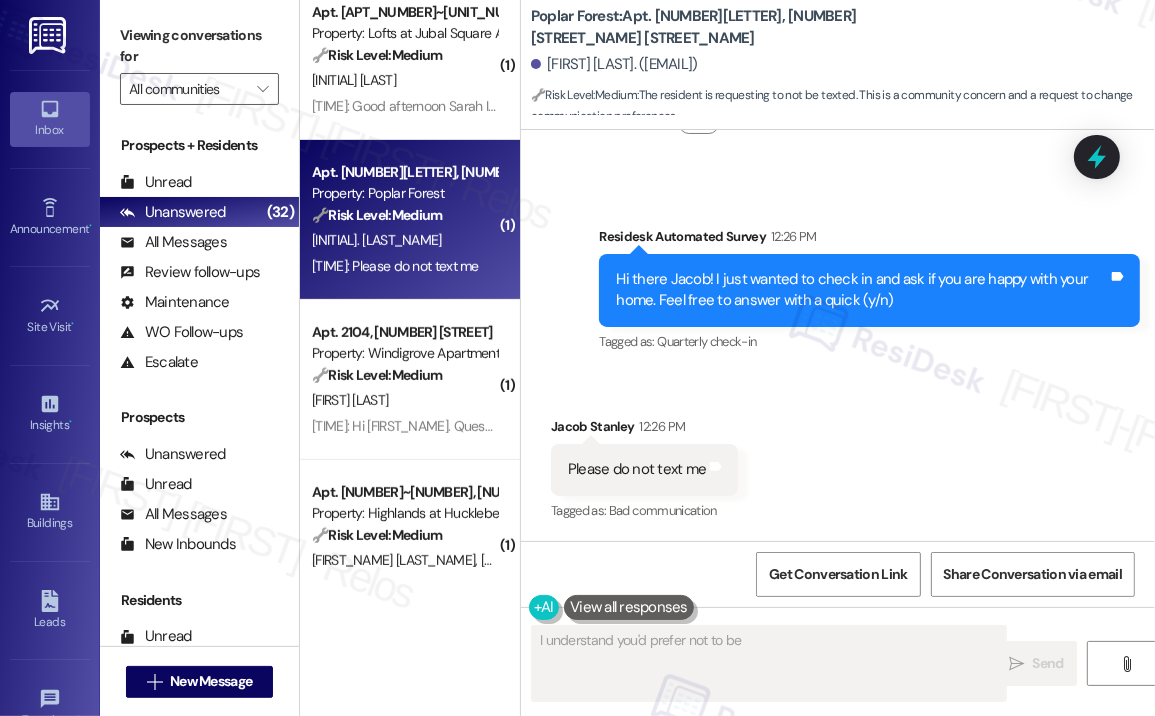 scroll, scrollTop: 564, scrollLeft: 0, axis: vertical 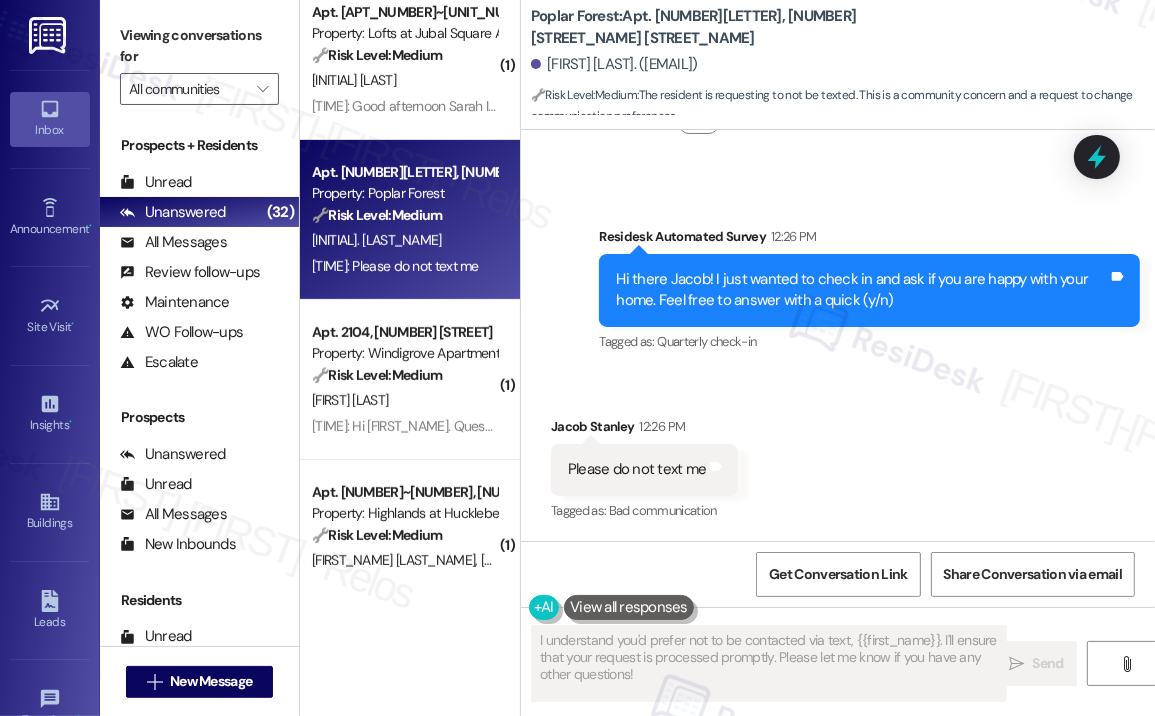 click on "Received via SMS Jacob Stanley [TIME] Please do not text me Tags and notes Tagged as: Bad communication Click to highlight conversations about Bad communication" at bounding box center (838, 455) 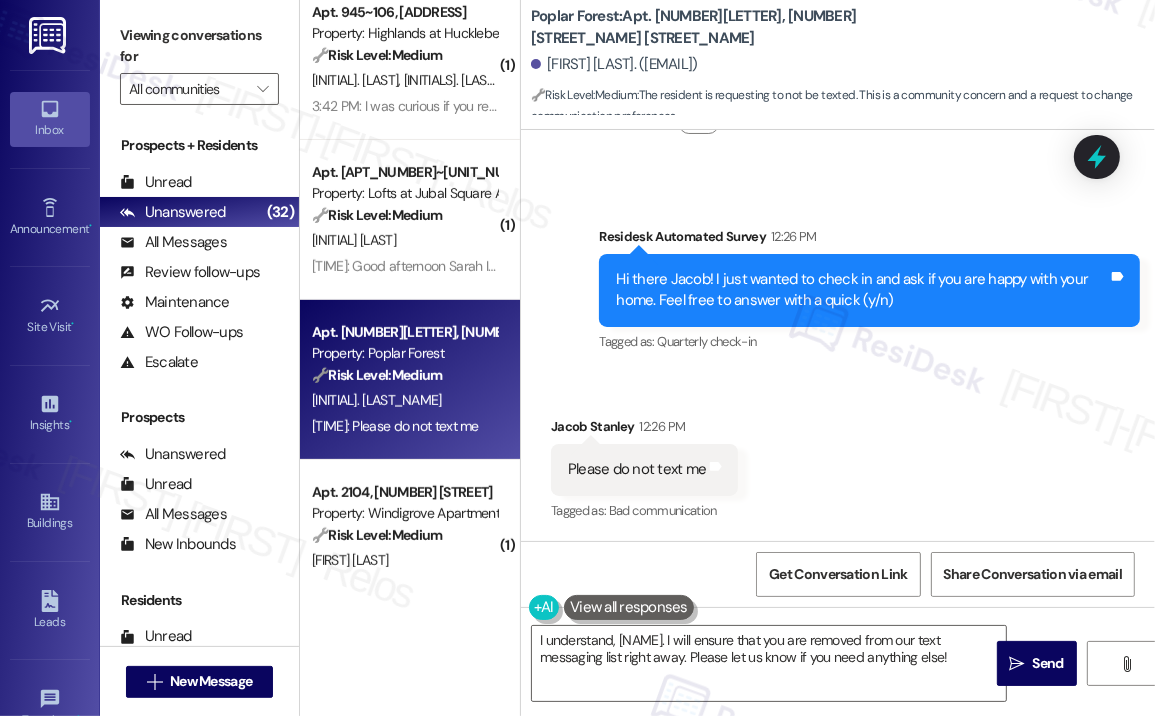 click on "Survey, sent via SMS Residesk Automated Survey [TIME]: Hi there [FIRST]! I just wanted to check in and ask if you are happy with your home. Feel free to answer with a quick (y/n) Tags and notes Tagged as: Quarterly check-in Click to highlight conversations about Quarterly check-in" at bounding box center [869, 291] 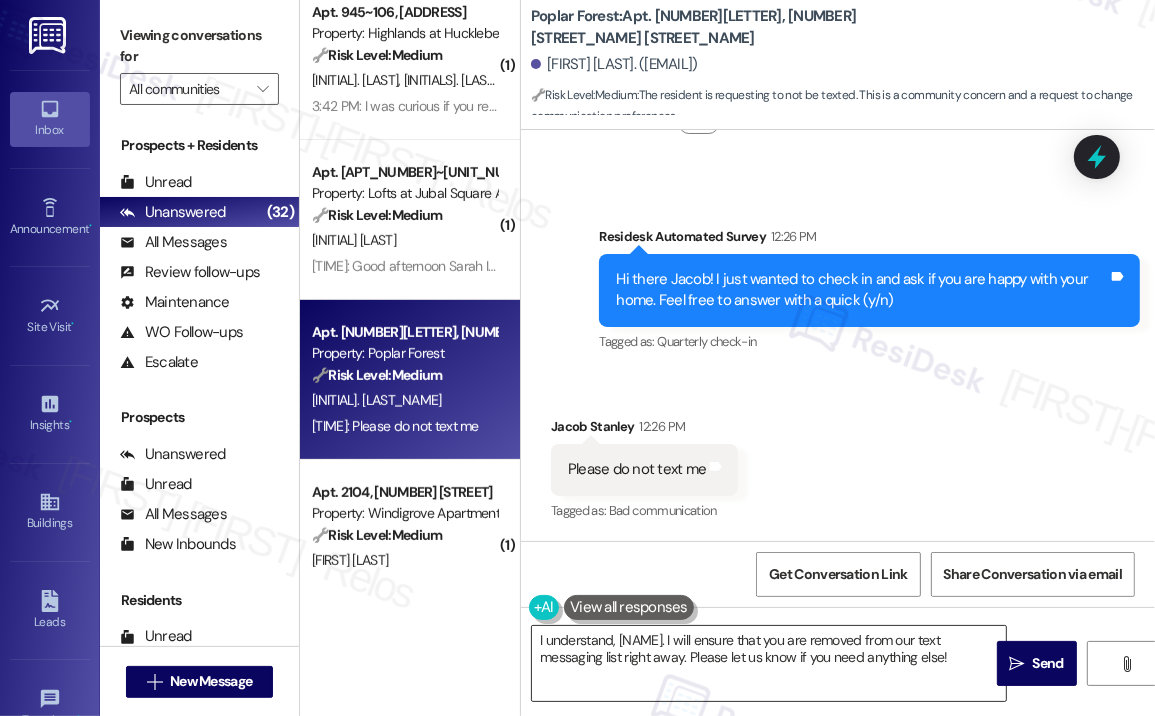click on "I understand, [NAME]. I will ensure that you are removed from our text messaging list right away. Please let us know if you need anything else!" at bounding box center [769, 663] 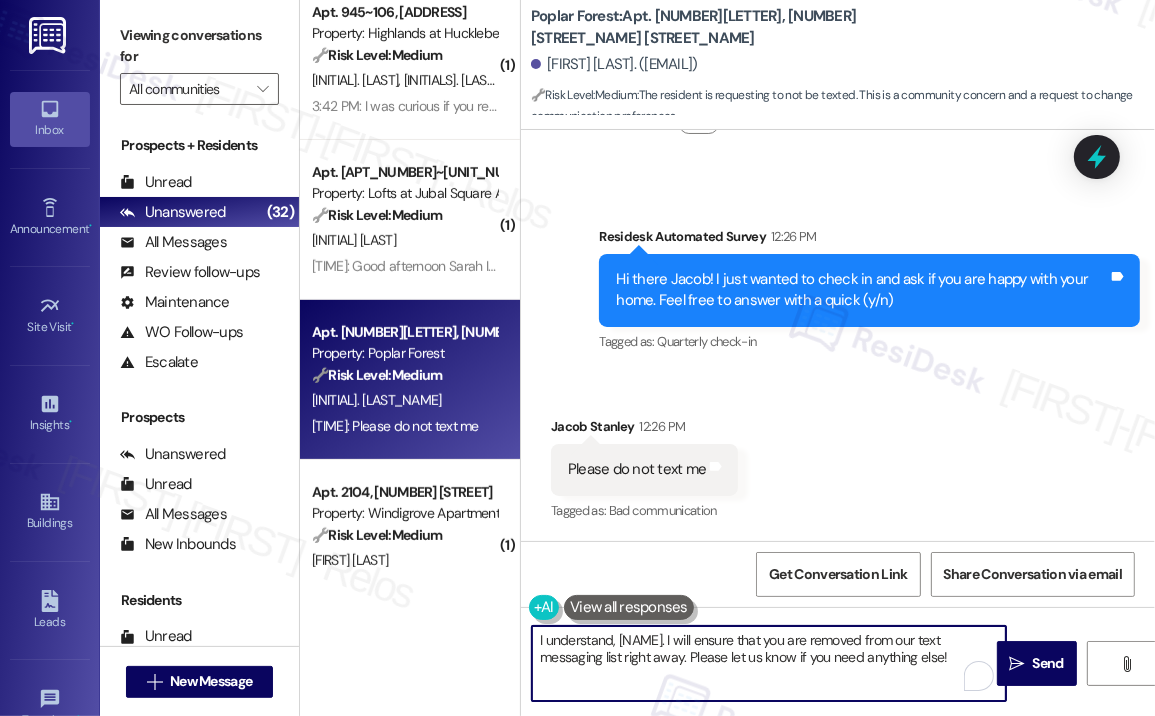 click on "I understand, [NAME]. I will ensure that you are removed from our text messaging list right away. Please let us know if you need anything else!" at bounding box center [769, 663] 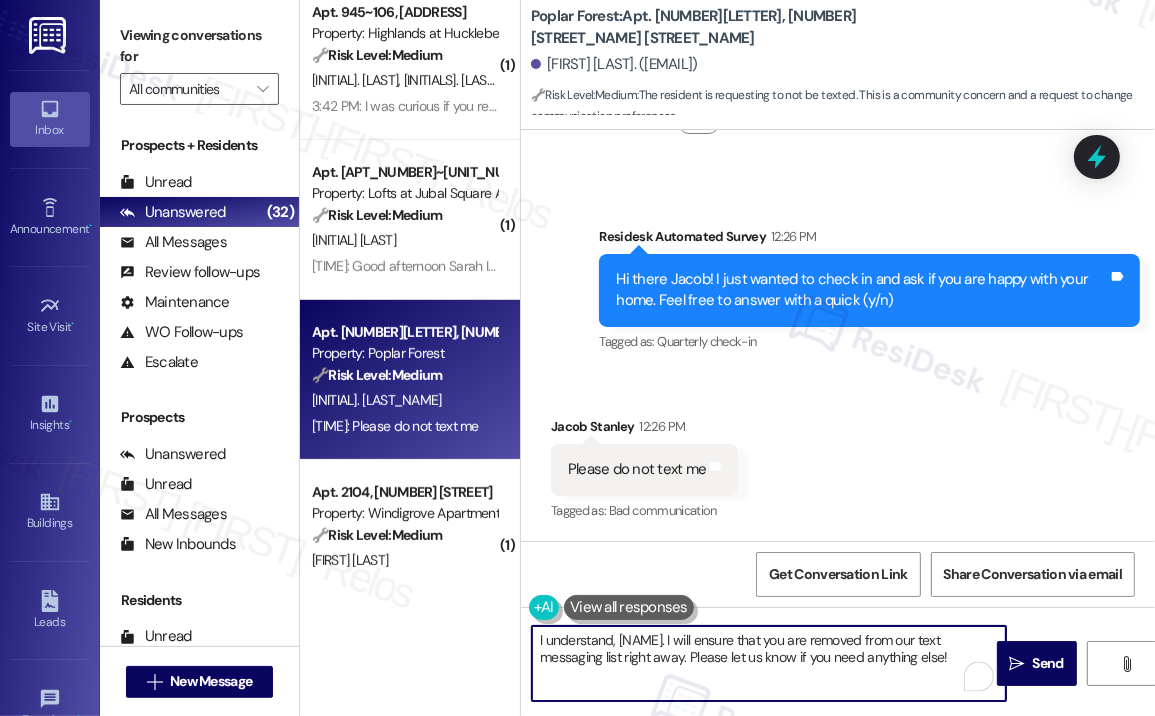 paste on "Sorry to bother you! Please reply STOP (all in capital letters) to opt-out of the messaging service. Thank you." 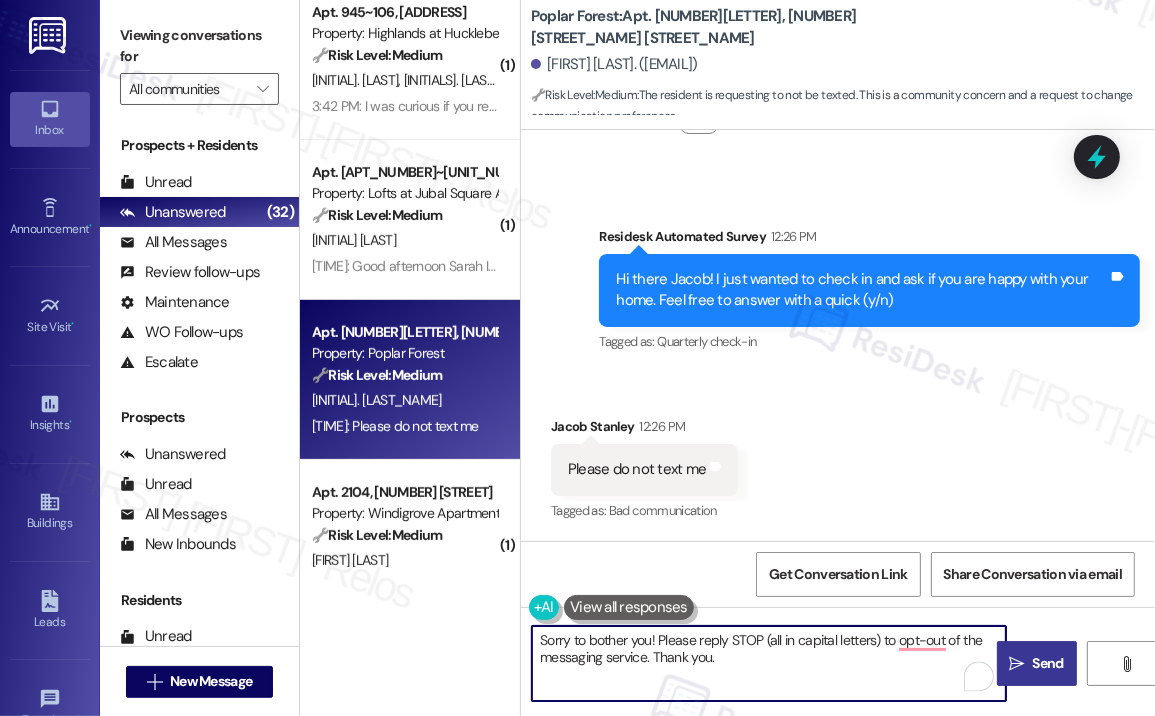 type on "Sorry to bother you! Please reply STOP (all in capital letters) to opt-out of the messaging service. Thank you." 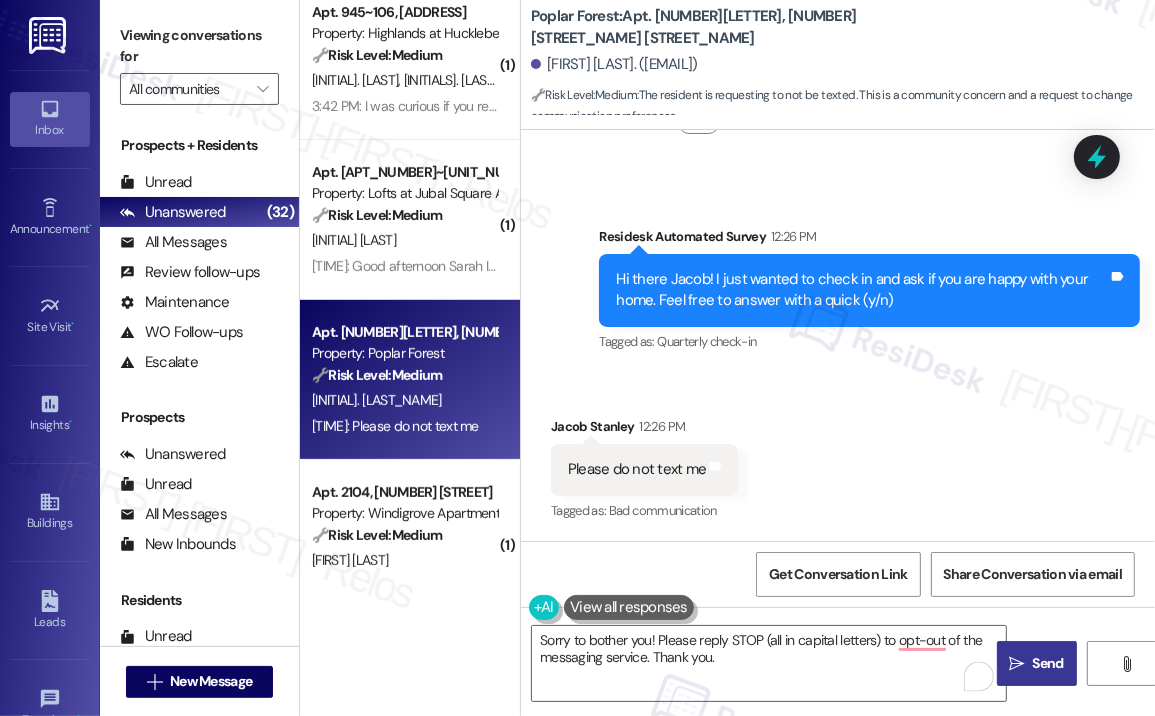 click on "Send" at bounding box center [1048, 663] 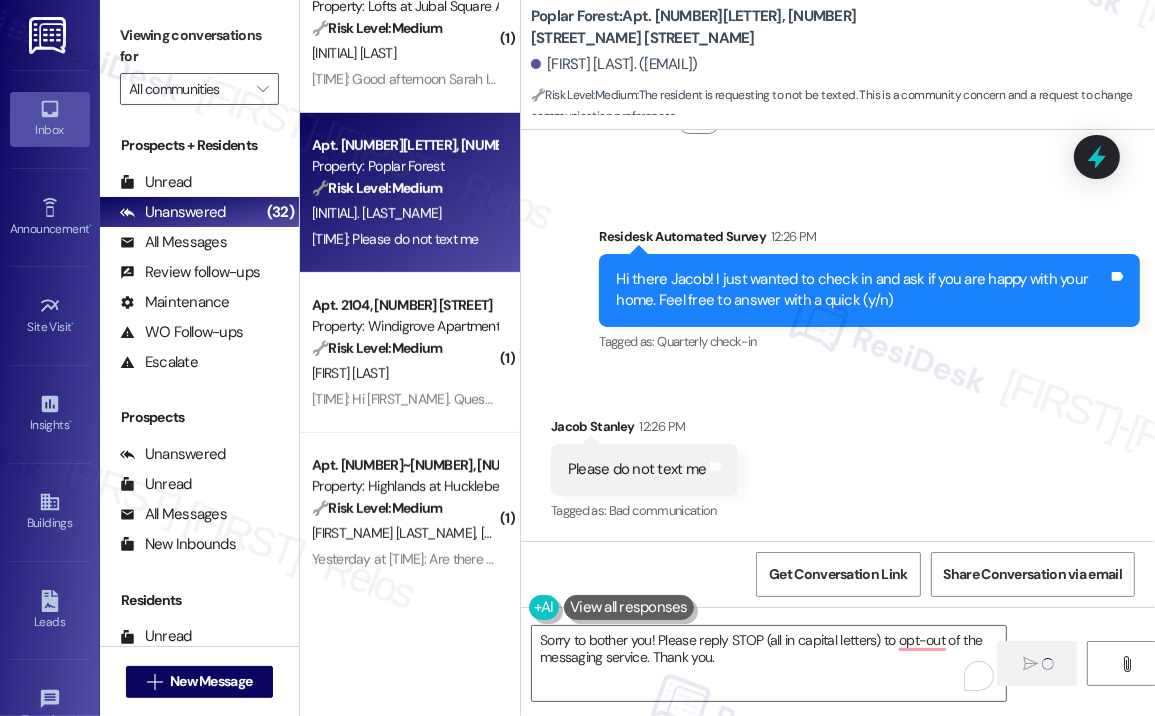 scroll, scrollTop: 700, scrollLeft: 0, axis: vertical 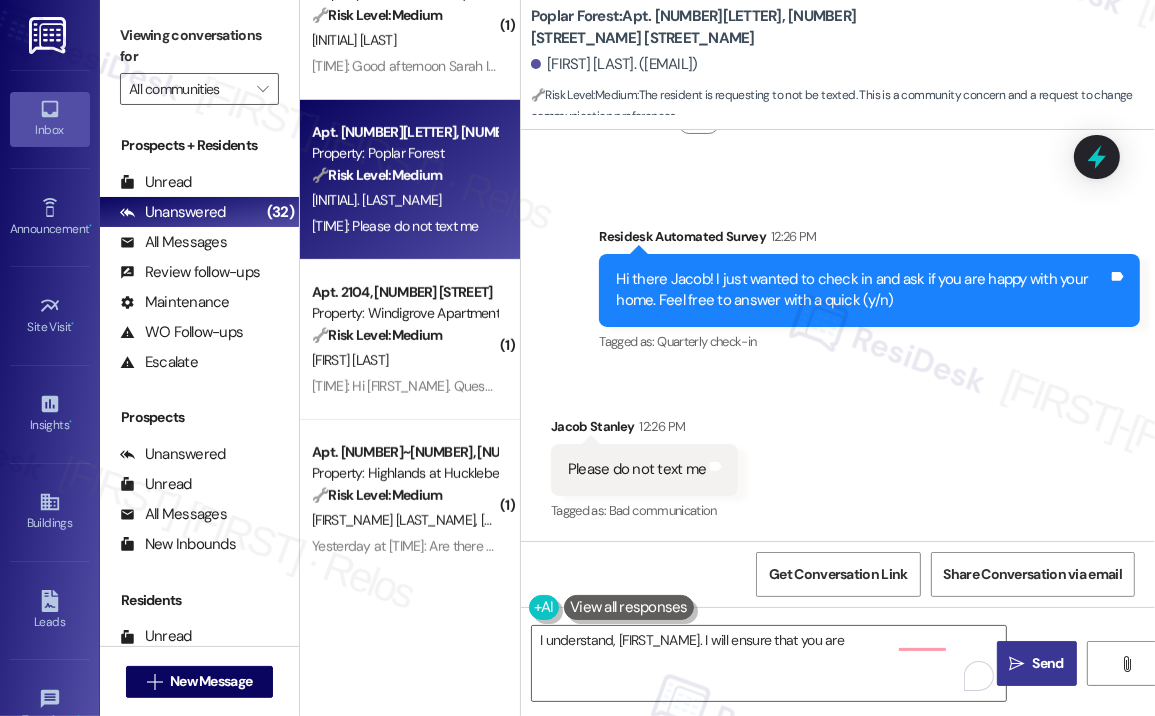 type on "I understand, [FIRST_NAME]. I will ensure that you are" 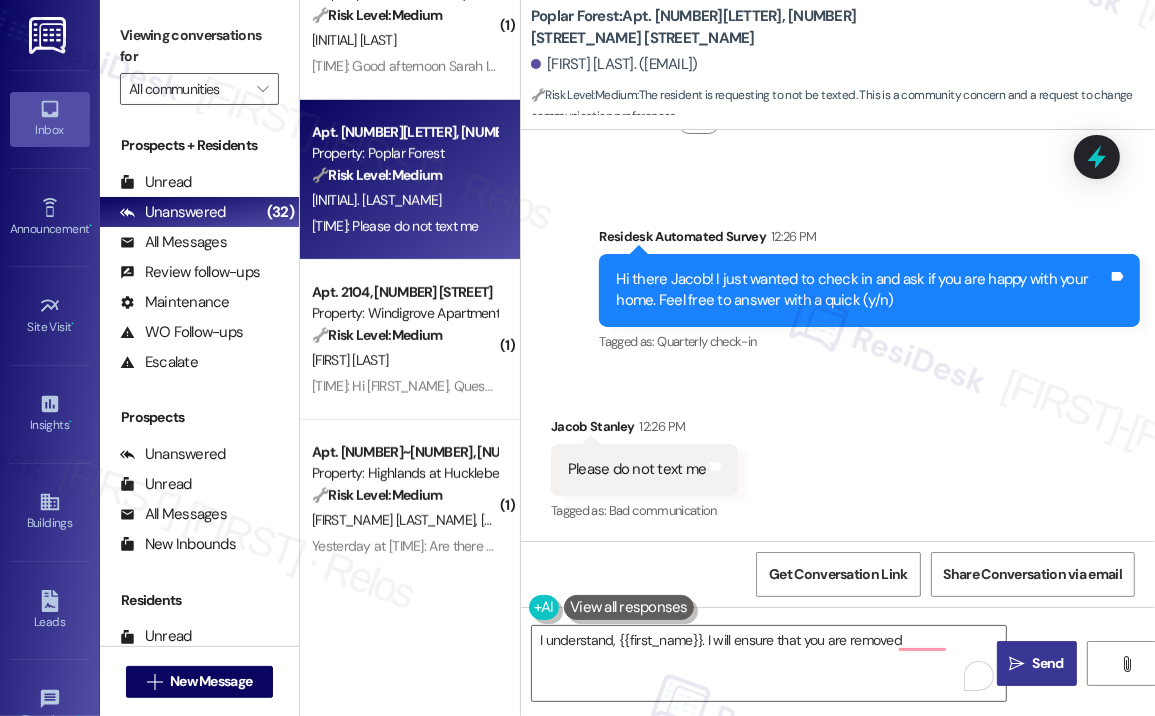 click on "🔧  Risk Level:  Medium" at bounding box center (377, 495) 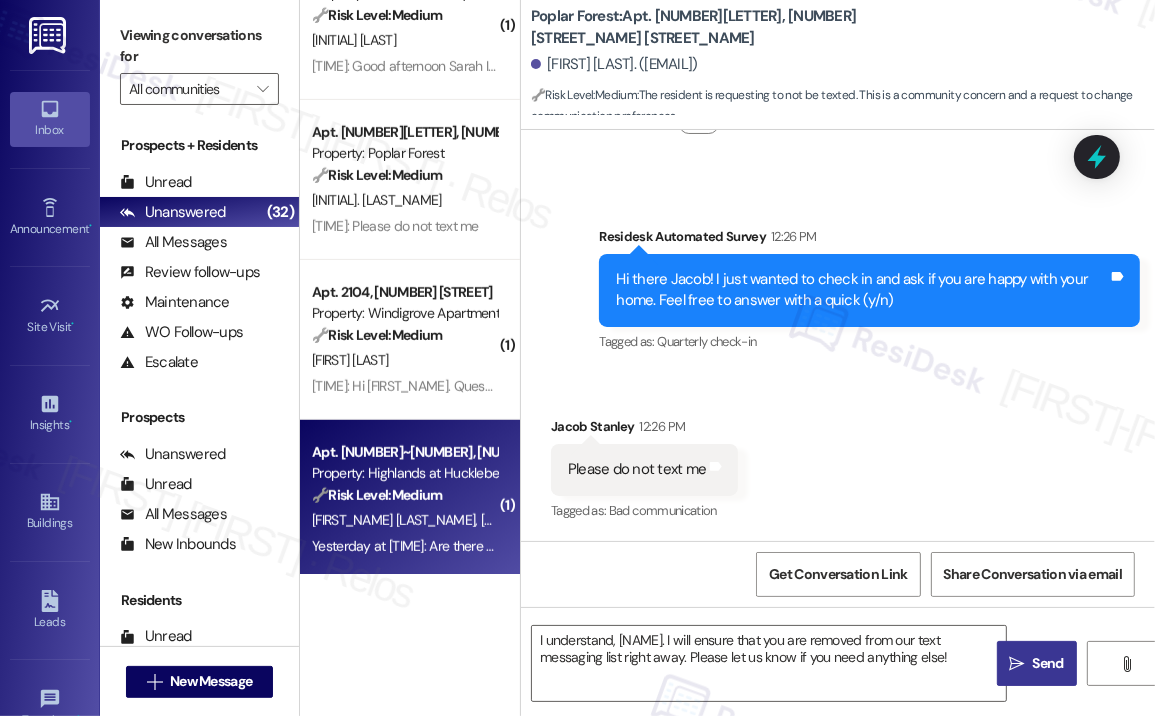 type on "Fetching suggested responses. Please feel free to read through the conversation in the meantime." 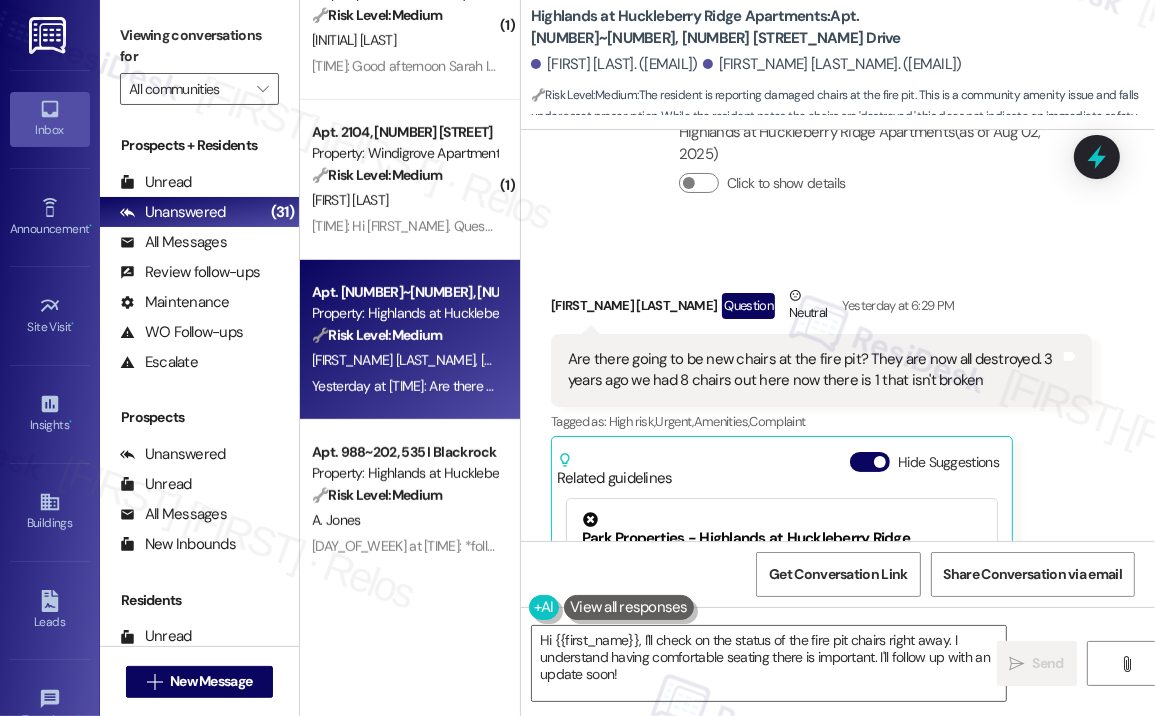 scroll, scrollTop: 44864, scrollLeft: 0, axis: vertical 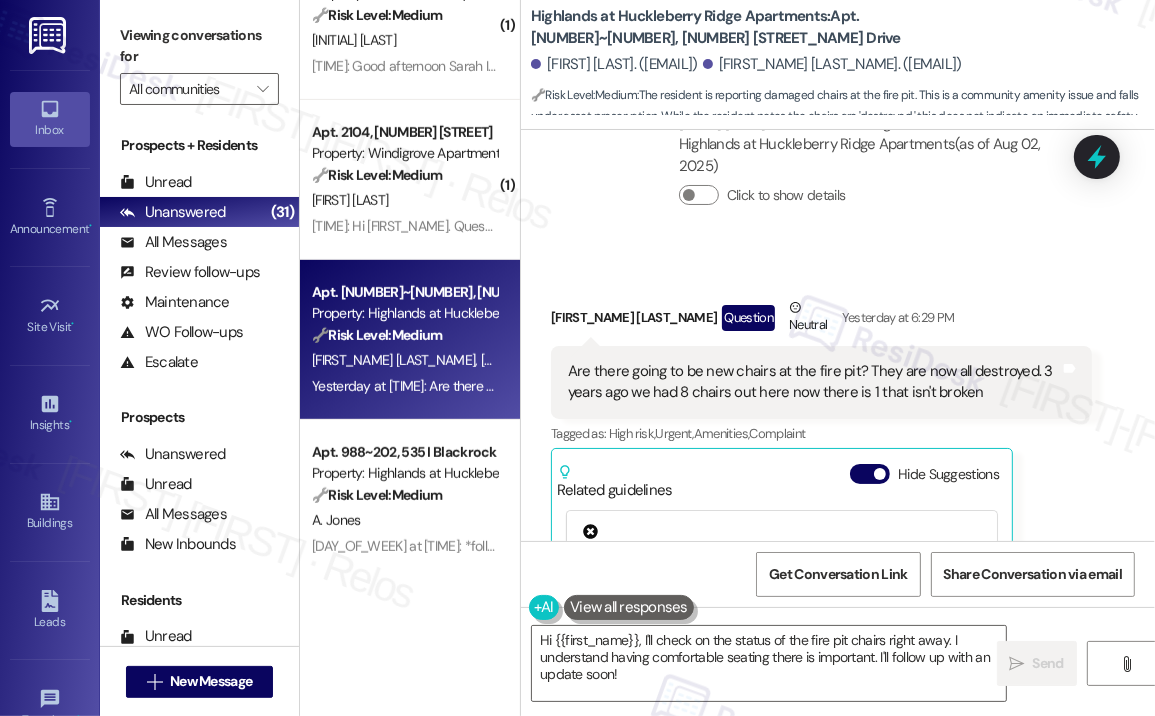 click on "Are there going to be new chairs at the fire pit? They are now all destroyed. 3 years ago we had 8 chairs out here now there is 1 that isn't broken" at bounding box center (814, 382) 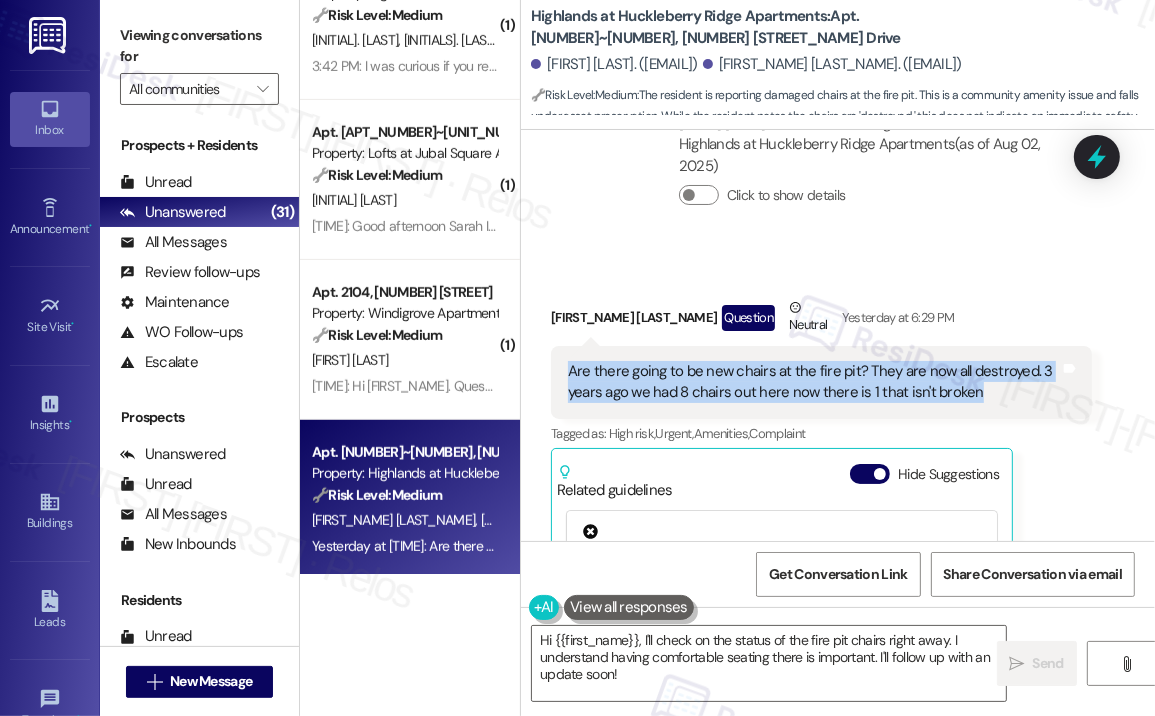 drag, startPoint x: 992, startPoint y: 424, endPoint x: 562, endPoint y: 398, distance: 430.78534 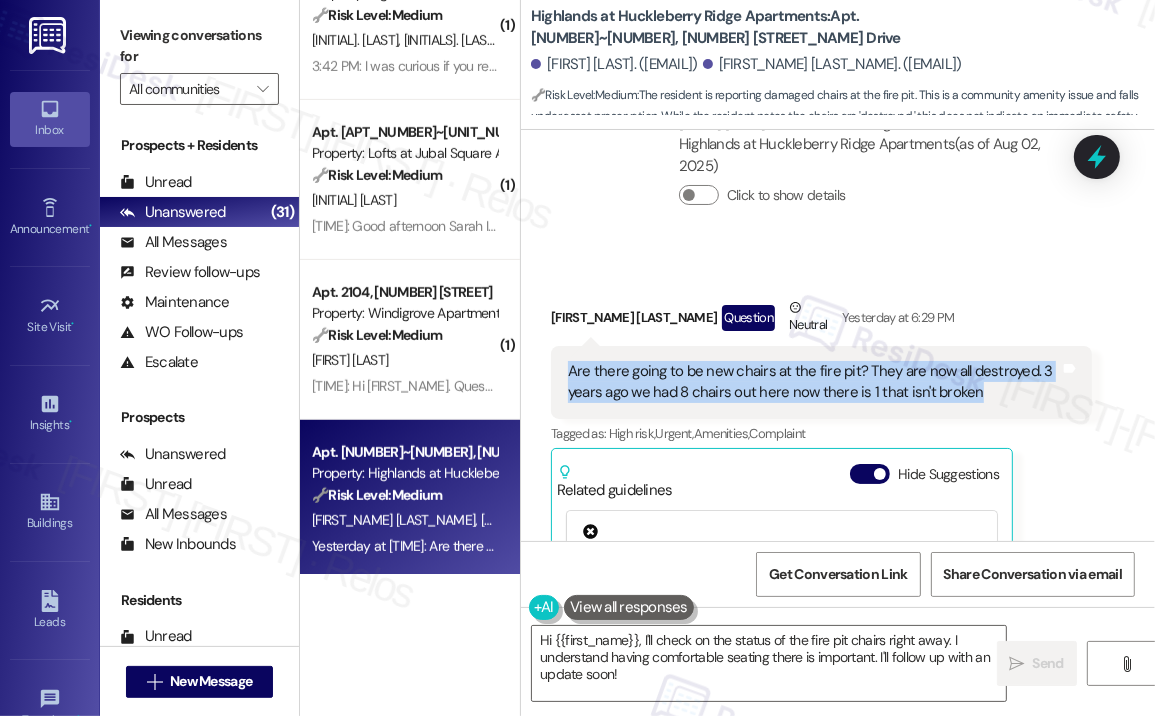 copy on "Are there going to be new chairs at the fire pit? They are now all destroyed. 3 years ago we had 8 chairs out here now there is 1 that isn't broken" 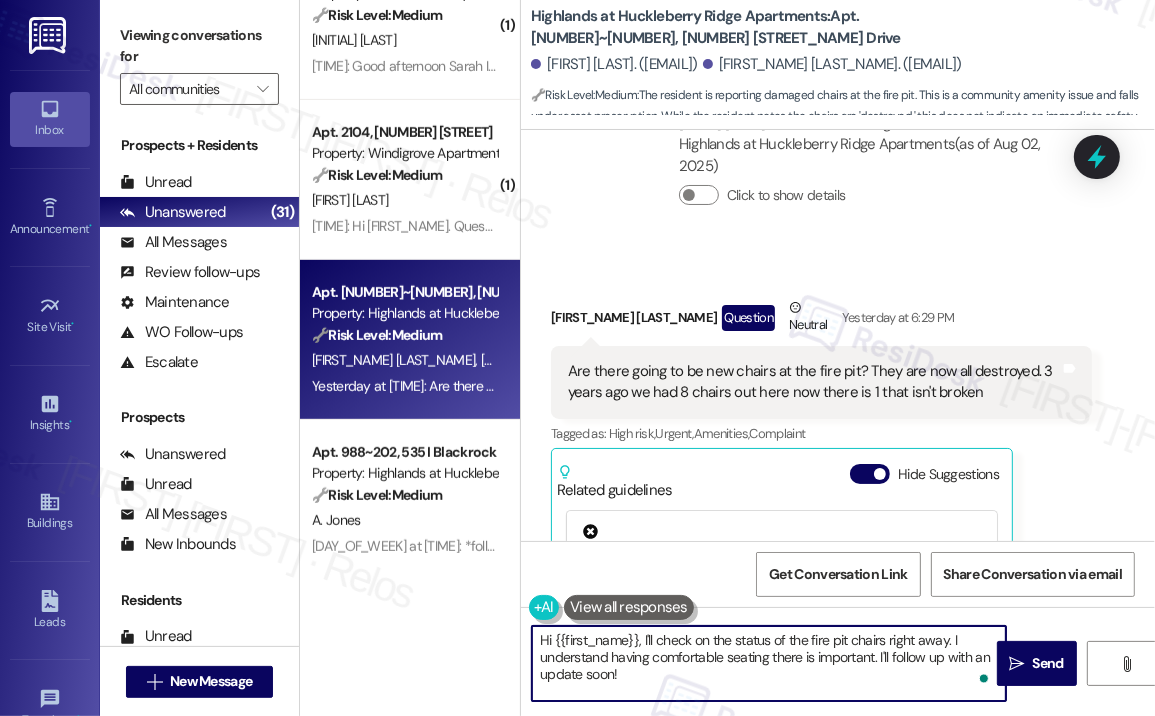drag, startPoint x: 689, startPoint y: 680, endPoint x: 643, endPoint y: 641, distance: 60.307545 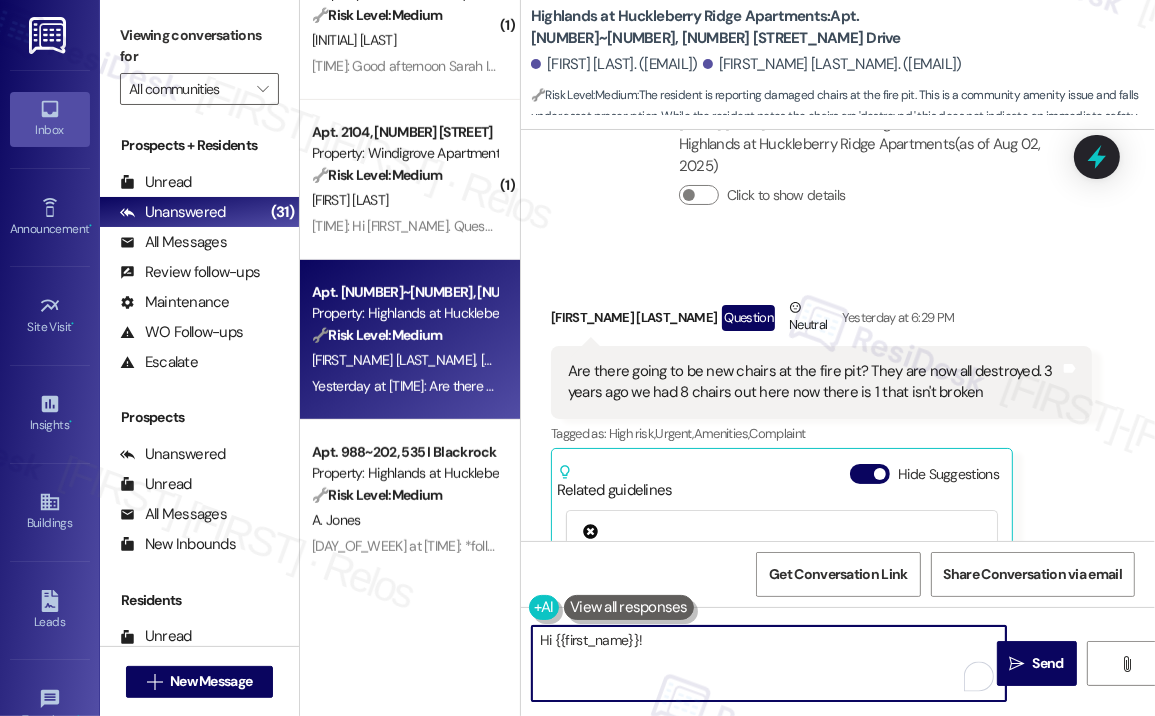 paste on "Thank you for reaching out — I’m sorry to hear the fire pit area has been left with broken or missing chairs. That definitely impacts the space for everyone.
Do you happen to know if the damage happened gradually over time or recently? I’ll check in with the team to see if there are plans to replace the chairs and when that might happen." 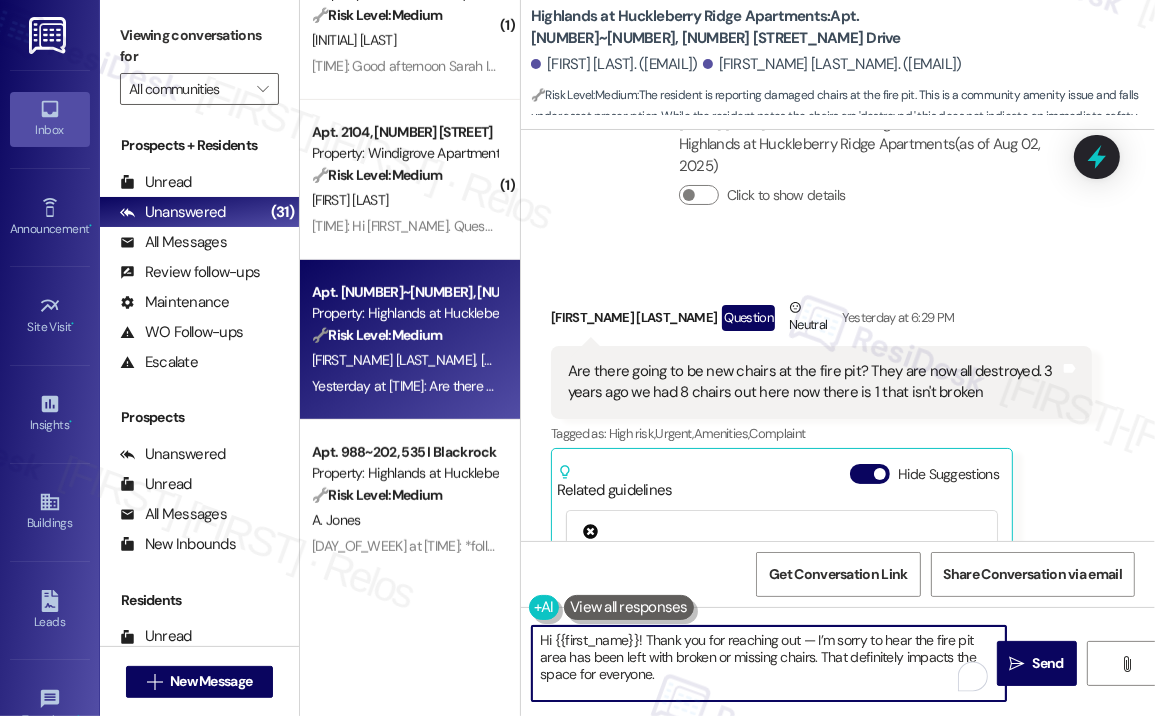 scroll, scrollTop: 50, scrollLeft: 0, axis: vertical 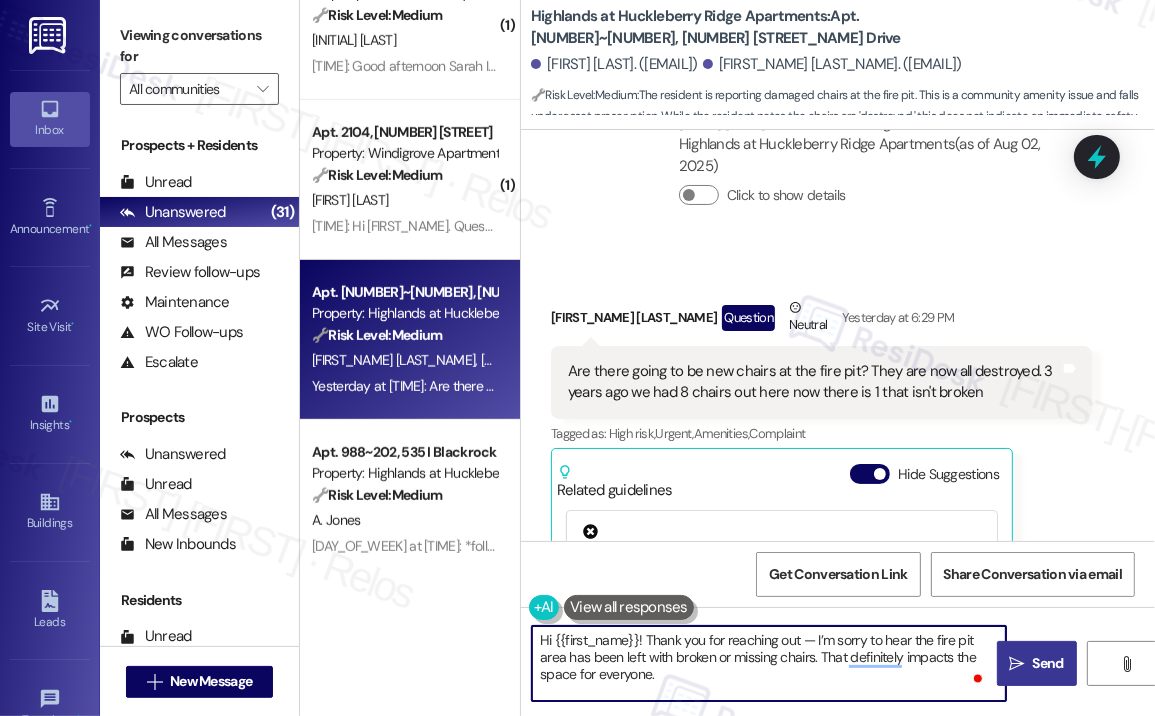 type on "Hi {{first_name}}! Thank you for reaching out — I’m sorry to hear the fire pit area has been left with broken or missing chairs. That definitely impacts the space for everyone.
Do you happen to know if the damage happened gradually over time or recently? I’ll check in with the team to see if there are plans to replace the chairs and when that might happen." 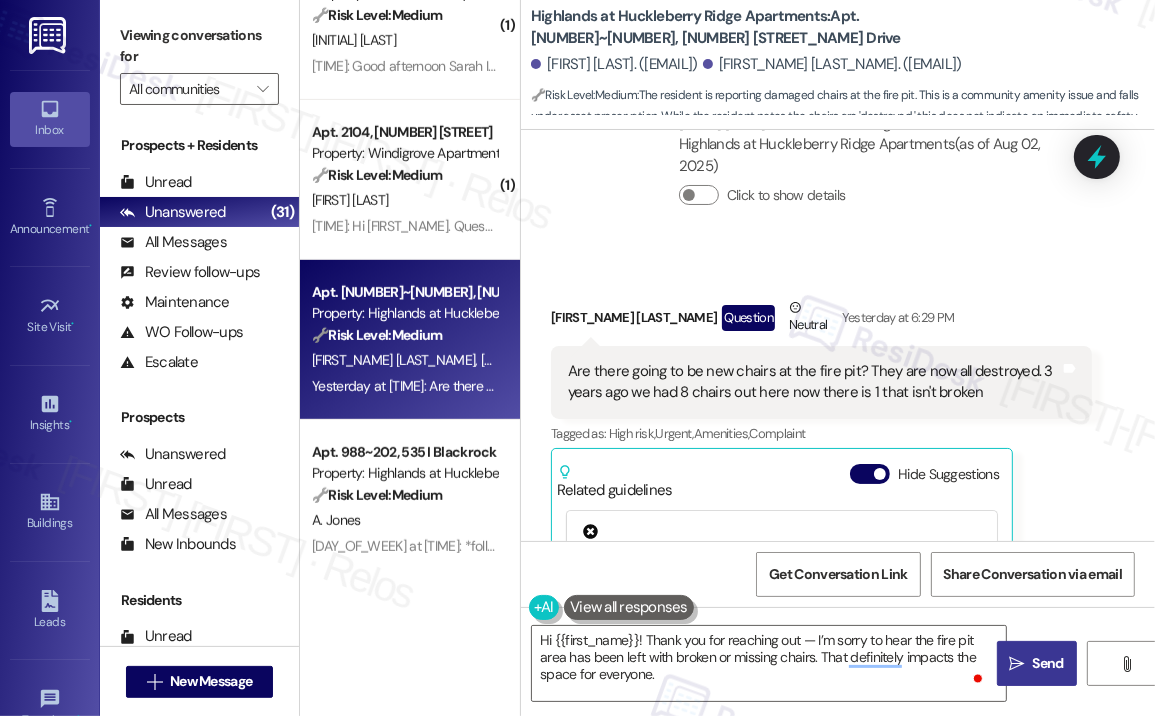 click on "Send" at bounding box center (1048, 663) 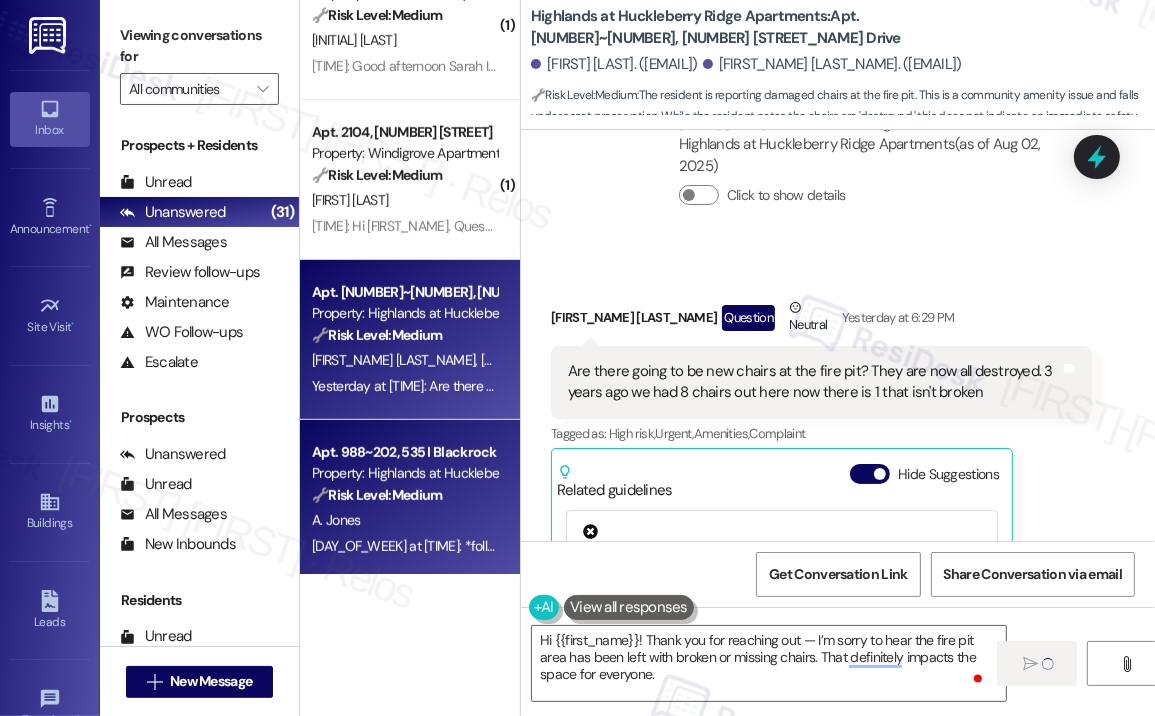 click on "A. Jones" at bounding box center (404, 520) 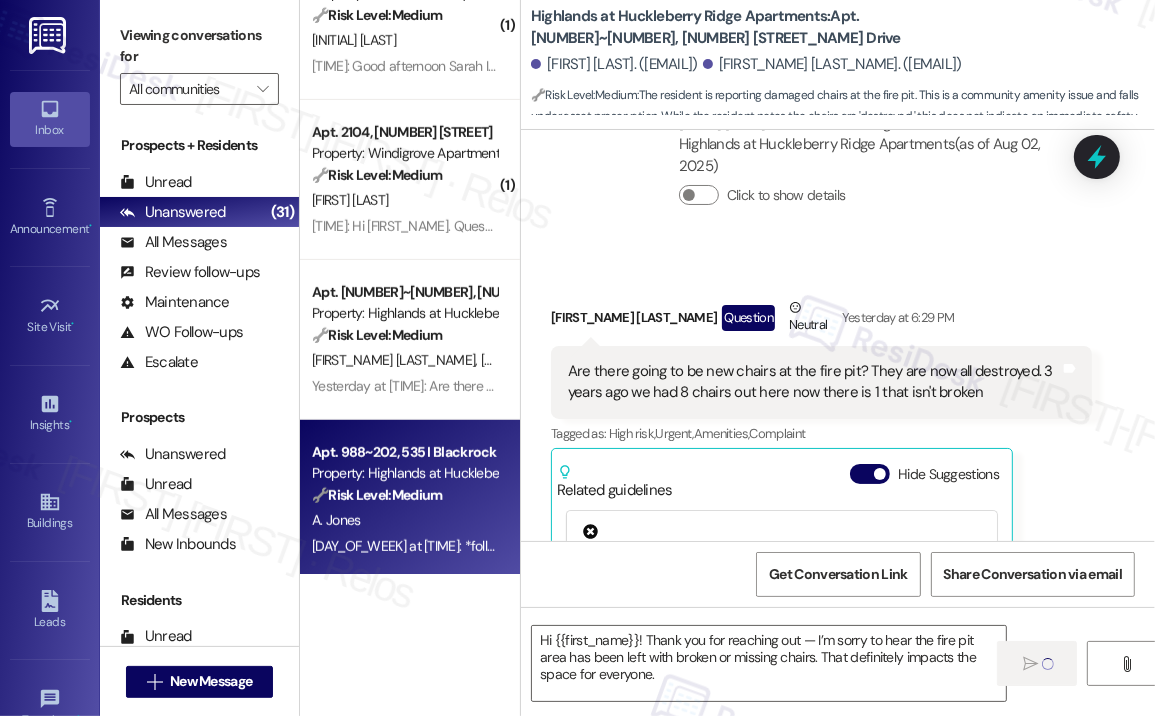 type on "Fetching suggested responses. Please feel free to read through the conversation in the meantime." 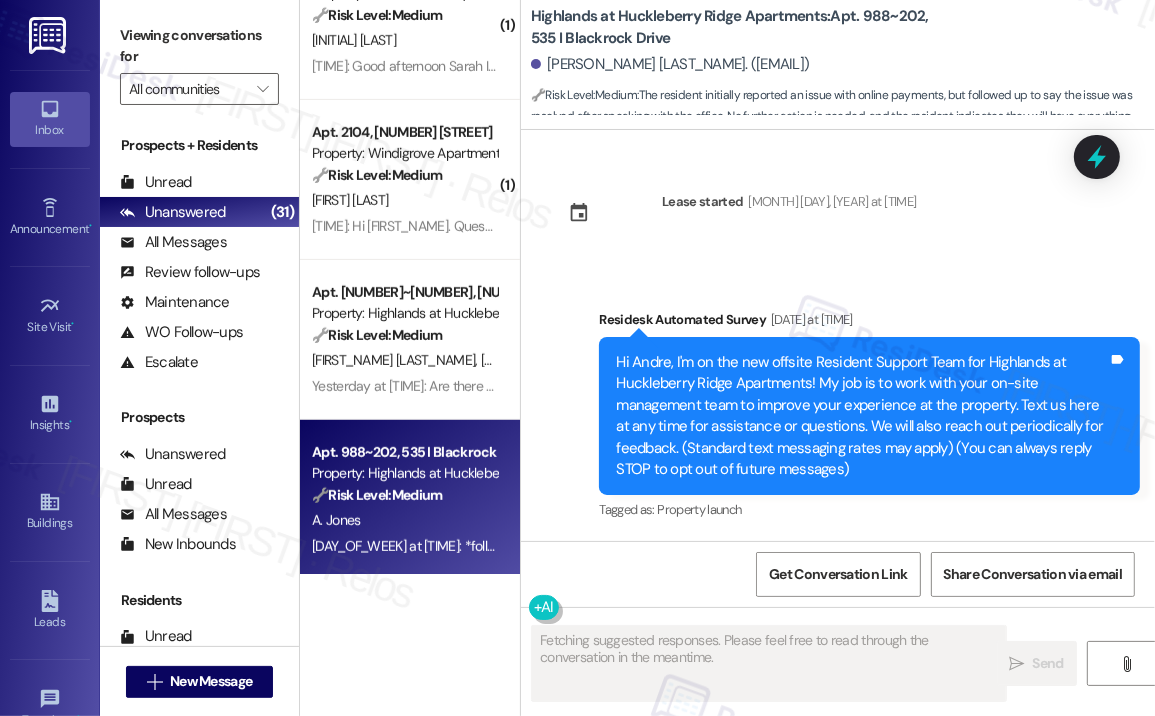 scroll, scrollTop: 29316, scrollLeft: 0, axis: vertical 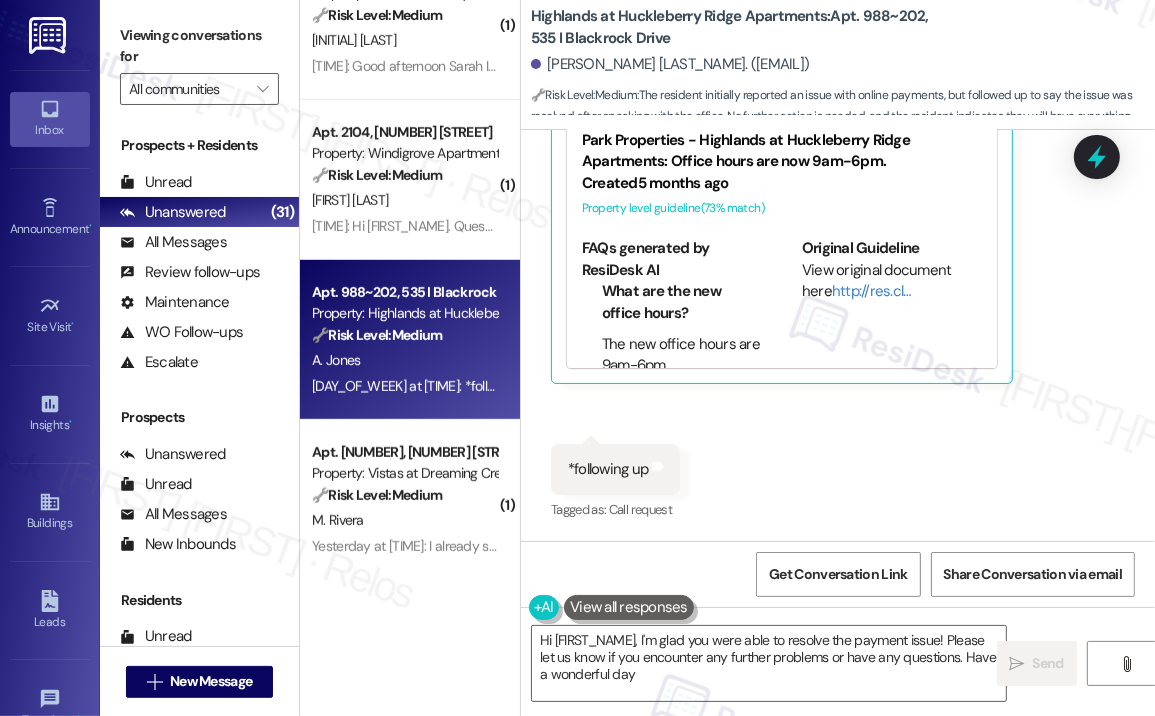 type on "Hi [FIRST_NAME], I'm glad you were able to resolve the payment issue! Please let us know if you encounter any further problems or have any questions. Have a wonderful day!" 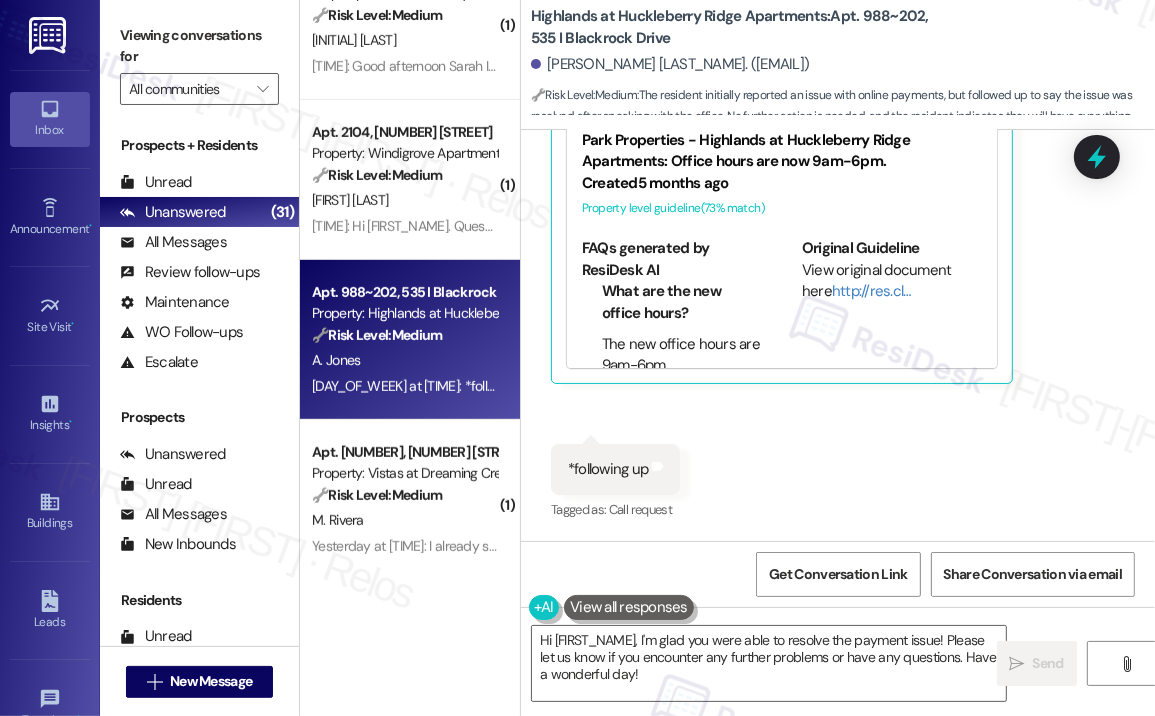 click on "Received via SMS [FIRST] [LAST] [DAY] at [TIME] Hi [FIRST]! Thanks for the reply but I was able to figure out the issue after speaking with the folks in the office. I'll have everything worked out within the next 24 hours. Thanks so much for following and I hope you have a great rest of the day Tags and notes Tagged as: Praise Click to highlight conversations about Praise Related guidelines Hide Suggestions Park Properties - Highlands at Huckleberry Ridge Apartments: Office hours are now 9am-6pm.
Created 5 months ago Property level guideline ( 73 % match) FAQs generated by ResiDesk AI What are the new office hours? The new office hours are 9am-6pm. When did these new office hours take effect? The document doesn't specify when the new hours took effect. Please contact the office for more details. Are these office hours for every day of the week? The document doesn't specify if these hours apply to all days. Please check with the office for detailed schedule information. Original Guideline Created ("" at bounding box center [838, 180] 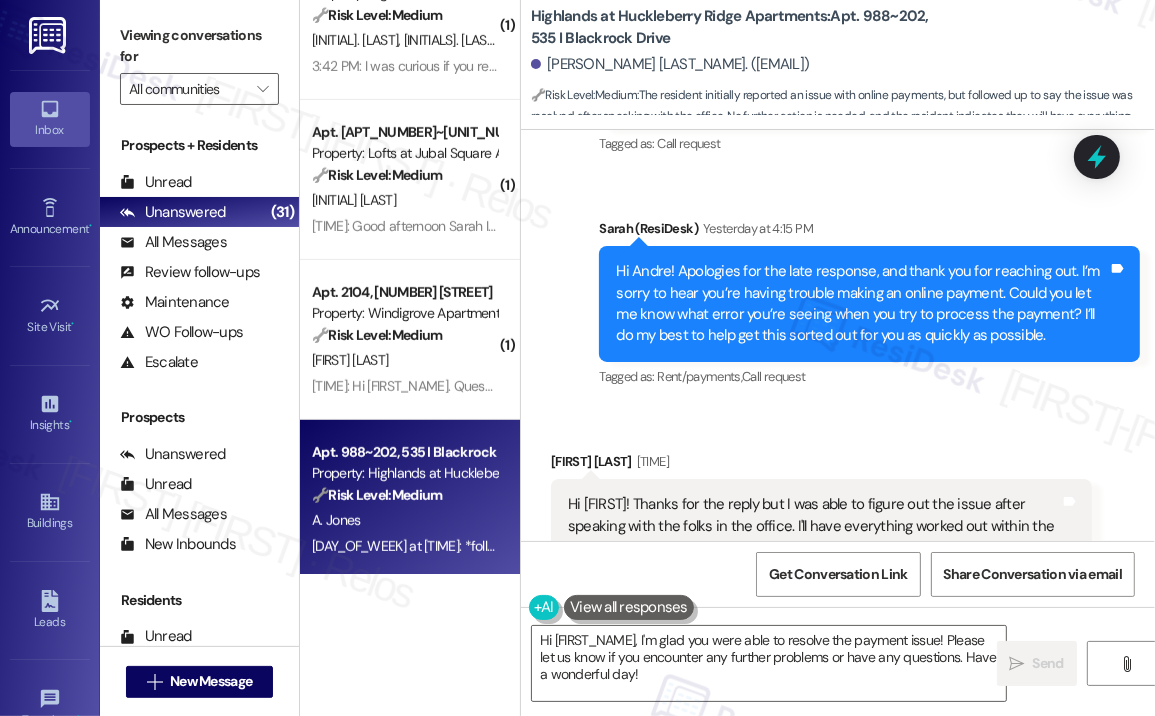 scroll, scrollTop: 28816, scrollLeft: 0, axis: vertical 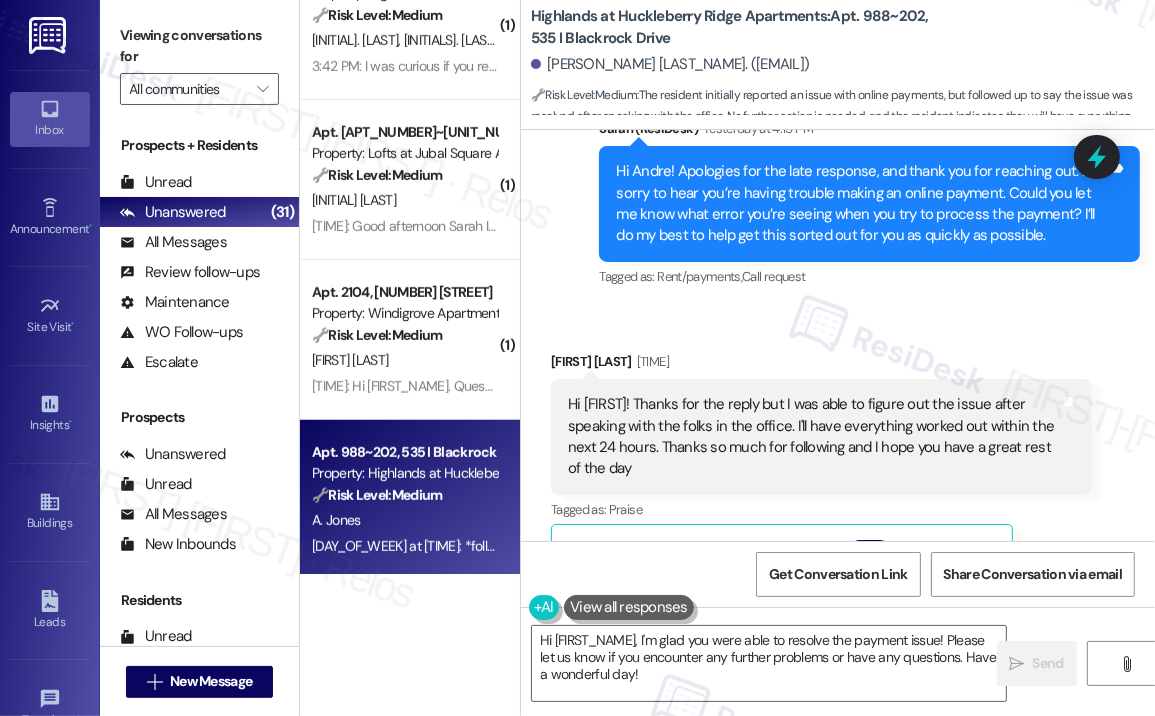 click on "Received via SMS [FIRST] [LAST] [DAY] at [TIME] Hi [FIRST]! Thanks for the reply but I was able to figure out the issue after speaking with the folks in the office. I'll have everything worked out within the next 24 hours. Thanks so much for following and I hope you have a great rest of the day Tags and notes Tagged as: Praise Click to highlight conversations about Praise Related guidelines Hide Suggestions Park Properties - Highlands at Huckleberry Ridge Apartments: Office hours are now 9am-6pm.
Created 5 months ago Property level guideline ( 73 % match) FAQs generated by ResiDesk AI What are the new office hours? The new office hours are 9am-6pm. When did these new office hours take effect? The document doesn't specify when the new hours took effect. Please contact the office for more details. Are these office hours for every day of the week? The document doesn't specify if these hours apply to all days. Please check with the office for detailed schedule information. Original Guideline Created ("" at bounding box center (838, 666) 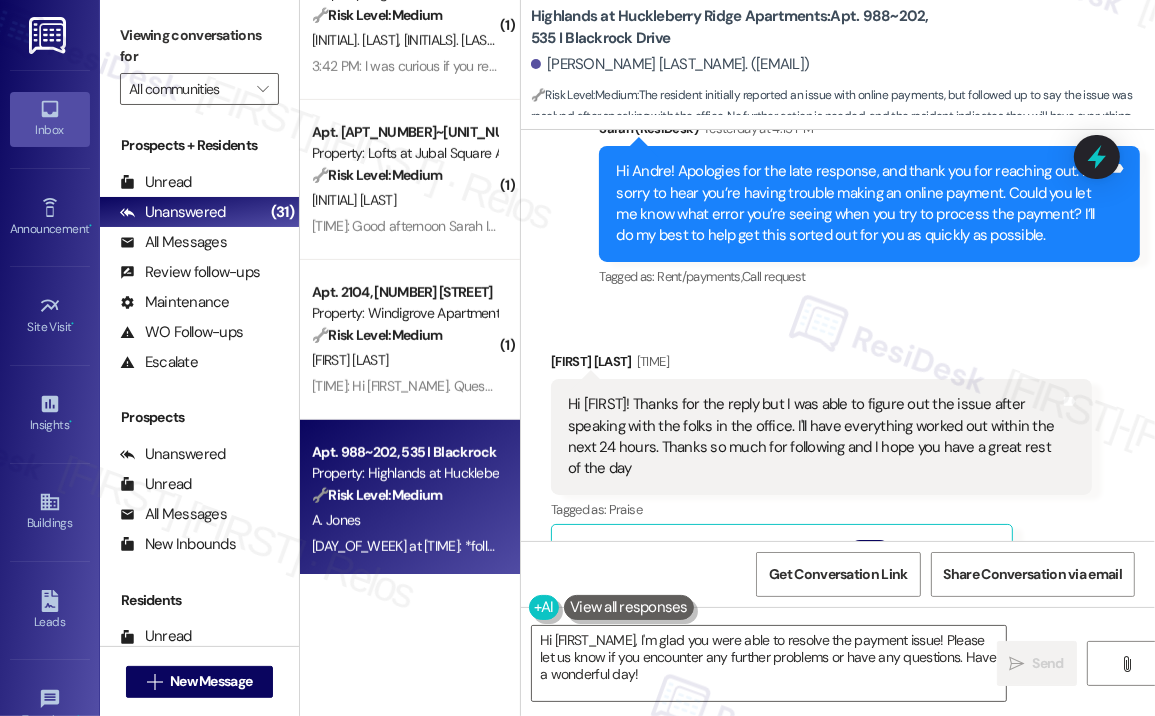 click on "[FIRST] [LAST] [DAY] at [TIME]" at bounding box center [821, 365] 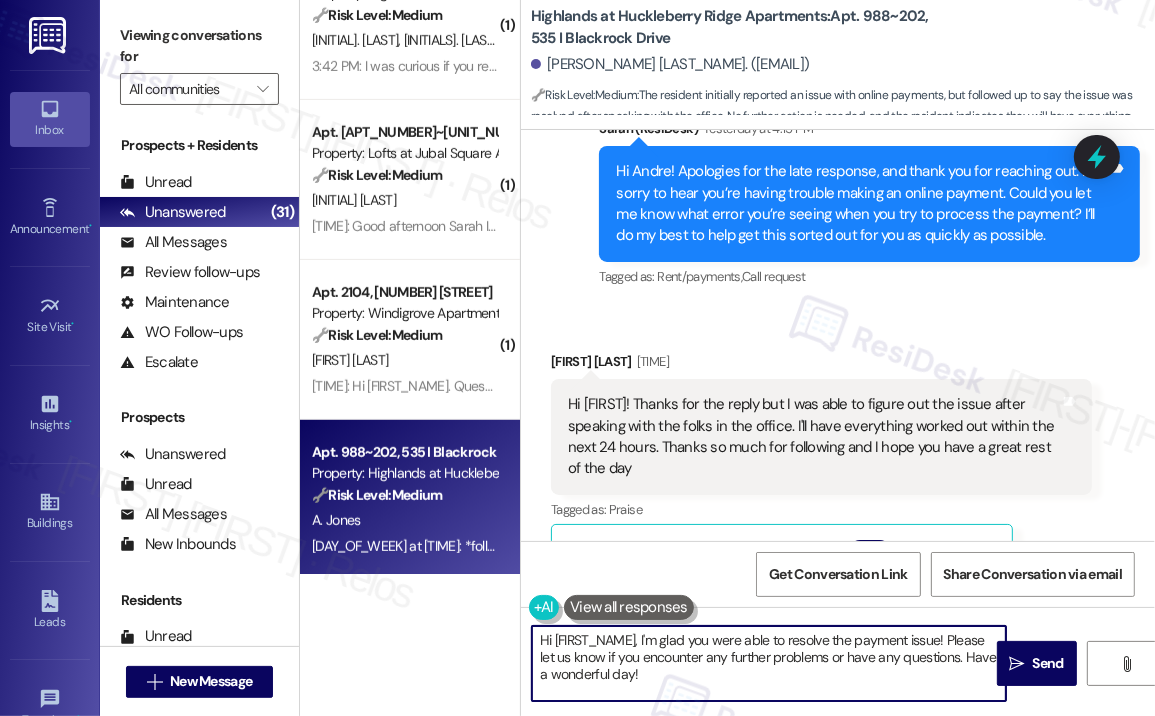 click on "Hi [FIRST_NAME], I'm glad you were able to resolve the payment issue! Please let us know if you encounter any further problems or have any questions. Have a wonderful day!" at bounding box center (769, 663) 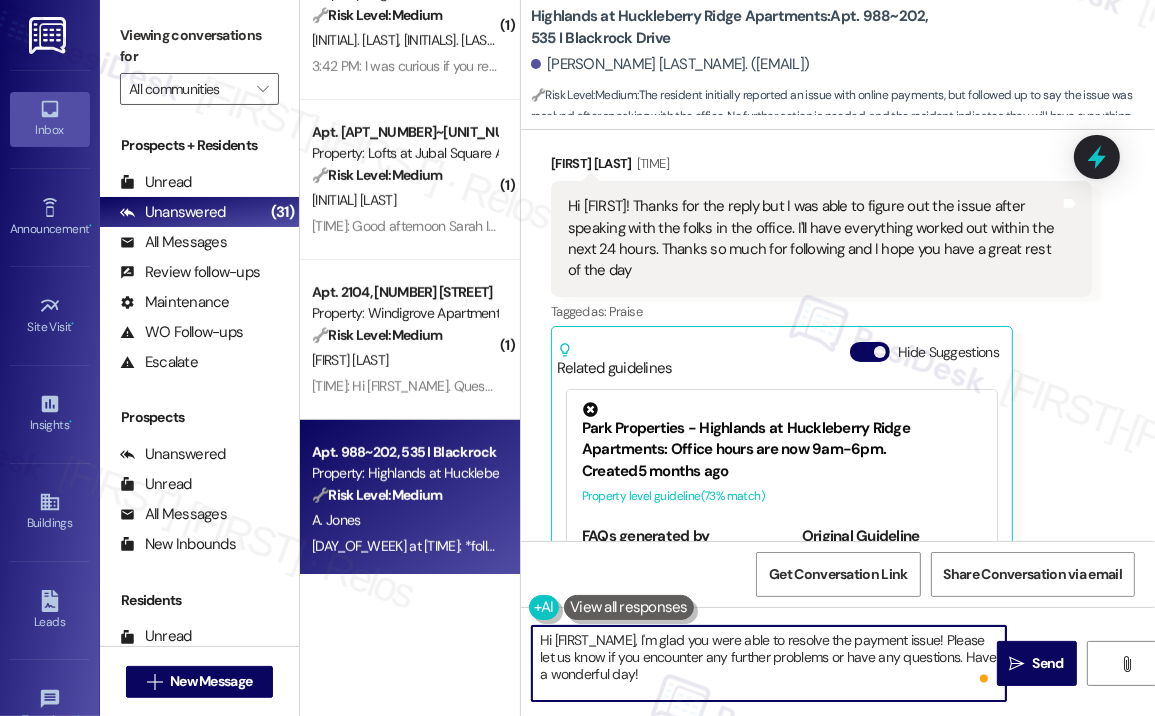 scroll, scrollTop: 29116, scrollLeft: 0, axis: vertical 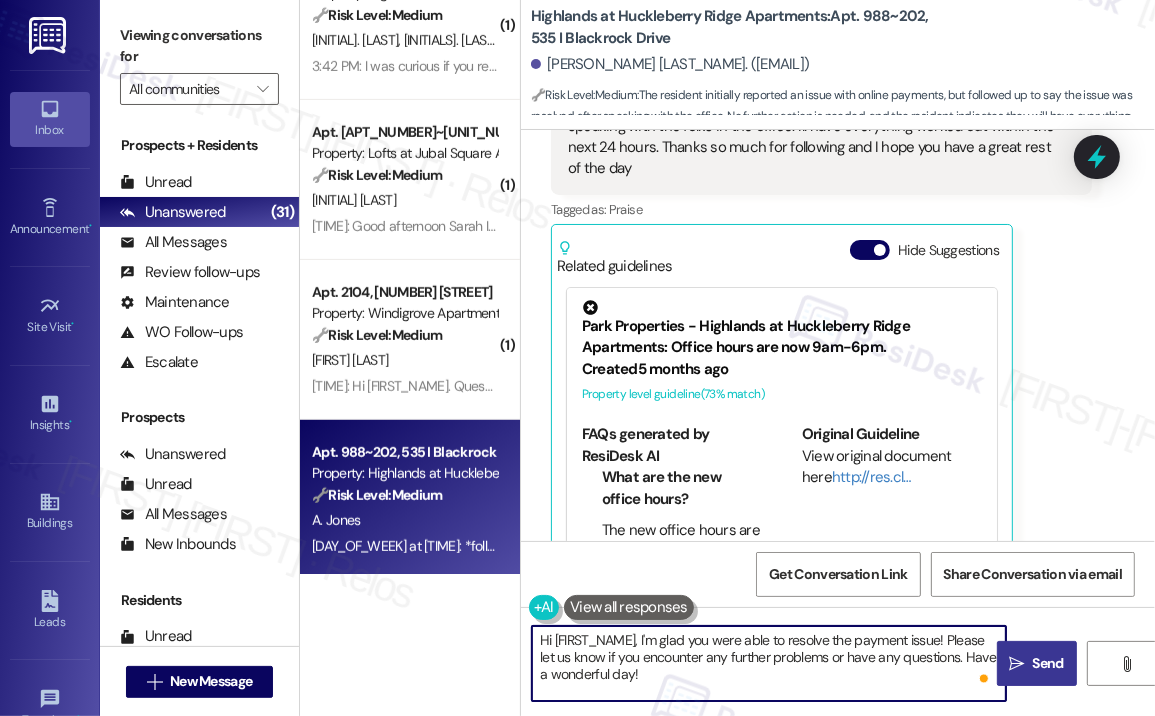 click on "Send" at bounding box center [1048, 663] 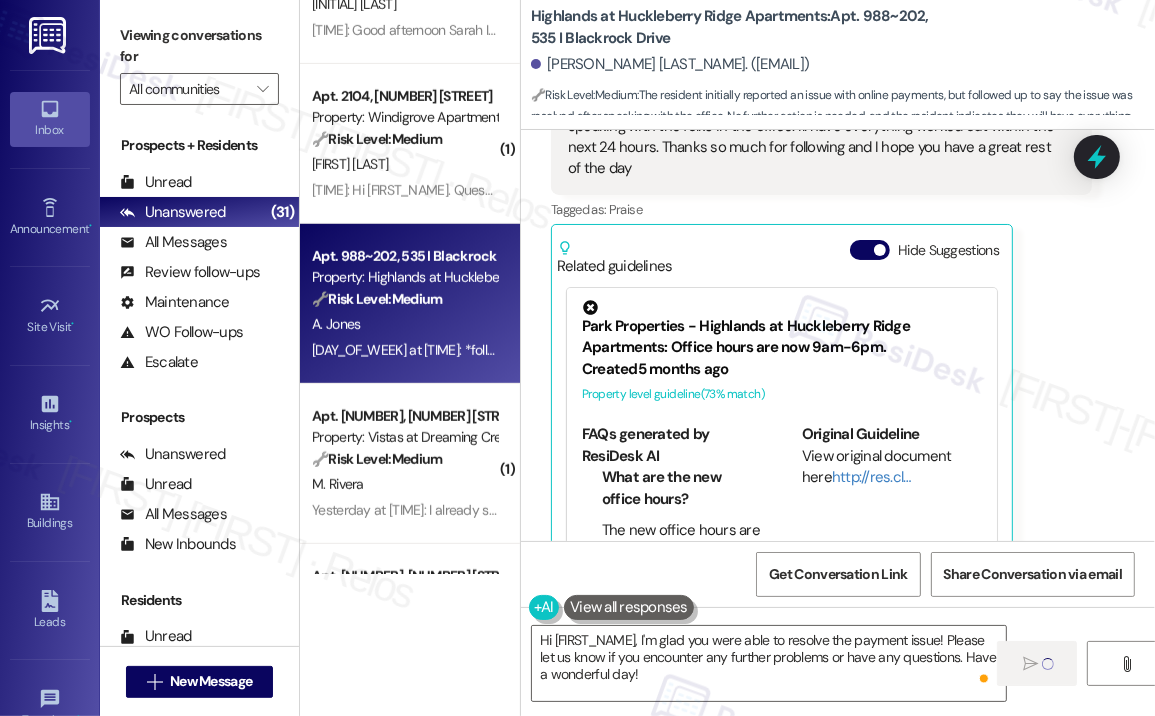 scroll, scrollTop: 900, scrollLeft: 0, axis: vertical 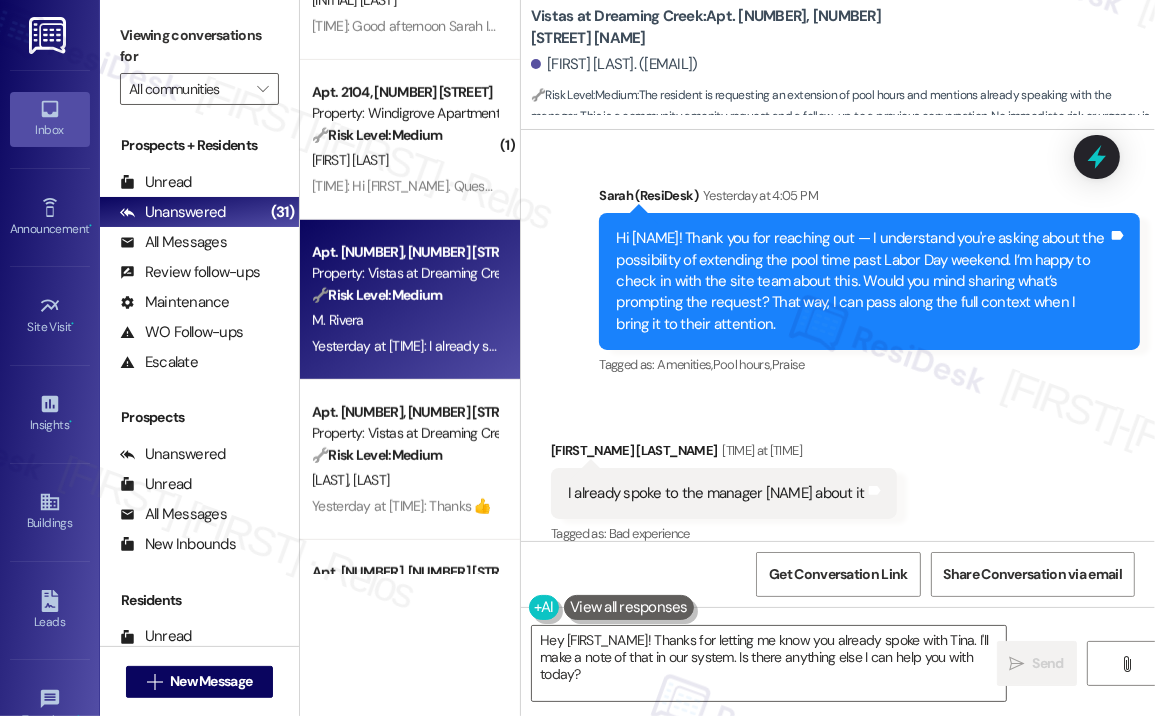 click on "Received via SMS [FIRST] [LAST] Yesterday at 4:06 PM I already spoke to the manager Tina about it Tags and notes Tagged as:   Bad experience Click to highlight conversations about Bad experience" at bounding box center [838, 479] 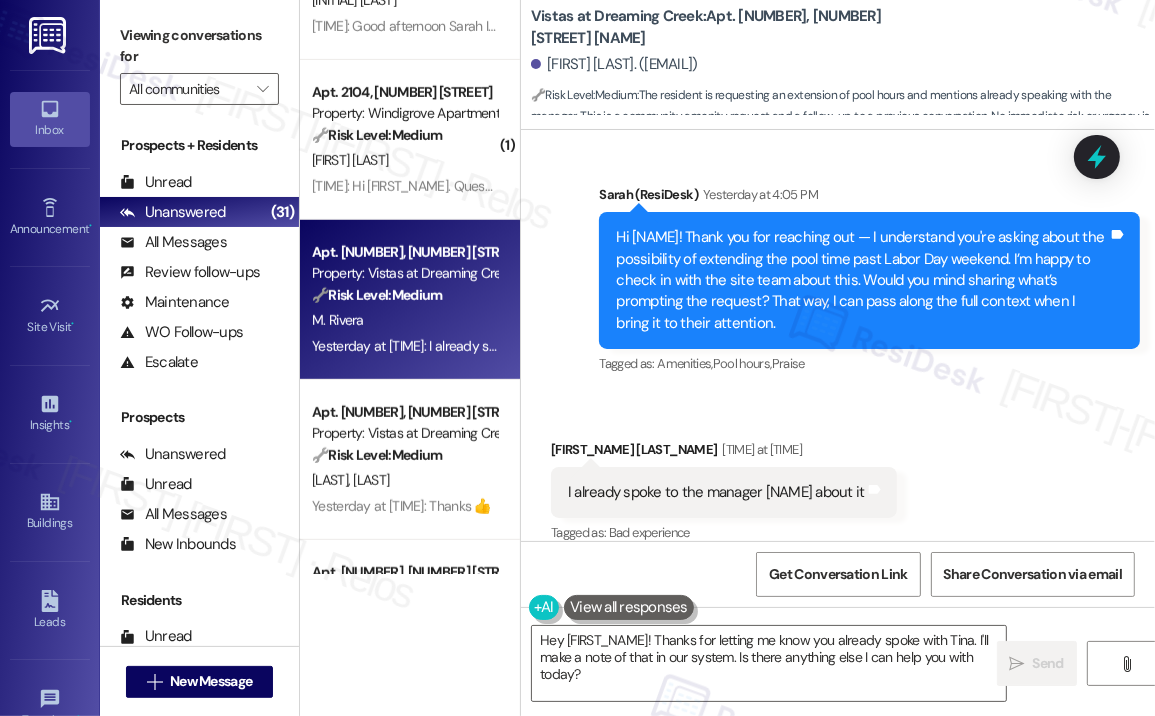 click on "I already spoke to the manager [NAME] about it" at bounding box center (716, 492) 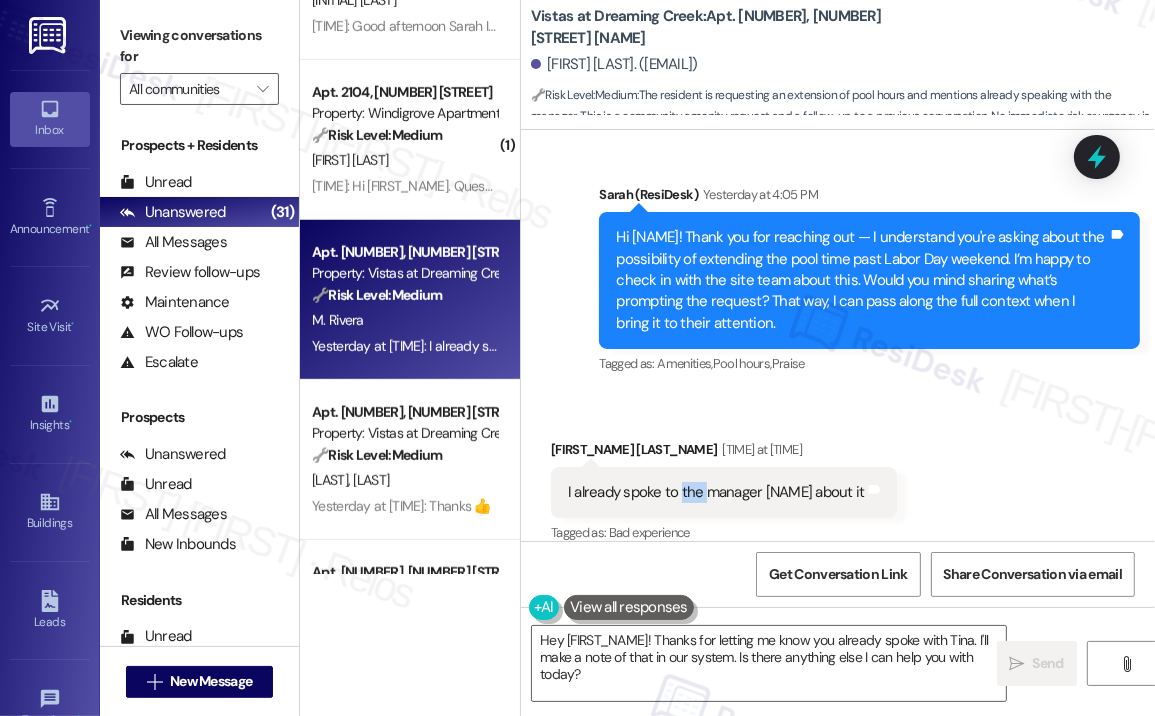 click on "I already spoke to the manager [NAME] about it" at bounding box center [716, 492] 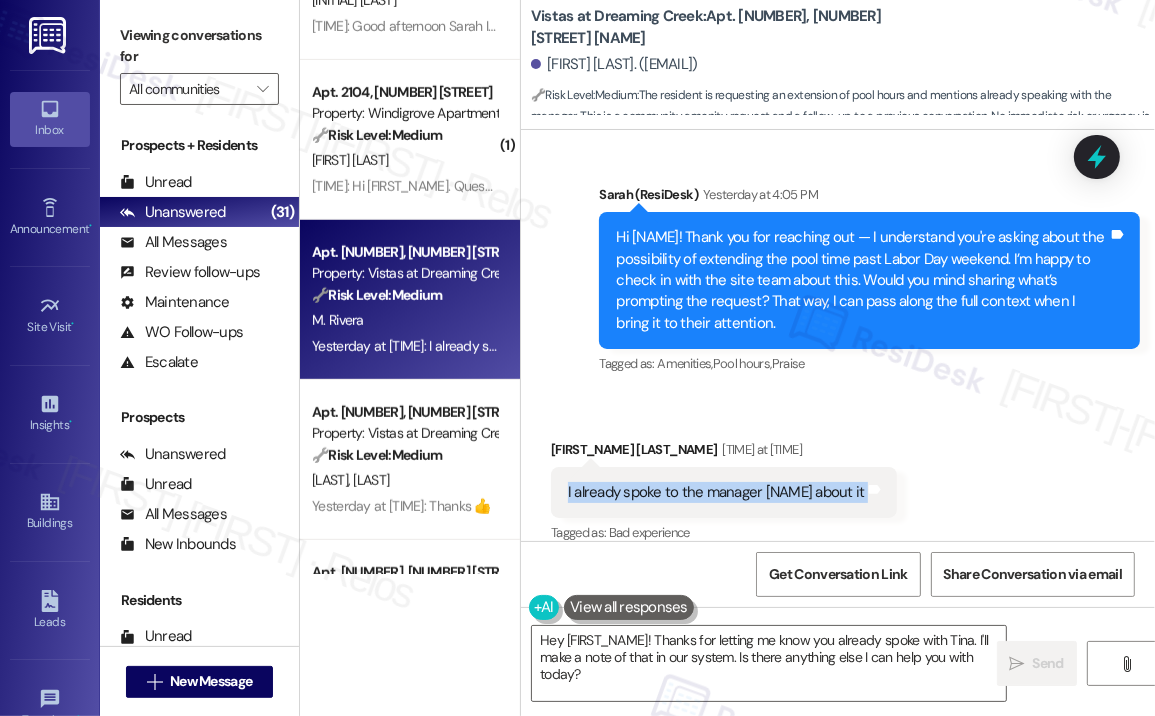 click on "I already spoke to the manager [NAME] about it" at bounding box center (716, 492) 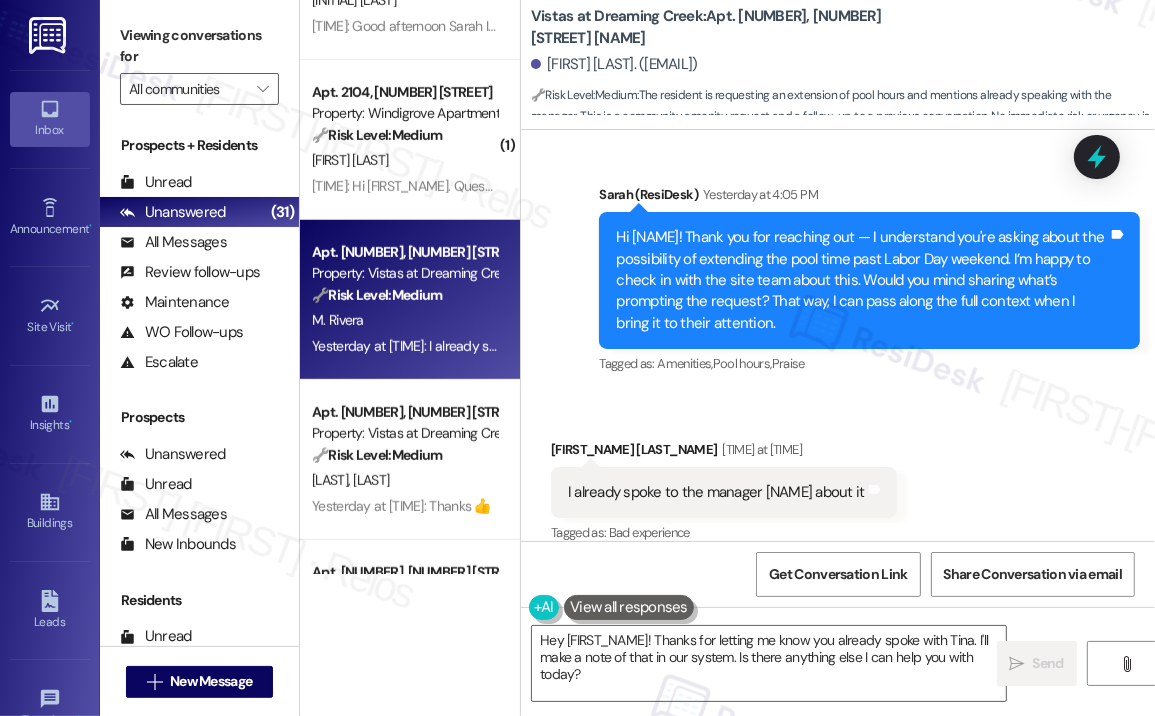 click on "Received via SMS [FIRST] [LAST] Yesterday at 4:06 PM I already spoke to the manager Tina about it Tags and notes Tagged as:   Bad experience Click to highlight conversations about Bad experience" at bounding box center (838, 478) 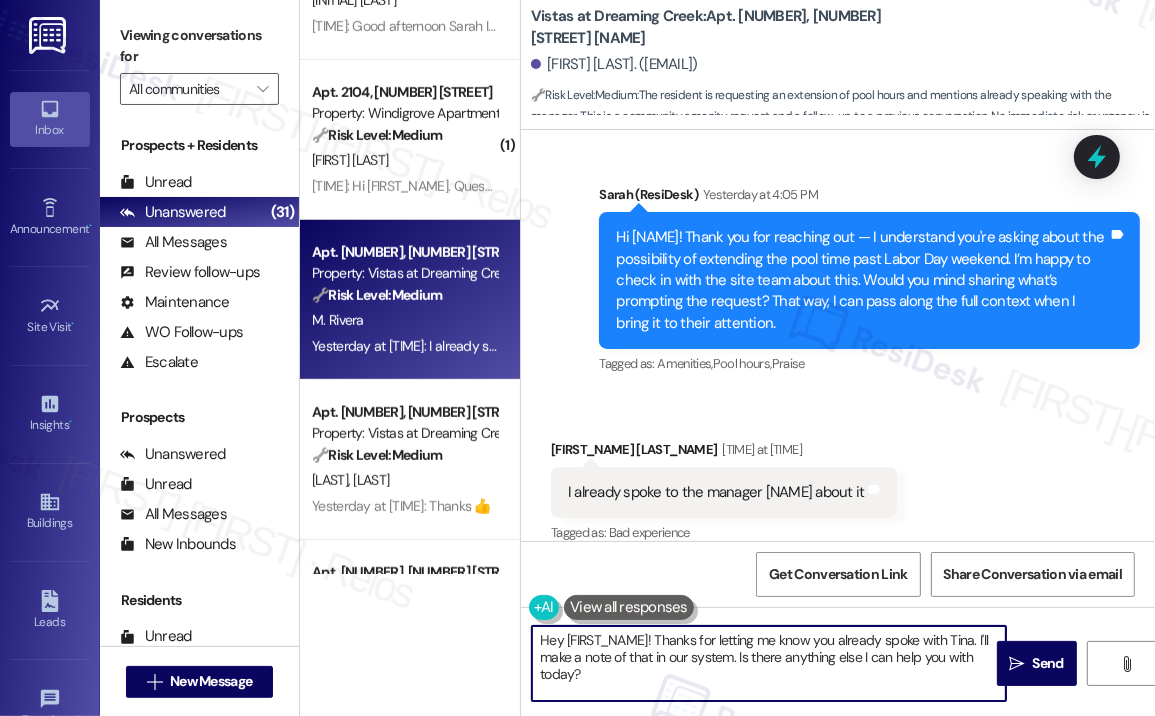 click on "Hey [FIRST_NAME]! Thanks for letting me know you already spoke with Tina. I'll make a note of that in our system. Is there anything else I can help you with today?" at bounding box center (769, 663) 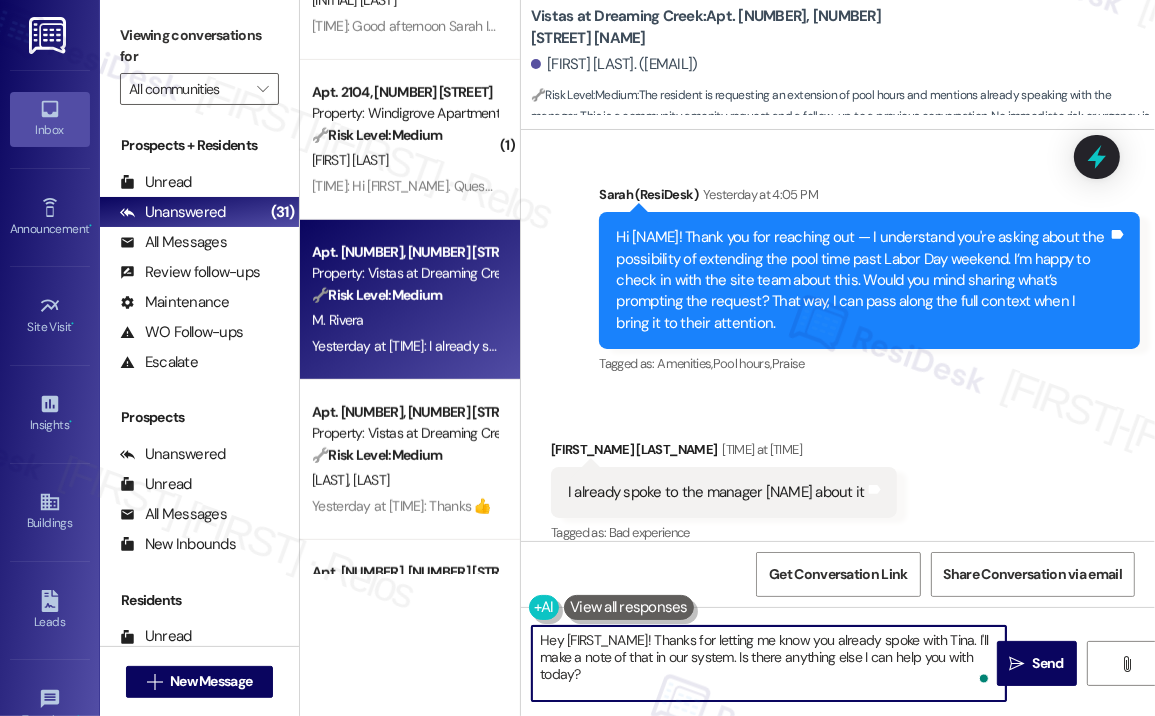 drag, startPoint x: 979, startPoint y: 635, endPoint x: 980, endPoint y: 667, distance: 32.01562 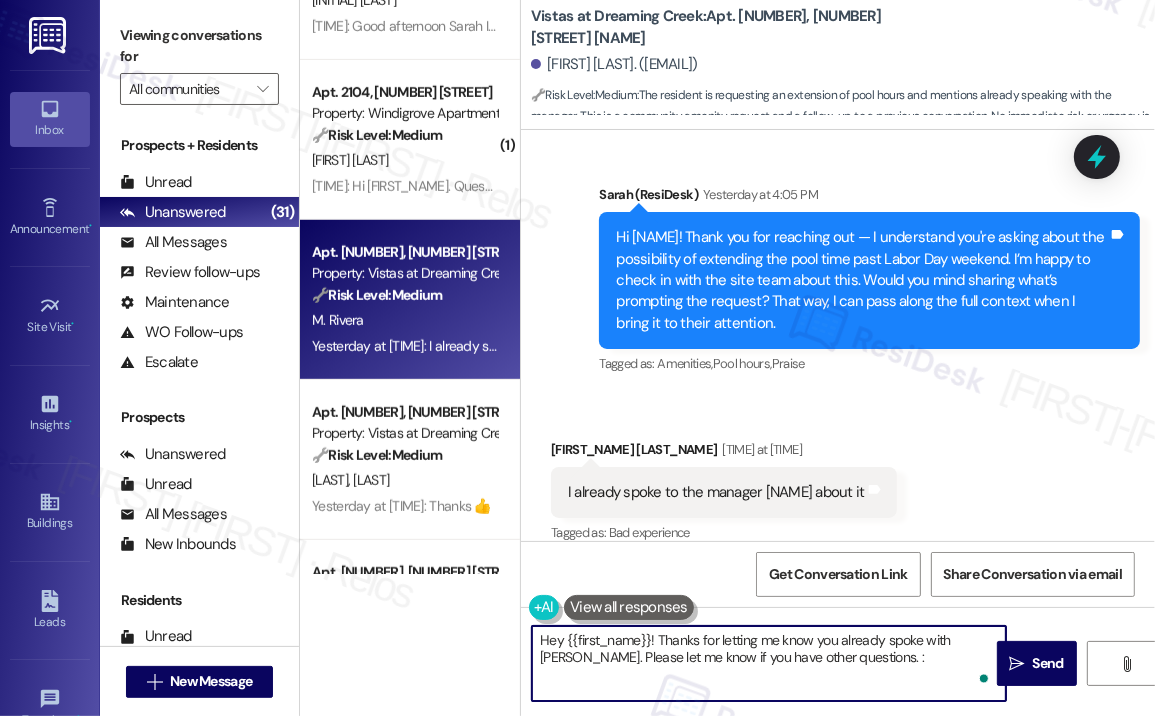 type on "Hey {{first_name}}! Thanks for letting me know you already spoke with Tina. Please let me know if you have other questions. :)" 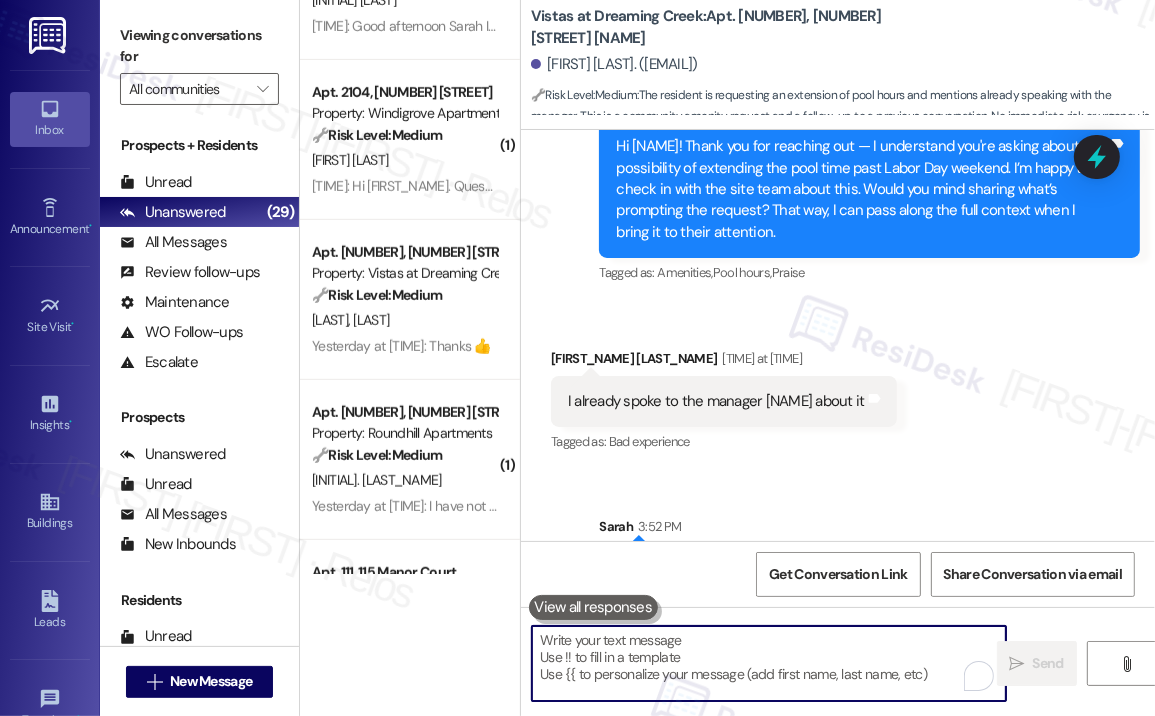 scroll, scrollTop: 5914, scrollLeft: 0, axis: vertical 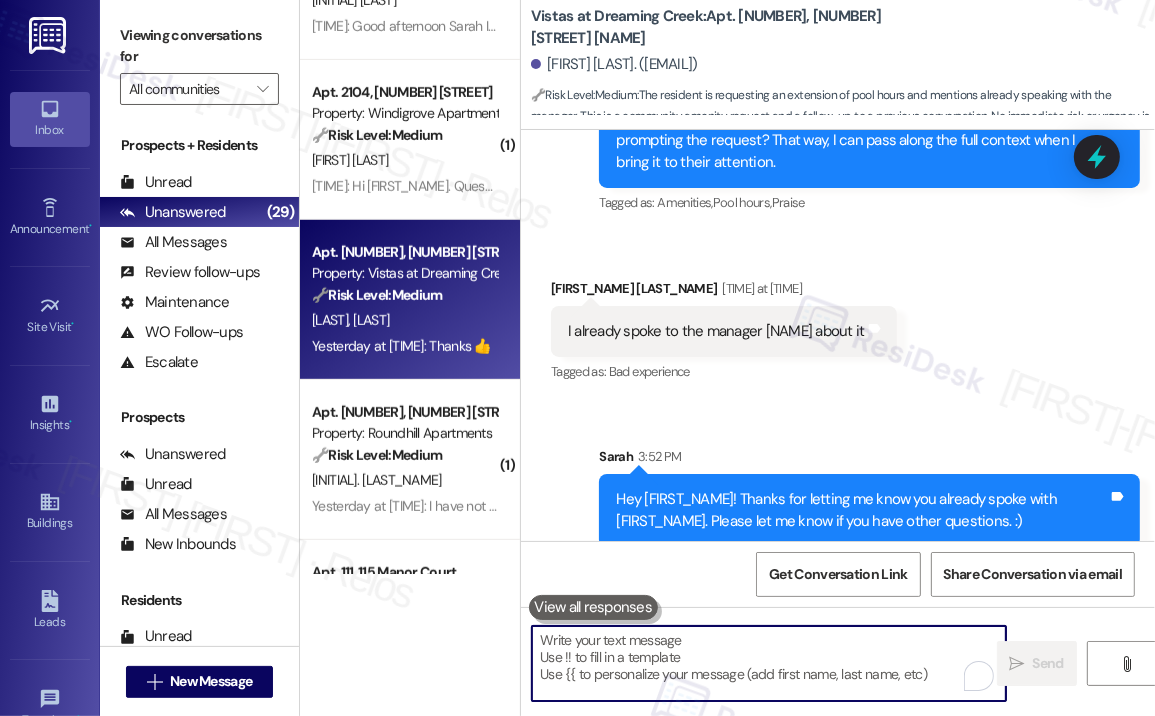 type 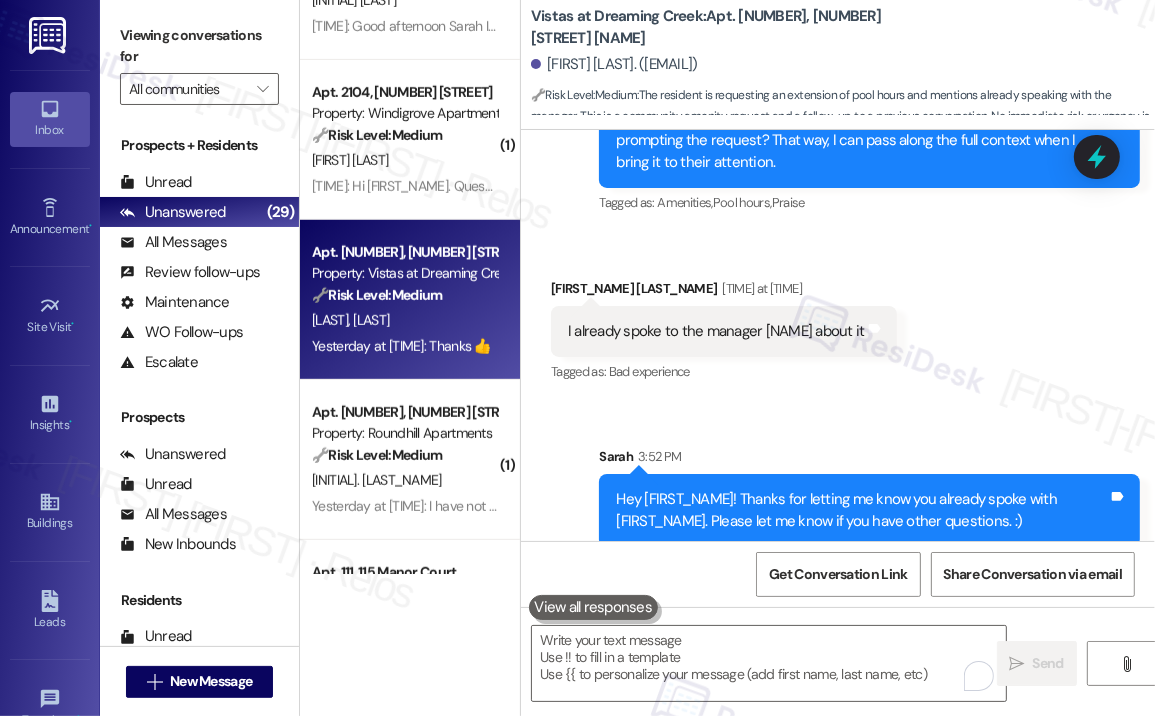 click on "🔧  Risk Level:  Medium" at bounding box center [377, 295] 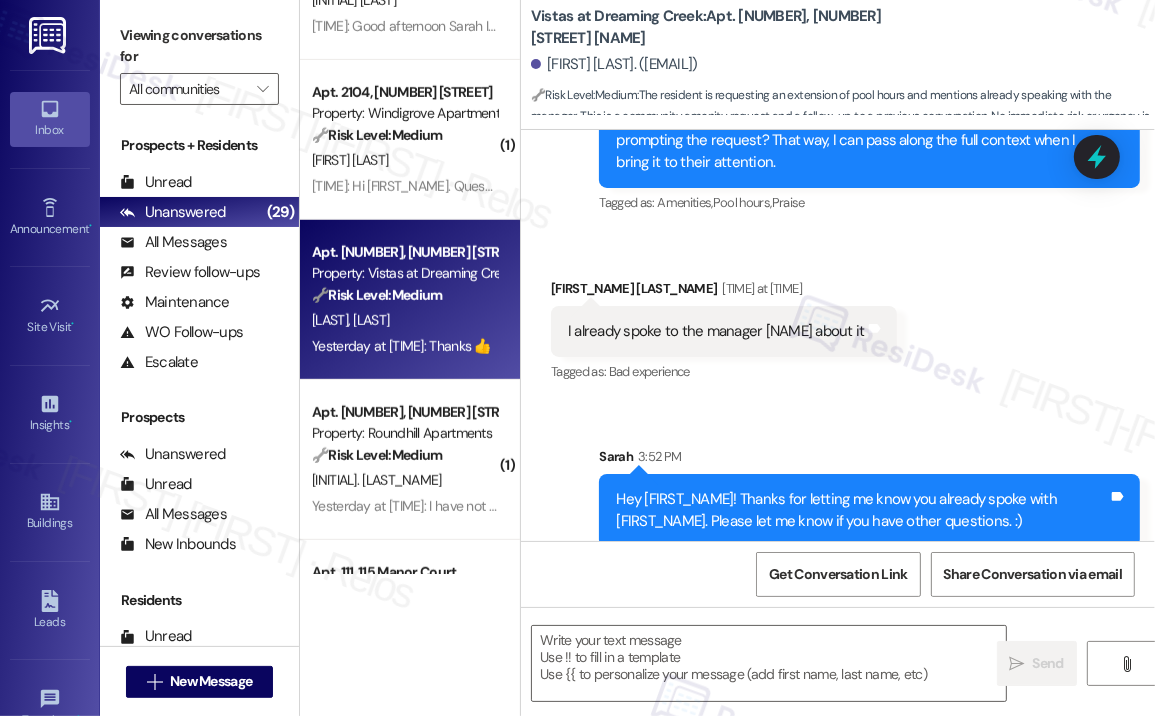 type on "Fetching suggested responses. Please feel free to read through the conversation in the meantime." 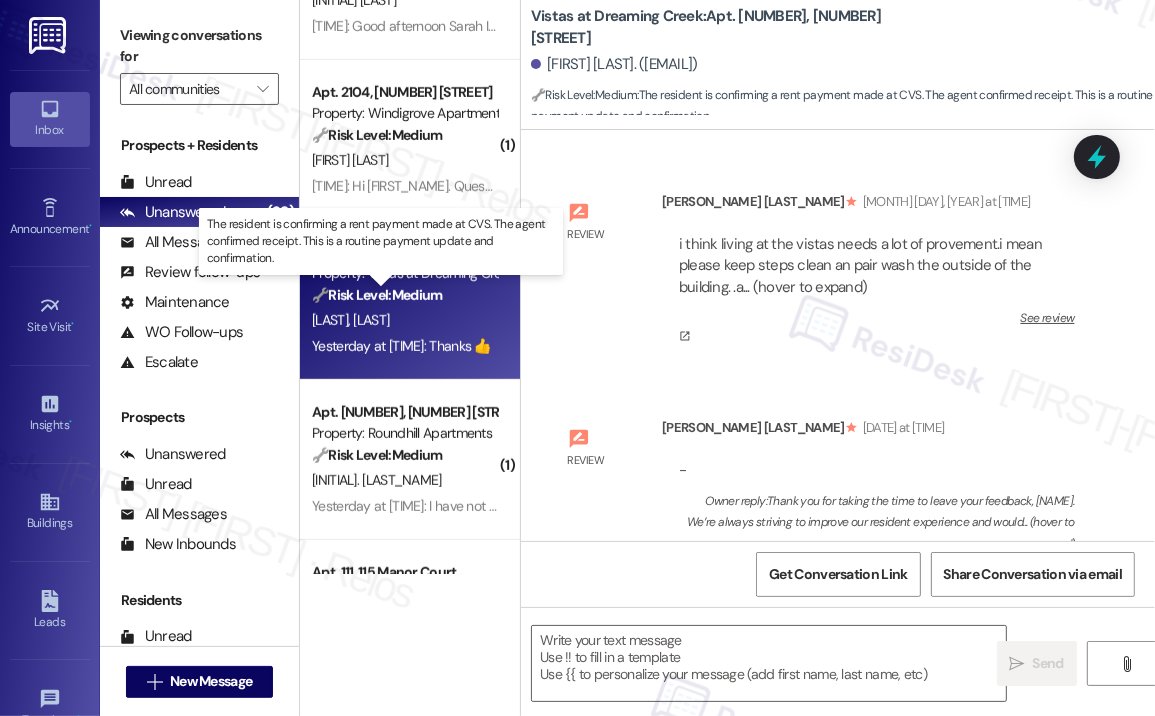 scroll, scrollTop: 19142, scrollLeft: 0, axis: vertical 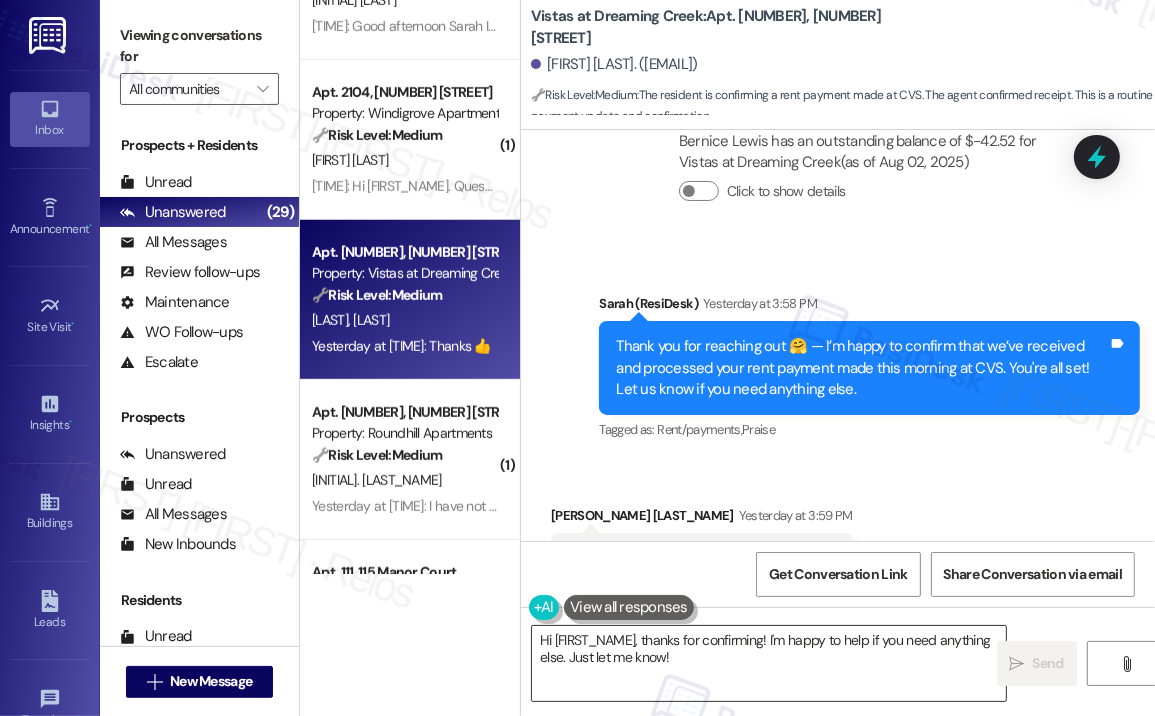 click on "Hi [FIRST_NAME], thanks for confirming! I'm happy to help if you need anything else. Just let me know!" at bounding box center [769, 663] 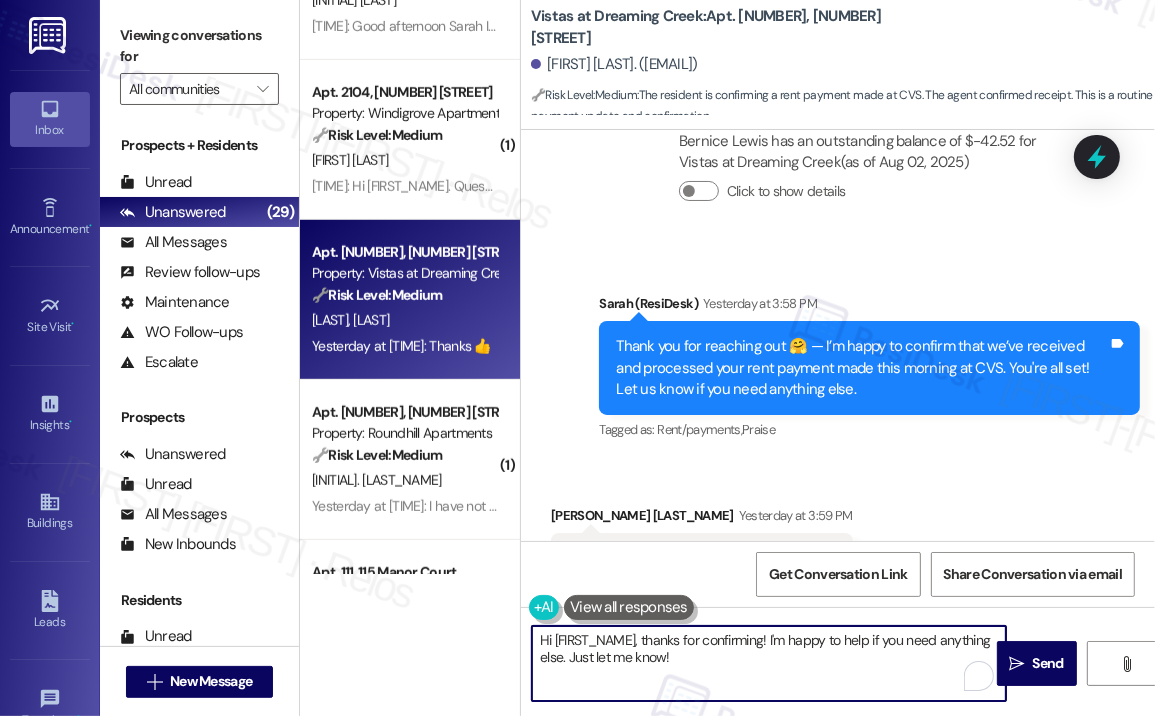 drag, startPoint x: 736, startPoint y: 667, endPoint x: 503, endPoint y: 632, distance: 235.61409 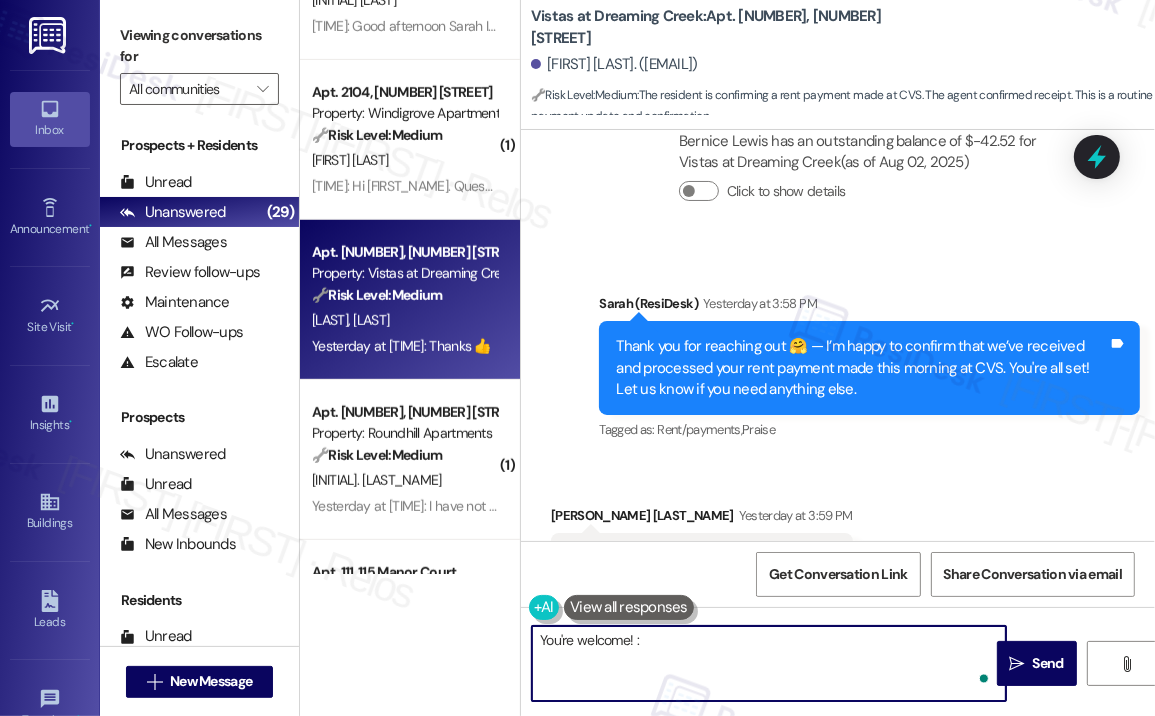 type on "You're welcome! :)" 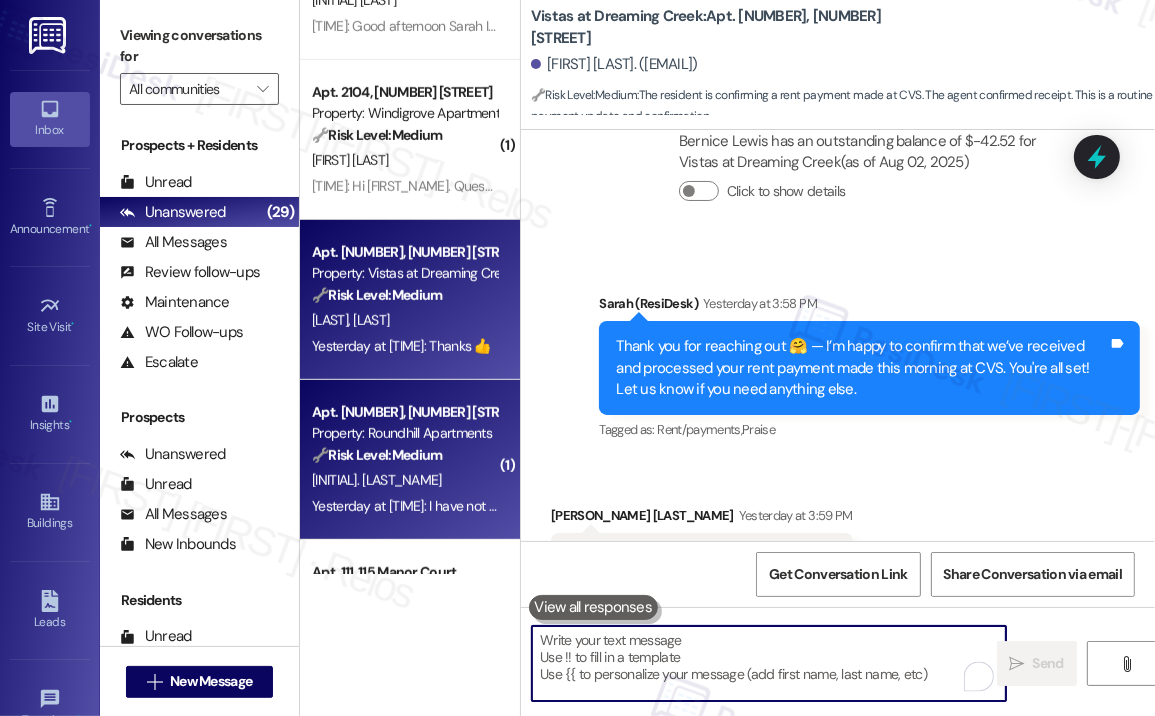 scroll, scrollTop: 19141, scrollLeft: 0, axis: vertical 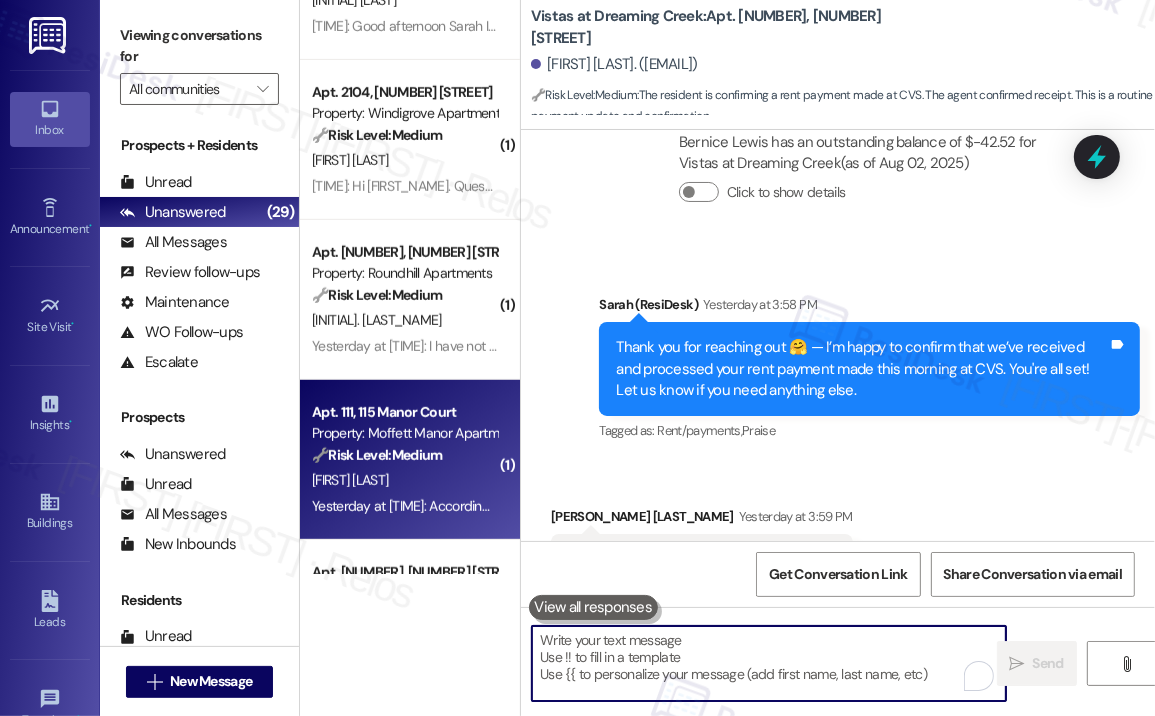 type 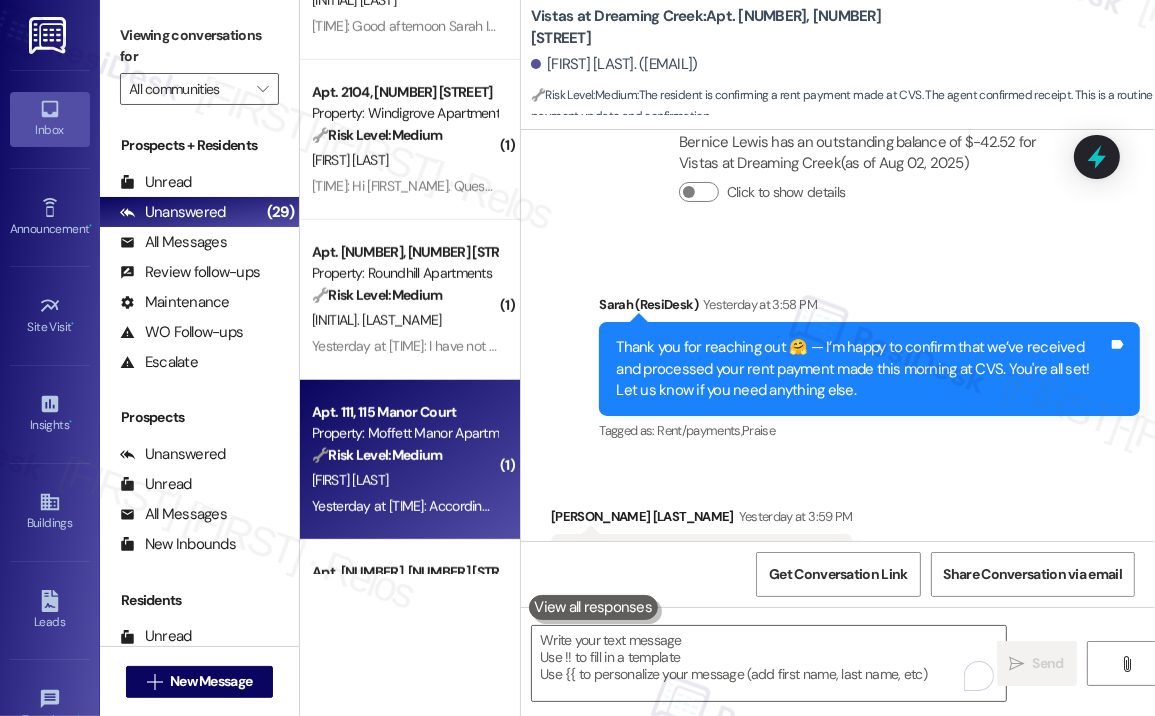 click on "Property: Moffett Manor Apartments" at bounding box center (404, 433) 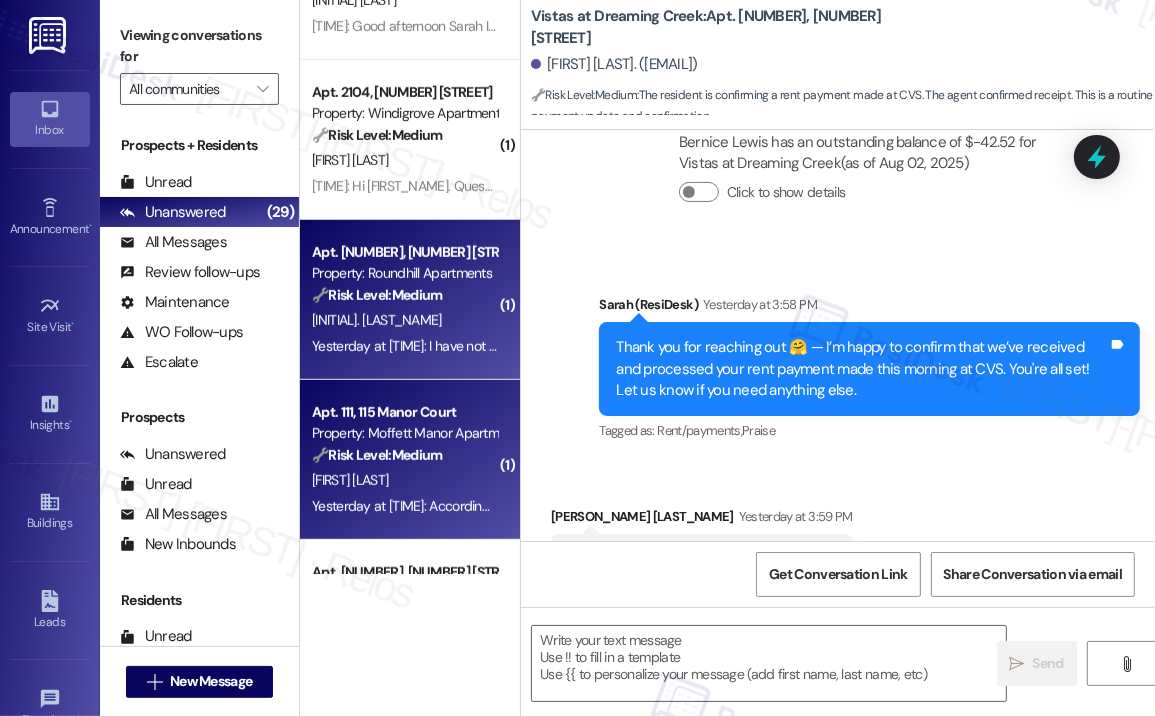 type on "Fetching suggested responses. Please feel free to read through the conversation in the meantime." 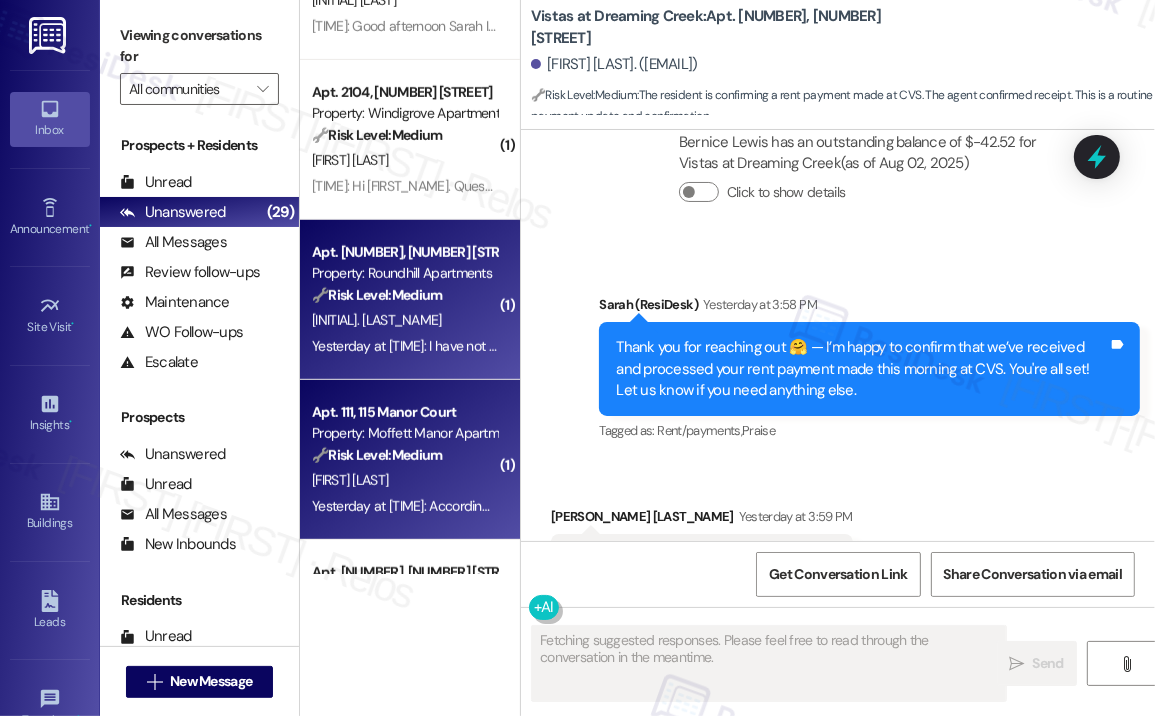 click on "[TIME_REFERENCE] at [TIME]: I have not had a call to schedule [TIME_REFERENCE] at [TIME]: I have not had a call to schedule" at bounding box center (464, 346) 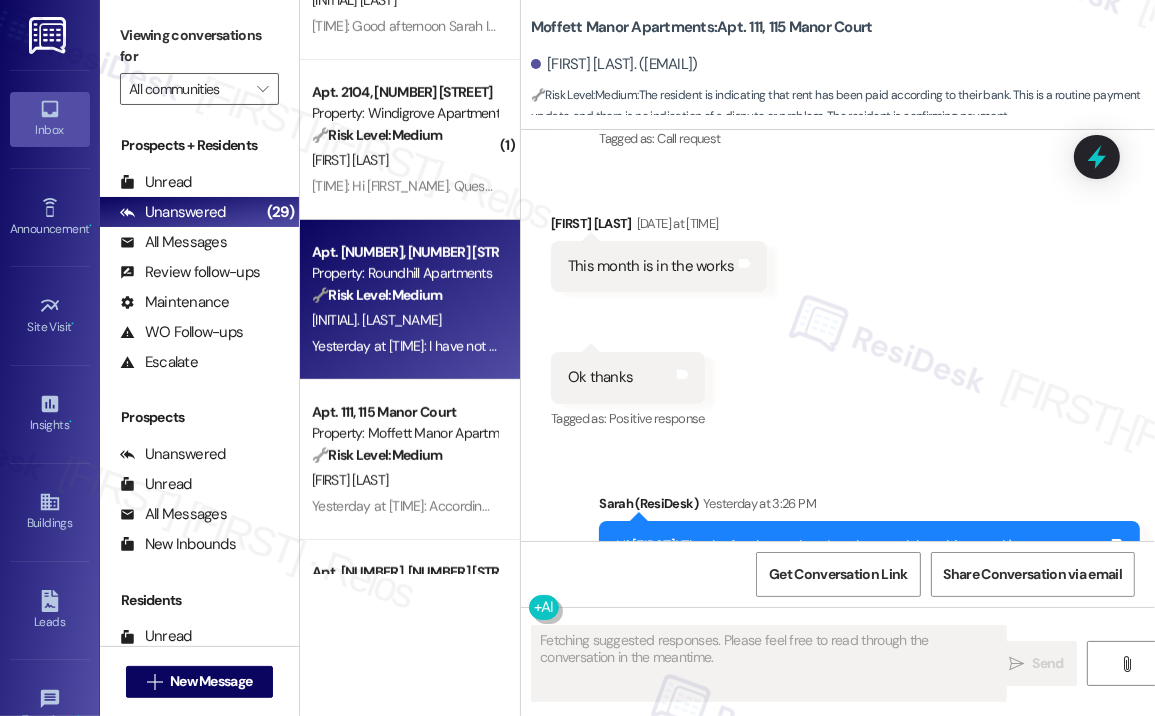 scroll, scrollTop: 24307, scrollLeft: 0, axis: vertical 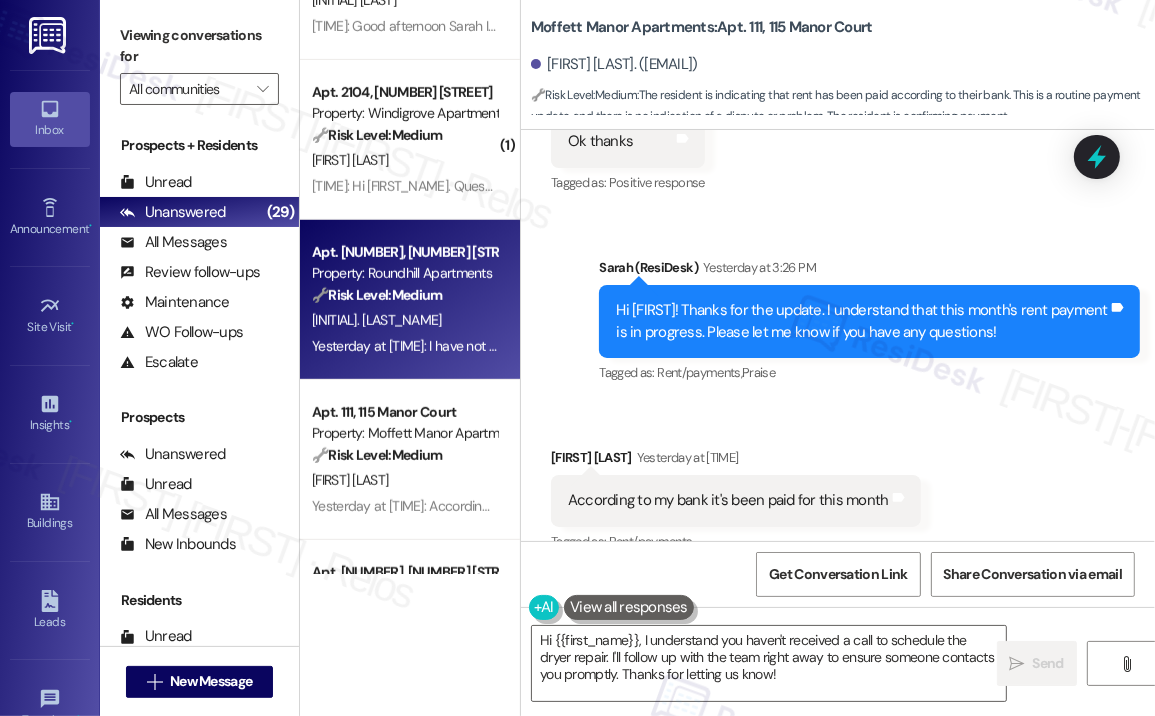 click on "Sent via SMS Sarah (ResiDesk) Yesterday at [TIME] Hi Joseph! Thanks for the update. I understand that this month's rent payment is in progress. Please let me know if you have any questions! Tags and notes Tagged as: Rent/payments , Click to highlight conversations about Rent/payments Praise Click to highlight conversations about Praise" at bounding box center [869, 322] 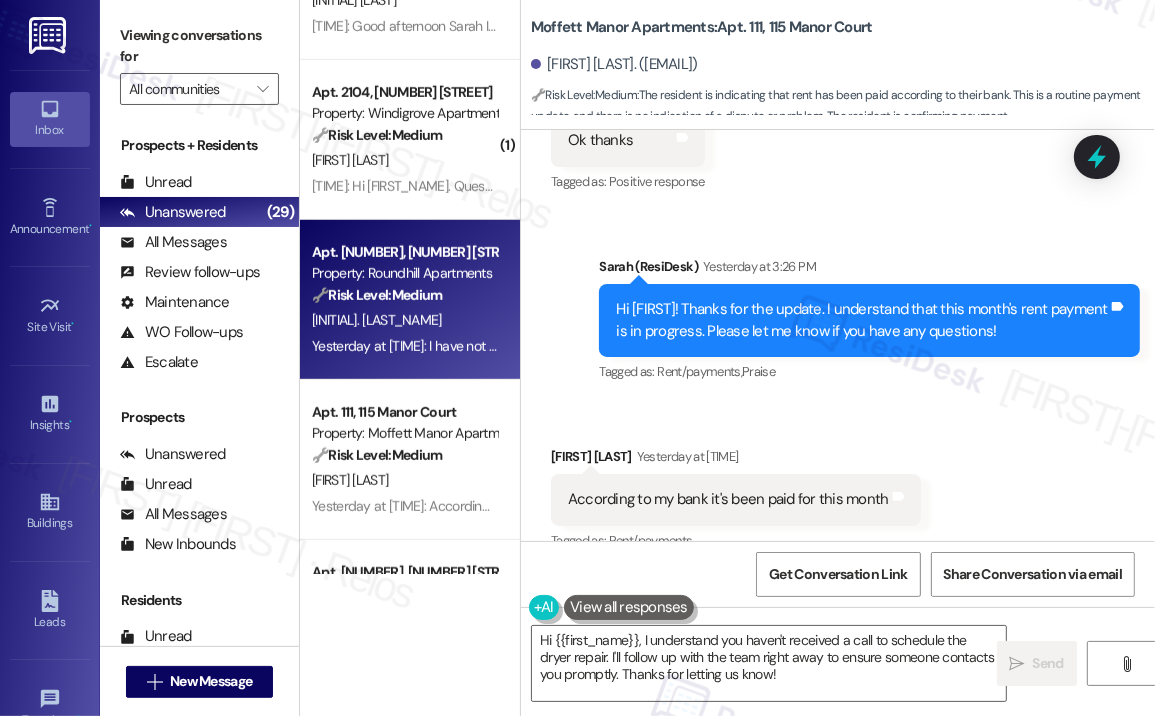 click on "According to my bank it's been paid for this month" at bounding box center (728, 499) 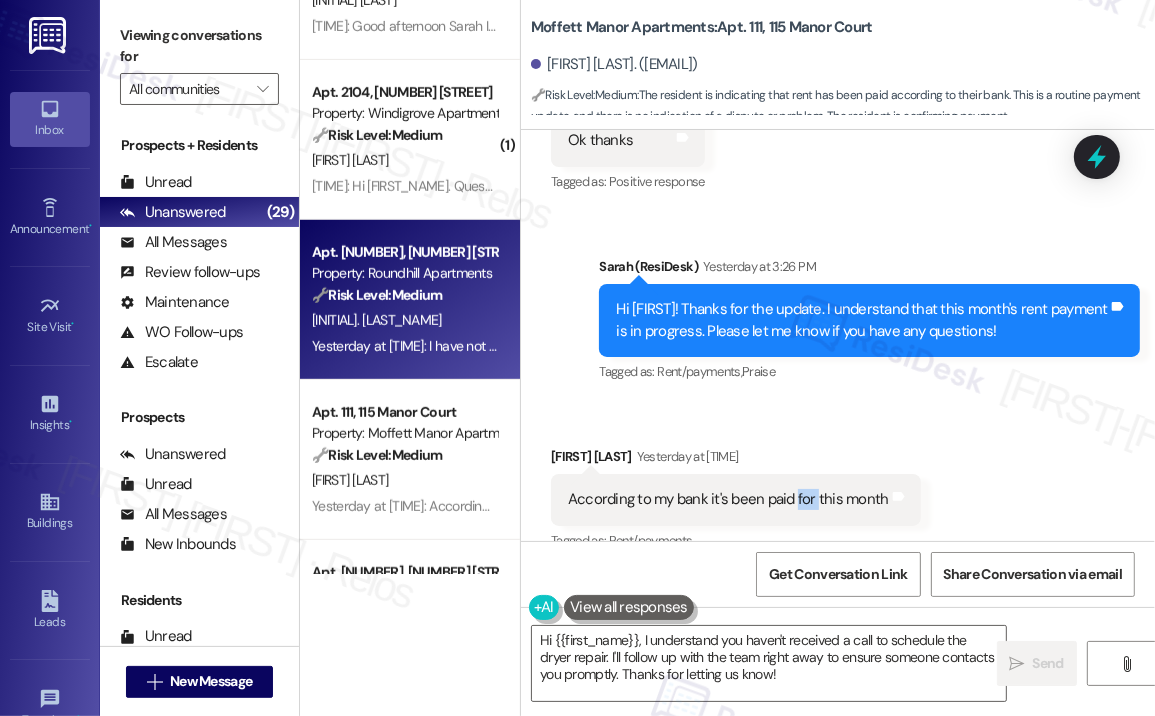 click on "According to my bank it's been paid for this month" at bounding box center (728, 499) 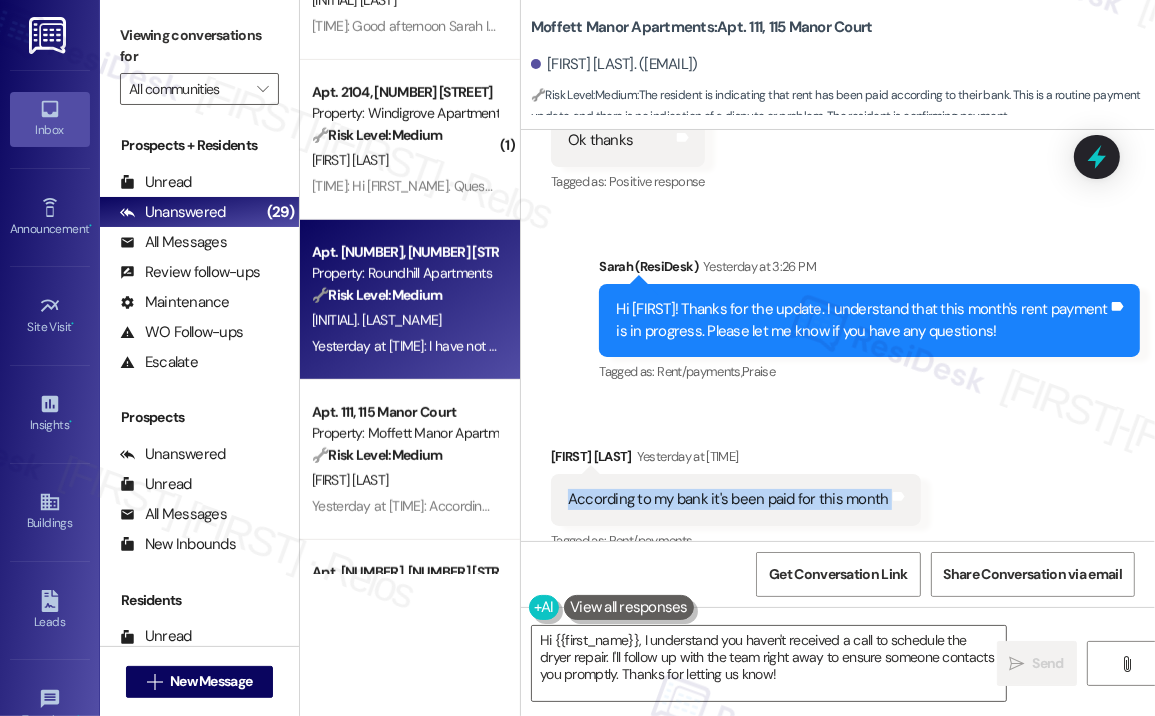 click on "According to my bank it's been paid for this month" at bounding box center [728, 499] 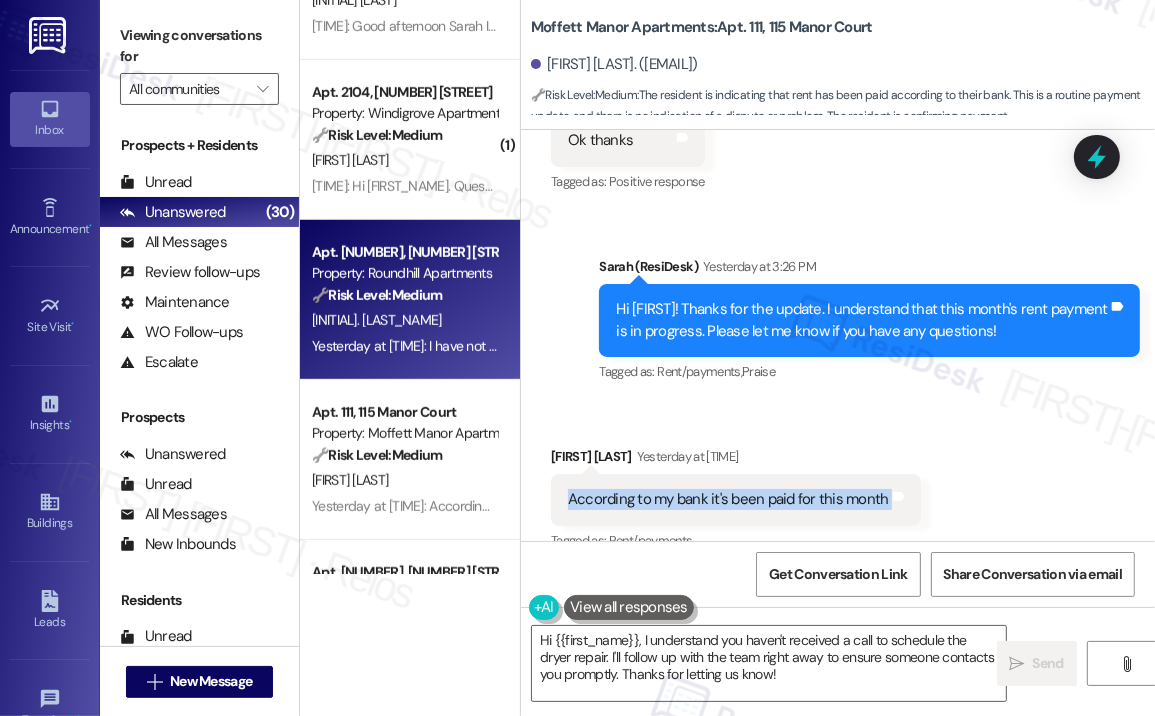 click on "Received via SMS Joseph Pullen Yesterday at [TIME] According to my bank it's been paid for this month Tags and notes Tagged as: Rent/payments Click to highlight conversations about Rent/payments" at bounding box center [838, 485] 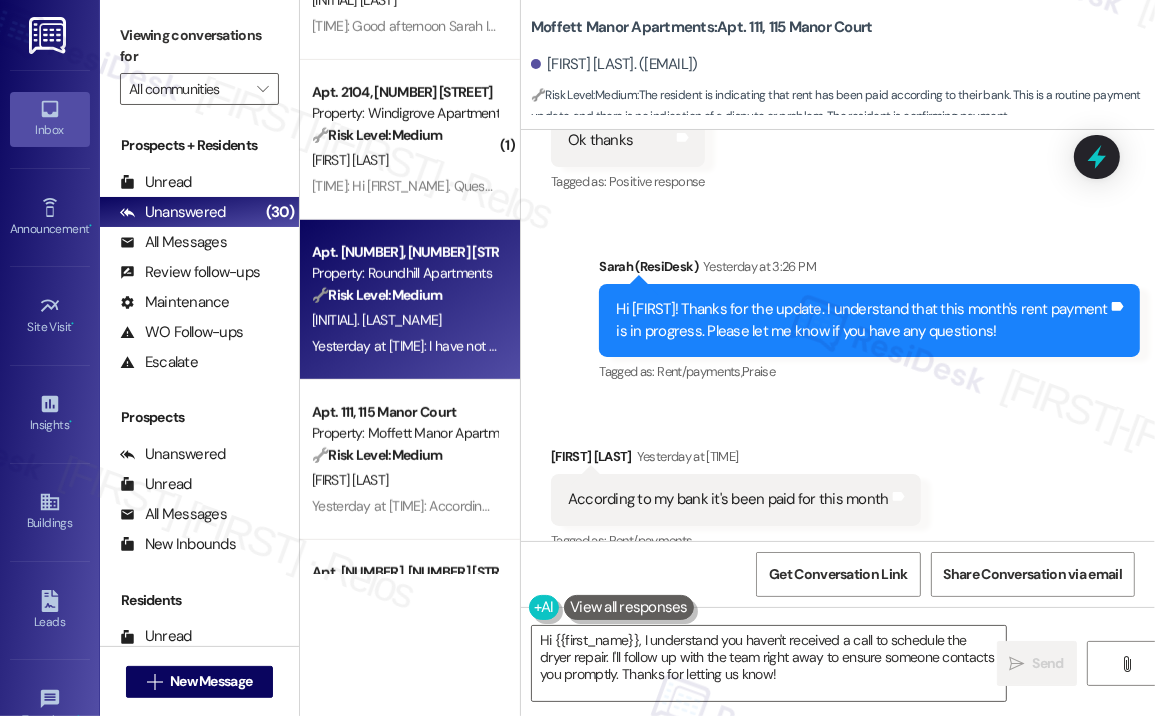 click on "According to my bank it's been paid for this month" at bounding box center [728, 499] 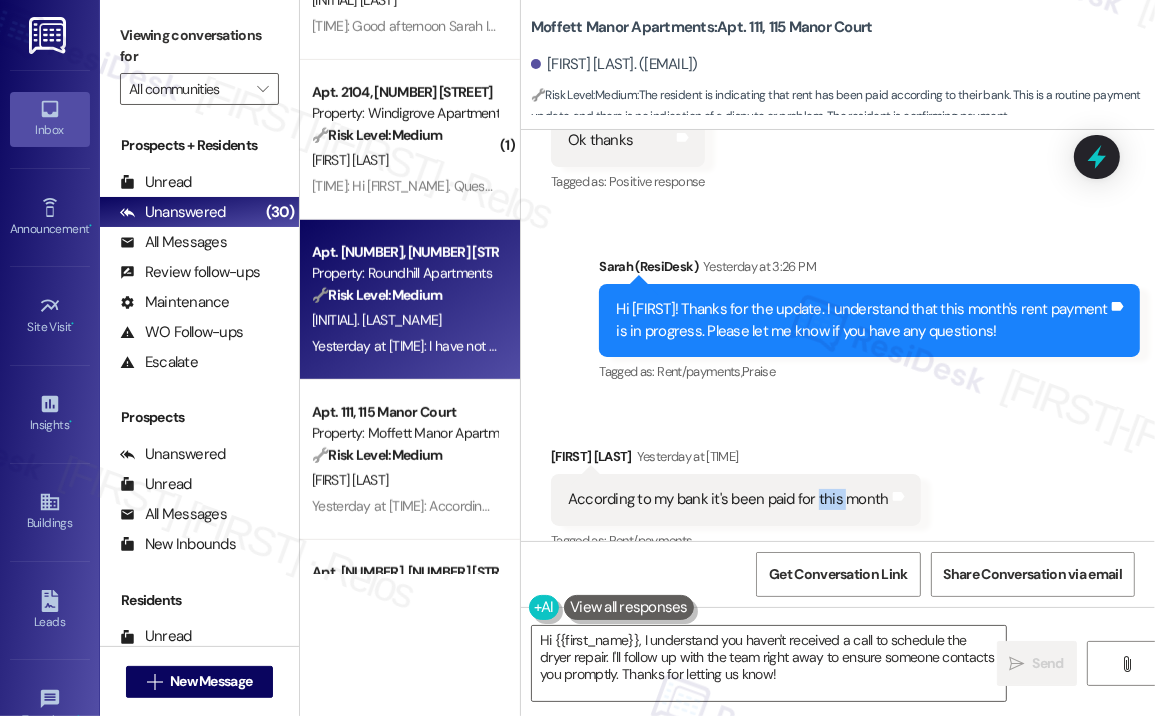 click on "According to my bank it's been paid for this month" at bounding box center [728, 499] 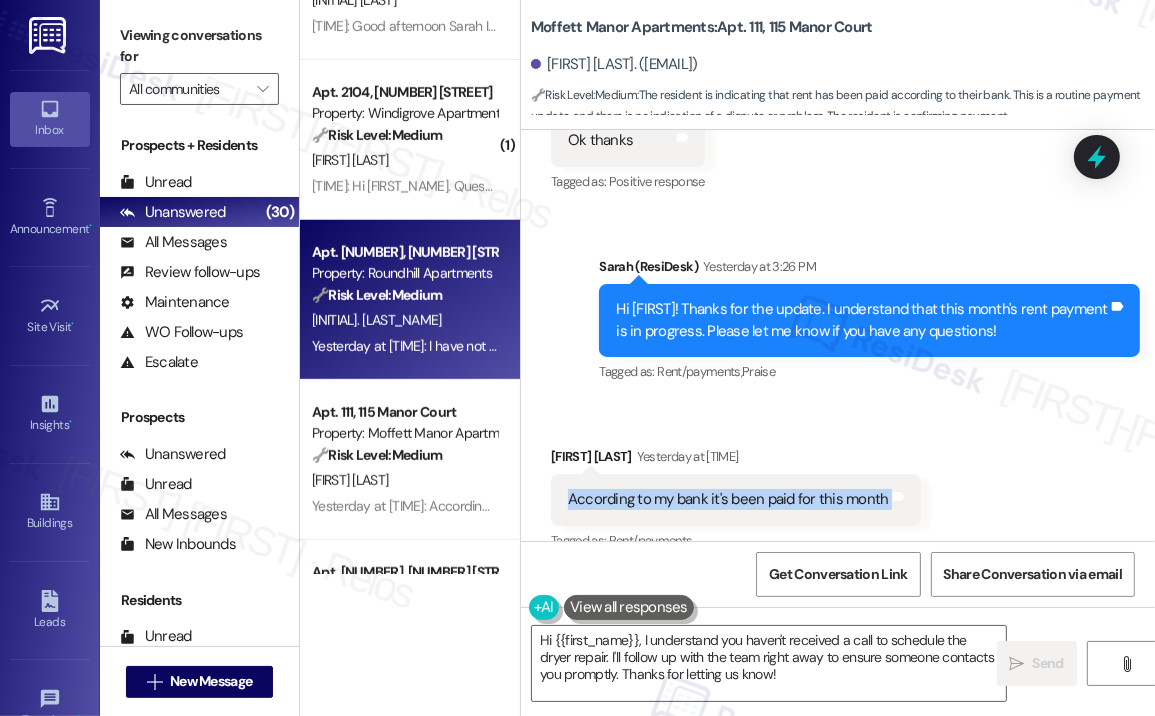 click on "According to my bank it's been paid for this month" at bounding box center (728, 499) 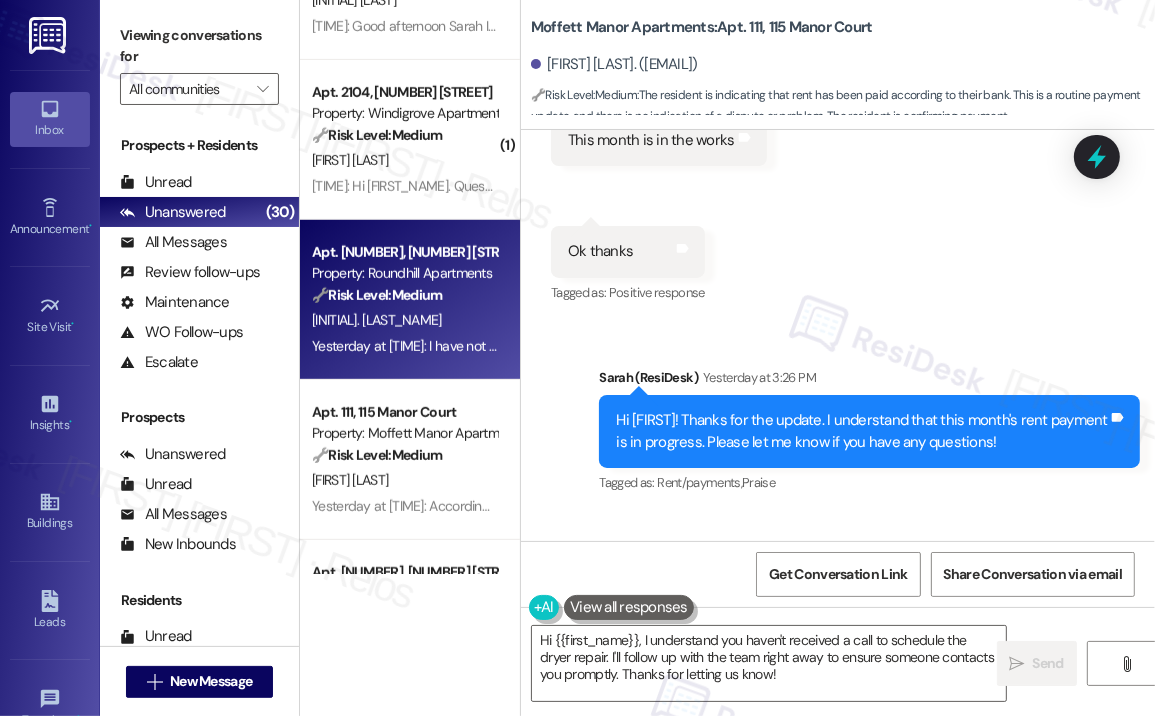 scroll, scrollTop: 24308, scrollLeft: 0, axis: vertical 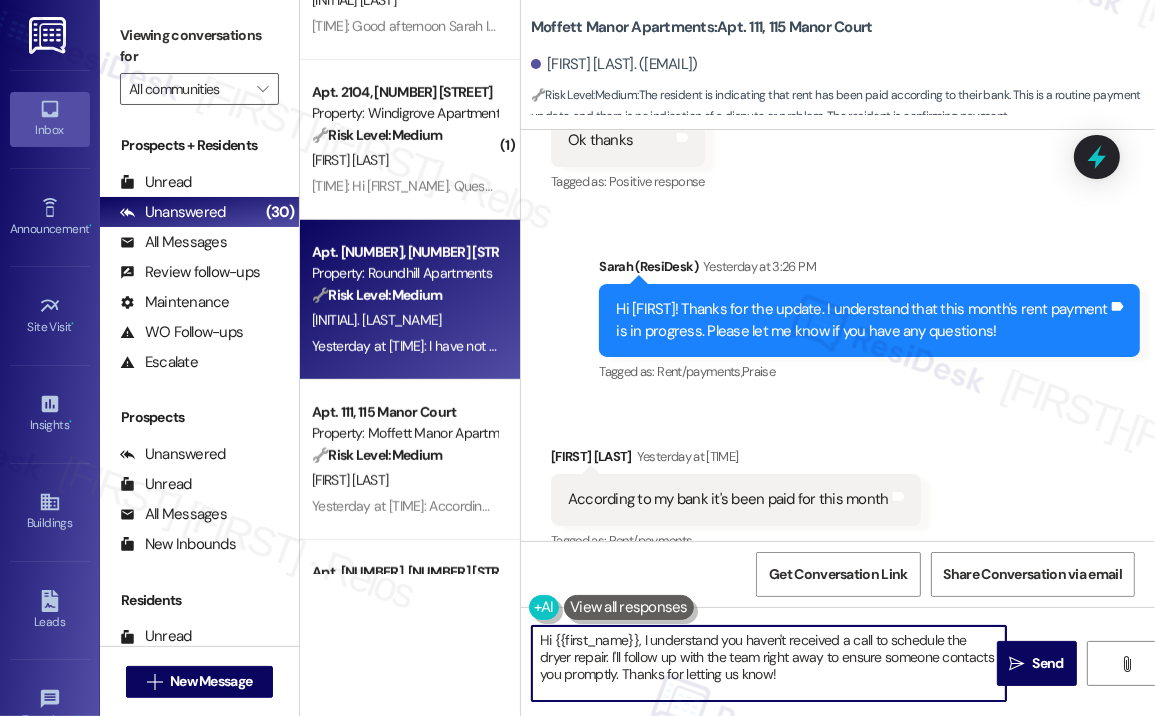 click on "Hi {{first_name}}, I understand you haven't received a call to schedule the dryer repair. I'll follow up with the team right away to ensure someone contacts you promptly. Thanks for letting us know!" at bounding box center [769, 663] 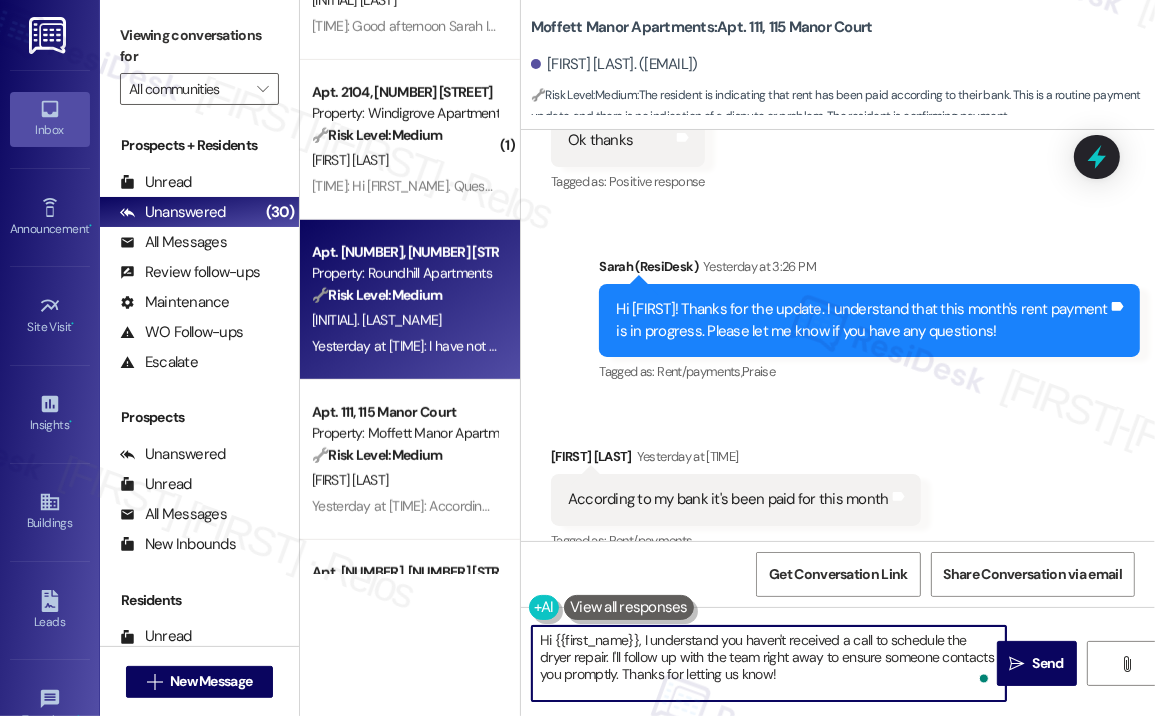 drag, startPoint x: 802, startPoint y: 678, endPoint x: 479, endPoint y: 640, distance: 325.2276 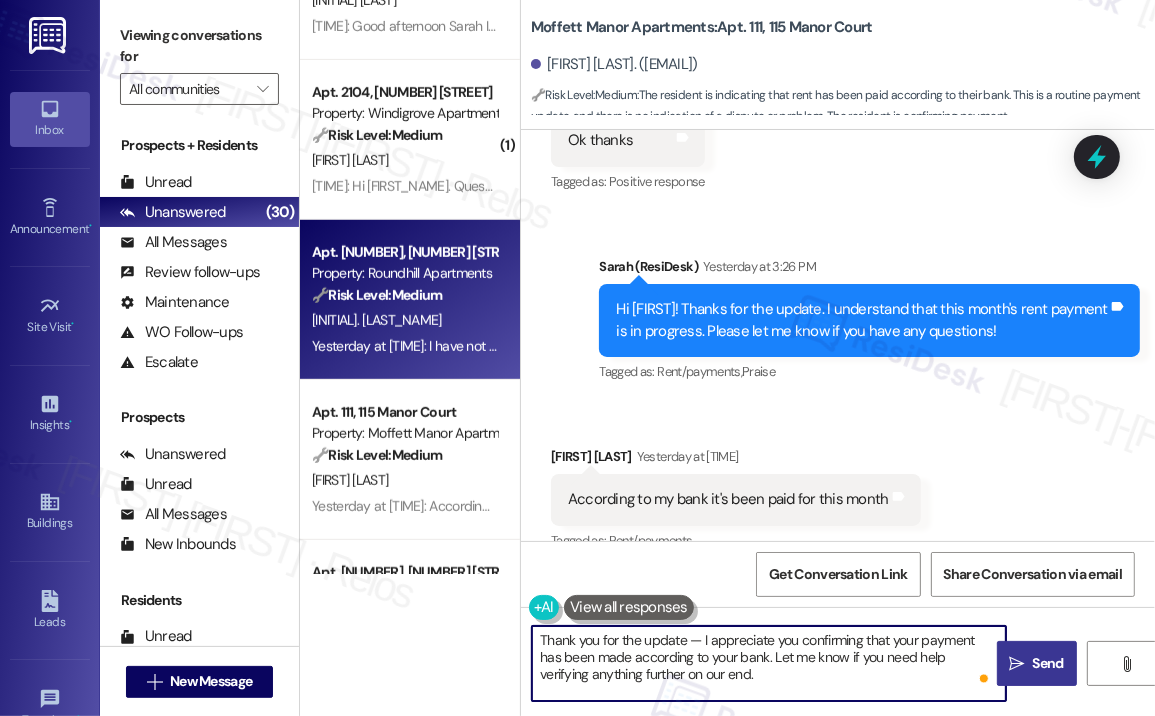 type on "Thank you for the update — I appreciate you confirming that your payment has been made according to your bank. Let me know if you need help verifying anything further on our end." 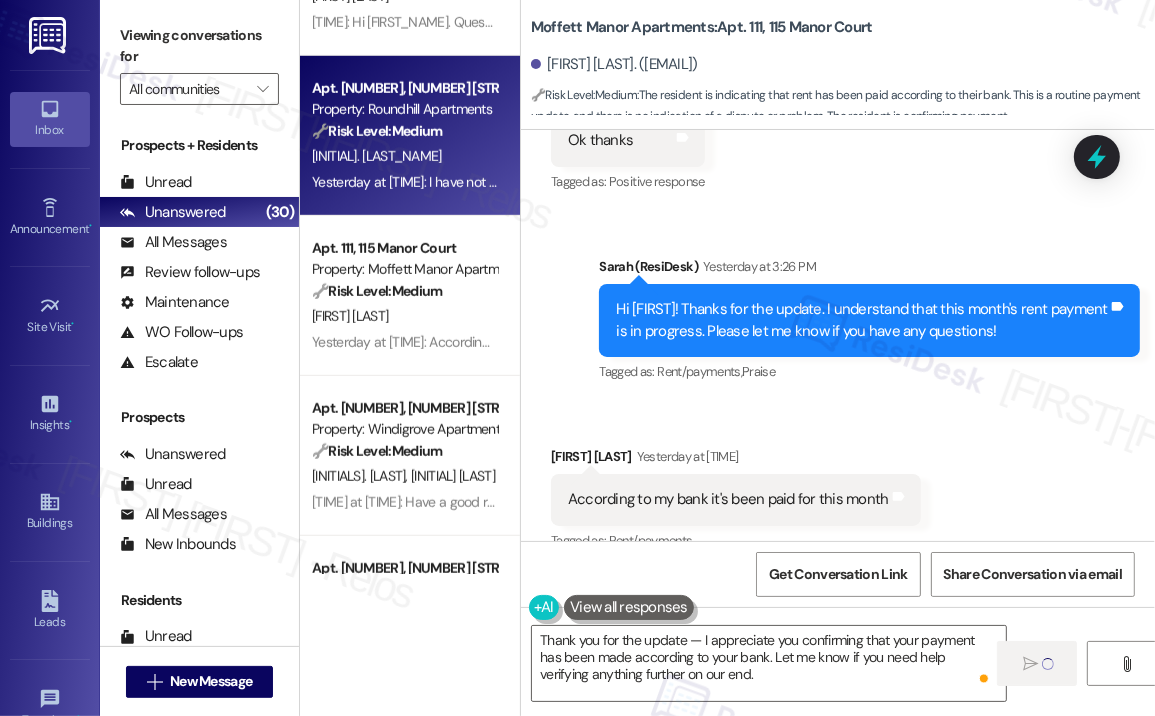 scroll, scrollTop: 1100, scrollLeft: 0, axis: vertical 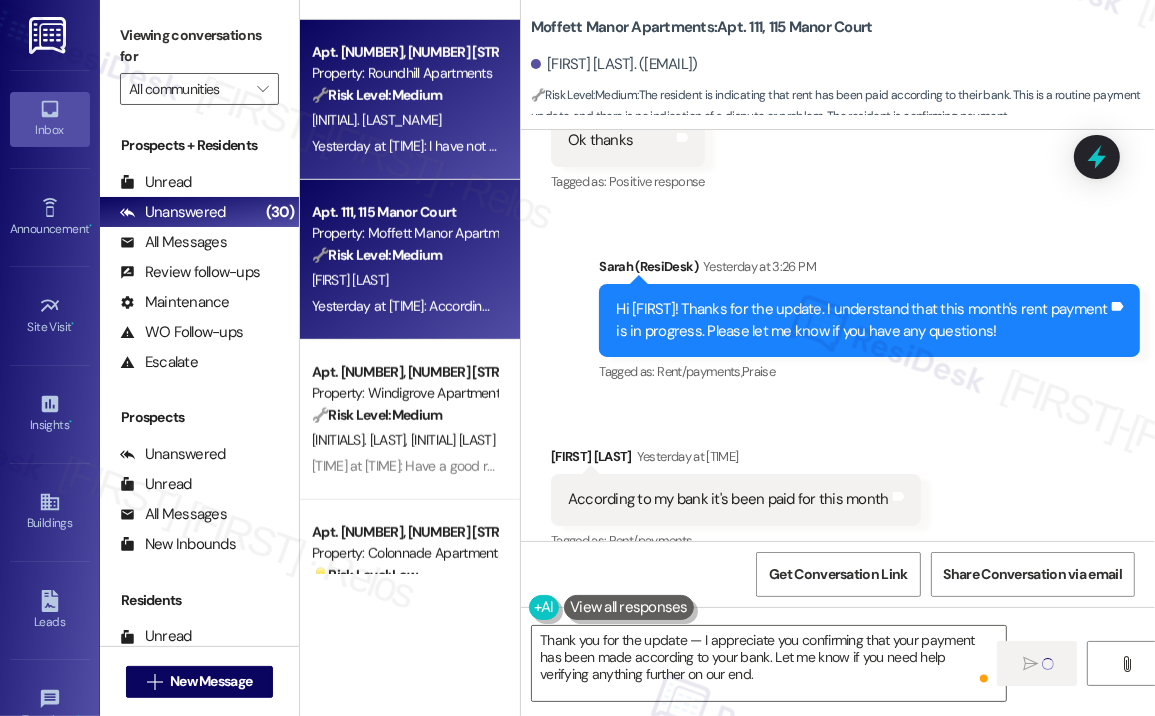 click on "[FIRST] [LAST]" at bounding box center (404, 280) 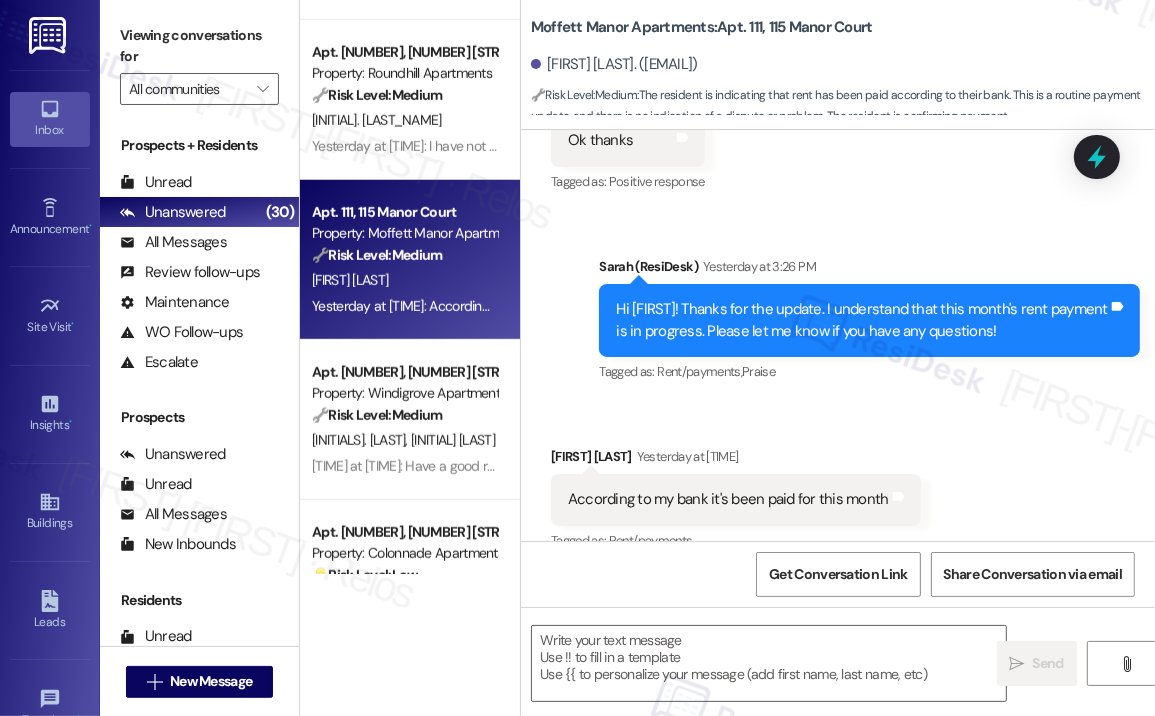 type on "Fetching suggested responses. Please feel free to read through the conversation in the meantime." 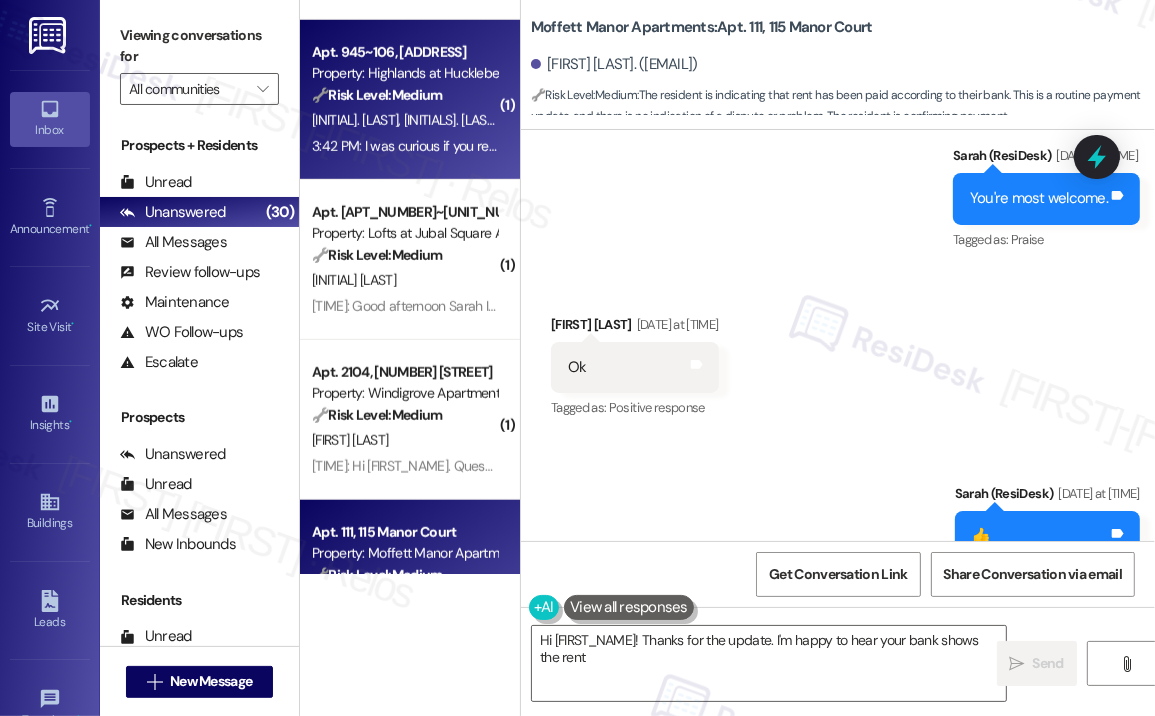 scroll, scrollTop: 24307, scrollLeft: 0, axis: vertical 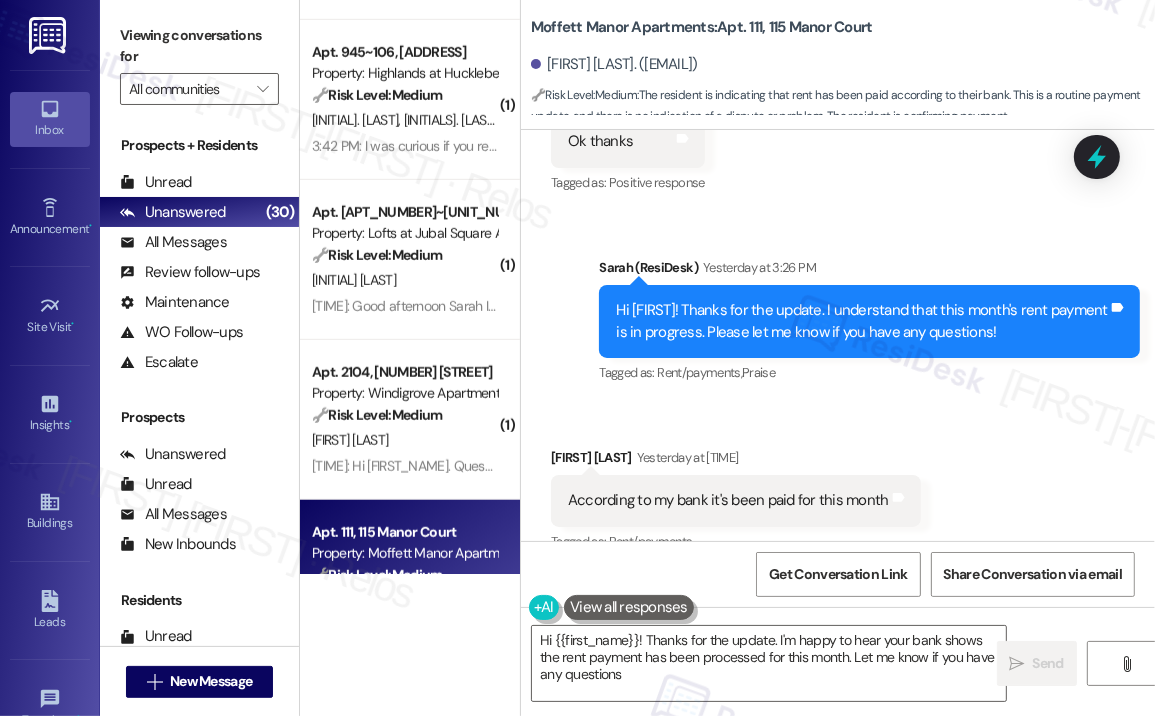 type on "Hi {{first_name}}! Thanks for the update. I'm happy to hear your bank shows the rent payment has been processed for this month. Let me know if you have any questions!" 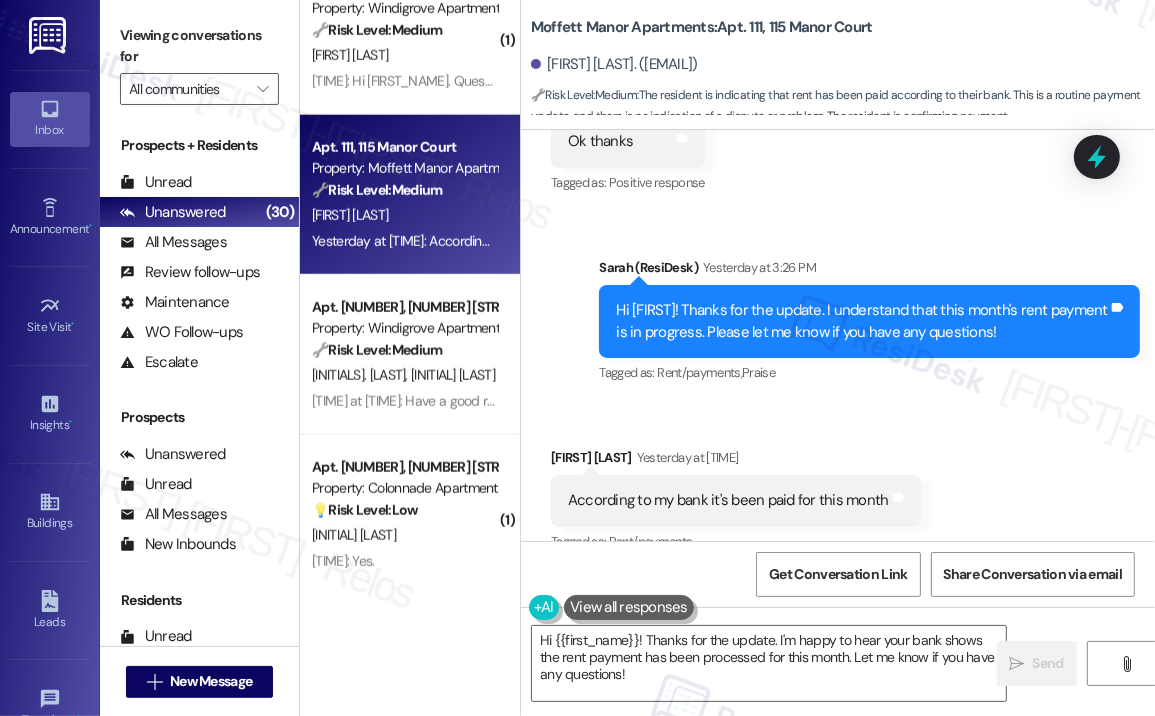 scroll, scrollTop: 1500, scrollLeft: 0, axis: vertical 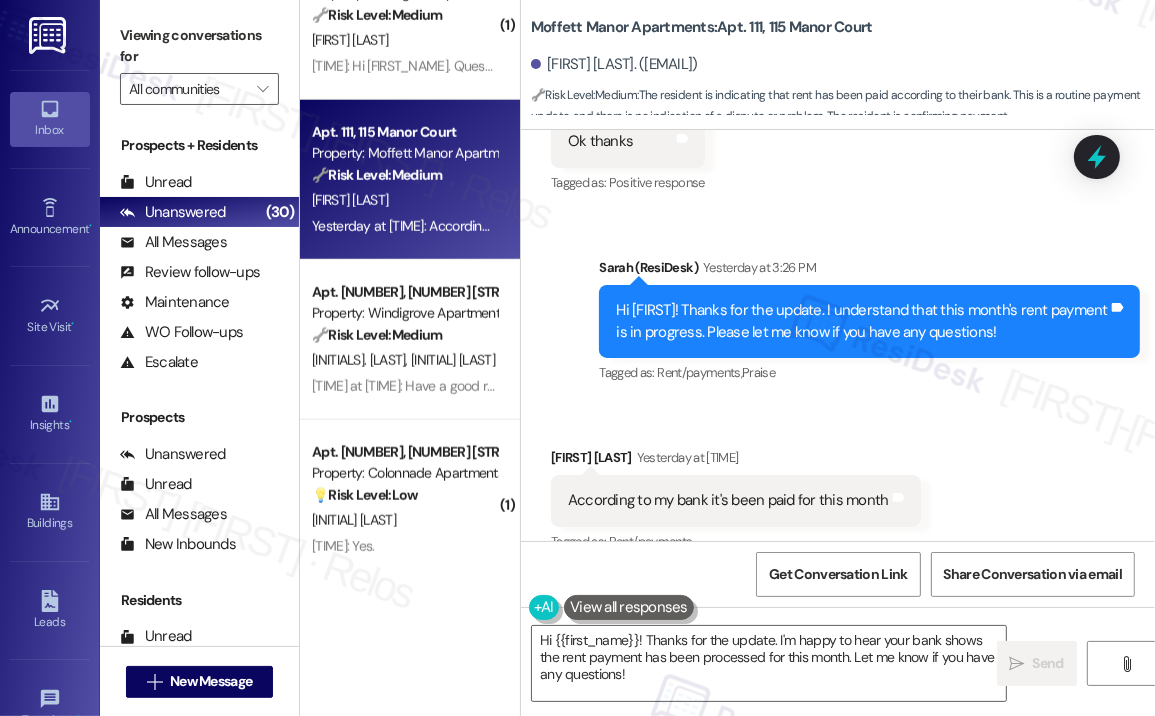 click on "Received via SMS Joseph Pullen Yesterday at [TIME] According to my bank it's been paid for this month Tags and notes Tagged as: Rent/payments Click to highlight conversations about Rent/payments" at bounding box center (838, 486) 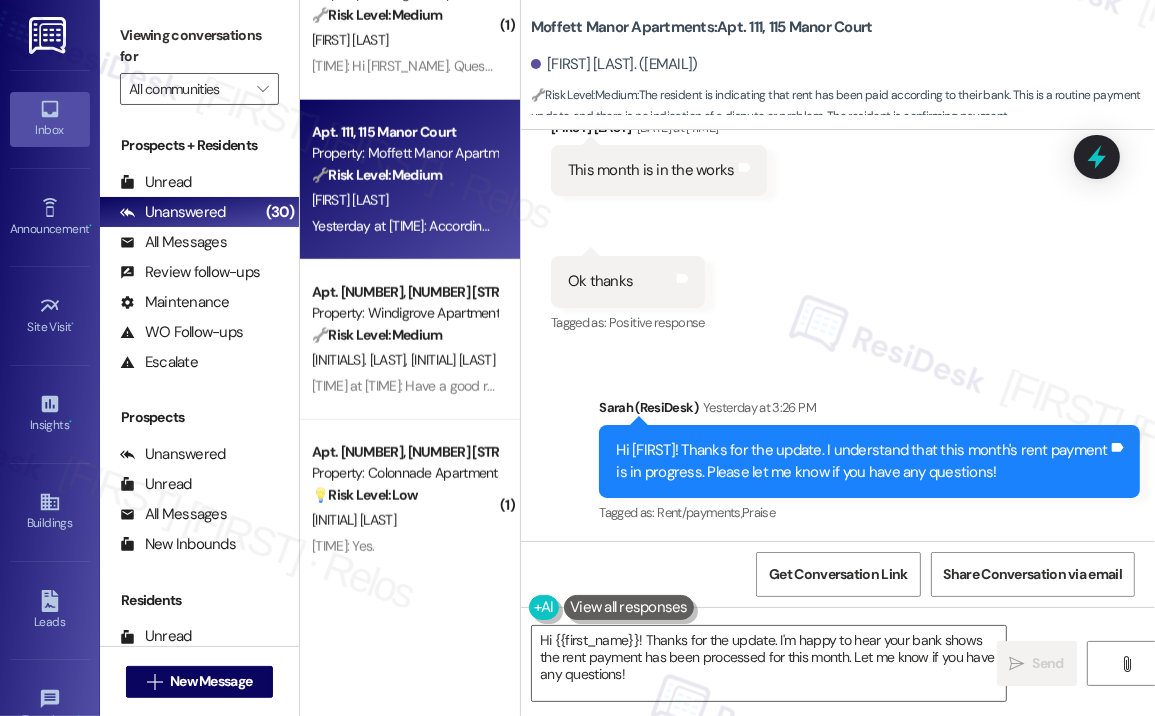 scroll, scrollTop: 24308, scrollLeft: 0, axis: vertical 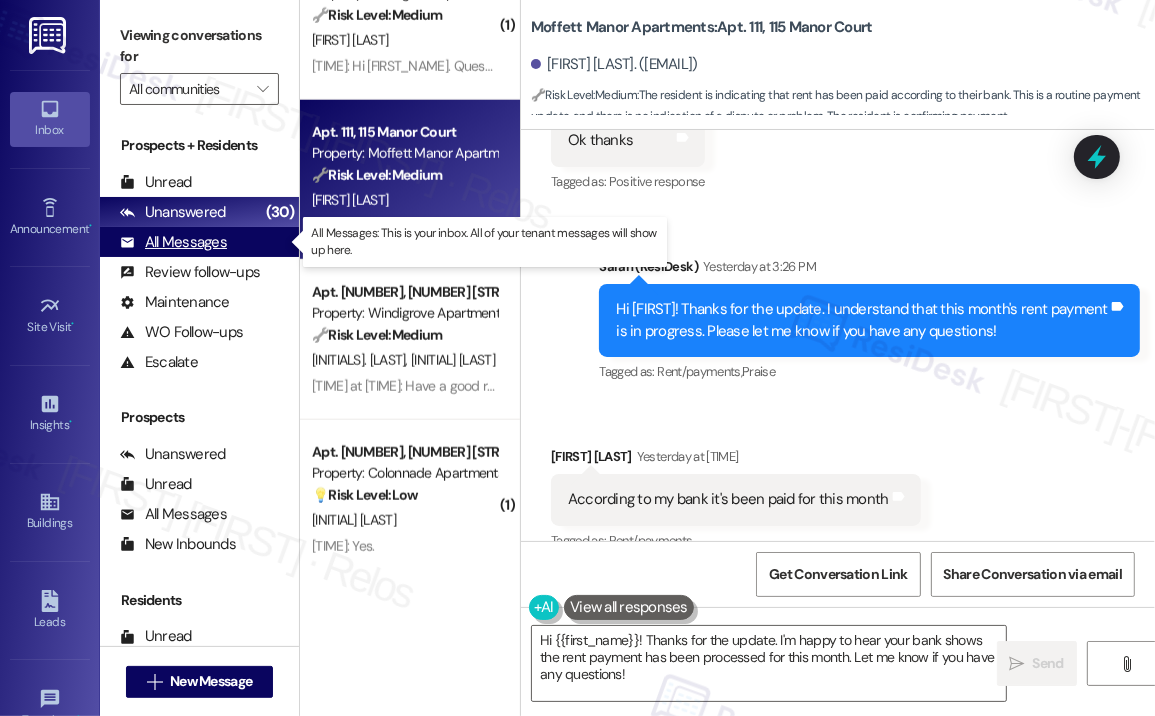 click on "All Messages" at bounding box center [173, 242] 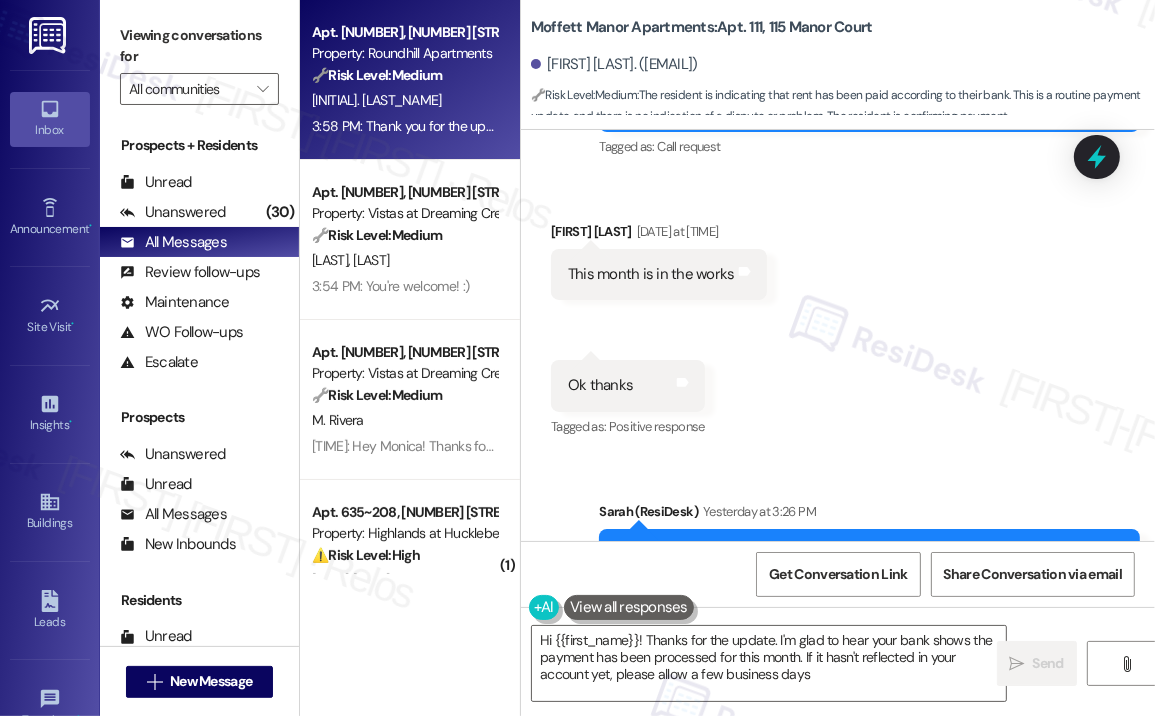 scroll, scrollTop: 24307, scrollLeft: 0, axis: vertical 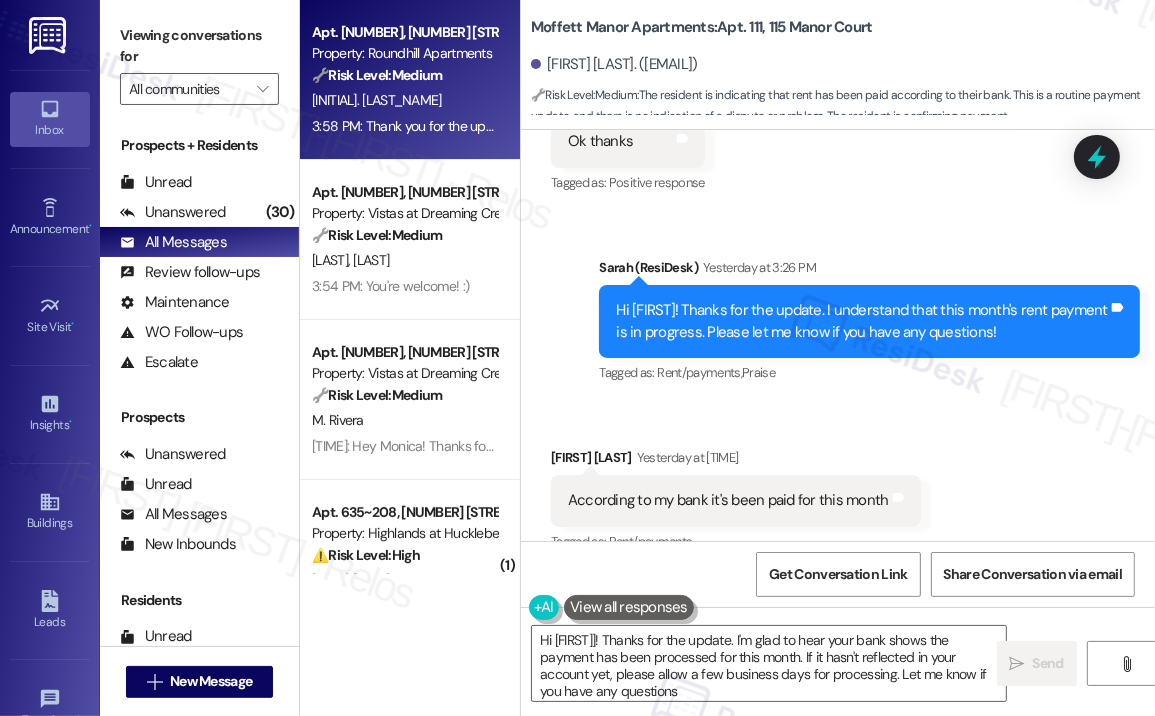 type on "Hi {{first_name}}! Thanks for the update. I'm glad to hear your bank shows the payment has been processed for this month. If it hasn't reflected in your account yet, please allow a few business days for processing. Let me know if you have any questions!" 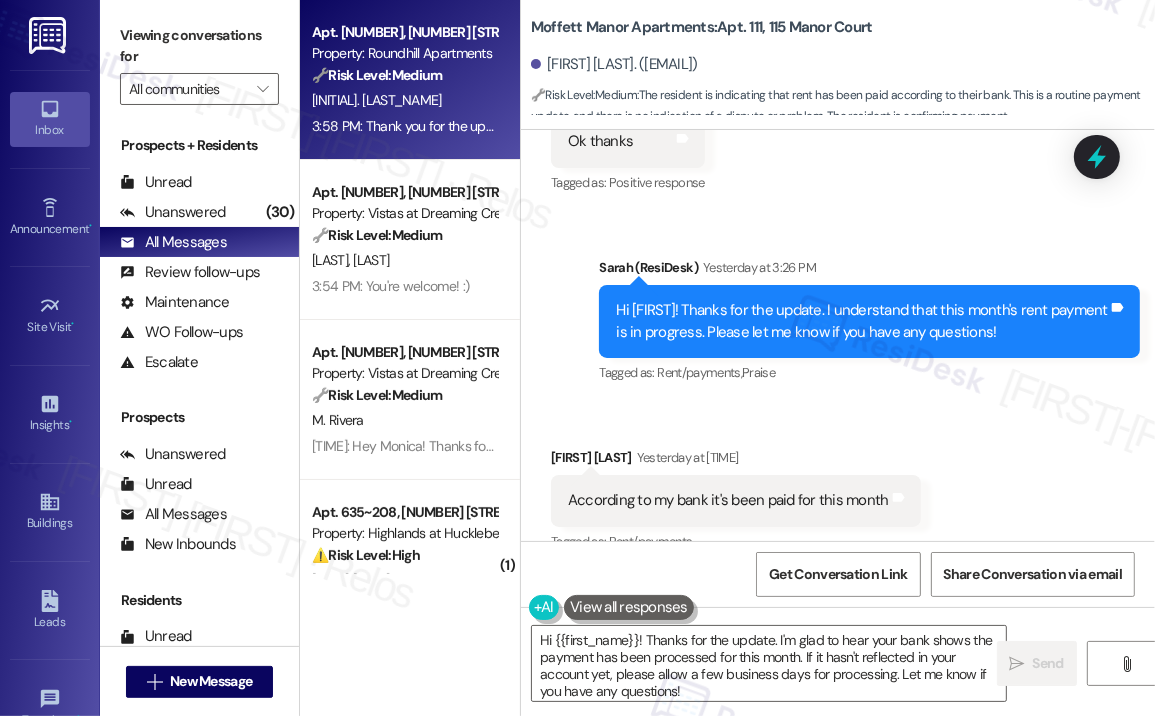 click on "[TIME]: Thank you for the update — I appreciate you confirming that your payment has been made according to your bank. Let me know if you need help verifying anything further on our end. [TIME]: Thank you for the update — I appreciate you confirming that your payment has been made according to your bank. Let me know if you need help verifying anything further on our end." at bounding box center [869, 126] 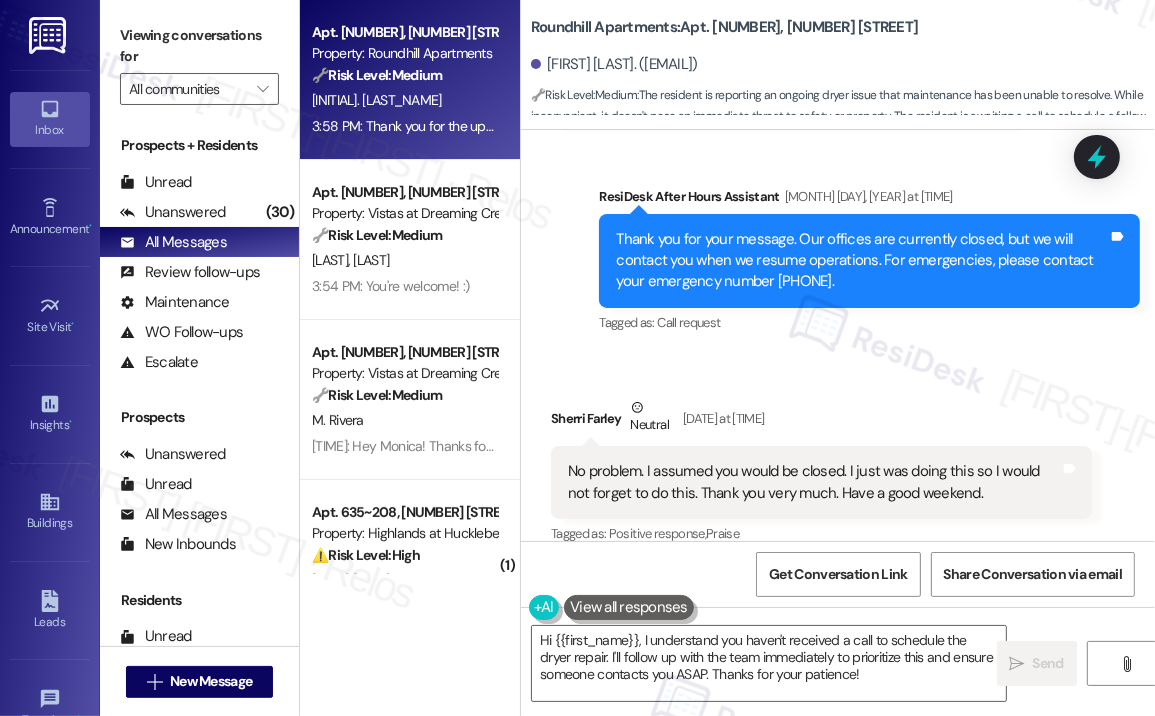 scroll, scrollTop: 1034, scrollLeft: 0, axis: vertical 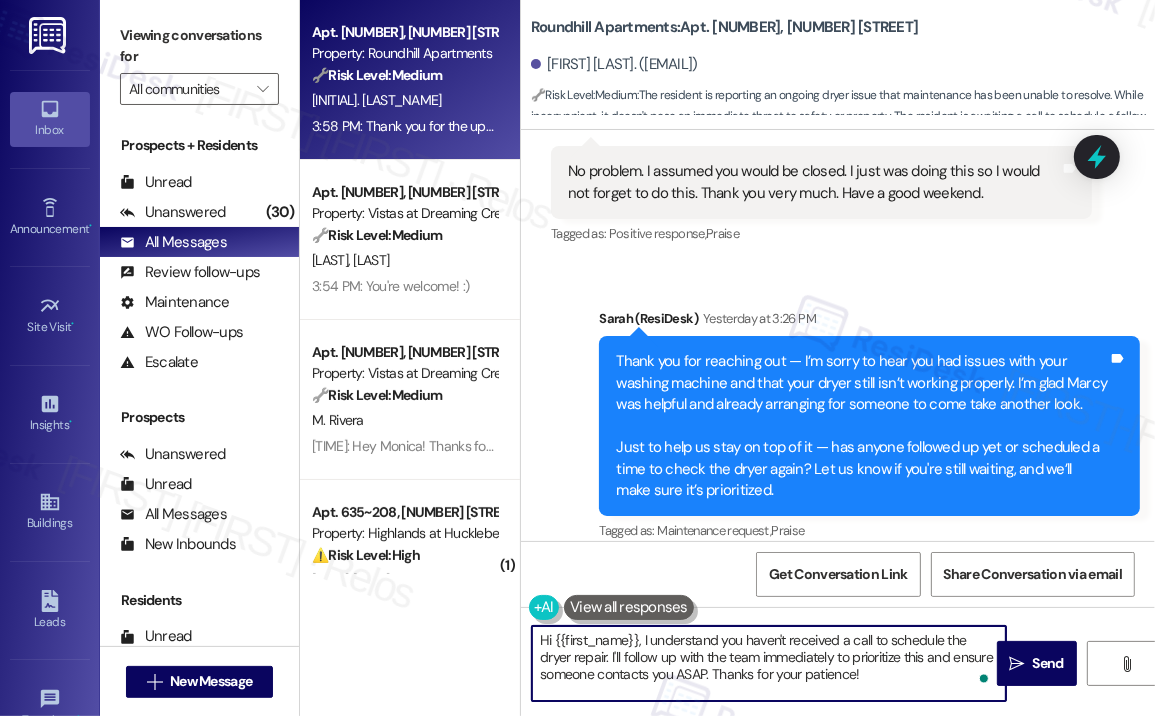 drag, startPoint x: 918, startPoint y: 684, endPoint x: 514, endPoint y: 615, distance: 409.84998 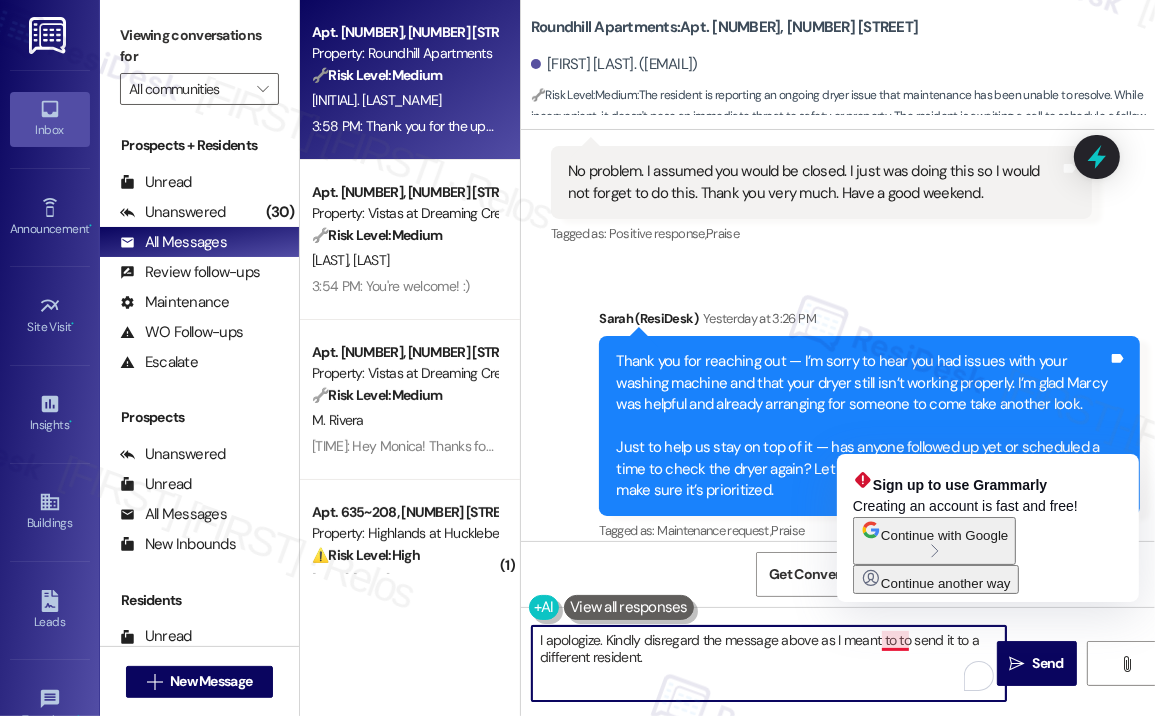 click on "I apologize. Kindly disregard the message above as I meant to to send it to a different resident." at bounding box center [769, 663] 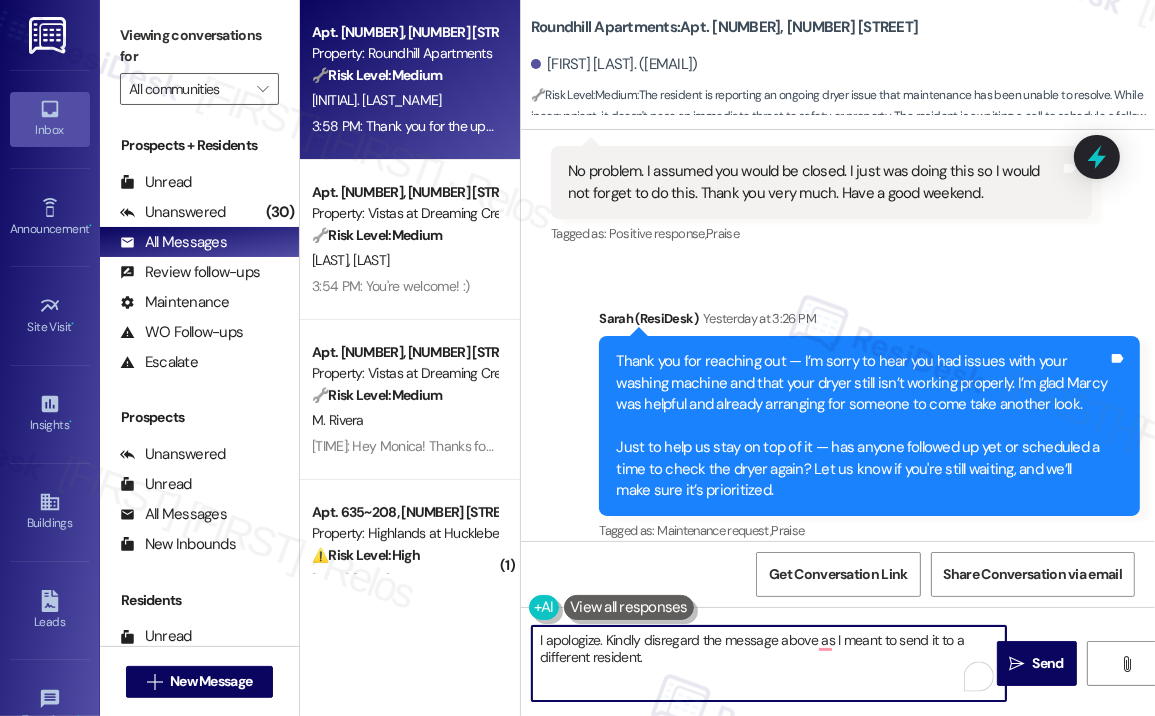 click on "I apologize. Kindly disregard the message above as I meant to send it to a different resident." at bounding box center [769, 663] 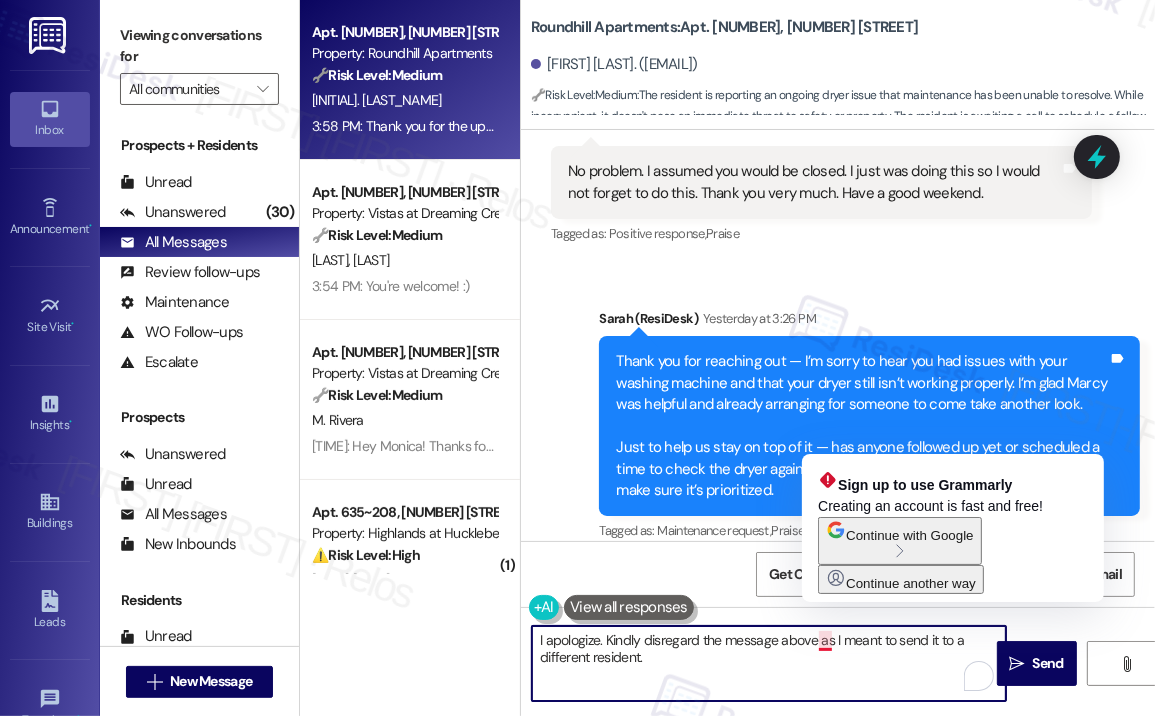 click on "I apologize. Kindly disregard the message above as I meant to send it to a different resident." at bounding box center (769, 663) 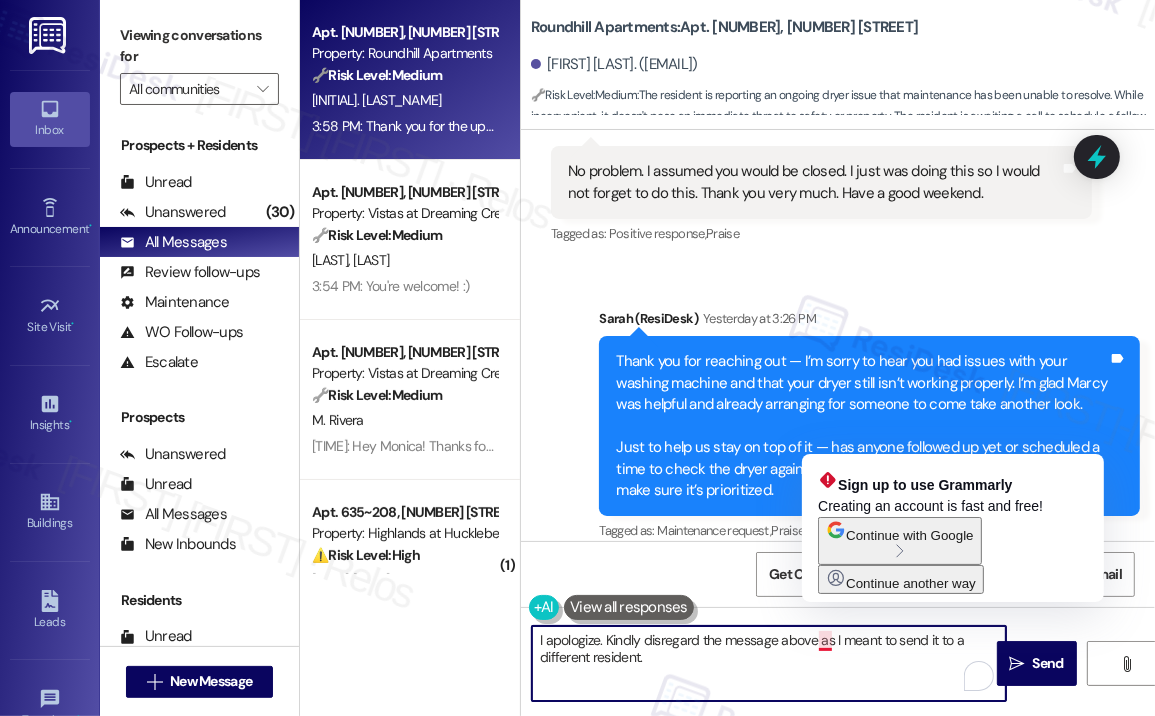 click on "I apologize. Kindly disregard the message above as I meant to send it to a different resident." at bounding box center (769, 663) 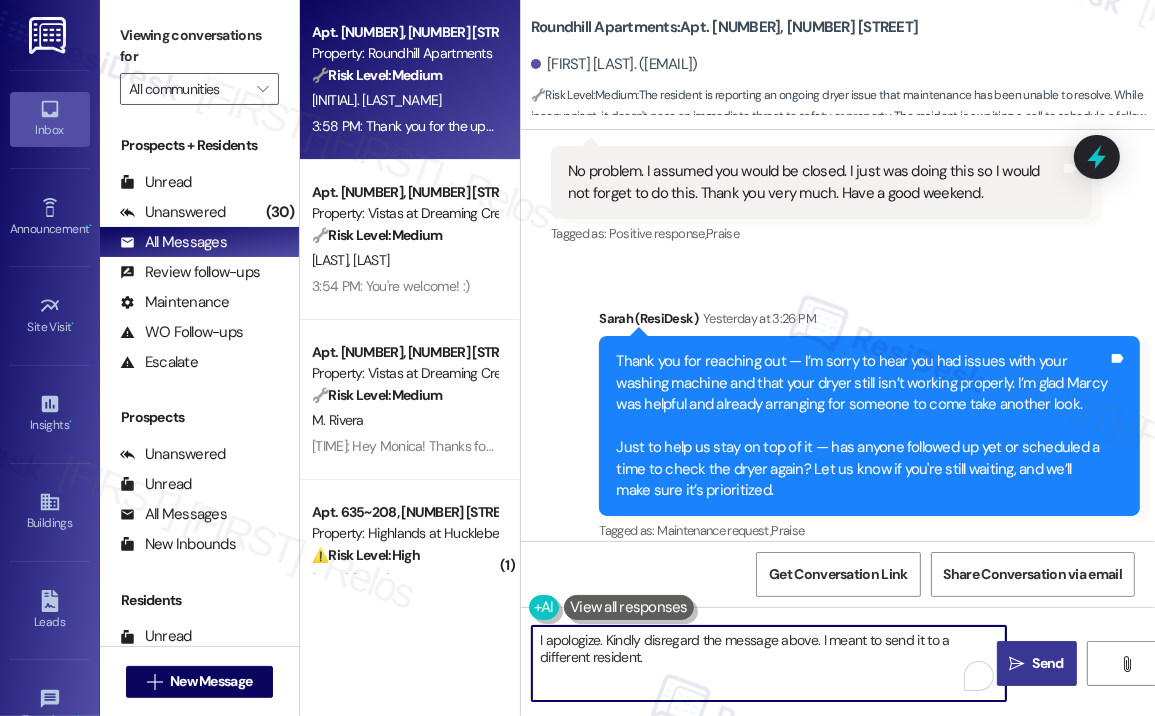 type on "I apologize. Kindly disregard the message above. I meant to send it to a different resident." 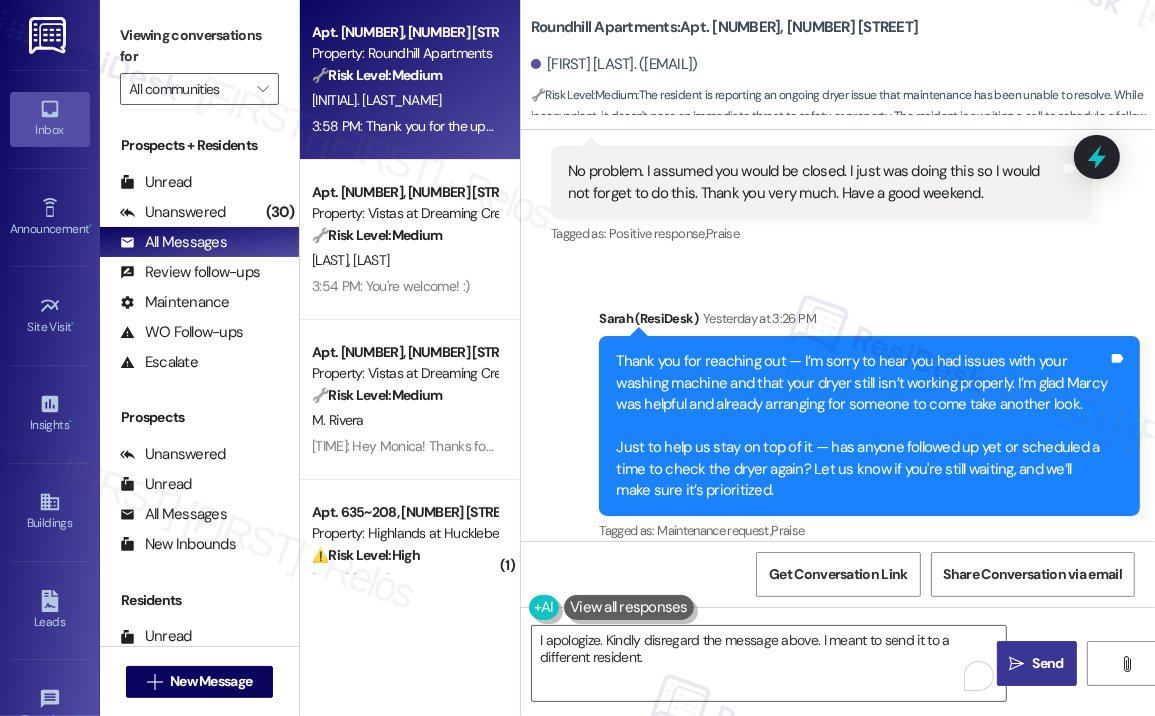 click on "Send" at bounding box center [1048, 663] 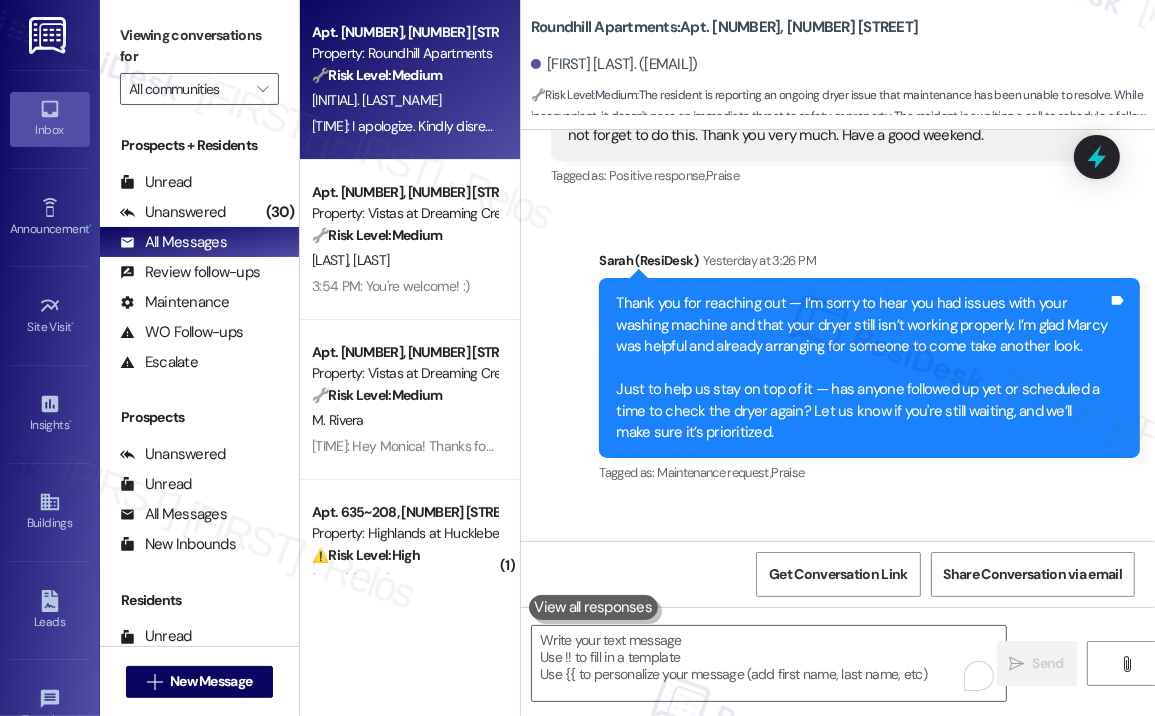 scroll, scrollTop: 1034, scrollLeft: 0, axis: vertical 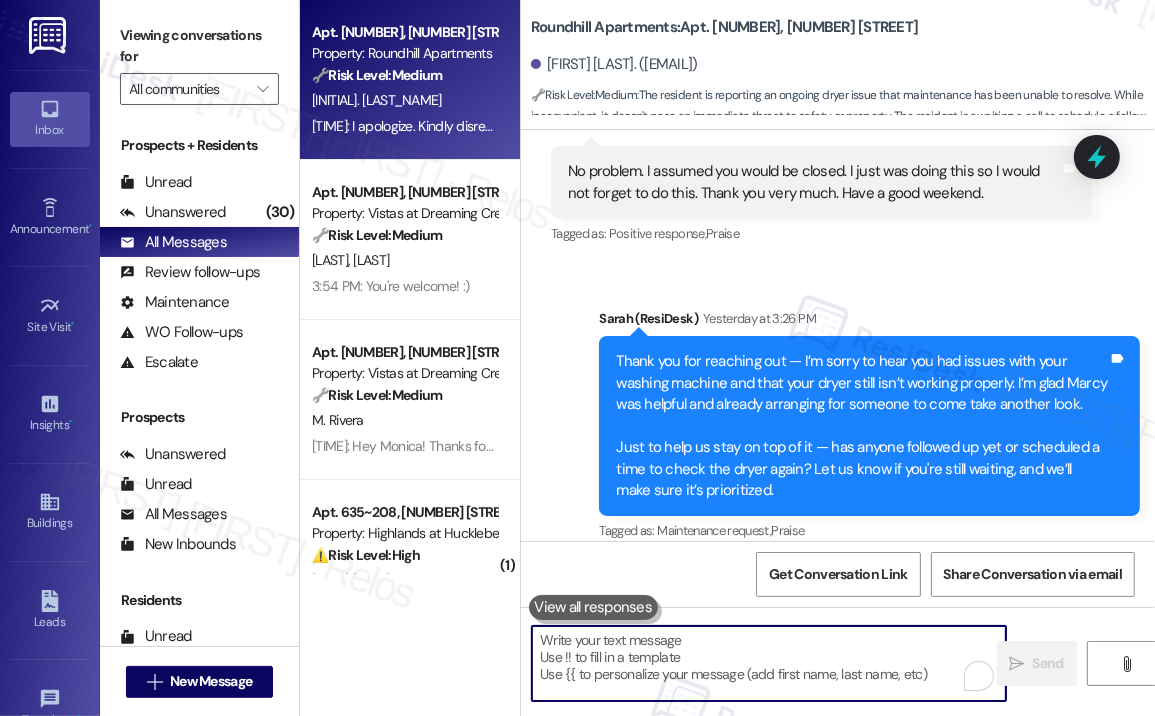 click at bounding box center (769, 663) 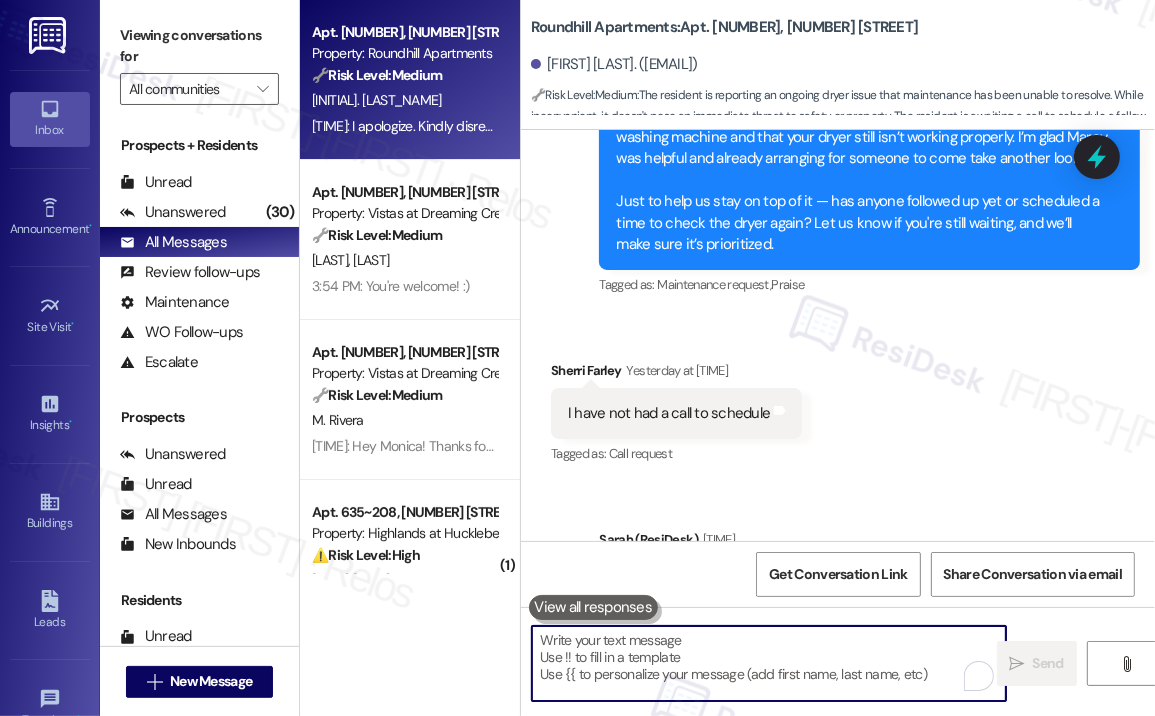 scroll, scrollTop: 1234, scrollLeft: 0, axis: vertical 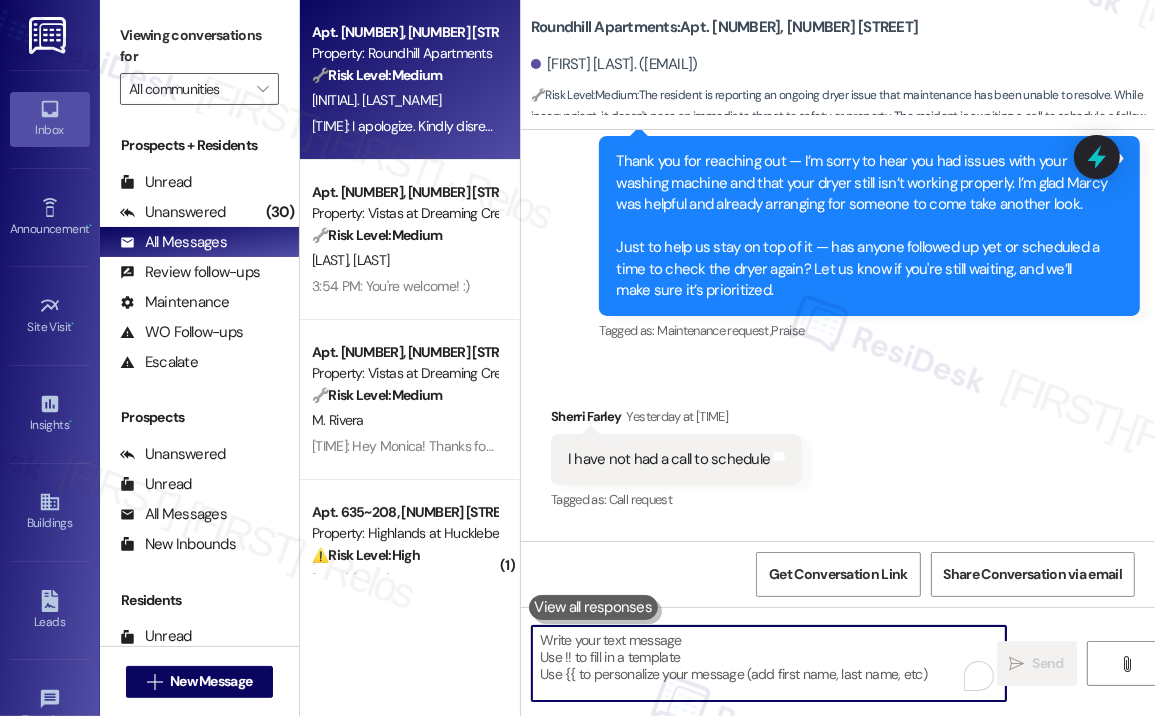 click at bounding box center [769, 663] 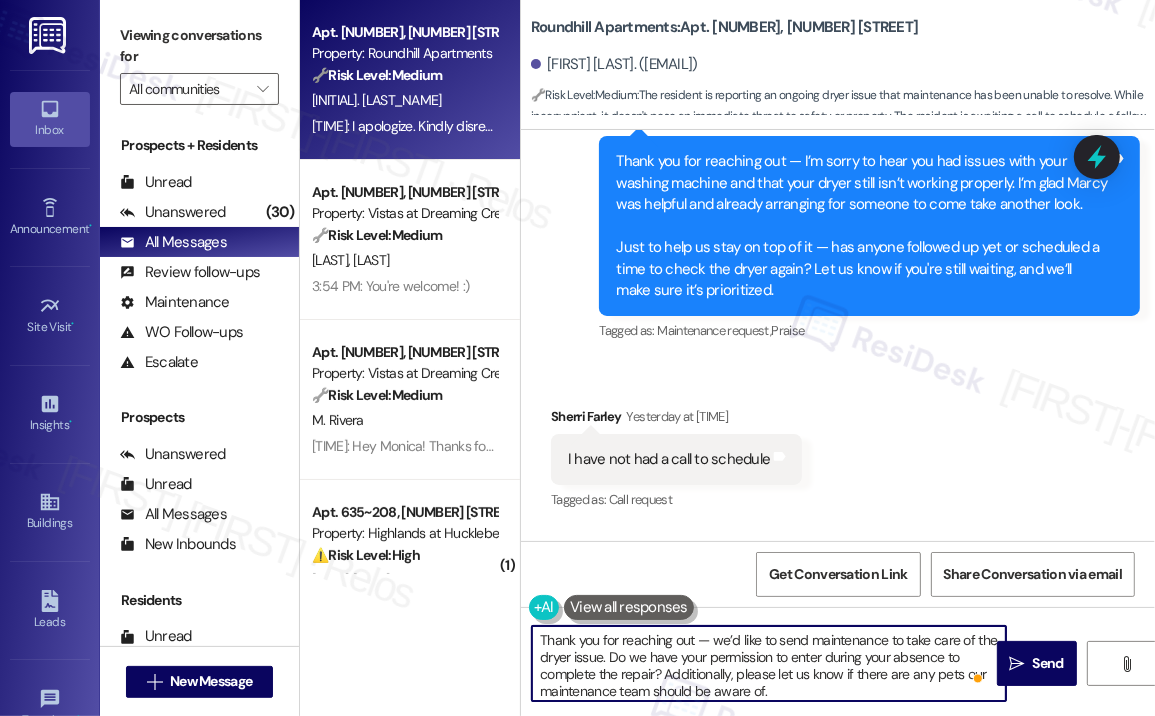 click on "Thank you for reaching out — we’d like to send maintenance to take care of the dryer issue. Do we have your permission to enter during your absence to complete the repair? Additionally, please let us know if there are any pets our maintenance team should be aware of." at bounding box center (769, 663) 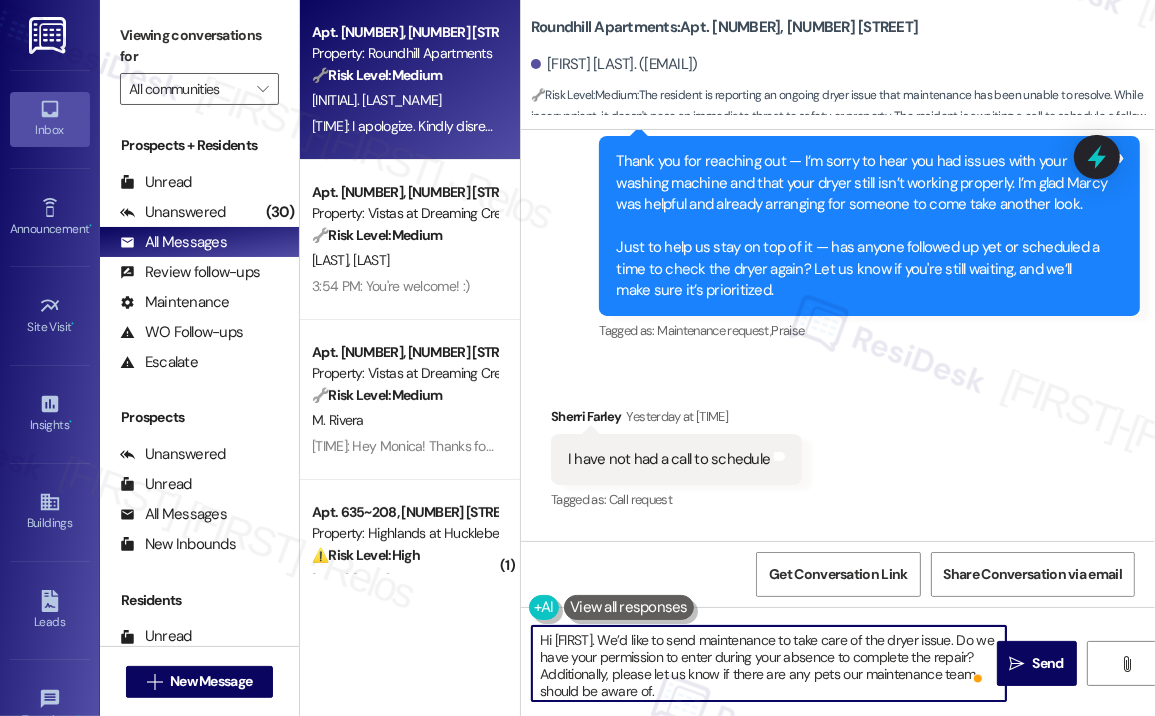 scroll, scrollTop: 4, scrollLeft: 0, axis: vertical 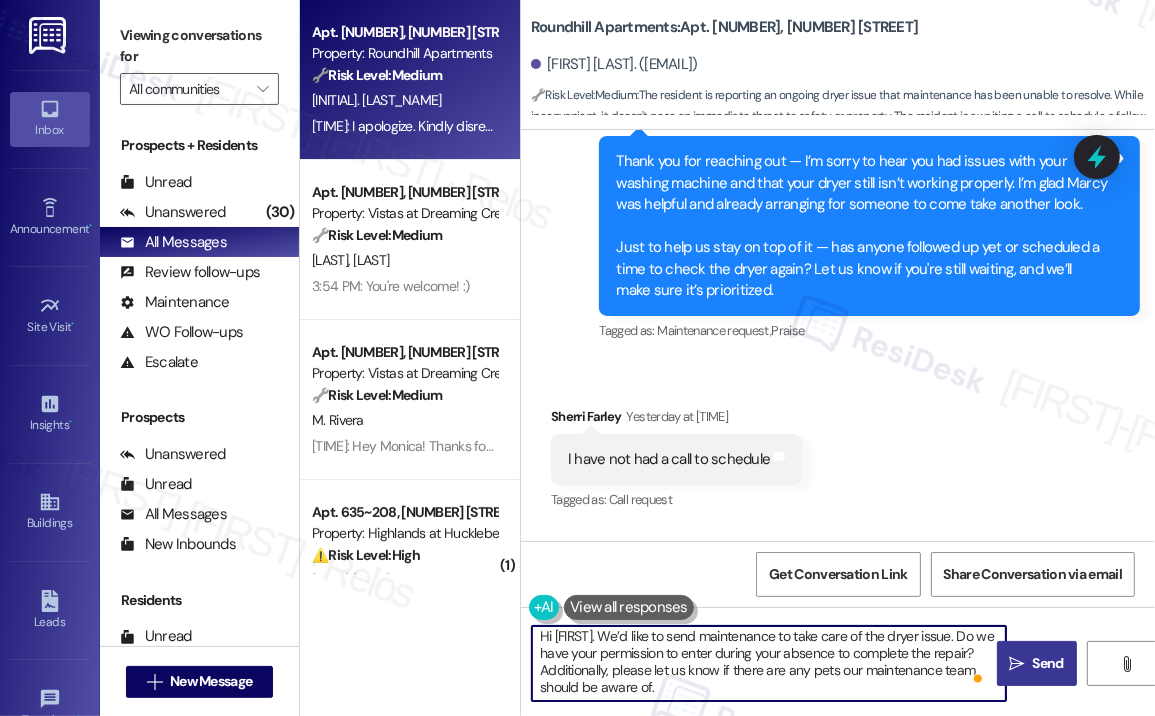 type on "Hi [FIRST]. We’d like to send maintenance to take care of the dryer issue. Do we have your permission to enter during your absence to complete the repair? Additionally, please let us know if there are any pets our maintenance team should be aware of." 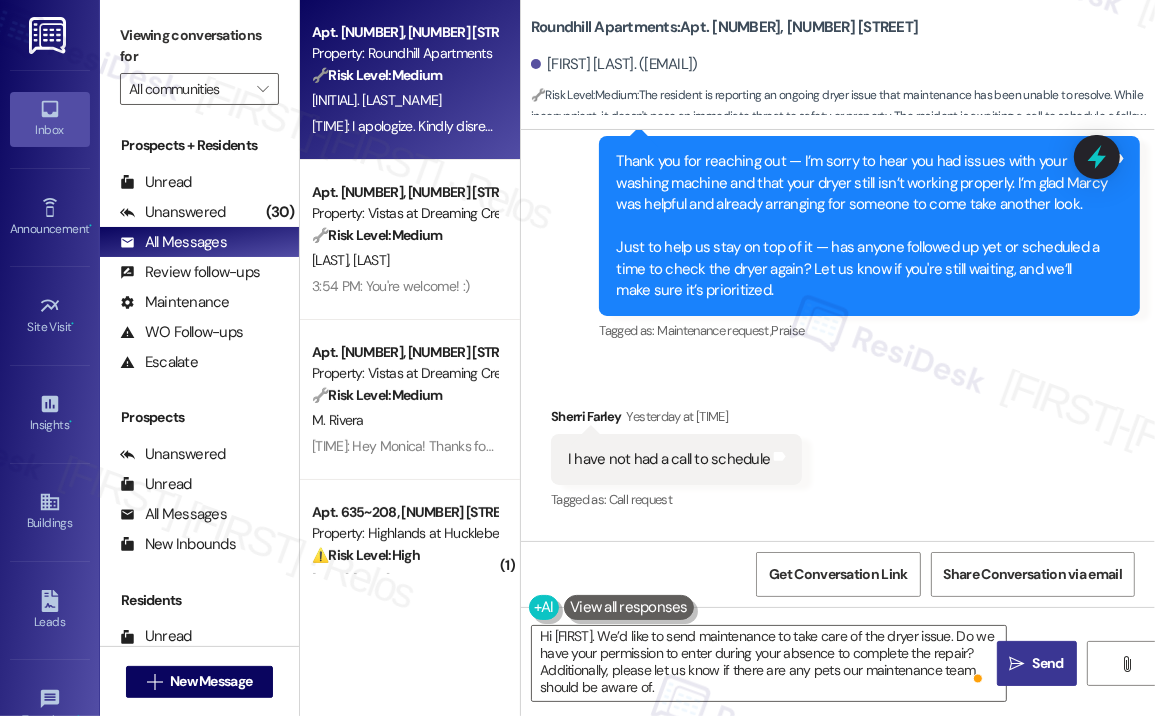 click on "Send" at bounding box center [1048, 663] 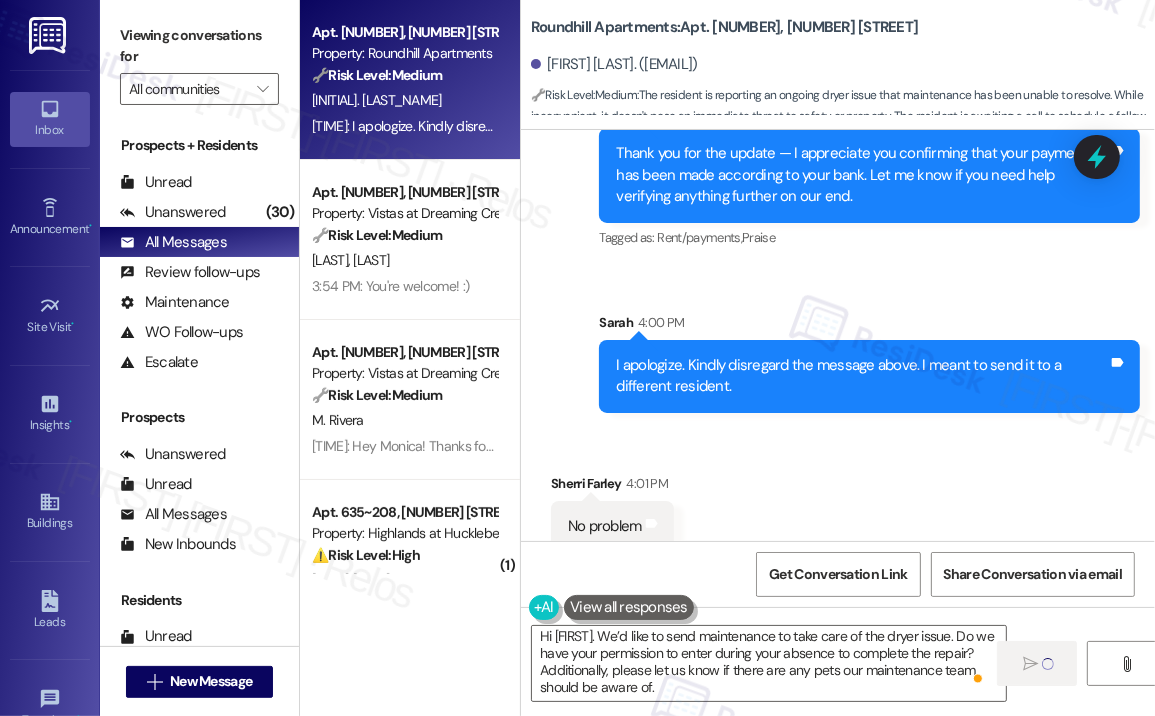 scroll, scrollTop: 1734, scrollLeft: 0, axis: vertical 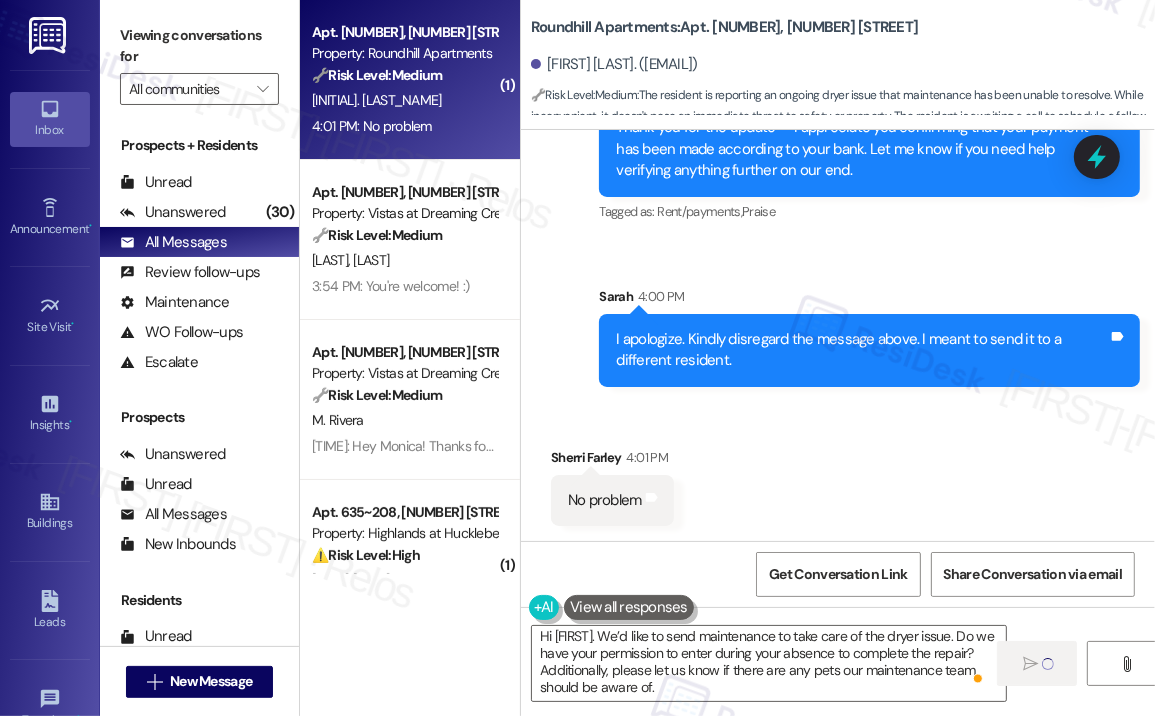 type 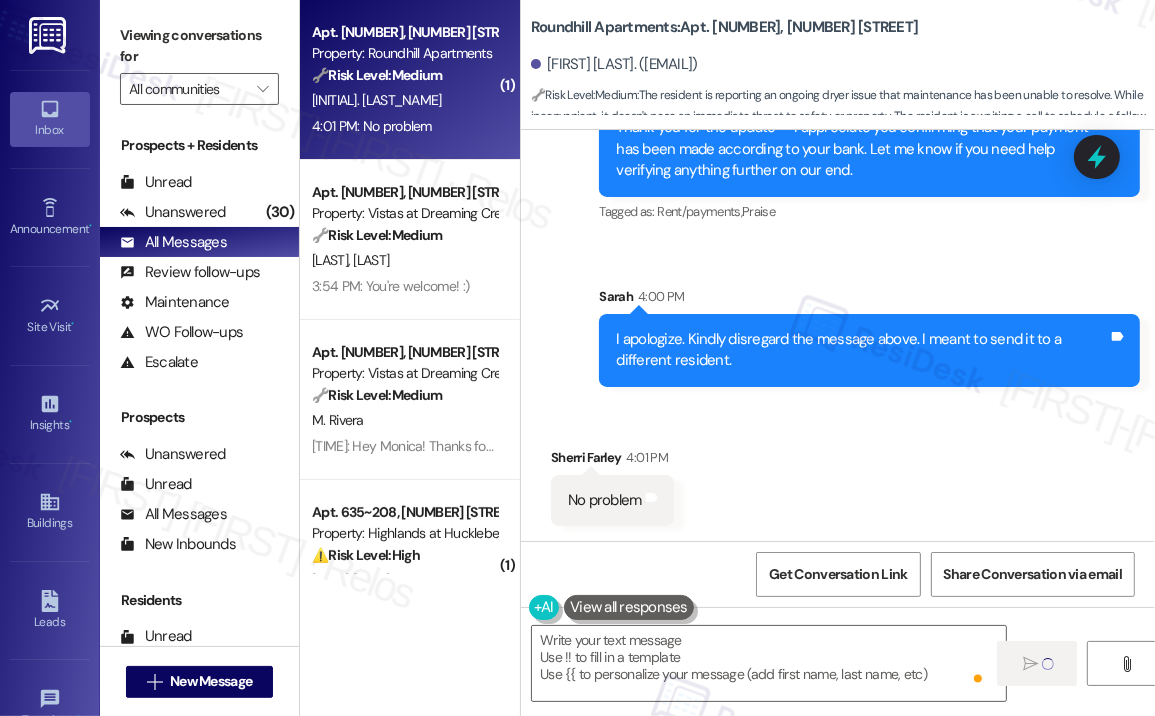 scroll, scrollTop: 0, scrollLeft: 0, axis: both 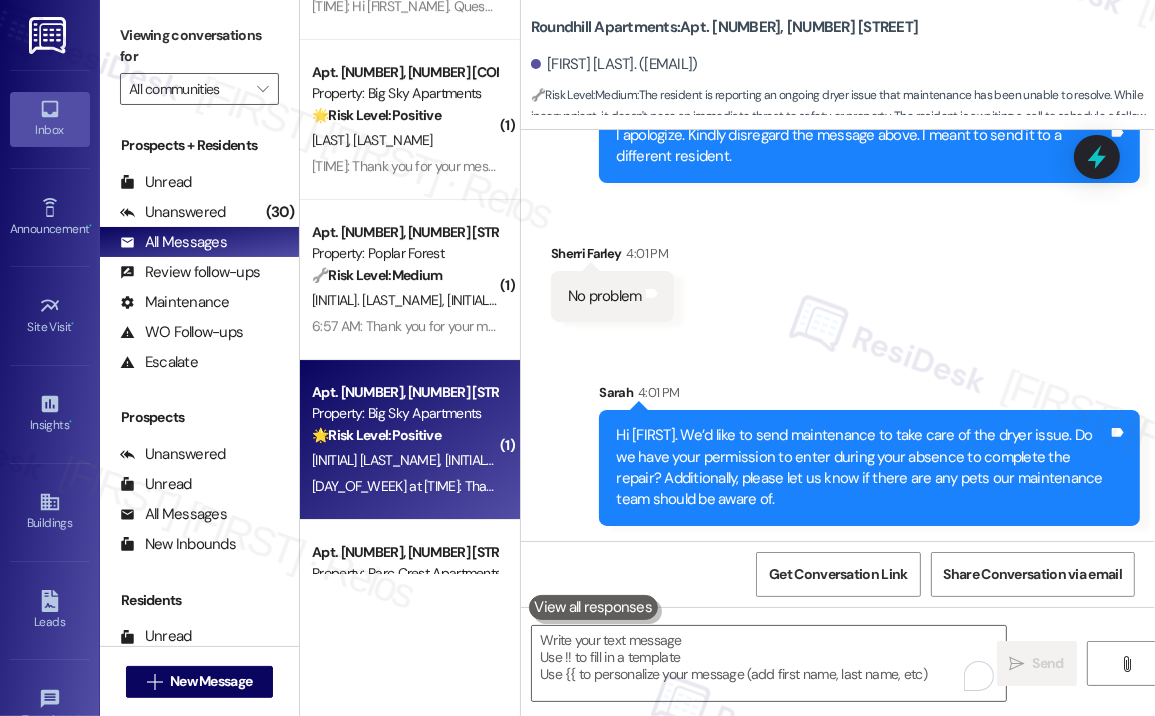 click on "[INITIAL] [LAST] [INITIAL] [LAST]" at bounding box center [404, 460] 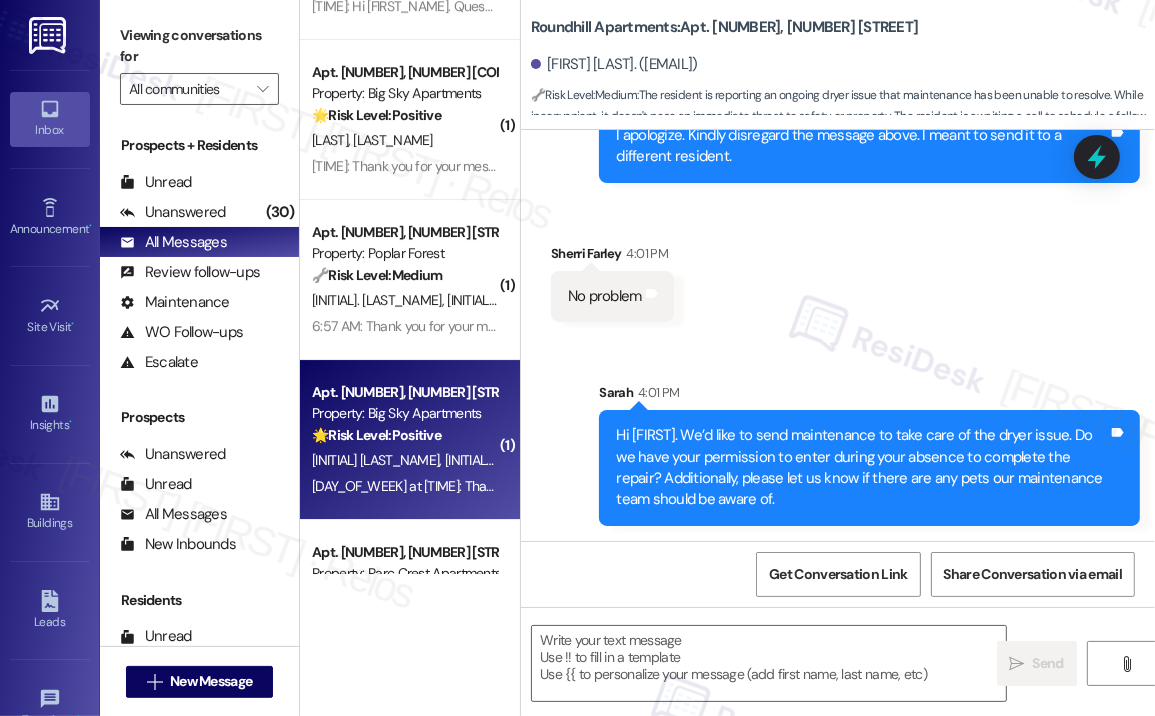type on "Fetching suggested responses. Please feel free to read through the conversation in the meantime." 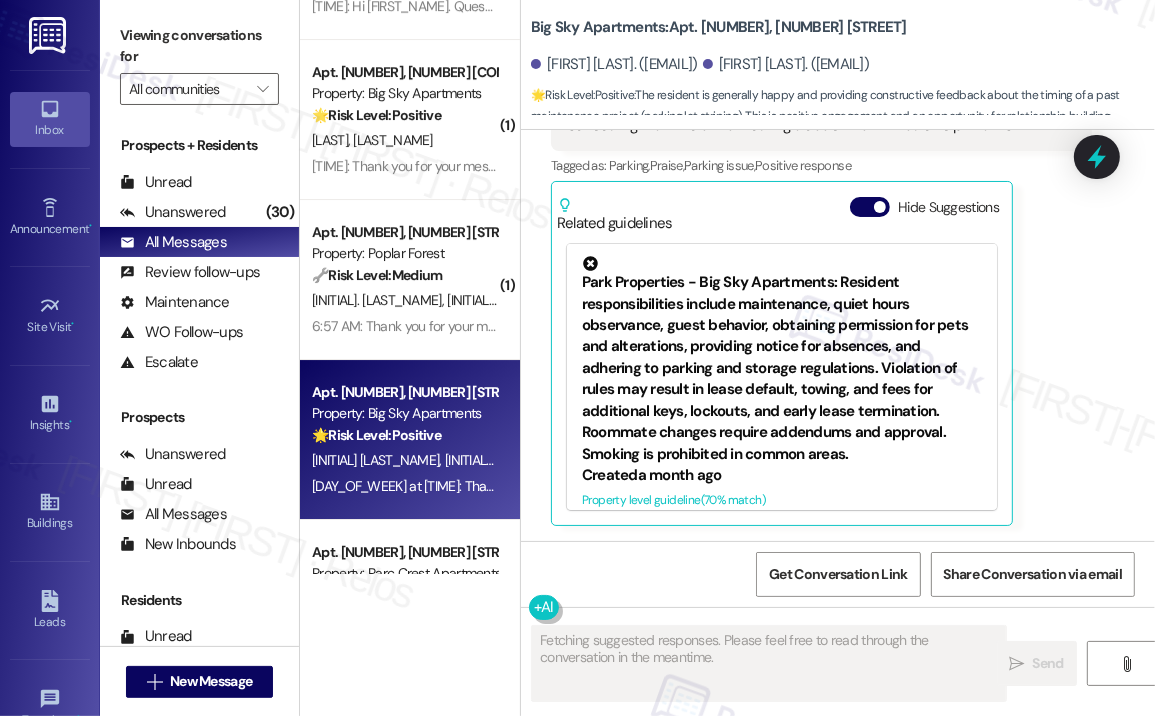 scroll, scrollTop: 1307, scrollLeft: 0, axis: vertical 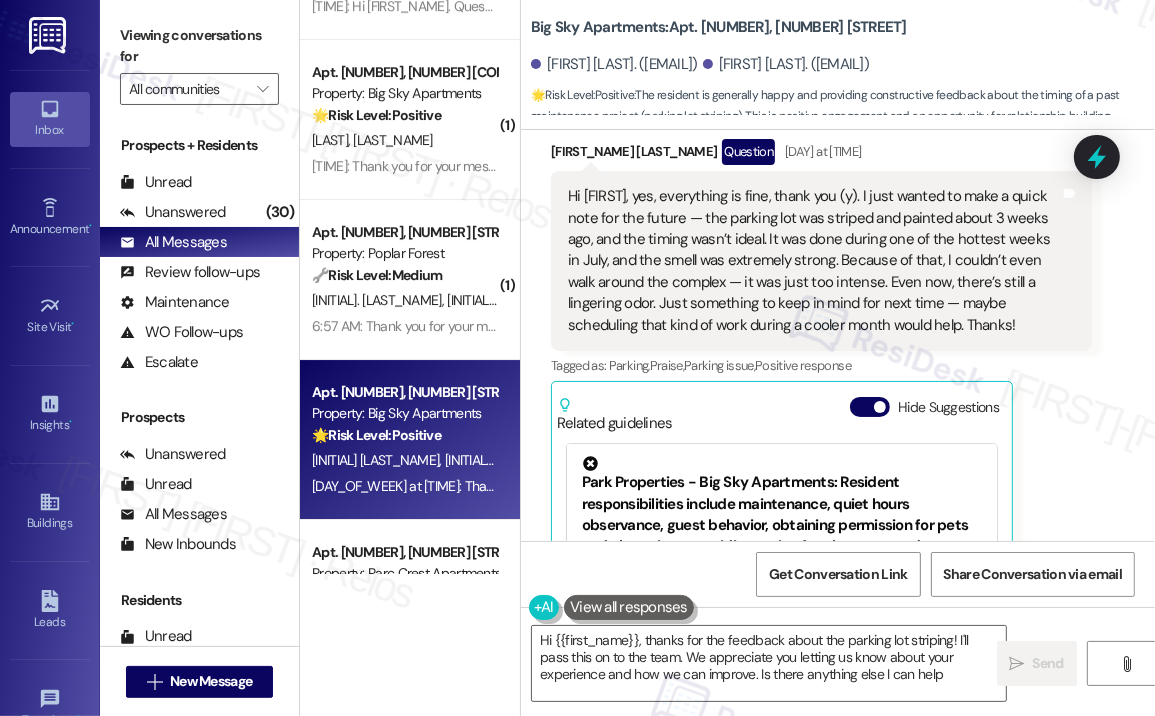 type on "Hi [FIRST_NAME], thanks for the feedback about the parking lot striping! I'll pass this on to the team. We appreciate you letting us know about your experience and how we can improve. Is there anything else I can help with?" 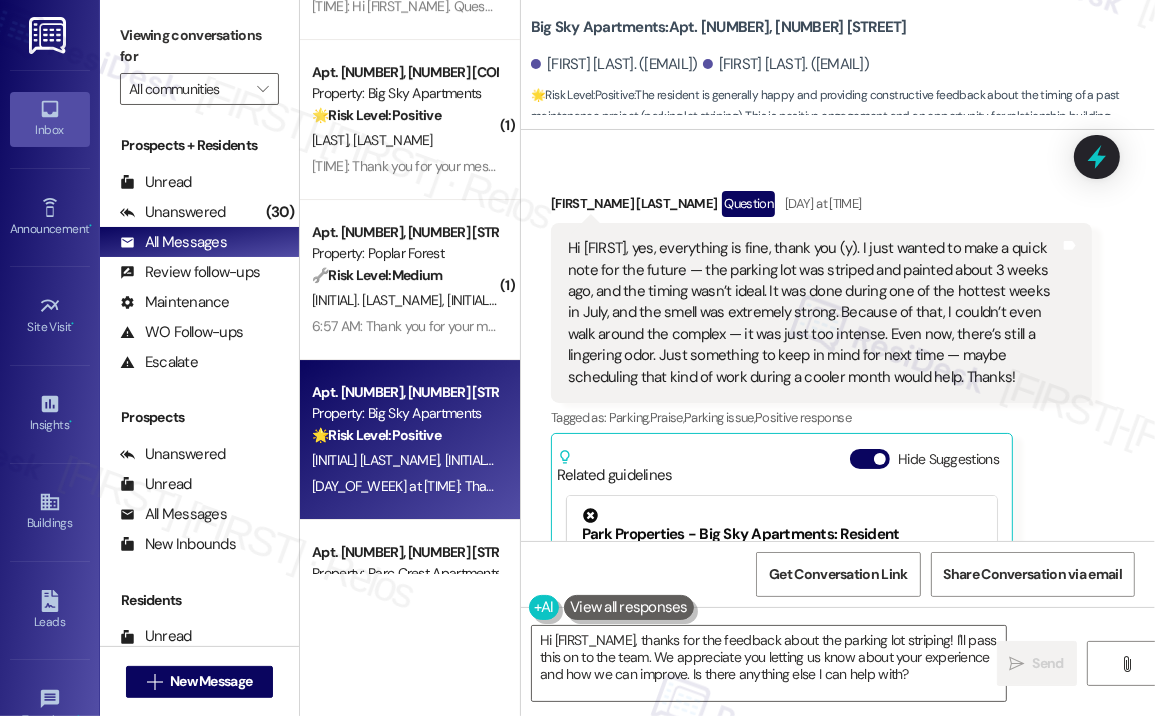 scroll, scrollTop: 1207, scrollLeft: 0, axis: vertical 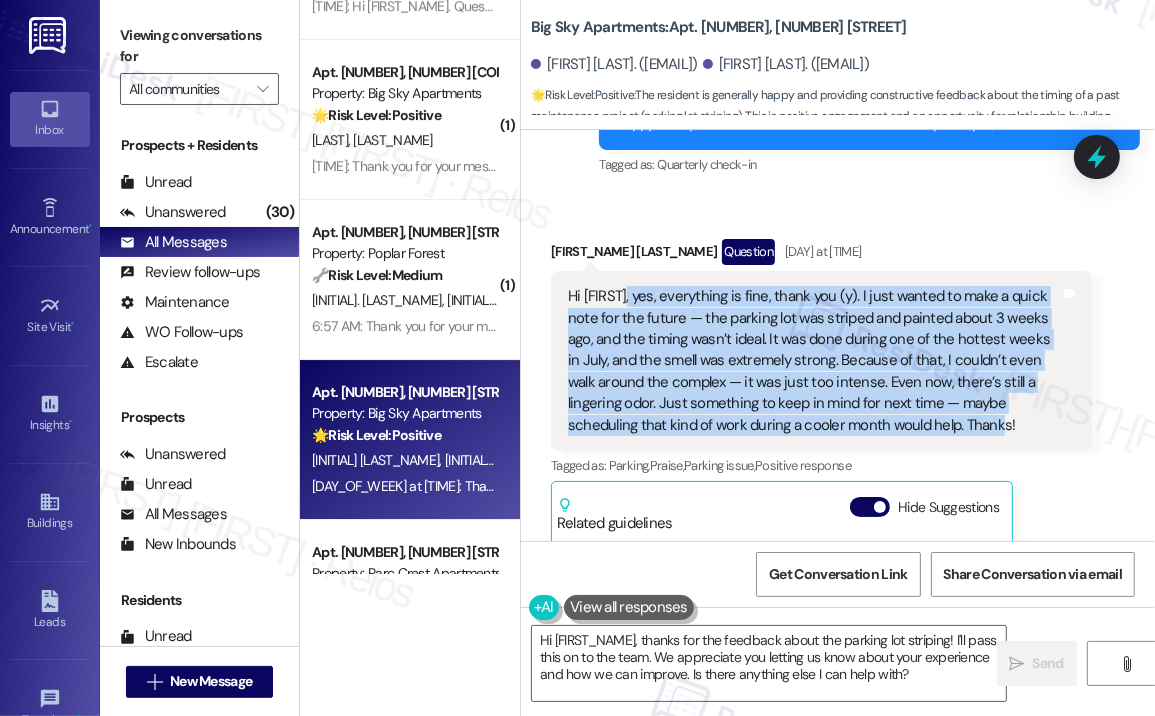 drag, startPoint x: 941, startPoint y: 421, endPoint x: 624, endPoint y: 301, distance: 338.9528 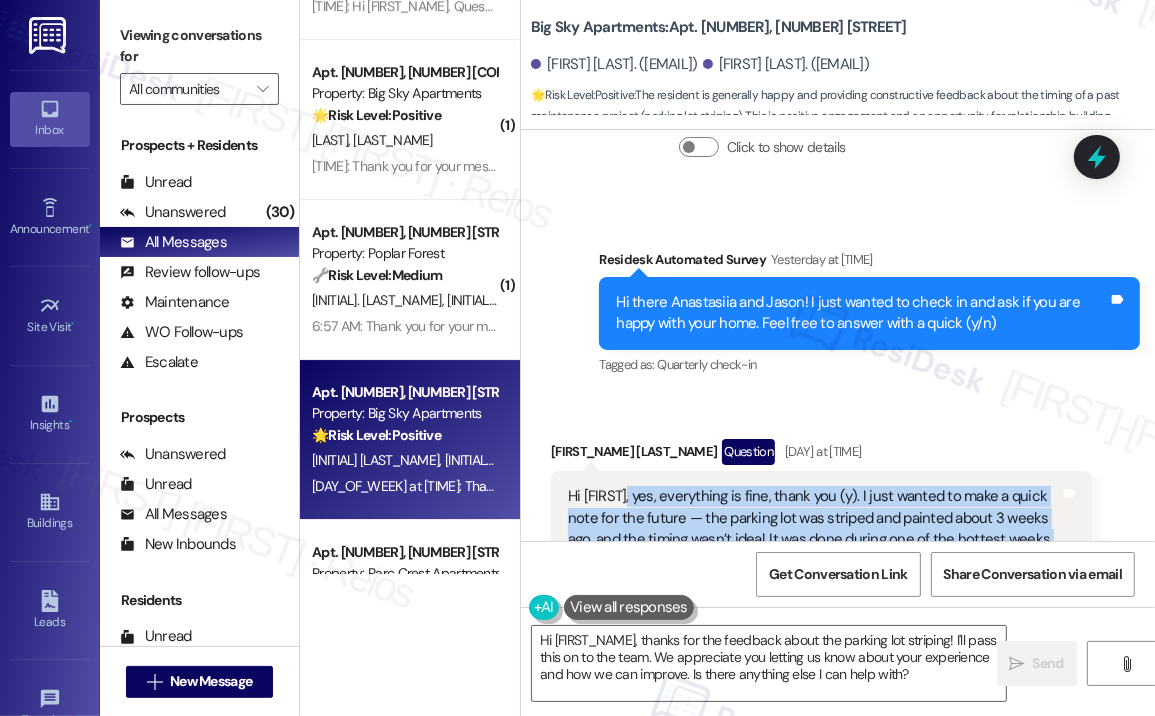 scroll, scrollTop: 907, scrollLeft: 0, axis: vertical 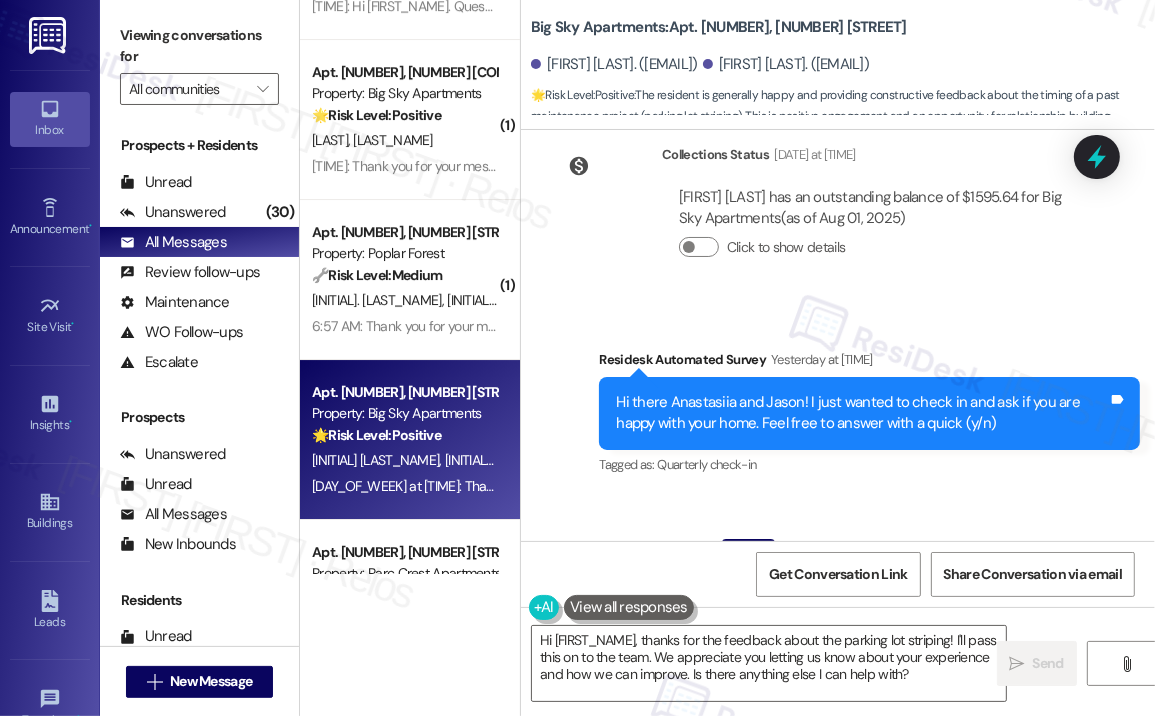 click on "Survey, sent via SMS Residesk Automated Survey Yesterday at [TIME] Hi there [FIRST_NAME] and [FIRST_NAME]! I just wanted to check in and ask if you are happy with your home.  Feel free to answer with a quick (y/n) Tags and notes Tagged as:   Quarterly check-in Click to highlight conversations about Quarterly check-in" at bounding box center (869, 414) 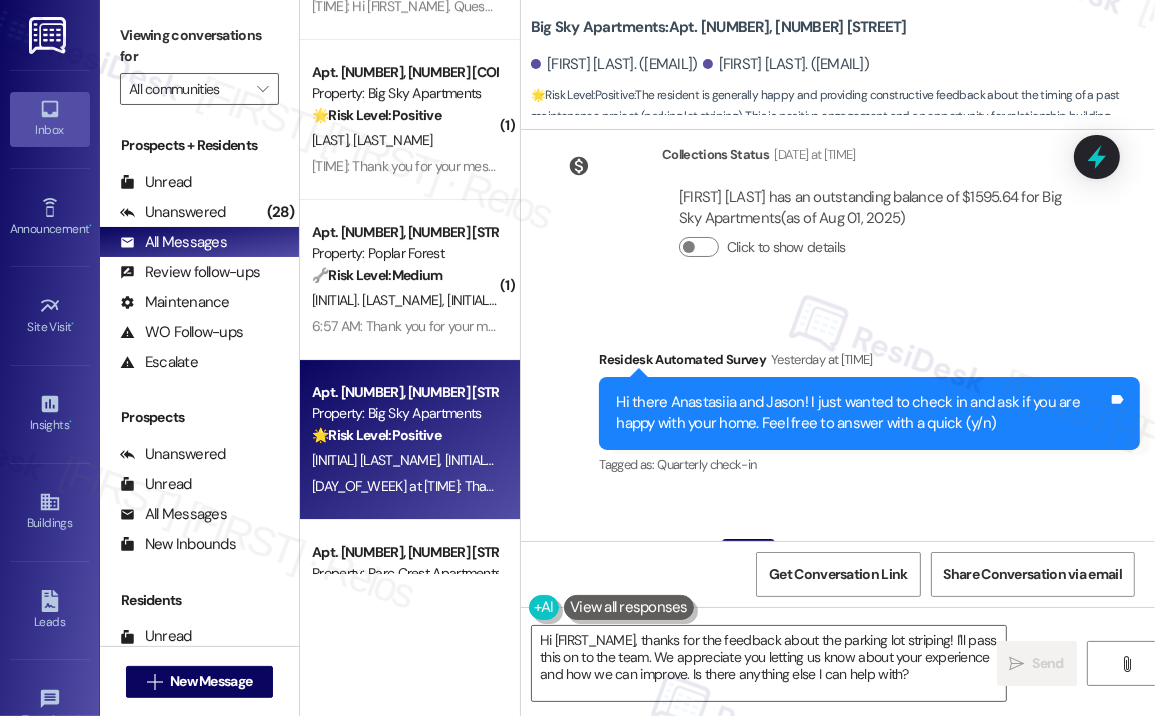 click on "Survey, sent via SMS Residesk Automated Survey Yesterday at [TIME] Hi there [FIRST_NAME] and [FIRST_NAME]! I just wanted to check in and ask if you are happy with your home.  Feel free to answer with a quick (y/n) Tags and notes Tagged as:   Quarterly check-in Click to highlight conversations about Quarterly check-in" at bounding box center [838, 399] 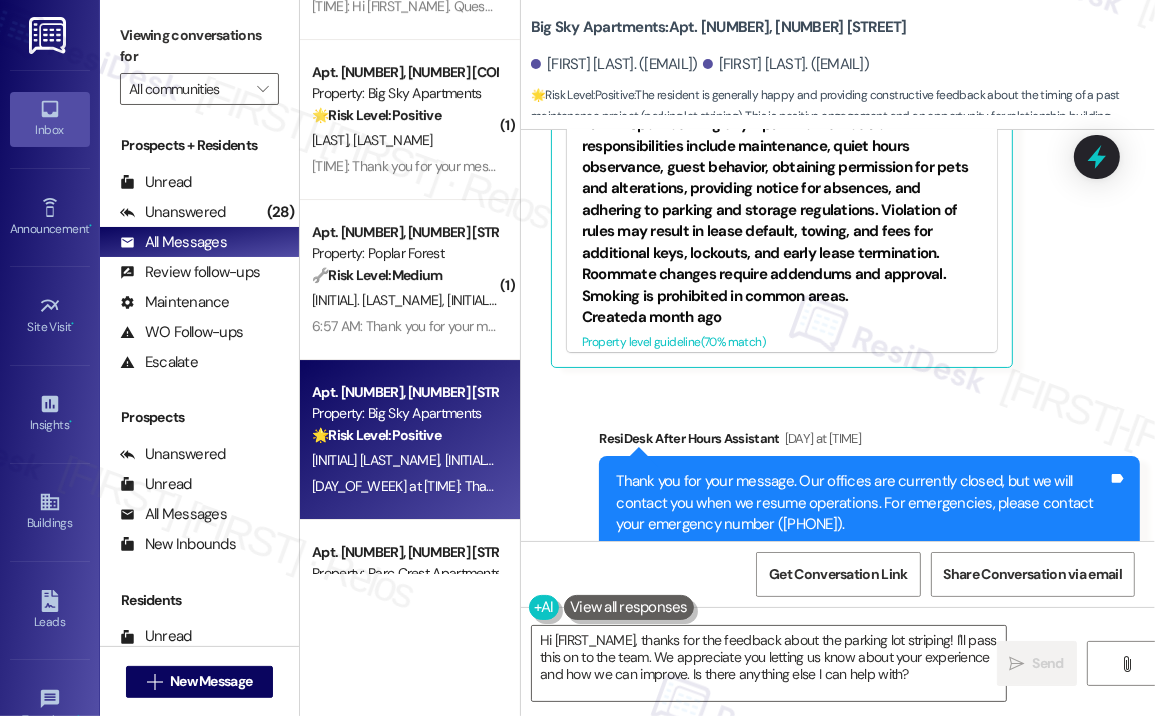 scroll, scrollTop: 1719, scrollLeft: 0, axis: vertical 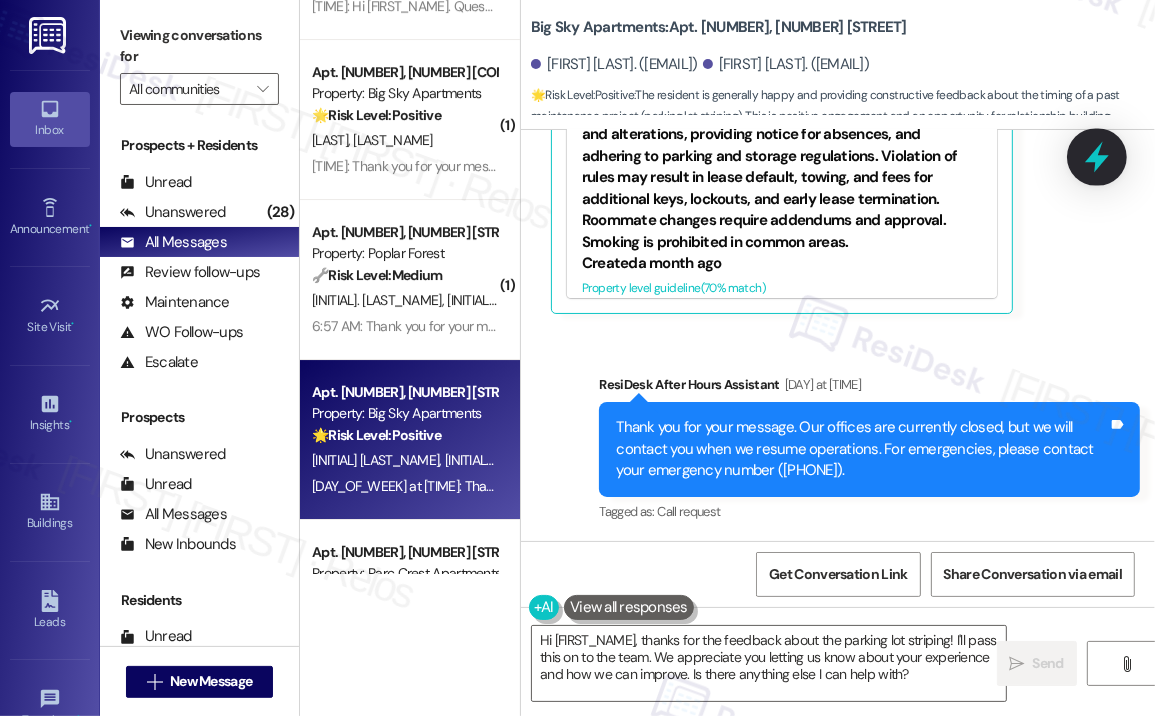 click 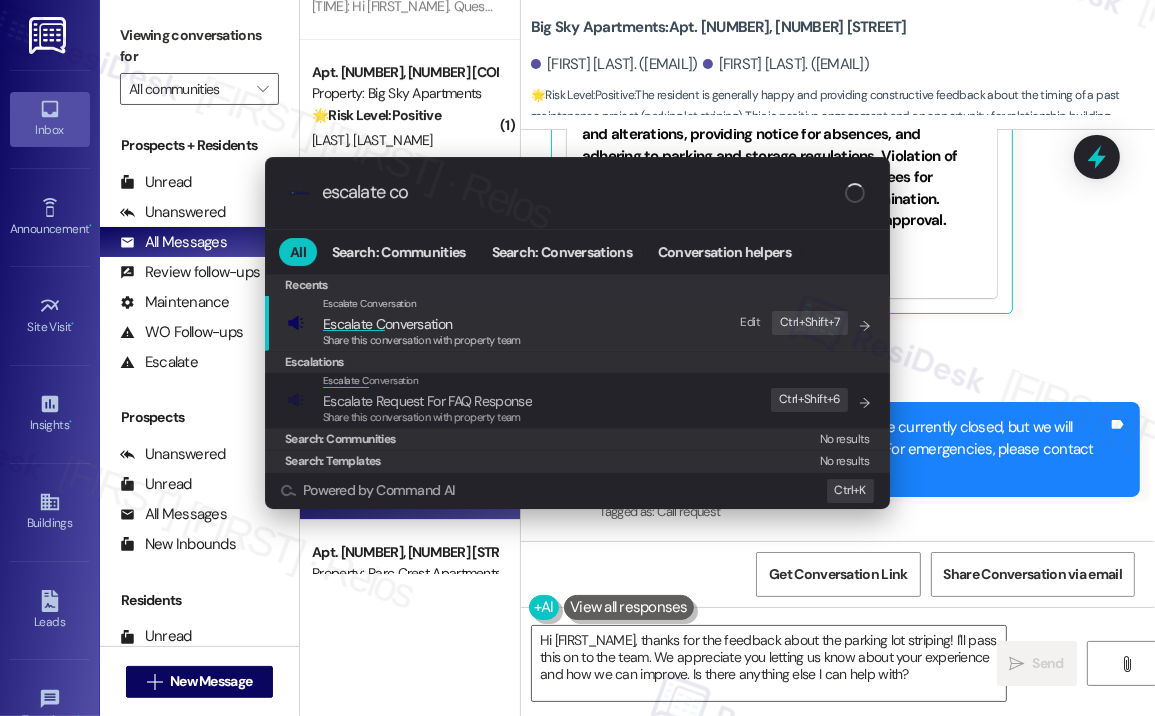 type on "escalate con" 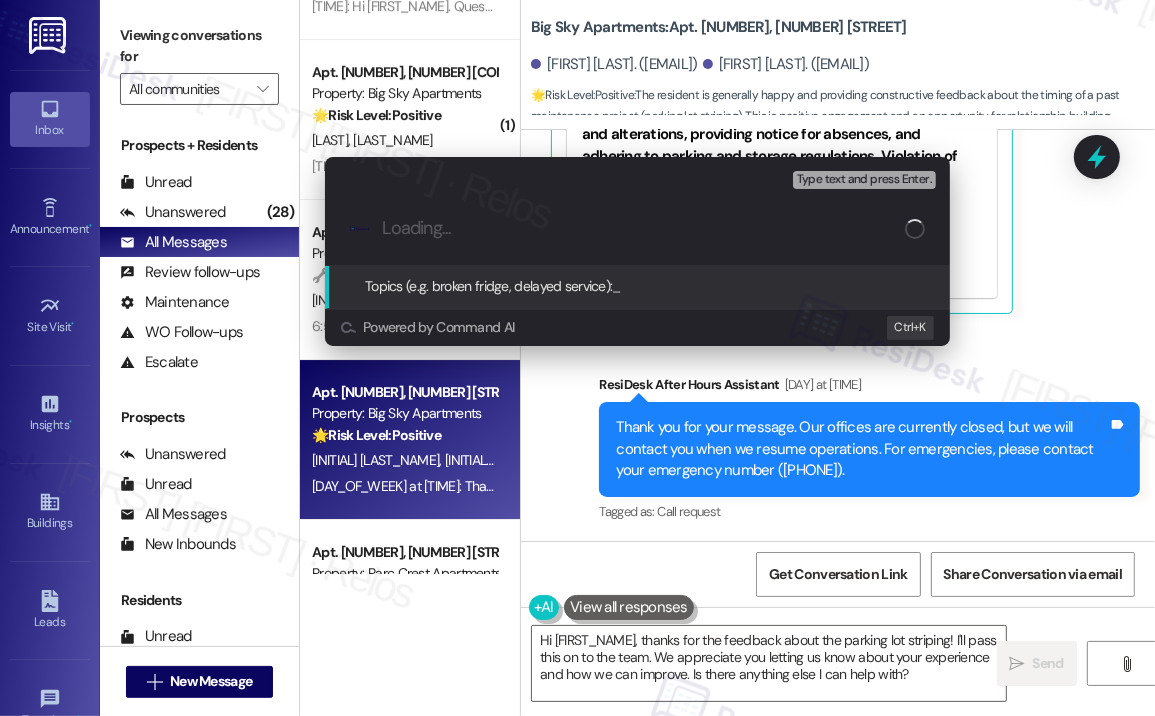 paste on "Feedback on Timing of Parking Lot Work Due to Strong Odor" 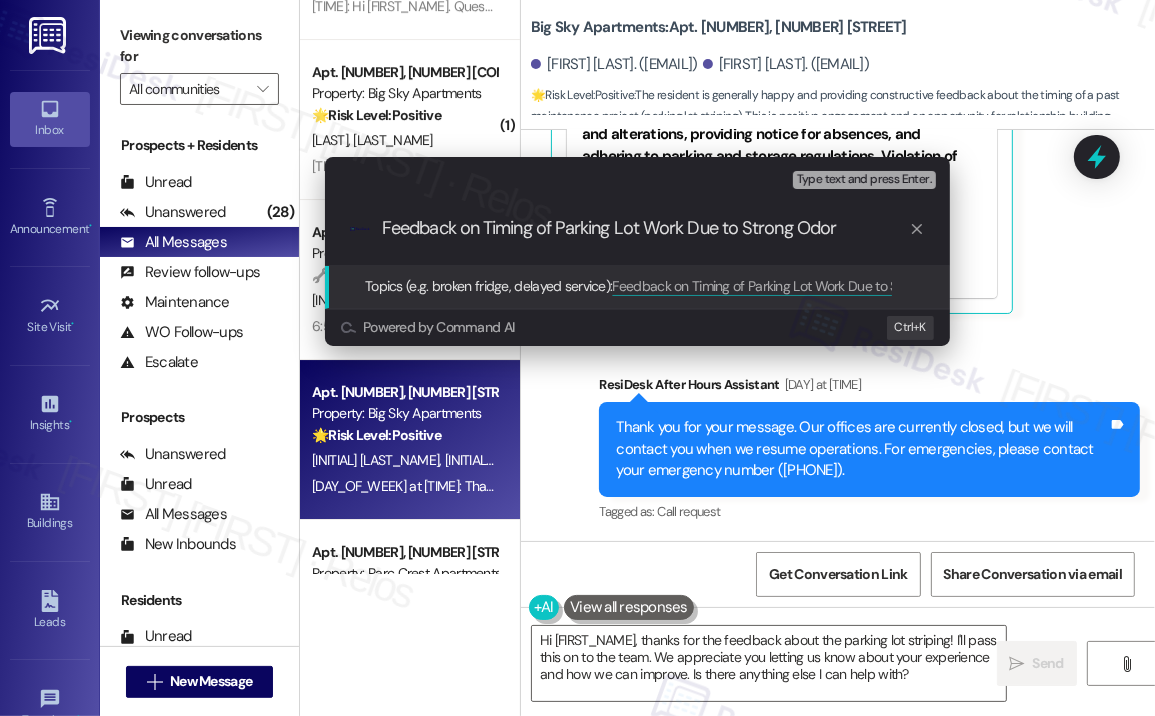 type 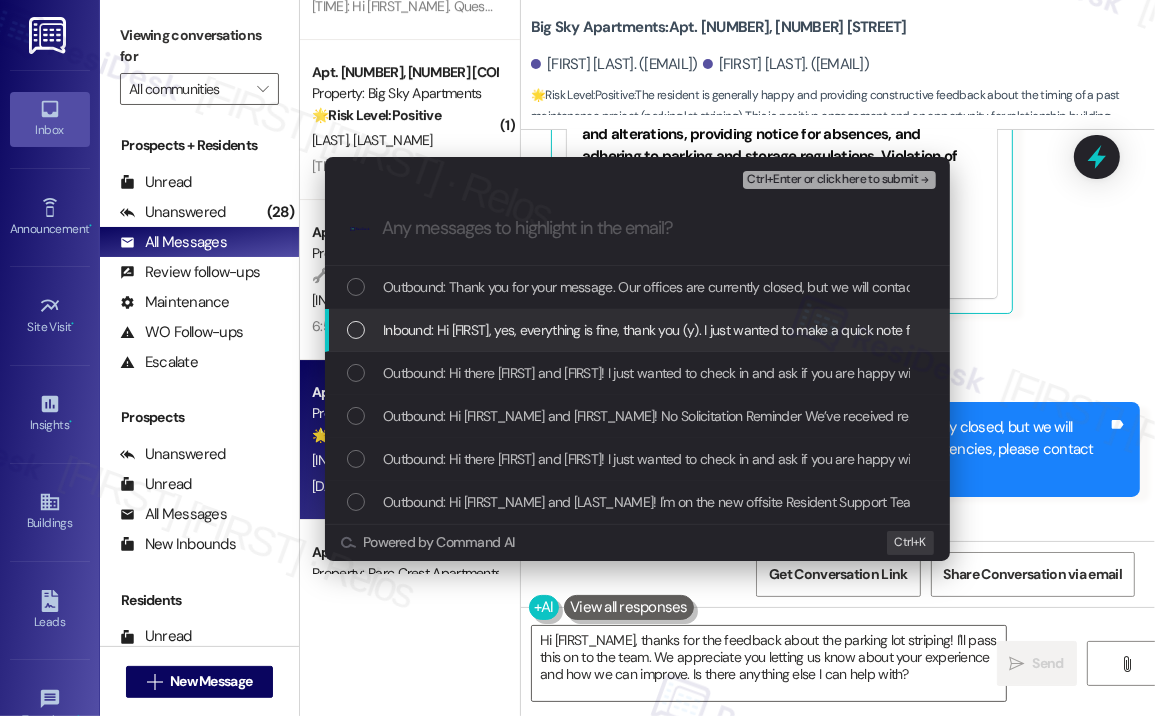 click on "Inbound: Hi [FIRST], yes, everything is fine, thank you (y). I just wanted to make a quick note for the future — the parking lot was striped and painted about 3 weeks ago, and the timing wasn’t ideal. It was done during one of the hottest weeks in July, and the smell was extremely strong. Because of that, I couldn’t even walk around the complex  — it was just too intense. Even now, there’s still a lingering odor. Just something to keep in mind for next time — maybe scheduling that kind of work during a cooler month would help. Thanks!" at bounding box center (1916, 330) 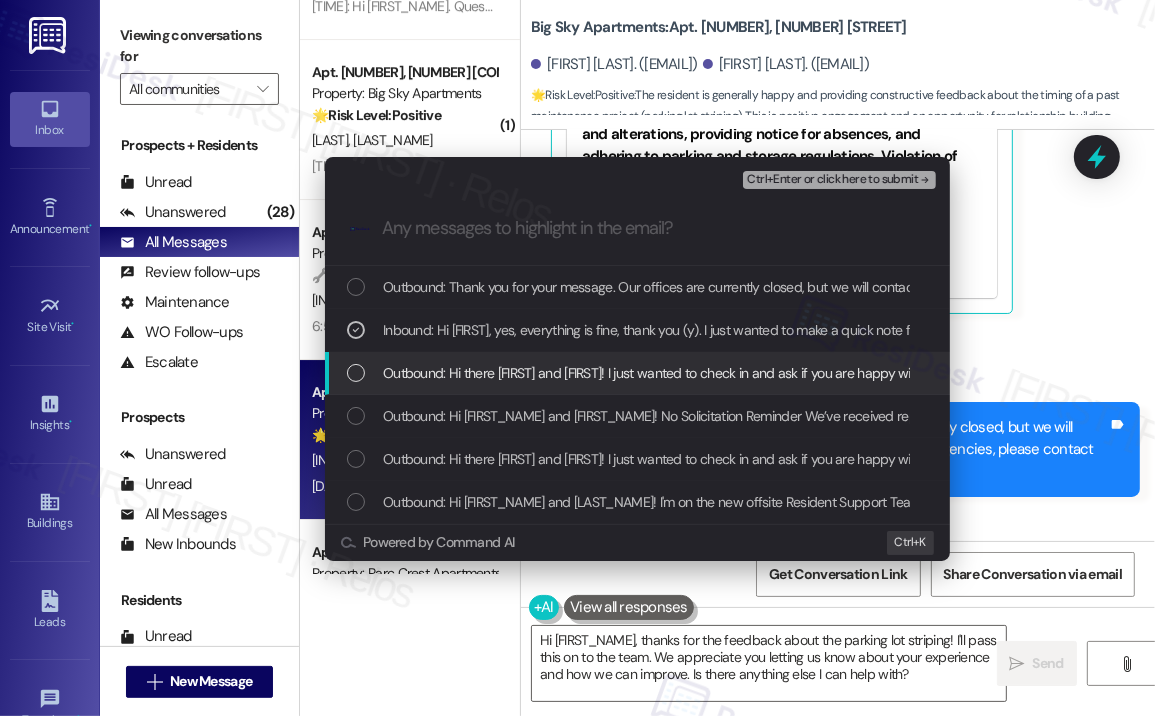 click on "Outbound: Hi there [FIRST] and [FIRST]! I just wanted to check in and ask if you are happy with your home.  Feel free to answer with a quick (y/n)" at bounding box center [795, 373] 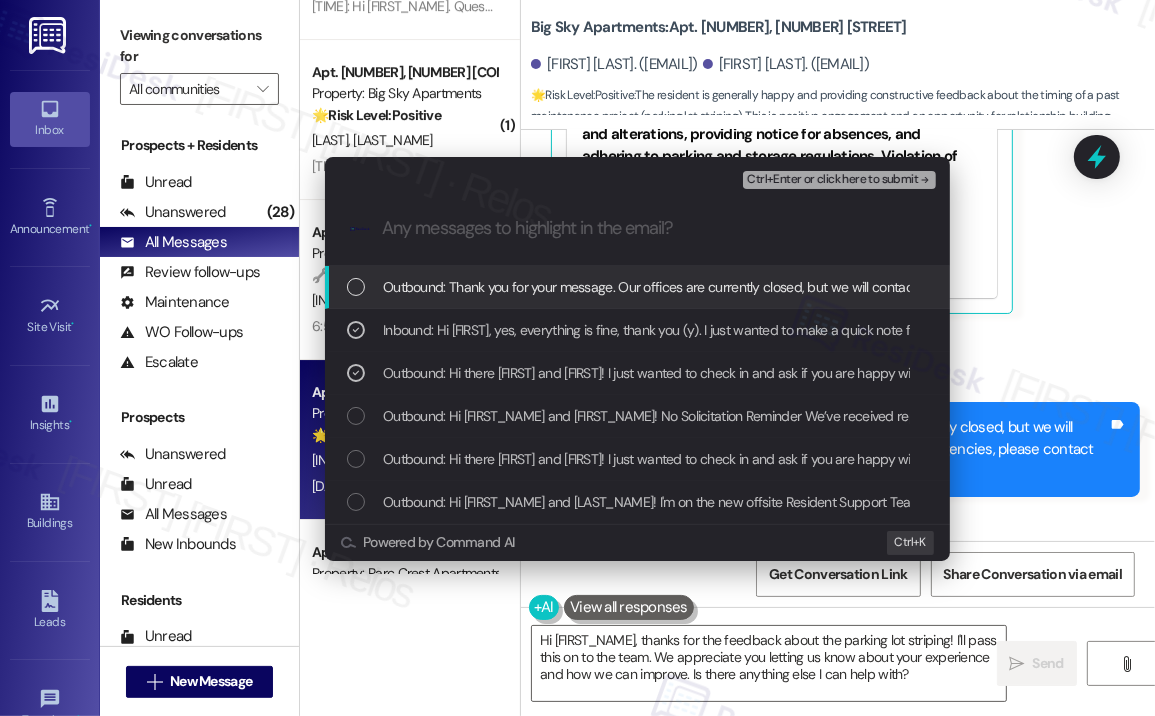 click on "Ctrl+Enter or click here to submit" at bounding box center (832, 180) 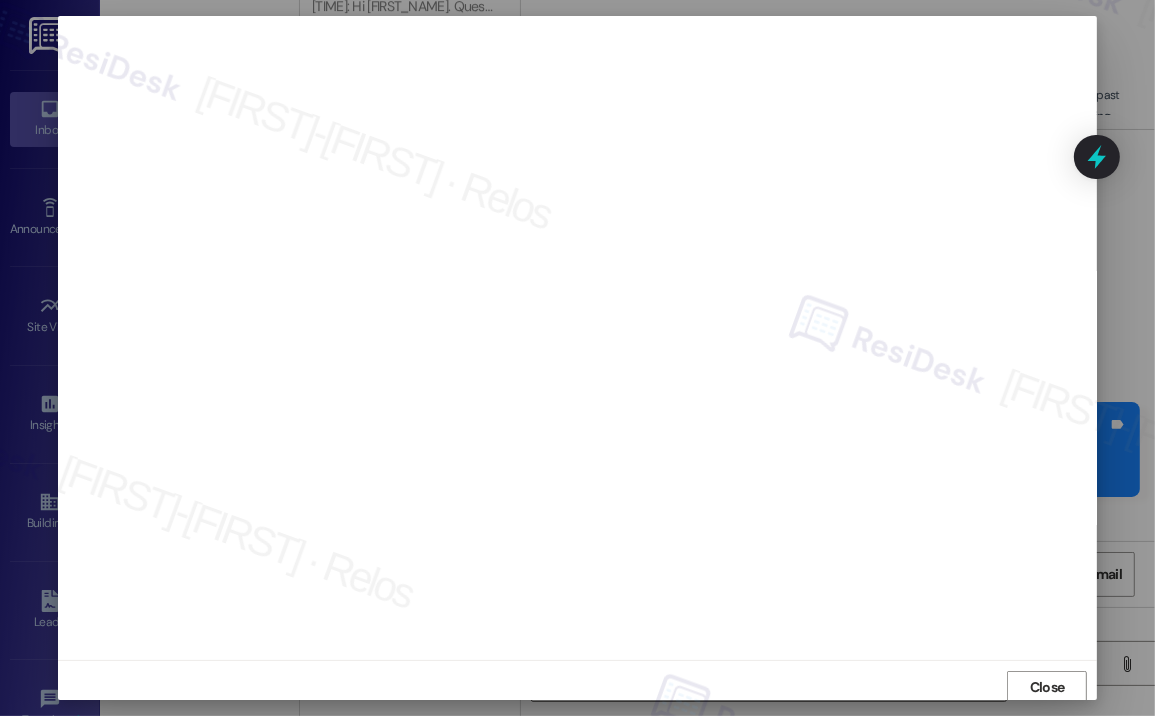 scroll, scrollTop: 3, scrollLeft: 0, axis: vertical 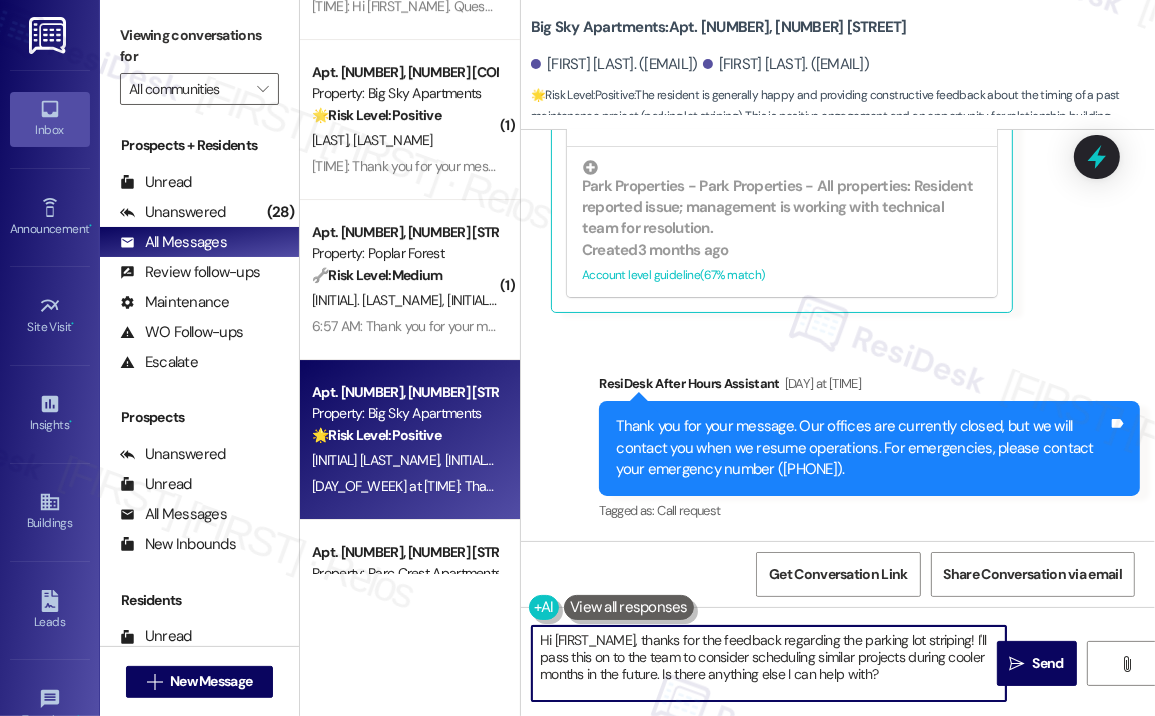 click on "Hi [FIRST_NAME], thanks for the feedback regarding the parking lot striping! I'll pass this on to the team to consider scheduling similar projects during cooler months in the future. Is there anything else I can help with?" at bounding box center [769, 663] 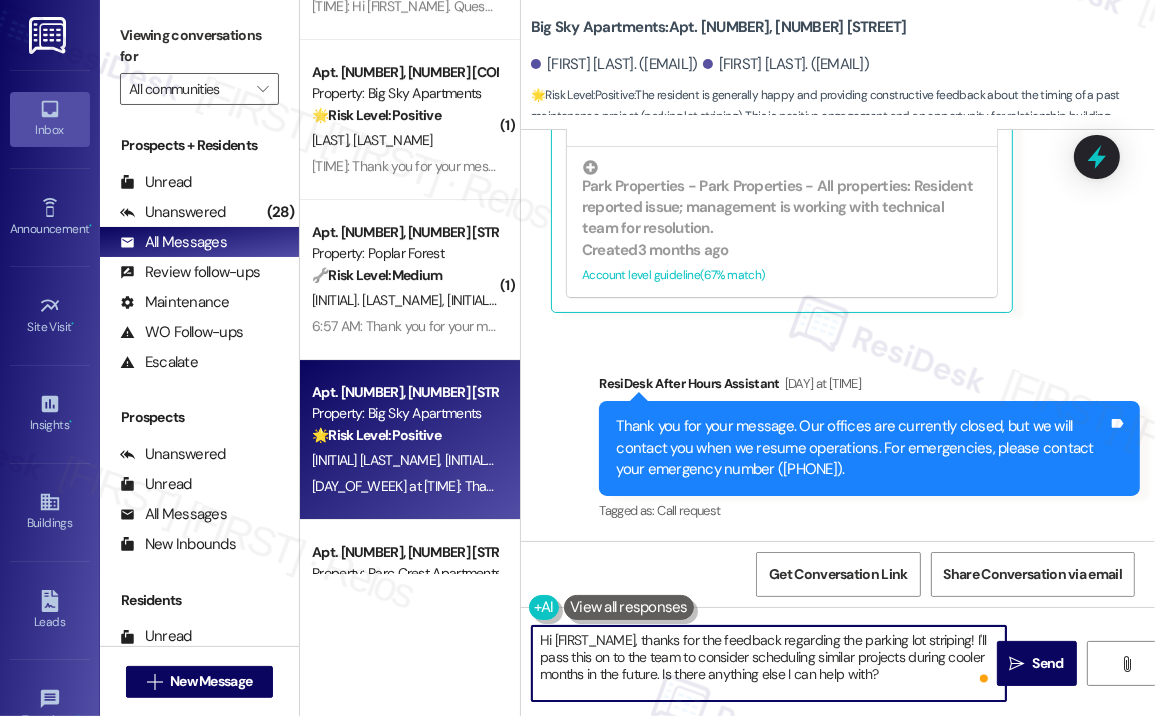 click on "Hi [FIRST_NAME], thanks for the feedback regarding the parking lot striping! I'll pass this on to the team to consider scheduling similar projects during cooler months in the future. Is there anything else I can help with?" at bounding box center [769, 663] 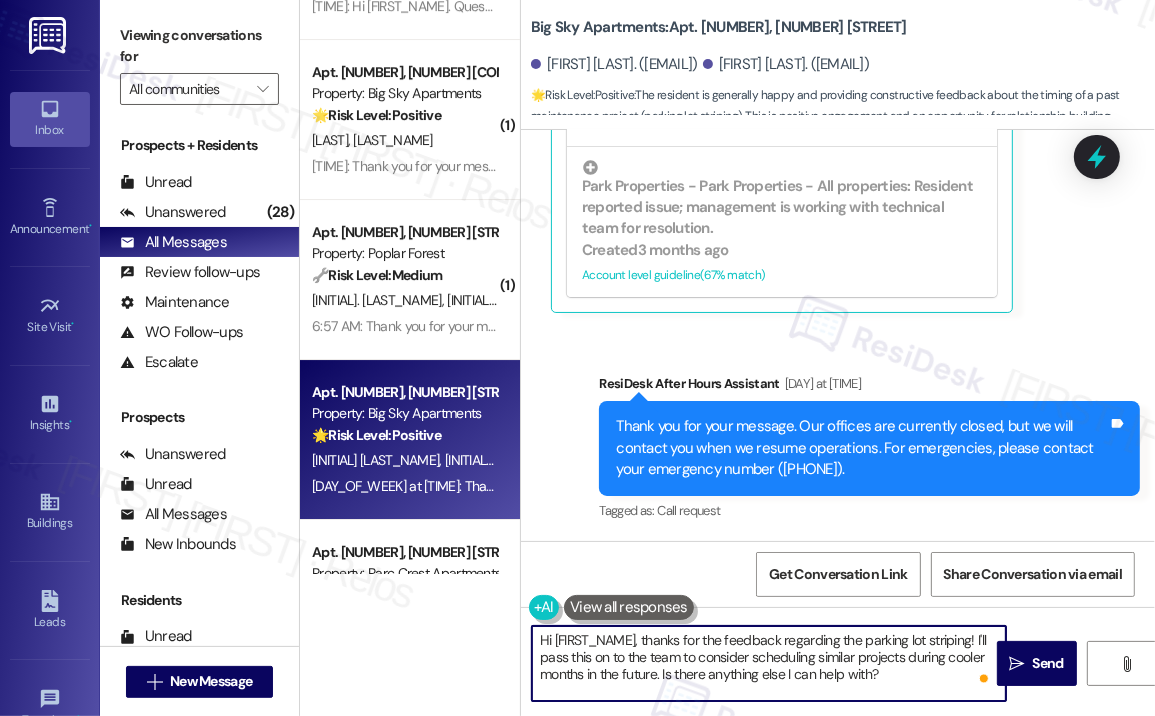drag, startPoint x: 902, startPoint y: 671, endPoint x: 665, endPoint y: 671, distance: 237 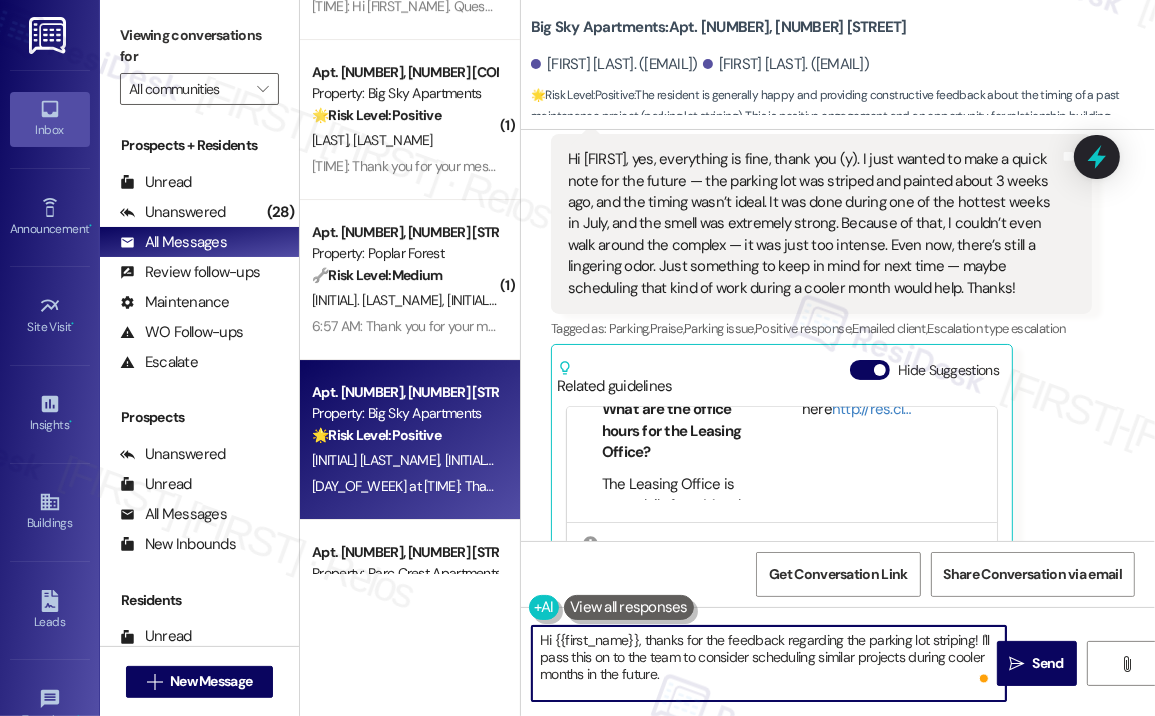 scroll, scrollTop: 1340, scrollLeft: 0, axis: vertical 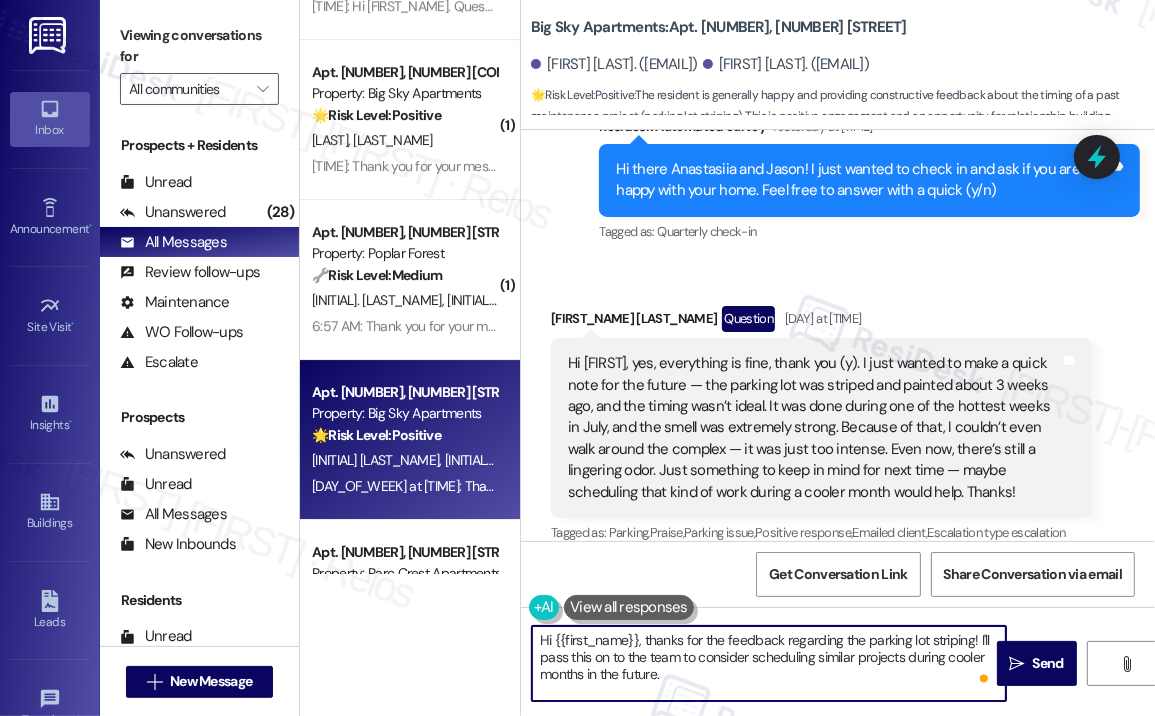 click on "Anastasiia Duncan Question Yesterday at [TIME]" at bounding box center [821, 322] 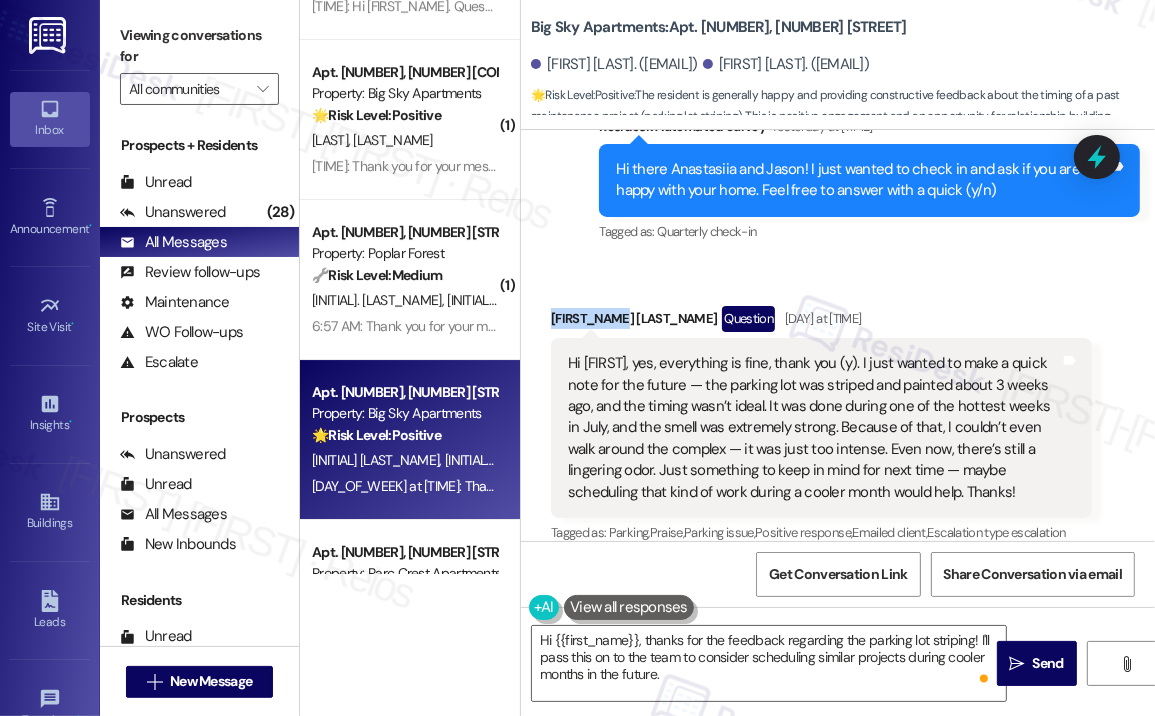 click on "Anastasiia Duncan Question Yesterday at [TIME]" at bounding box center (821, 322) 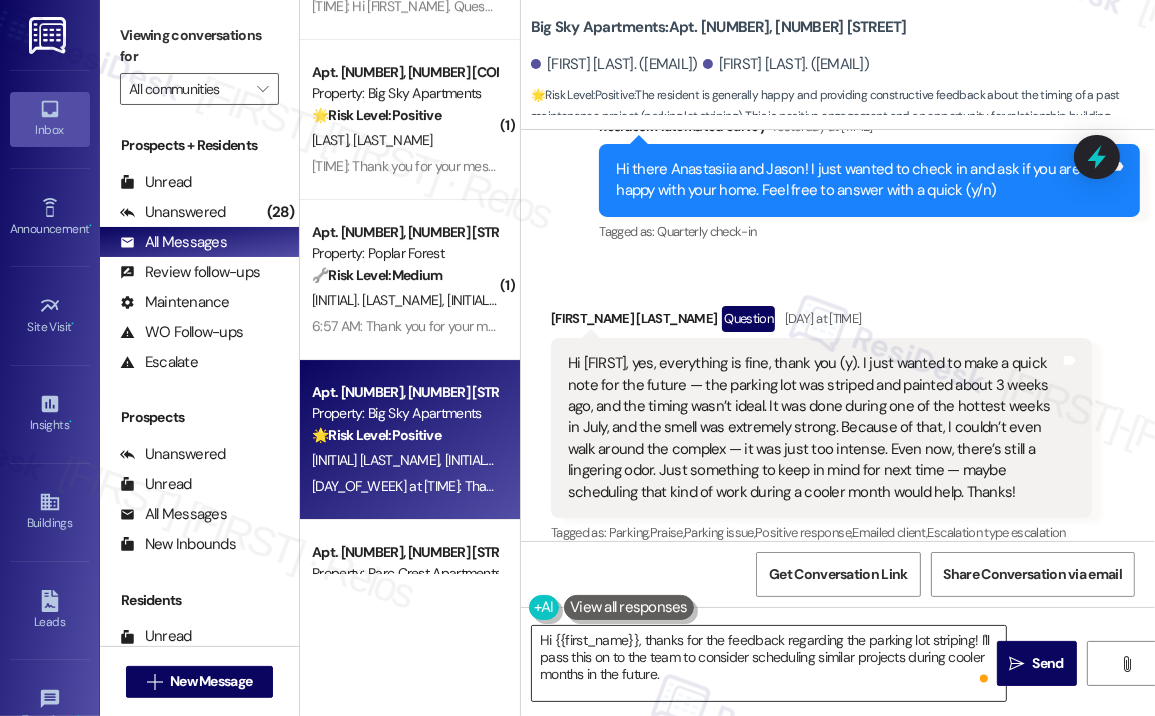 click on "Hi {{first_name}}, thanks for the feedback regarding the parking lot striping! I'll pass this on to the team to consider scheduling similar projects during cooler months in the future." at bounding box center [769, 663] 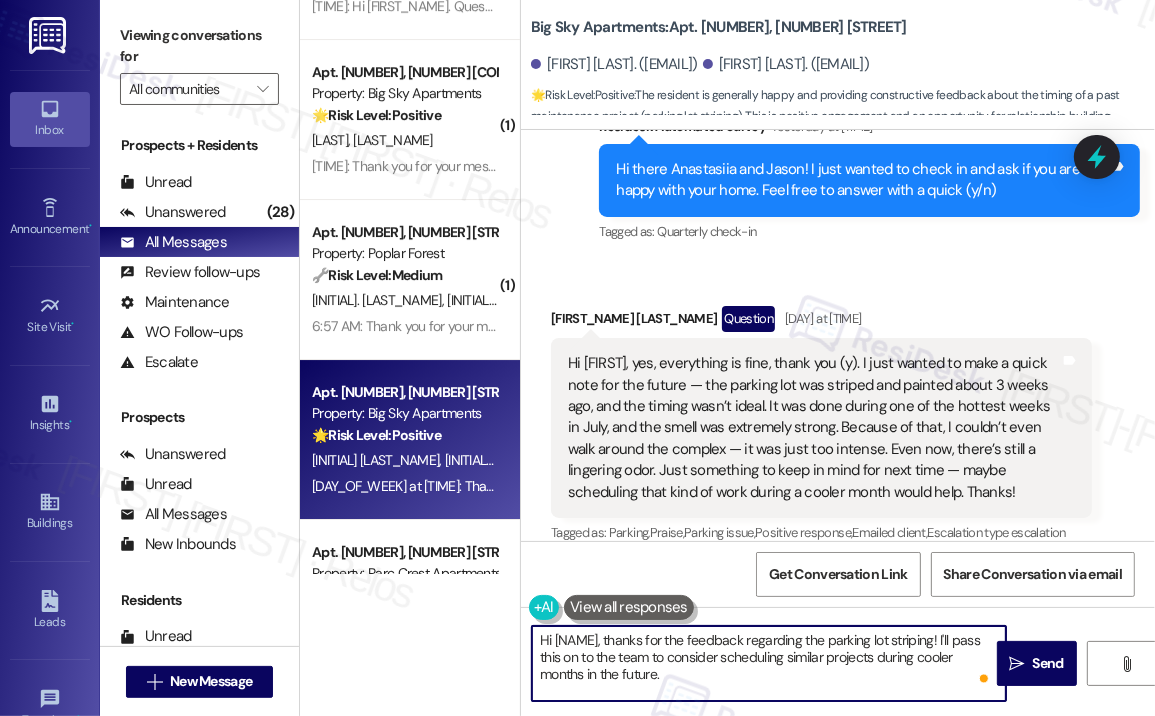 paste on "[FIRST_NAME]" 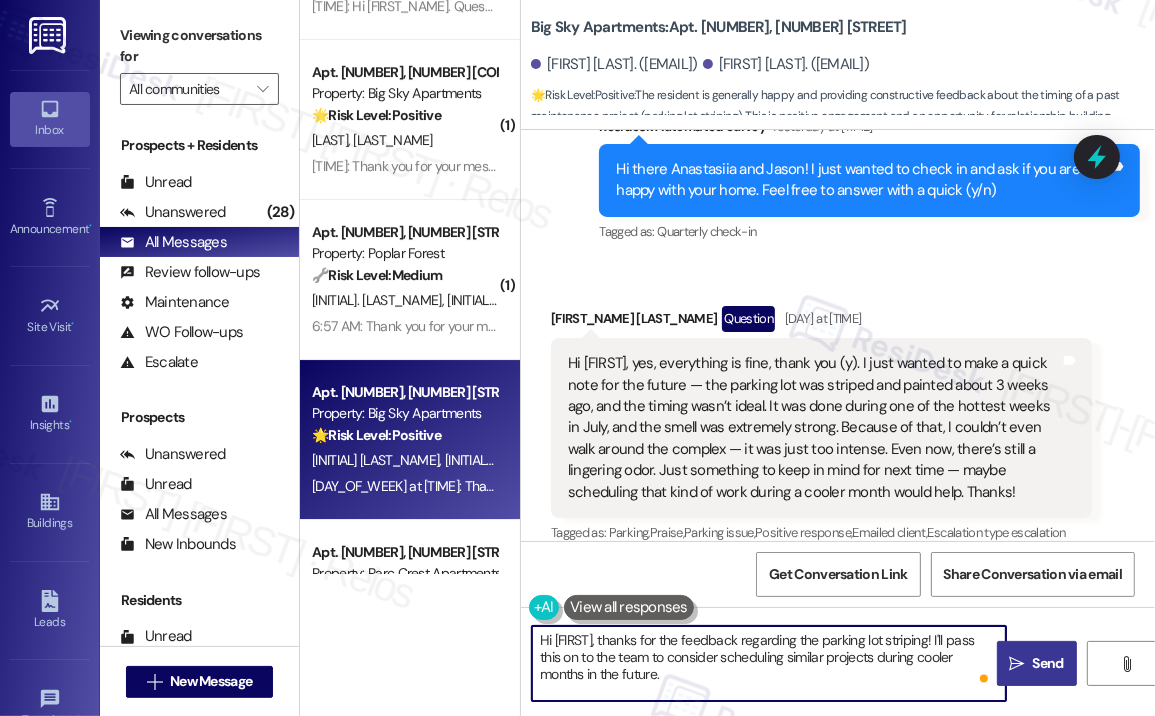 type on "Hi [FIRST], thanks for the feedback regarding the parking lot striping! I'll pass this on to the team to consider scheduling similar projects during cooler months in the future." 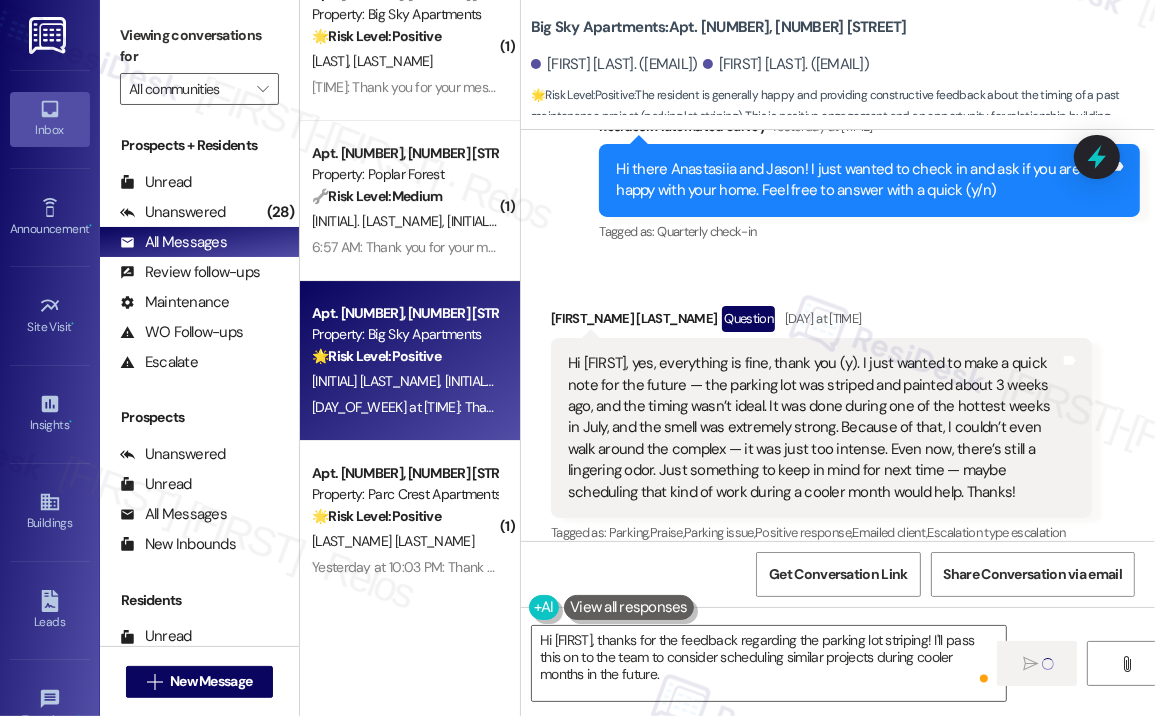 scroll, scrollTop: 5600, scrollLeft: 0, axis: vertical 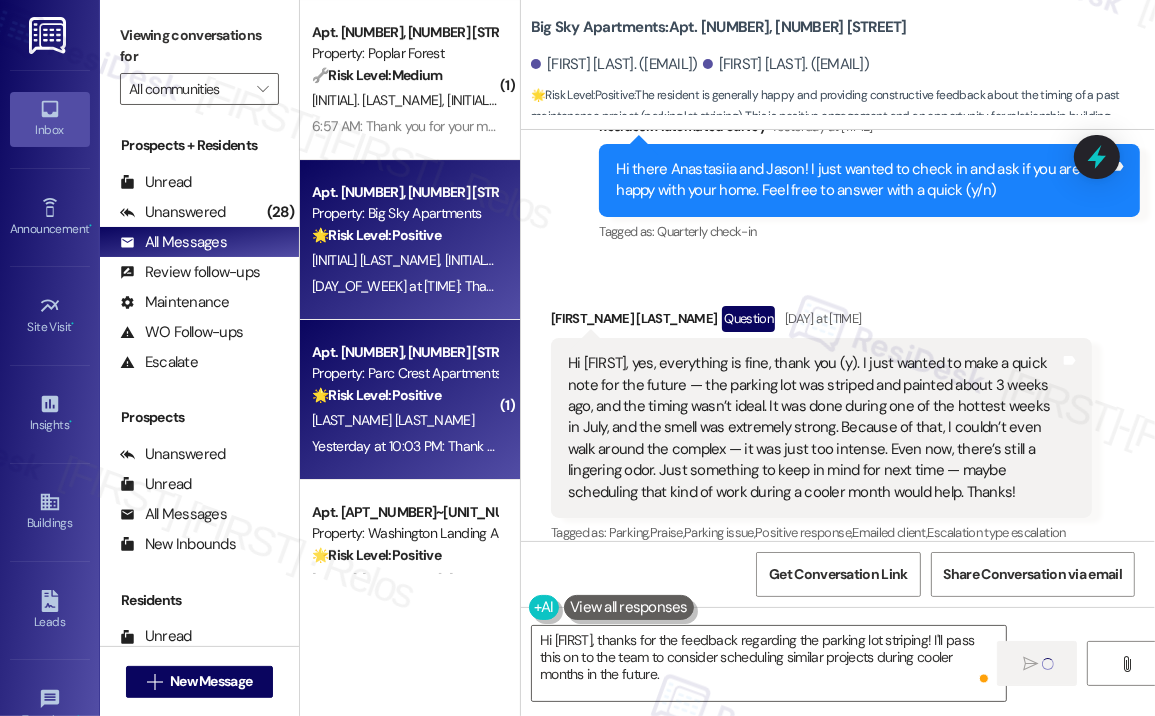 type 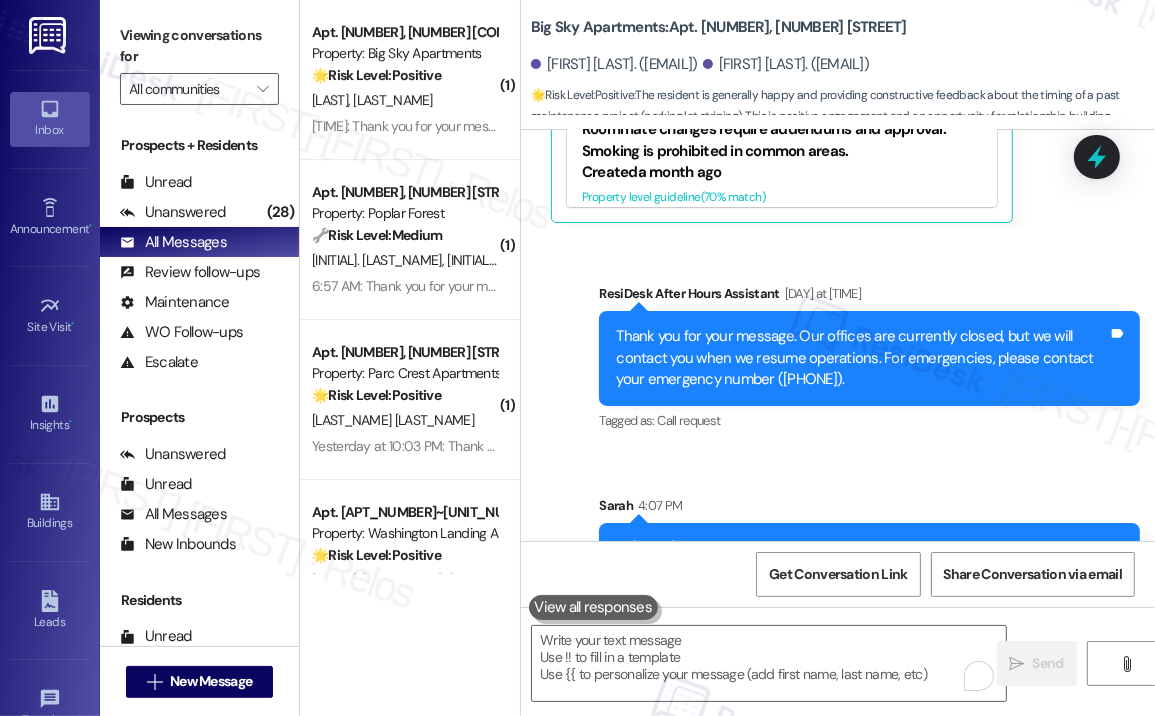 scroll, scrollTop: 1923, scrollLeft: 0, axis: vertical 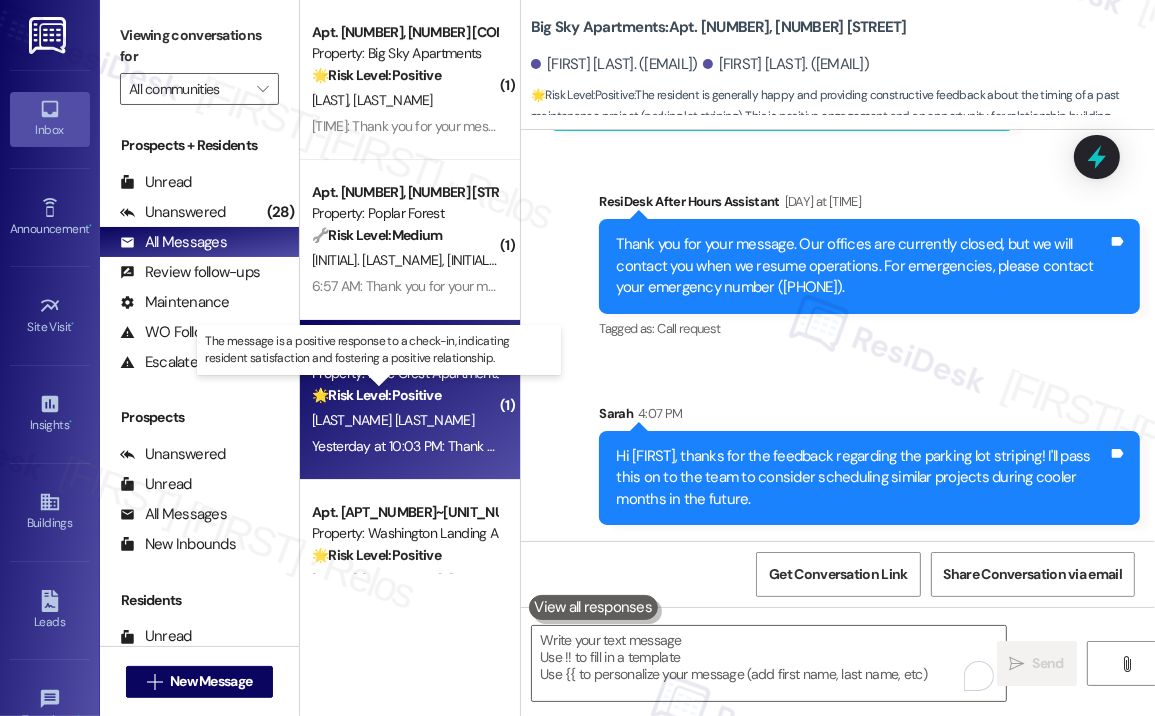 click on "🌟  Risk Level:  Positive" at bounding box center [376, 395] 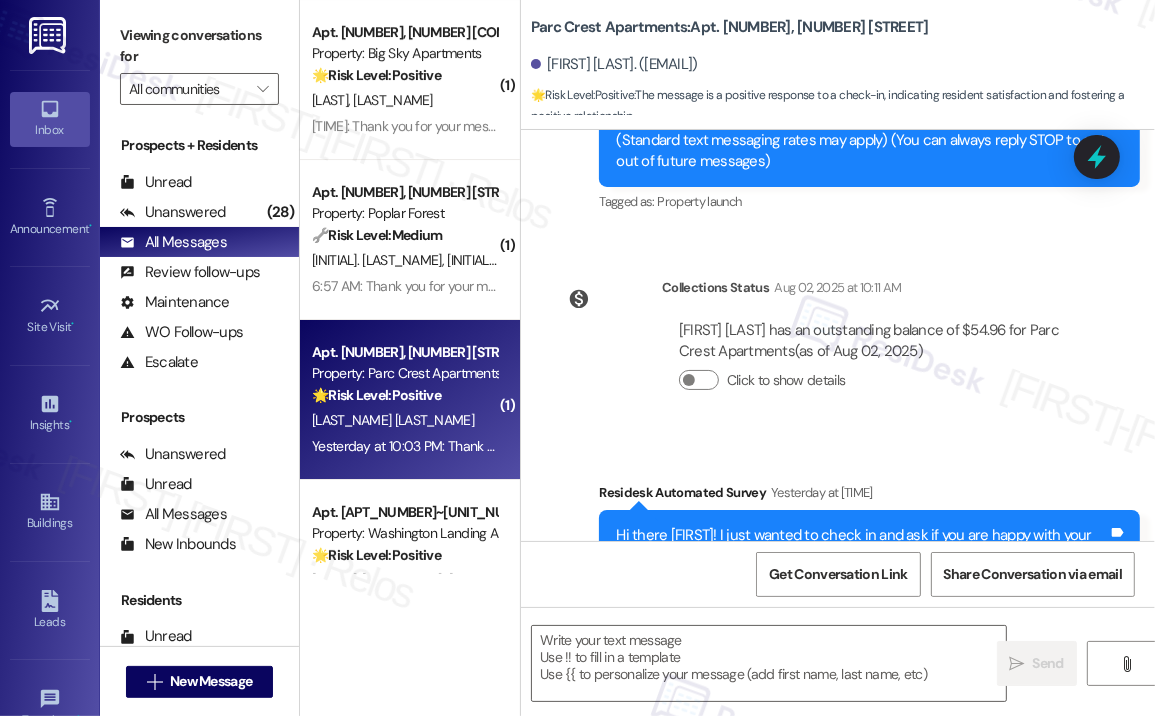 type on "Fetching suggested responses. Please feel free to read through the conversation in the meantime." 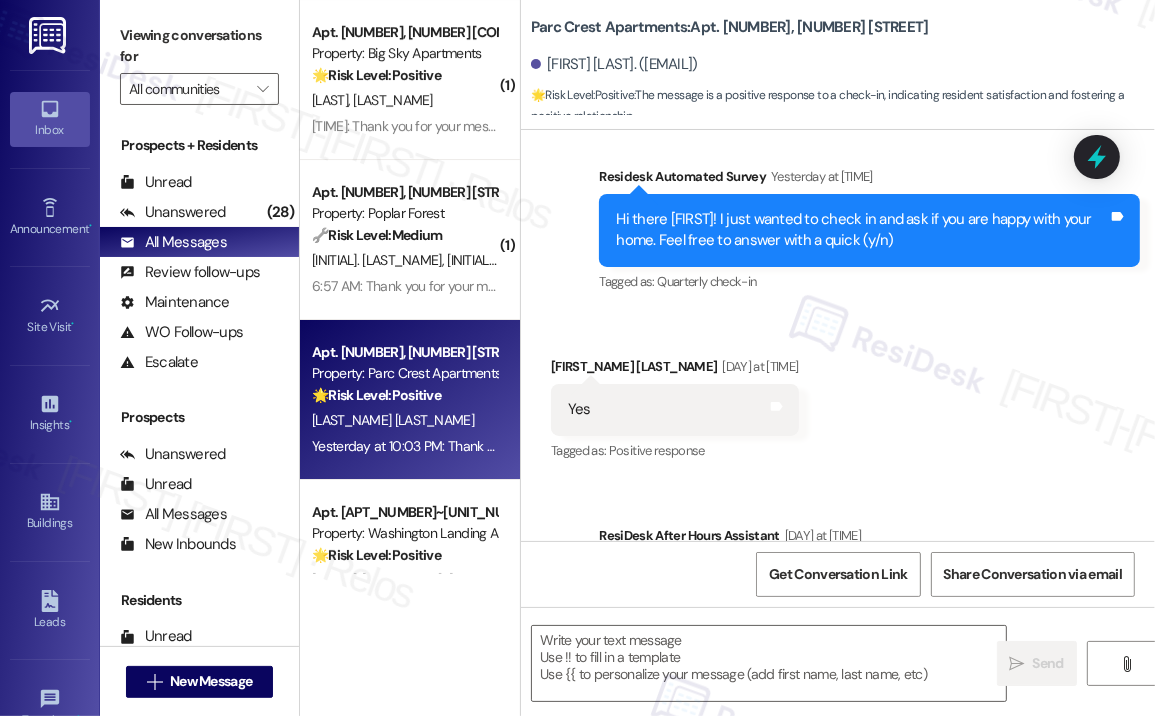 scroll, scrollTop: 575, scrollLeft: 0, axis: vertical 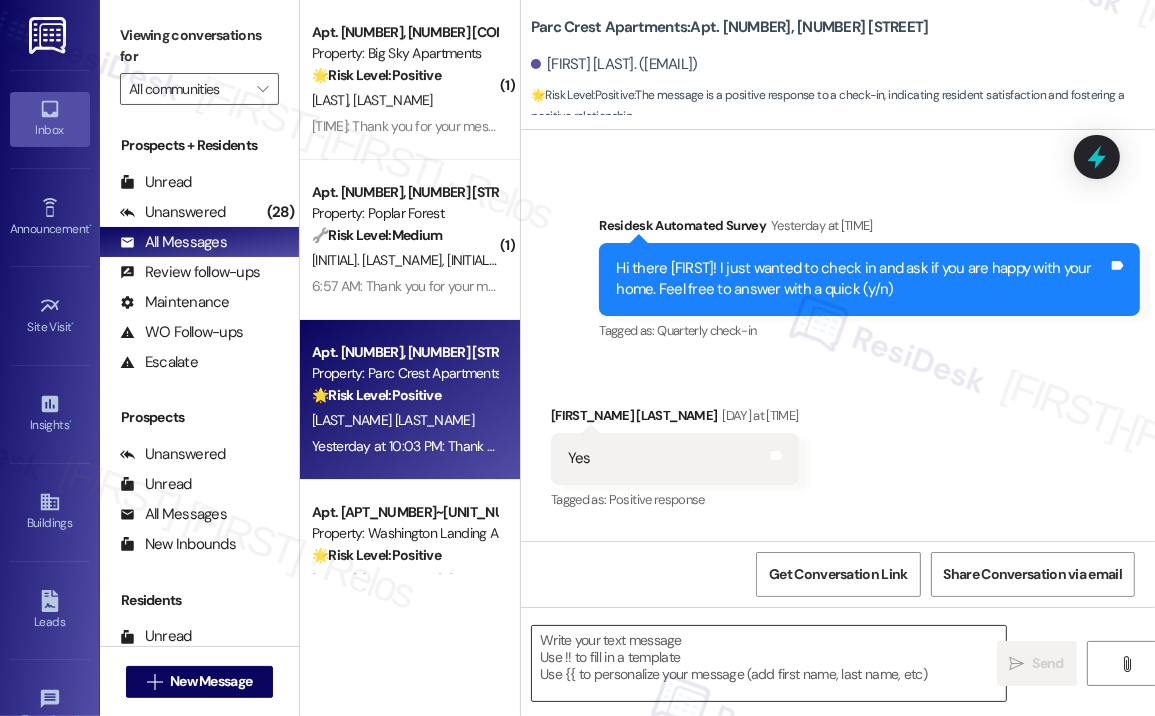 click at bounding box center [769, 663] 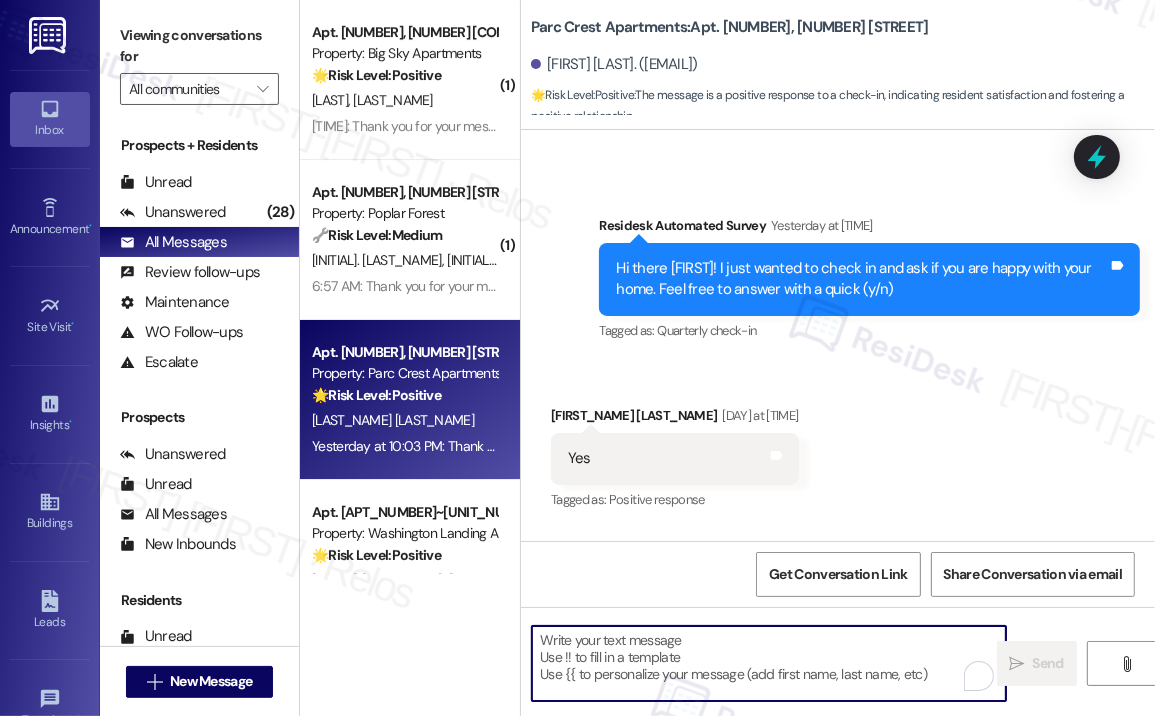paste on "Great! 😊 If I may ask...has {{property}} lived up to your expectations?" 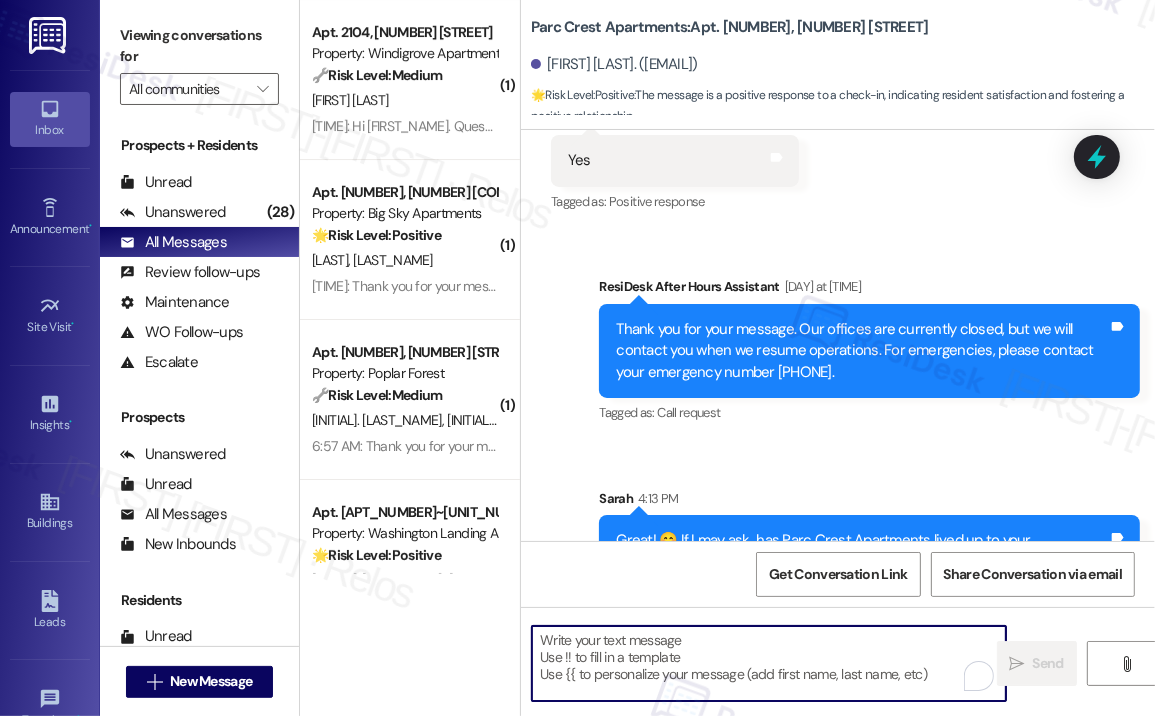 scroll, scrollTop: 1075, scrollLeft: 0, axis: vertical 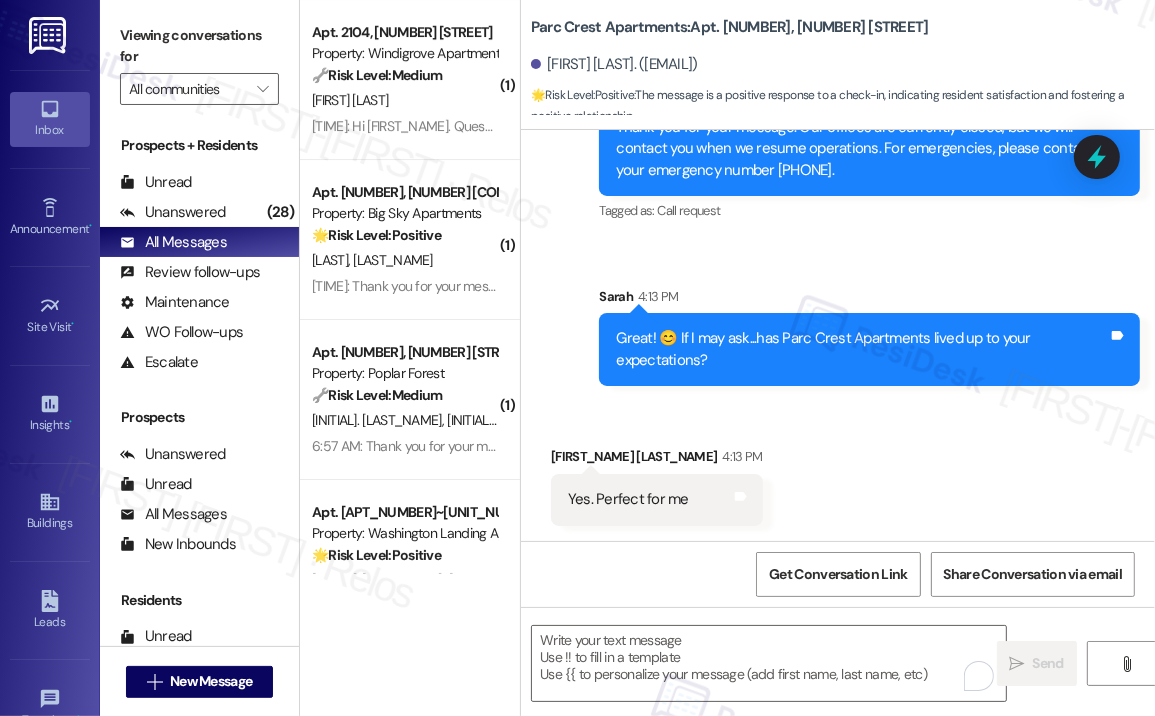 click on "Received via SMS [LAST_NAME] [TIME] Yes. Perfect for me Tags and notes" at bounding box center [838, 470] 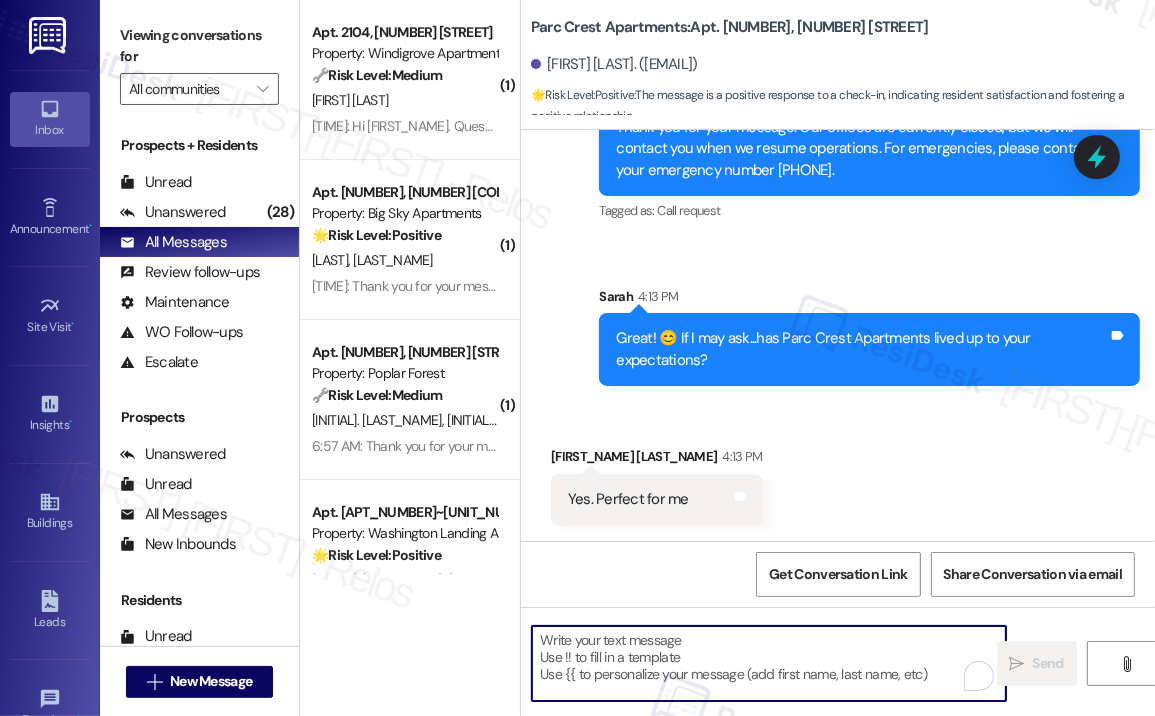 click at bounding box center (769, 663) 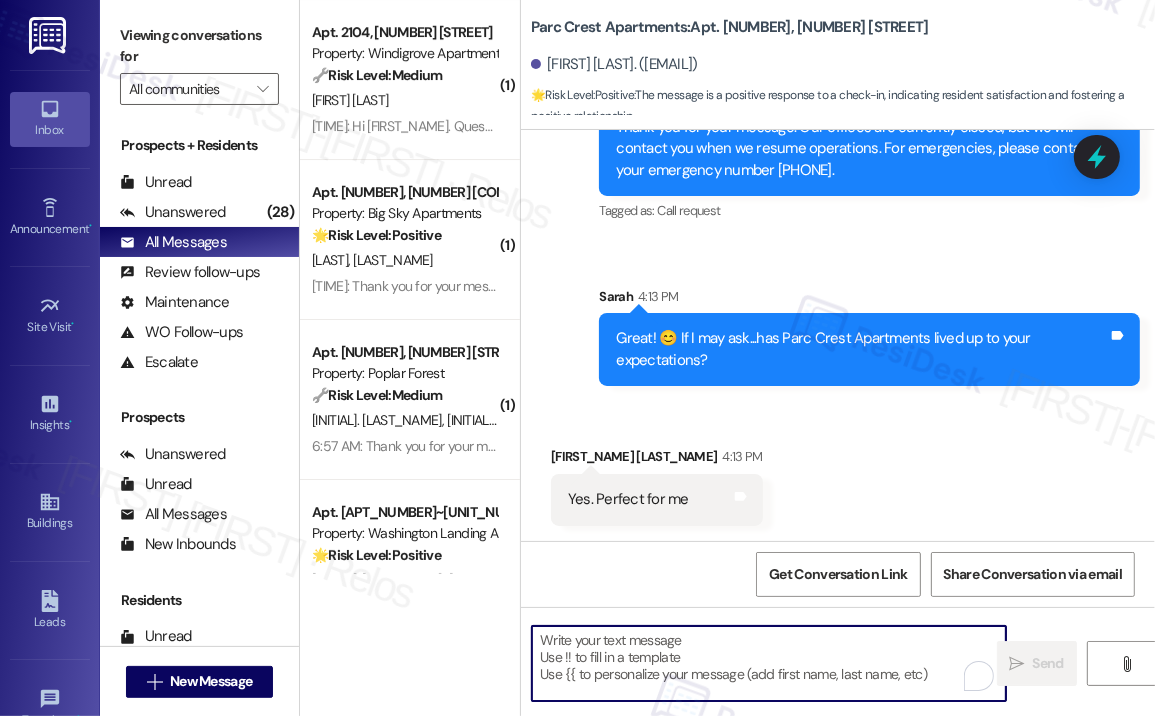 paste on "Awesome! ❤️ Can I ask a quick favor...would you mind writing us a Google review? No worries at all if not.
Here's a quick link {{google_review_link}}. Please let me know once you're done. :)" 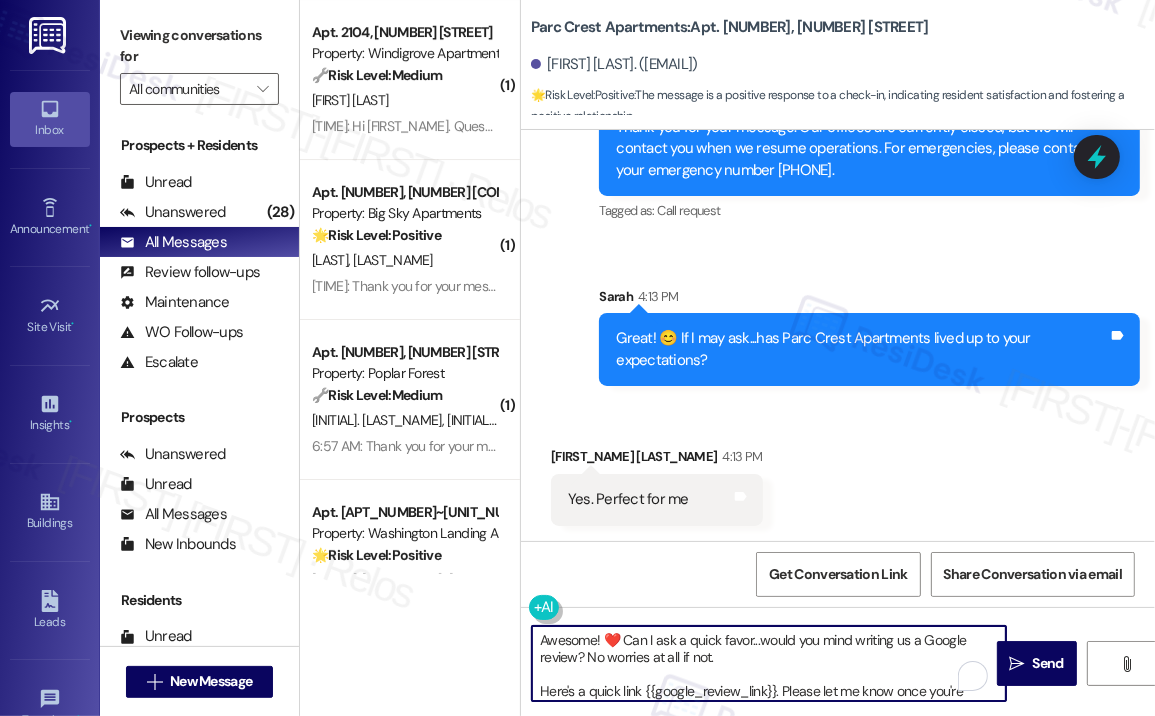 scroll, scrollTop: 16, scrollLeft: 0, axis: vertical 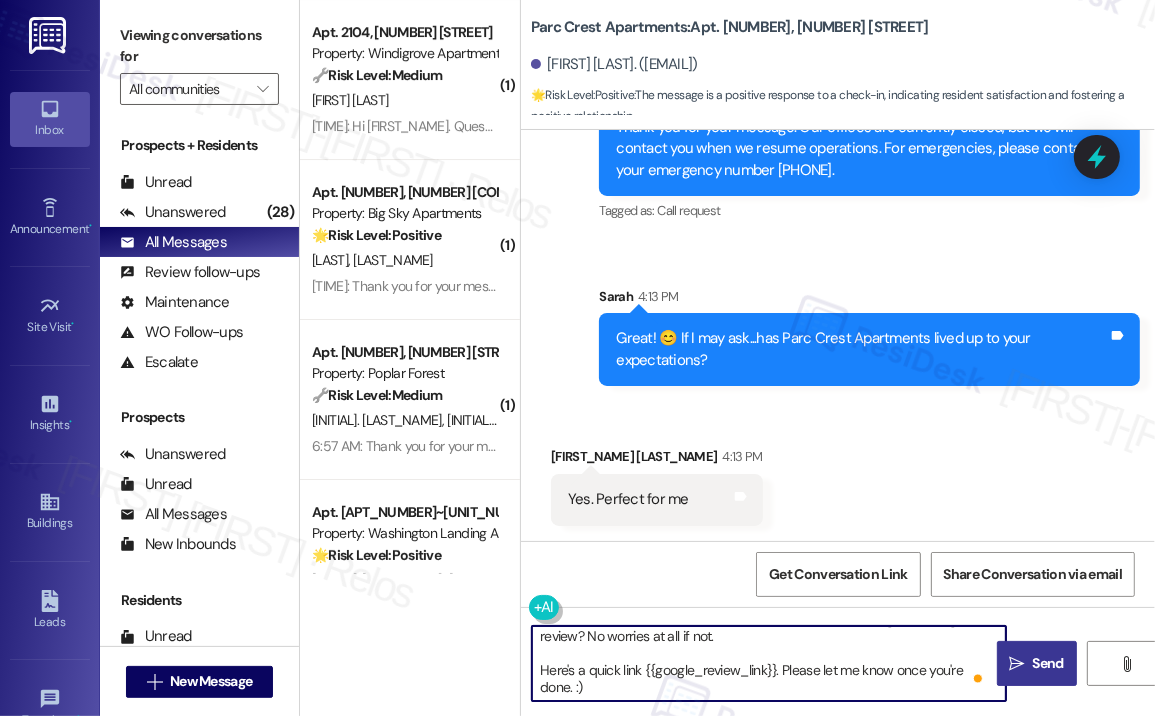 type on "Awesome! ❤️ Can I ask a quick favor...would you mind writing us a Google review? No worries at all if not.
Here's a quick link {{google_review_link}}. Please let me know once you're done. :)" 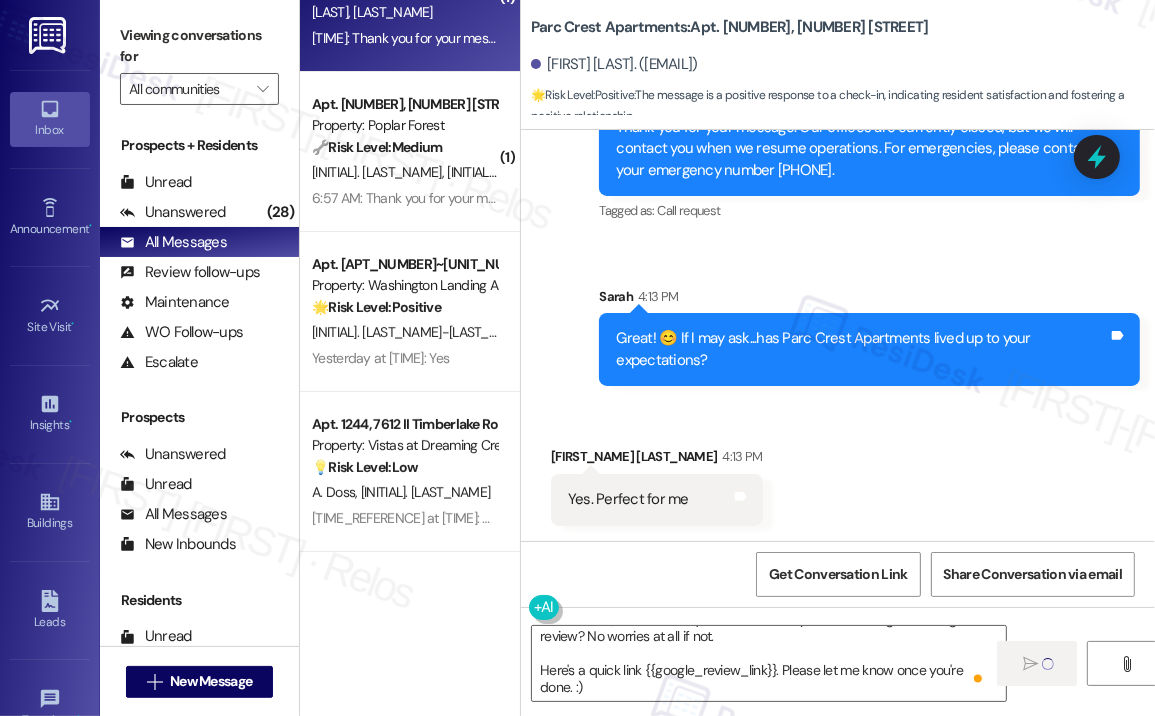 scroll, scrollTop: 5900, scrollLeft: 0, axis: vertical 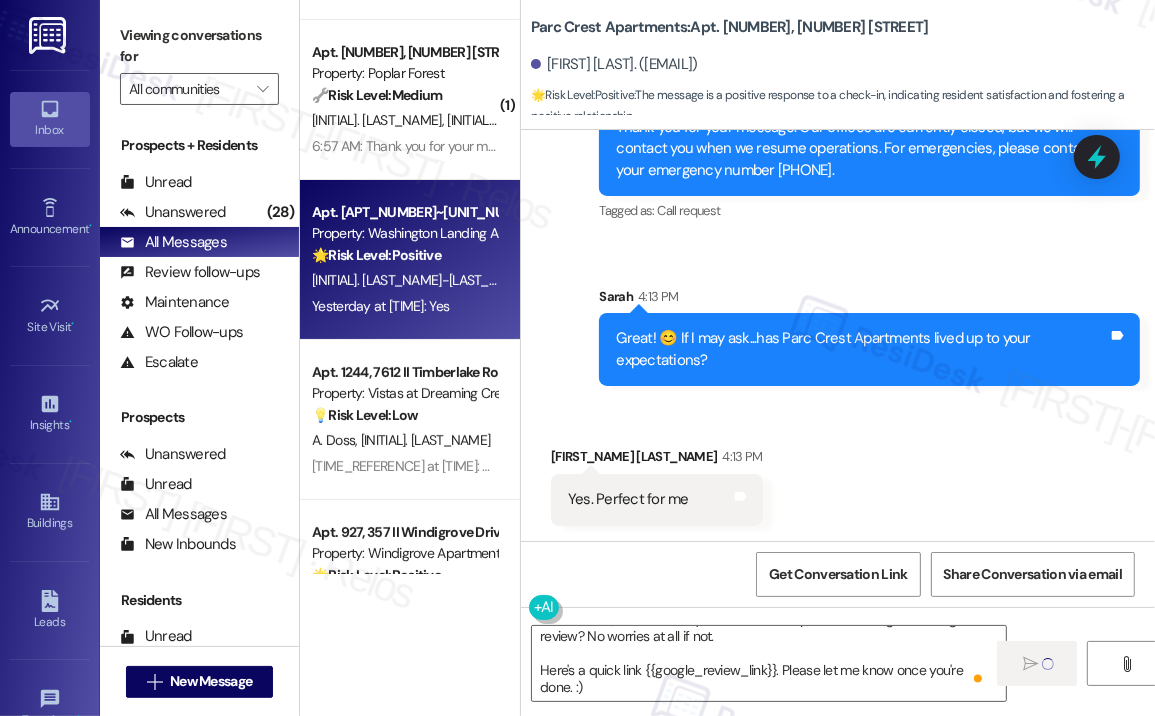 type 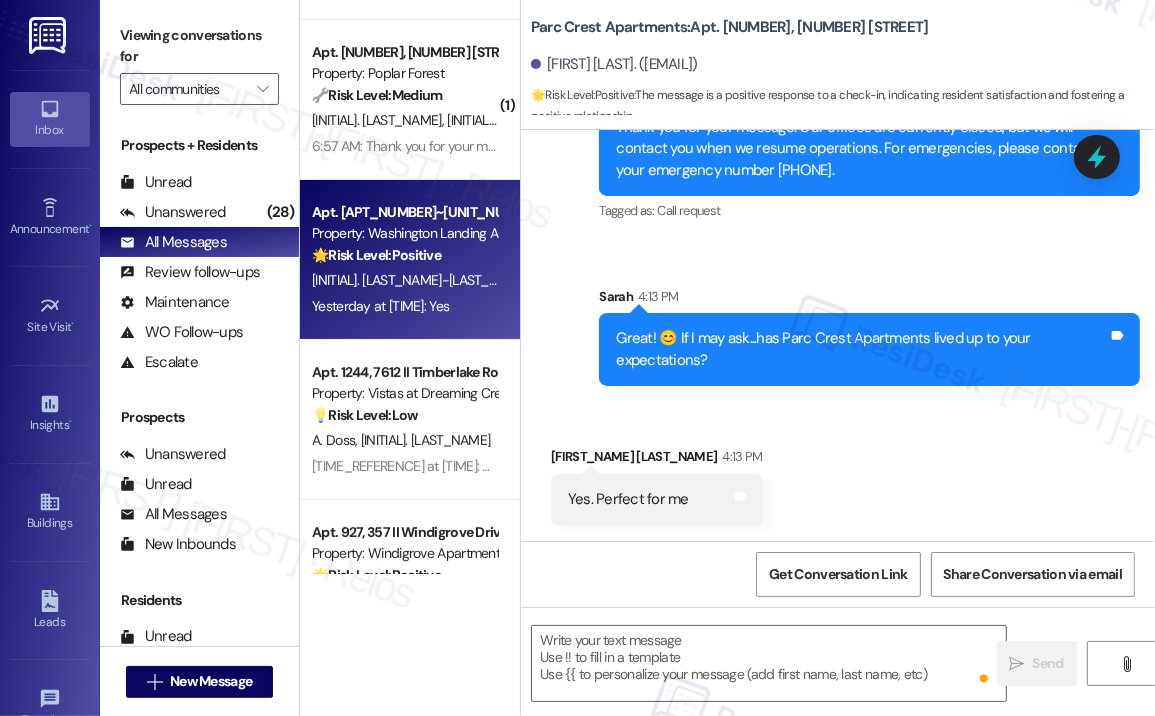 scroll, scrollTop: 0, scrollLeft: 0, axis: both 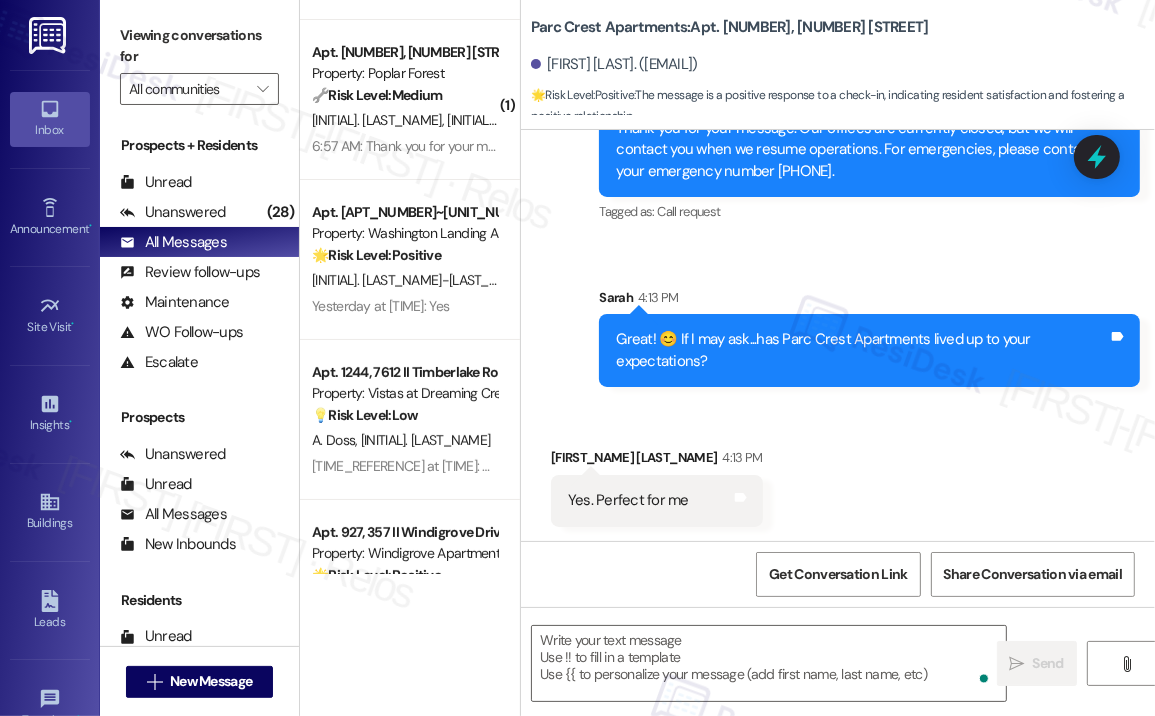 click on "Yesterday at 5:50 PM: Yes Yesterday at 5:50 PM: Yes" at bounding box center [380, 306] 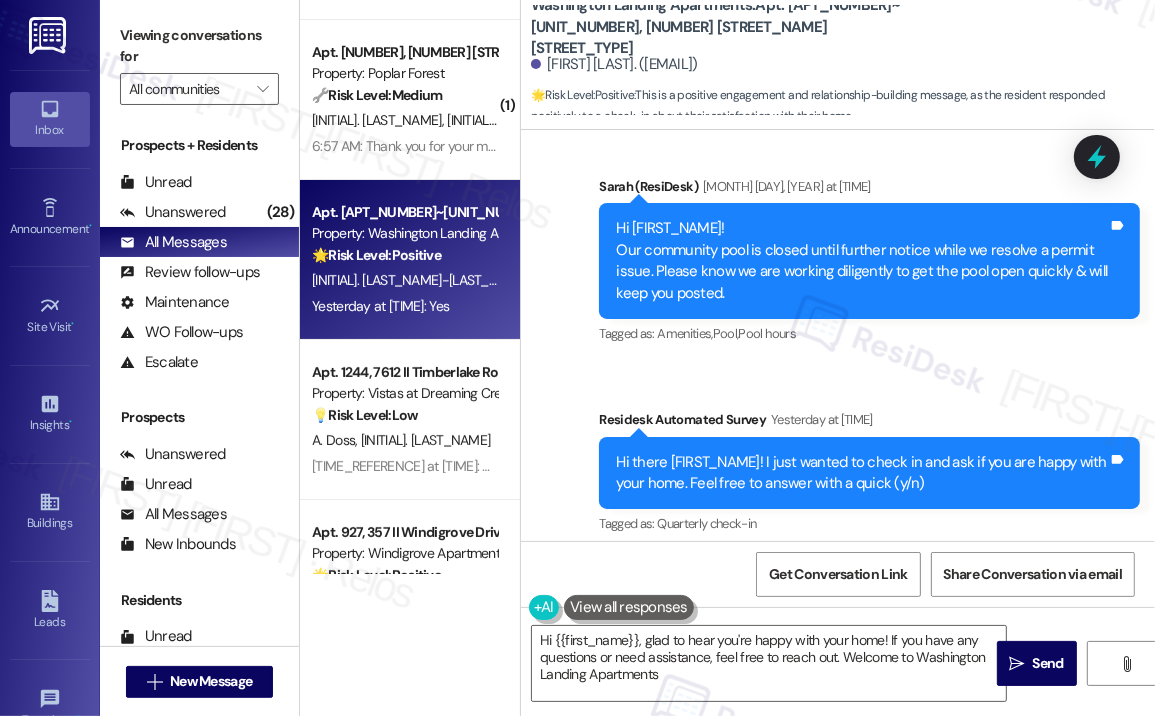 type on "Hi [FIRST_NAME], glad to hear you're happy with your home! If you have any questions or need assistance, feel free to reach out. Welcome to Washington Landing Apartments!" 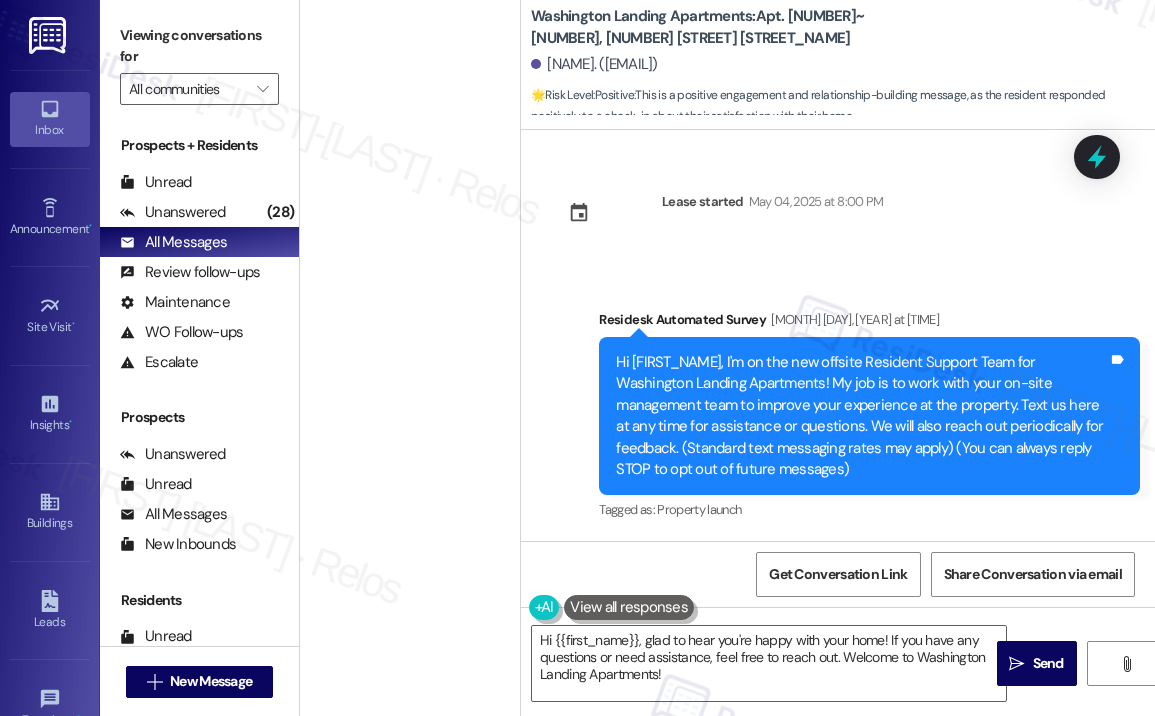 scroll, scrollTop: 0, scrollLeft: 0, axis: both 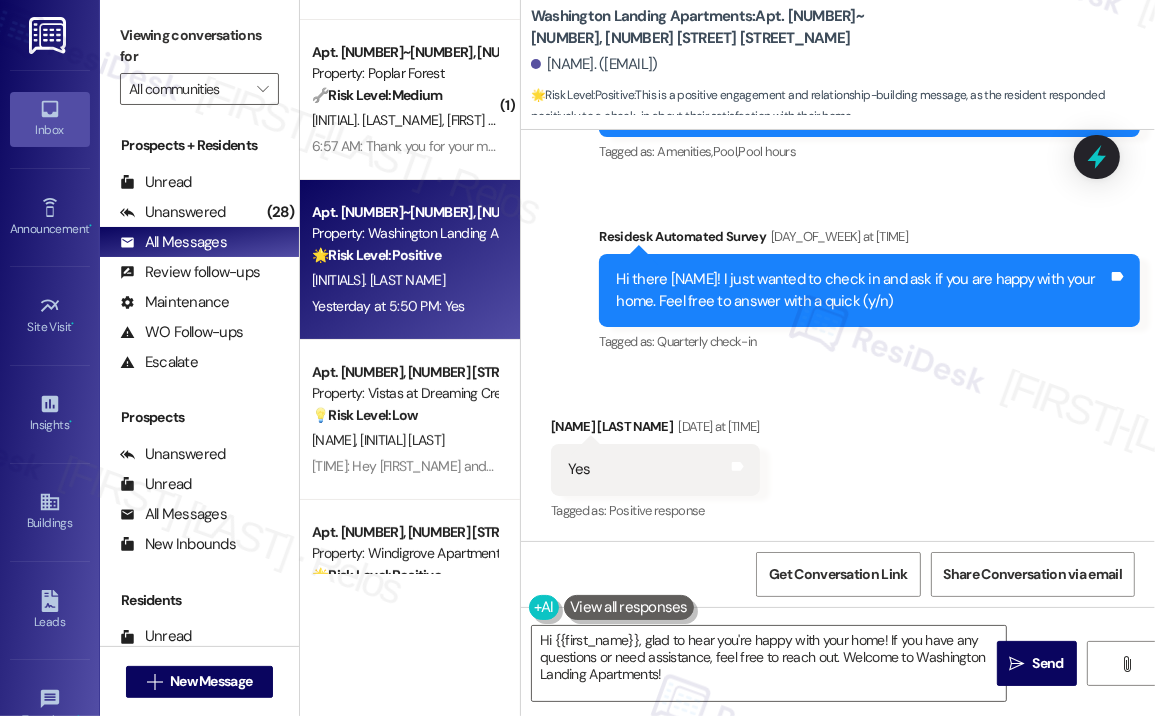click on "Received via SMS [NAME] [TIME] Yes Tags and notes Tagged as: Positive response Click to highlight conversations about Positive response" at bounding box center (655, 470) 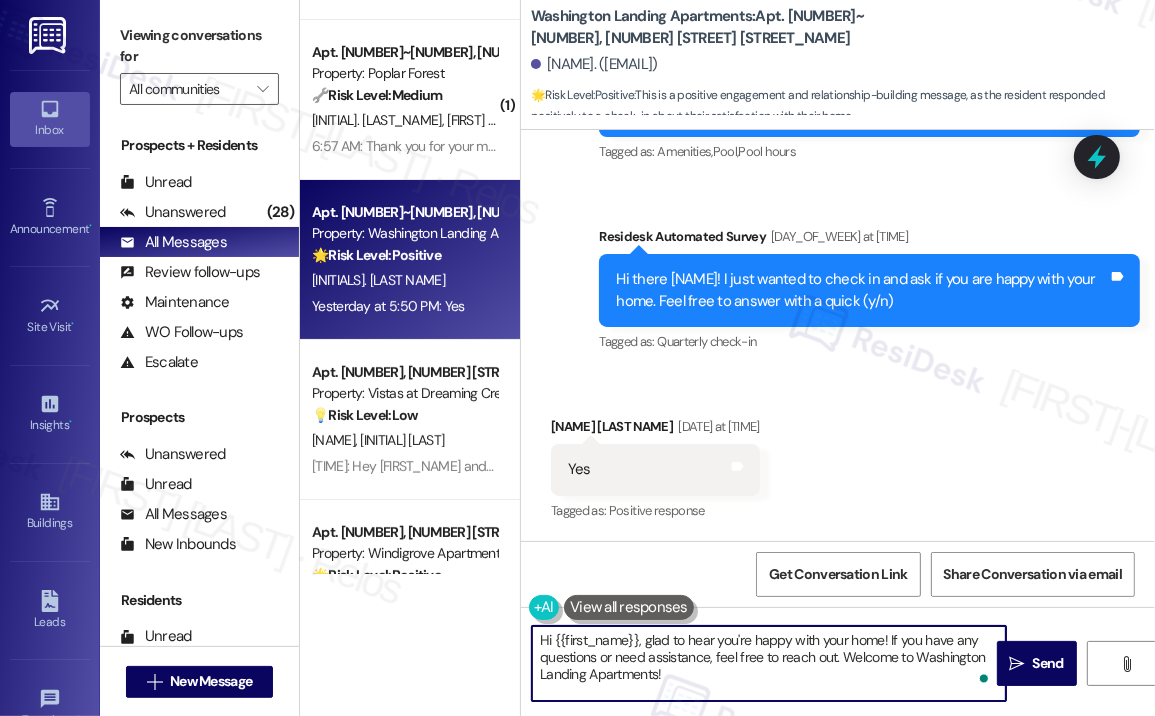 drag, startPoint x: 888, startPoint y: 635, endPoint x: 896, endPoint y: 677, distance: 42.755116 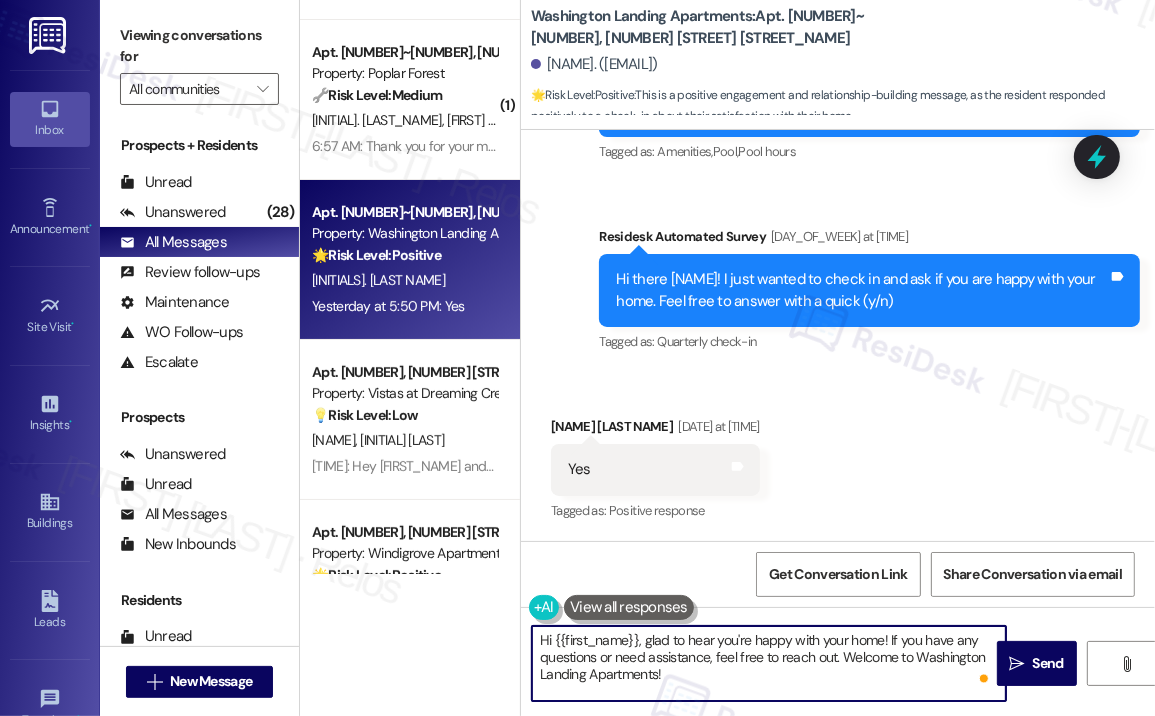 paste on "😊 If I may ask...has {{property}} lived up to your expectations?" 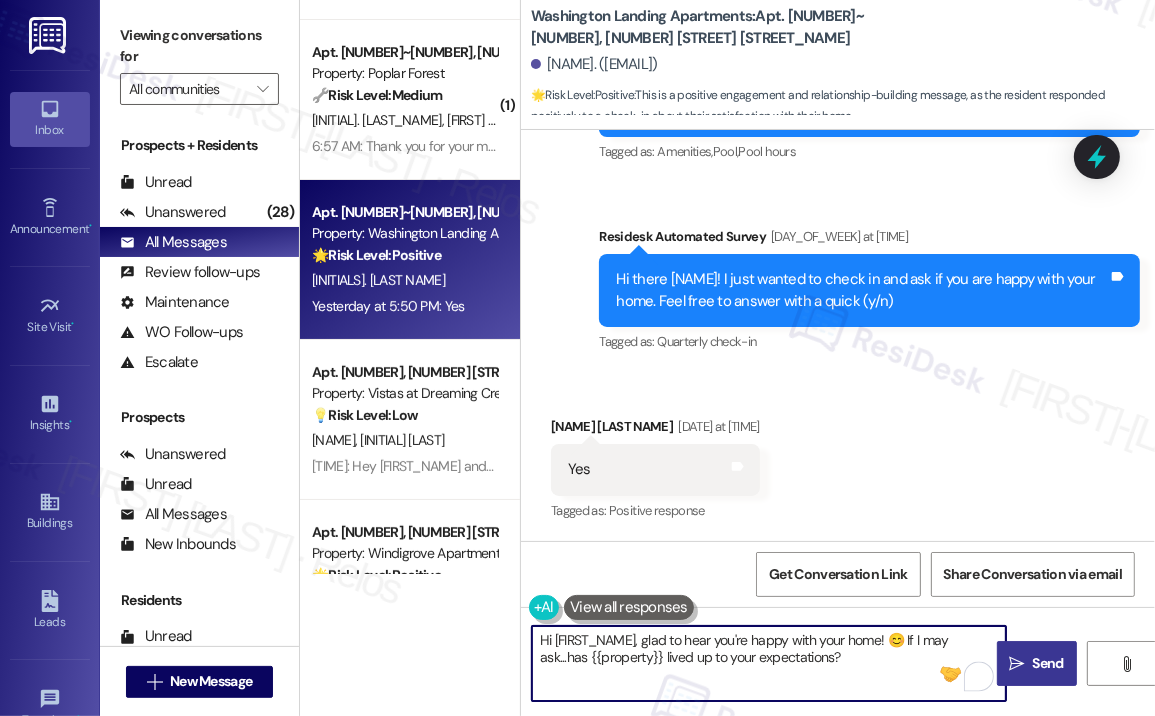 type on "Hi [FIRST_NAME], glad to hear you're happy with your home! 😊 If I may ask...has {{property}} lived up to your expectations?" 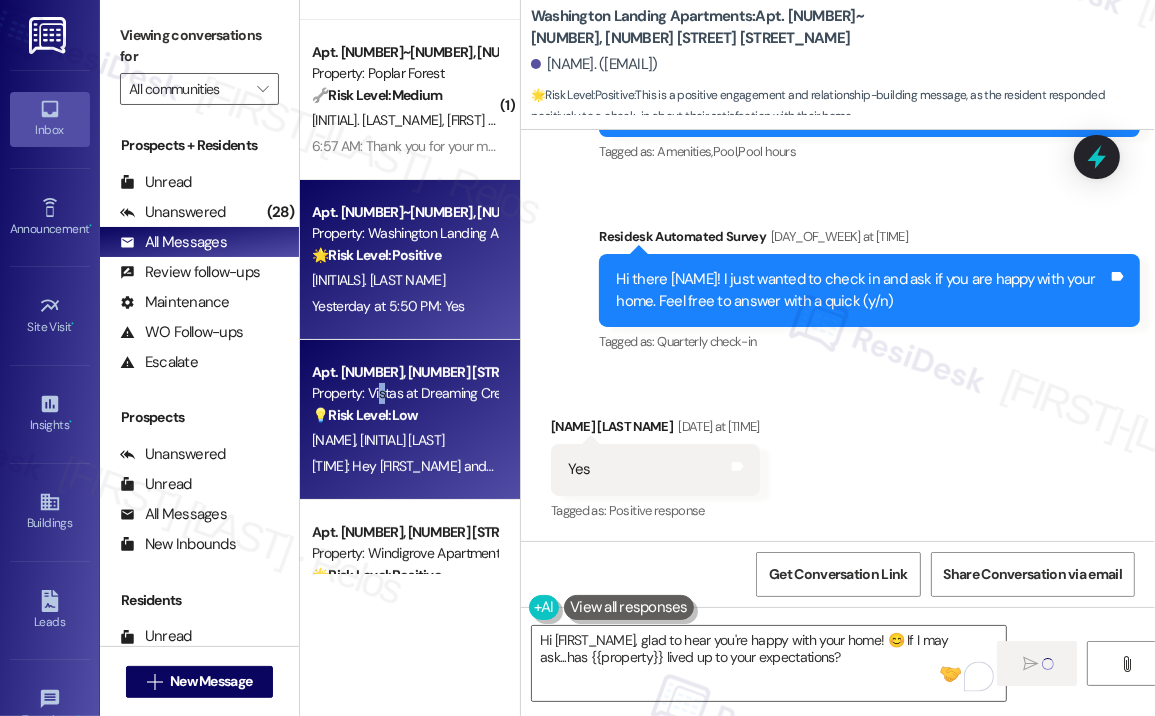 click on "Property: Vistas at Dreaming Creek" at bounding box center [404, 393] 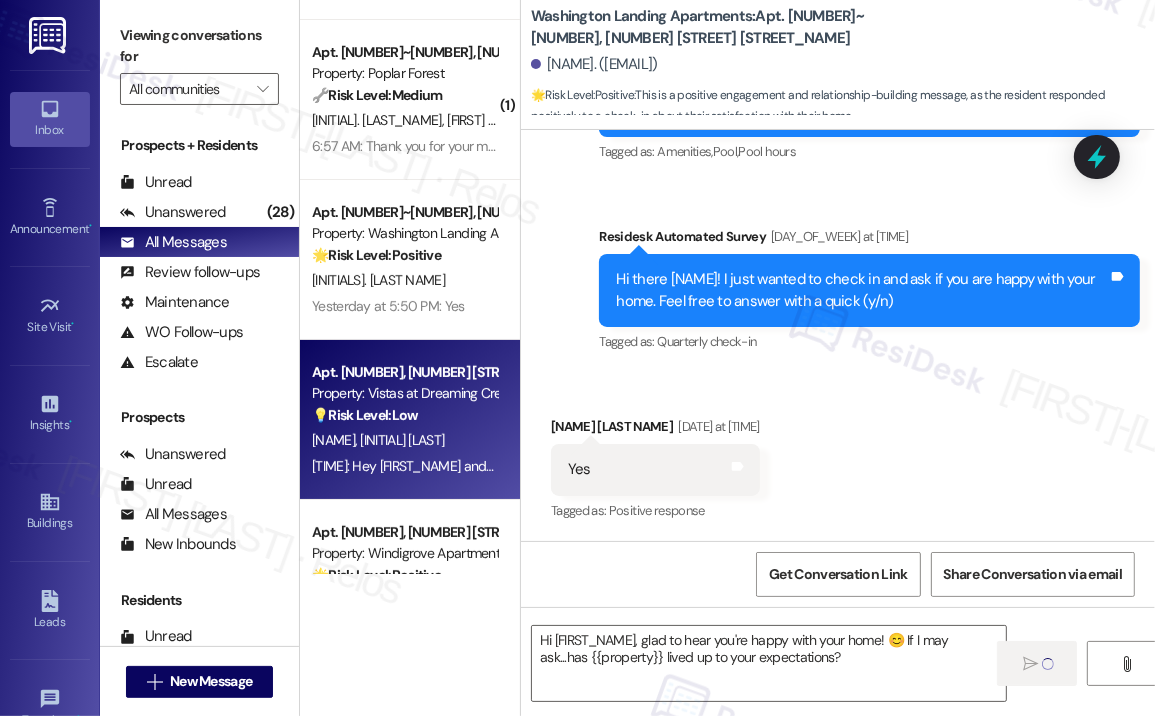 type on "Fetching suggested responses. Please feel free to read through the conversation in the meantime." 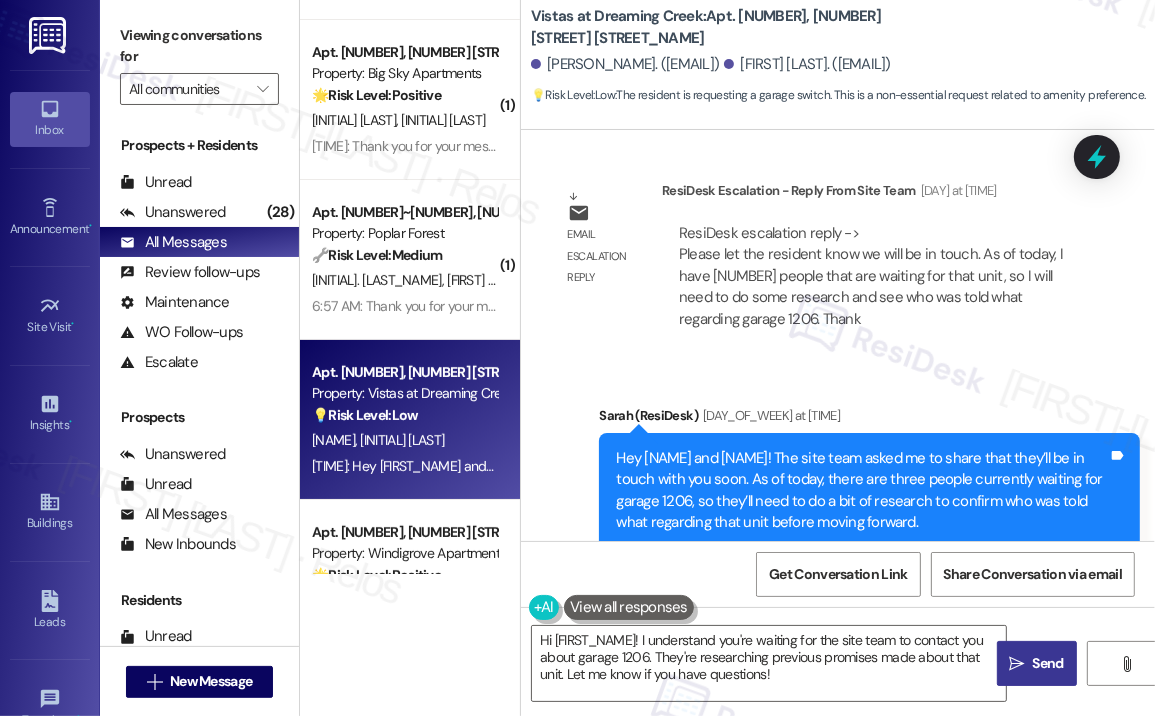 scroll, scrollTop: 5891, scrollLeft: 0, axis: vertical 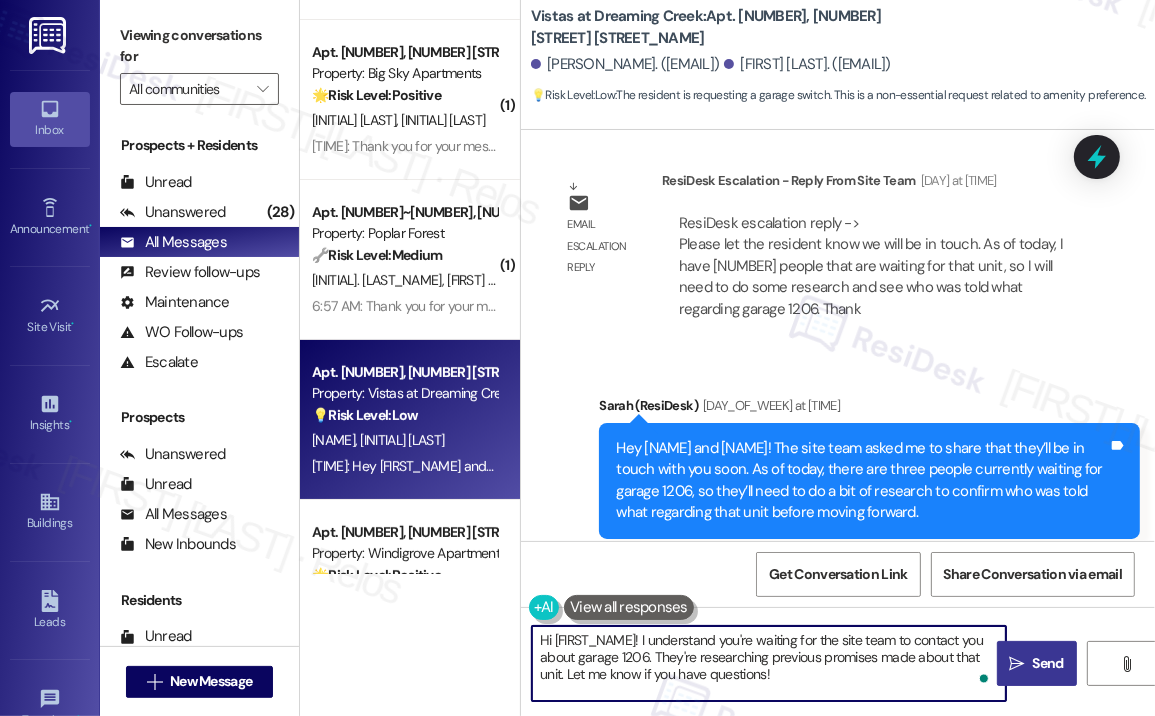 drag, startPoint x: 817, startPoint y: 679, endPoint x: 510, endPoint y: 615, distance: 313.60007 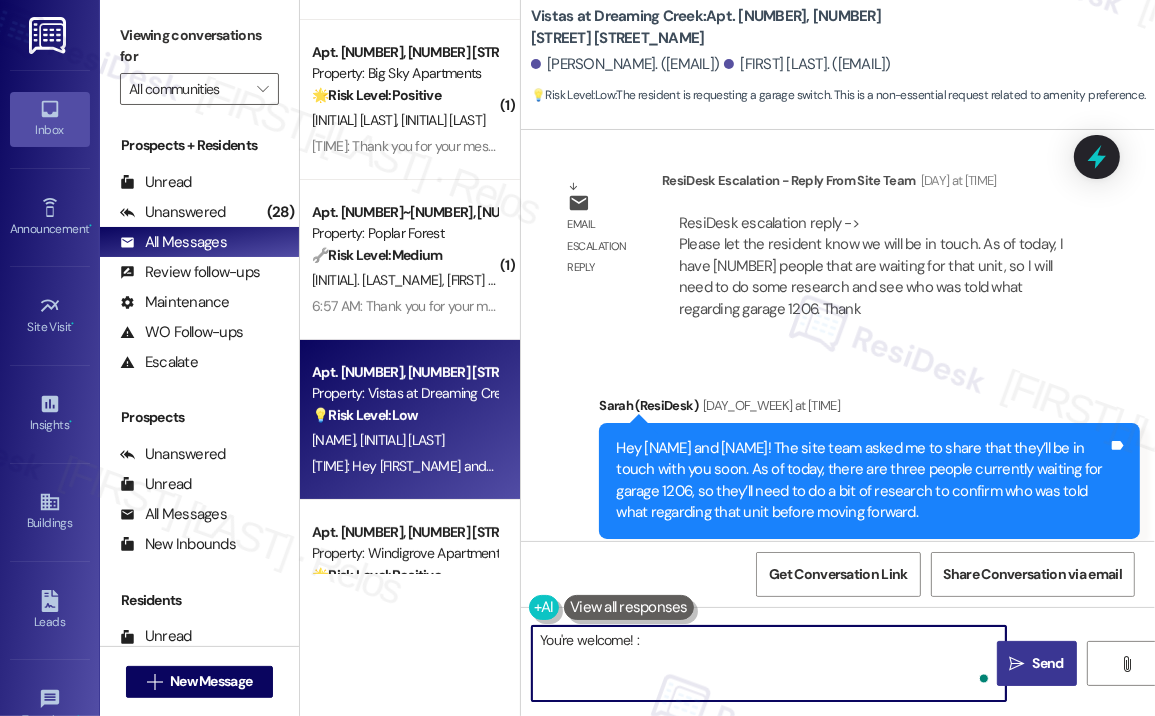type on "You're welcome! :)" 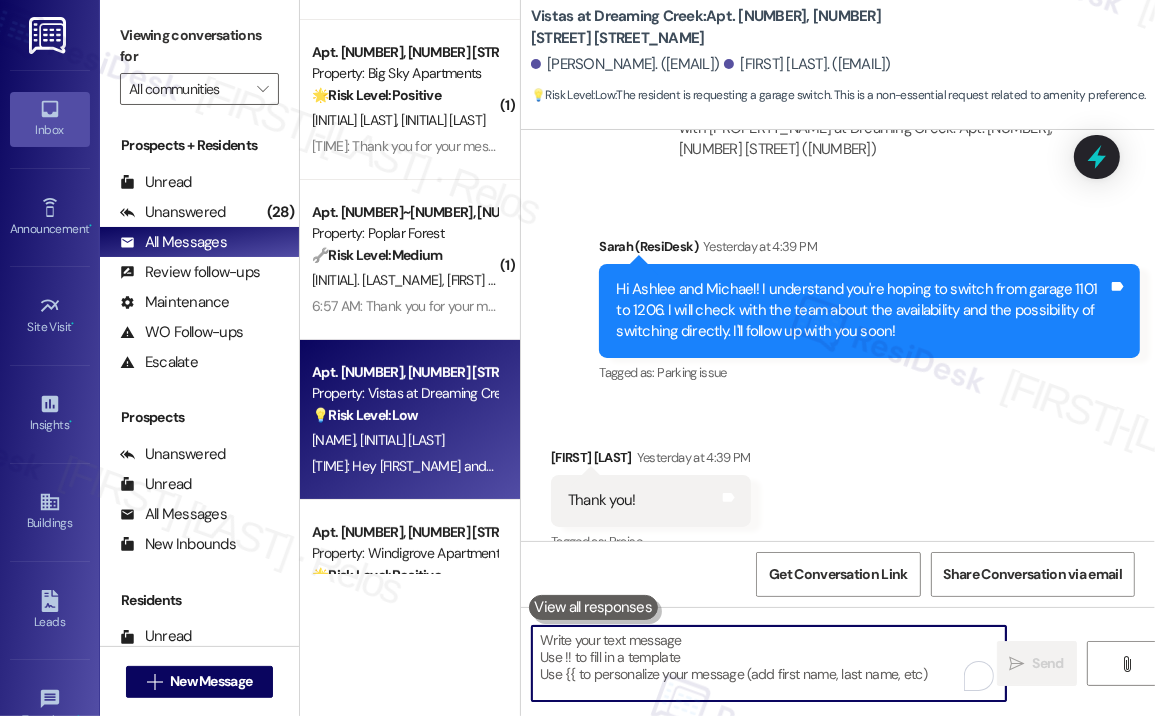 scroll, scrollTop: 5432, scrollLeft: 0, axis: vertical 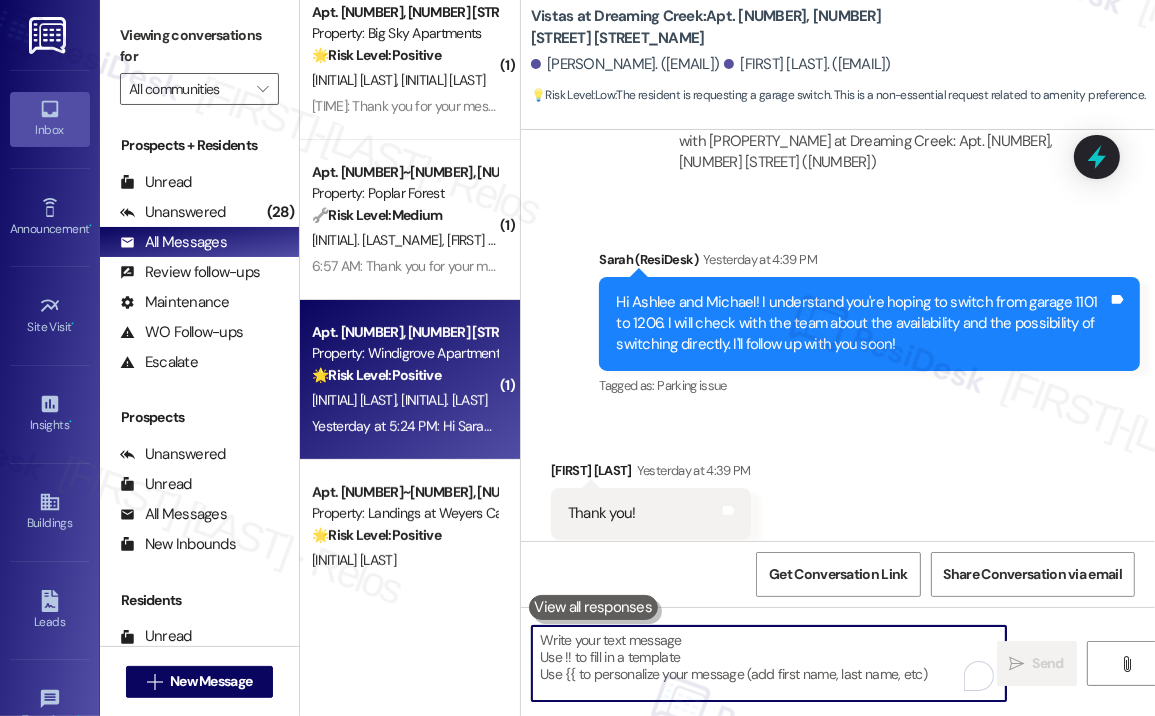 type 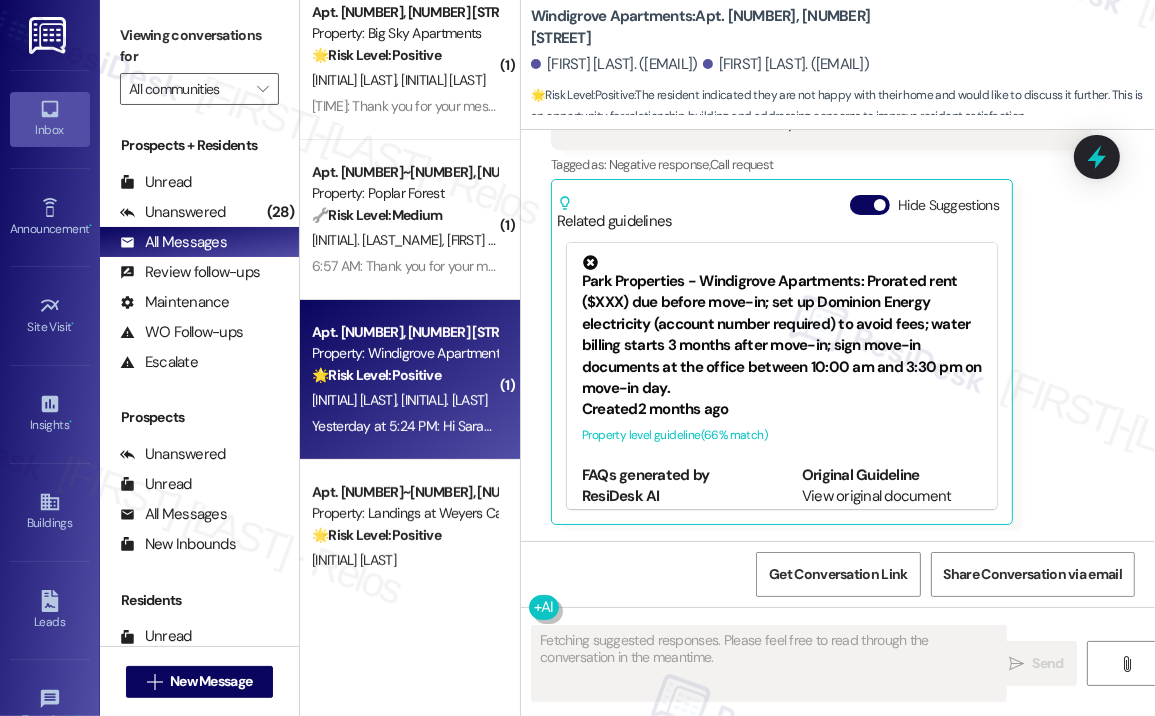 scroll, scrollTop: 1353, scrollLeft: 0, axis: vertical 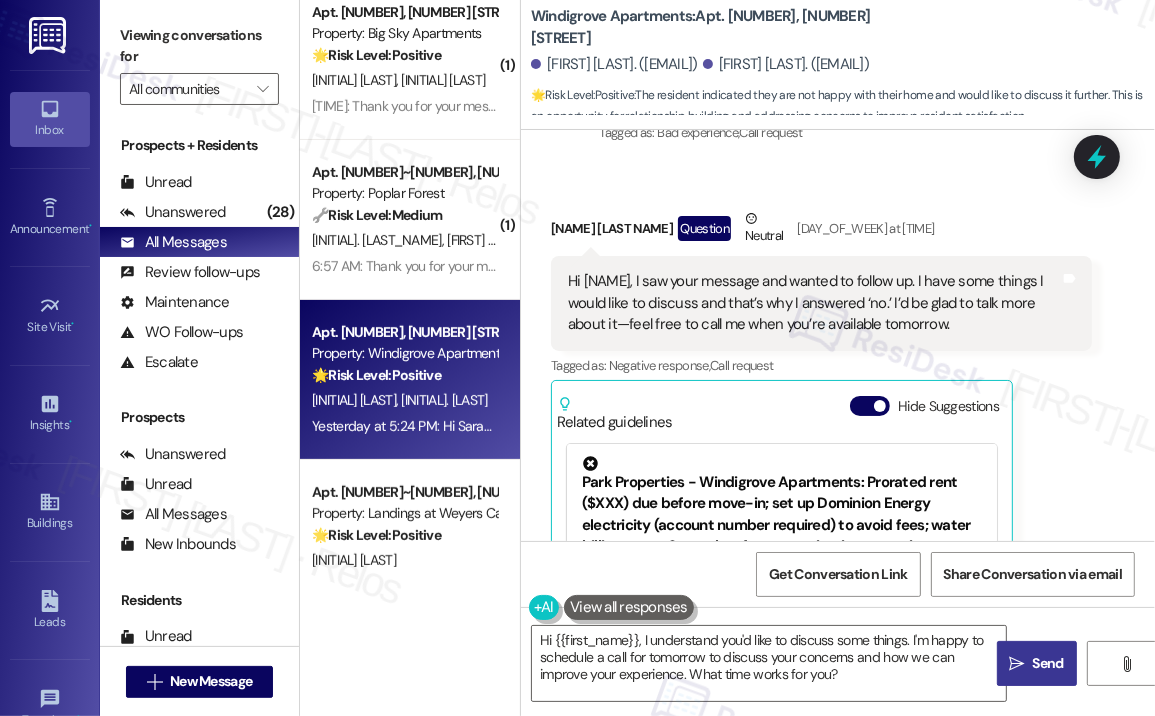 click on "Received via SMS [NAME] Question Neutral [TIME] Hi [NAME], I saw your message and wanted to follow up. I have some things I would like to discuss and that’s why I answered ‘no.’ I’d be glad to talk more about it—feel free to call me when you’re available tomorrow. Tags and notes Tagged as: Negative response , Click to highlight conversations about Negative response Call request Click to highlight conversations about Call request Related guidelines Hide Suggestions Park Properties - Windigrove Apartments: Prorated rent ($XXX) due before move-in; set up Dominion Energy electricity (account number required) to avoid fees; water billing starts 3 months after move-in; sign move-in documents at the office between [TIME] and [TIME] on move-in day. Created 2 months ago Property level guideline ( 66 % match) FAQs generated by ResiDesk AI What is the exact amount of prorated rent I need to pay? How do I pay the prorated rent through my Rent Café account? Original Guideline" at bounding box center (821, 467) 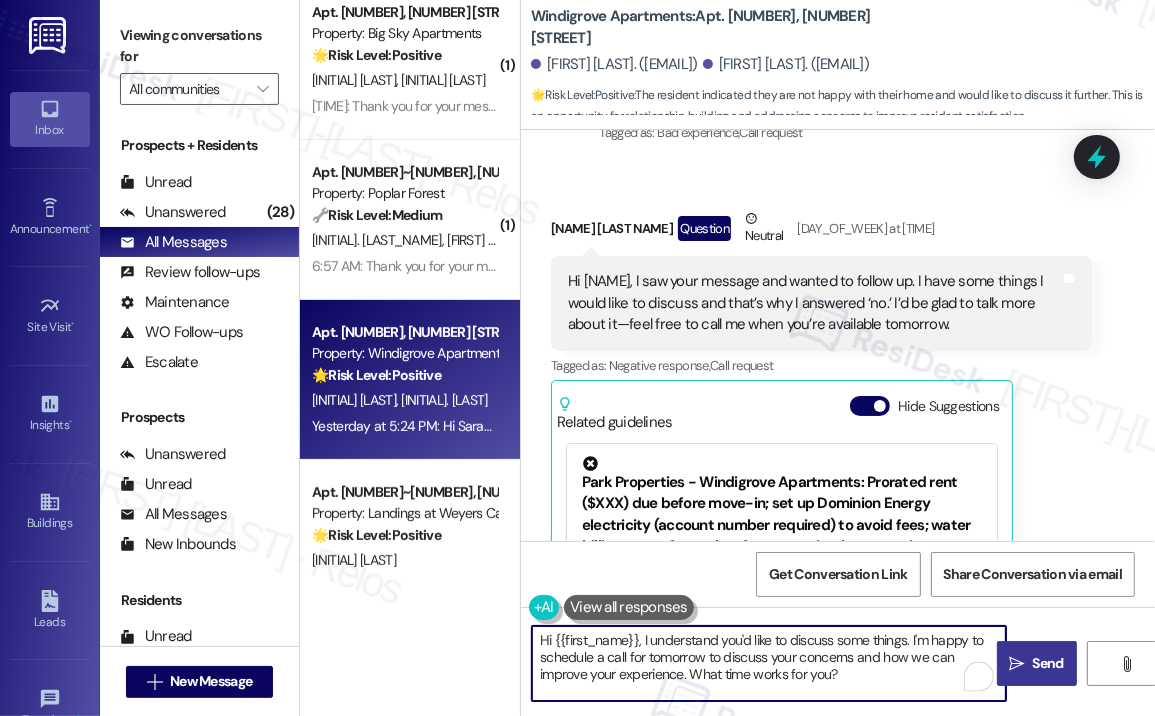 drag, startPoint x: 911, startPoint y: 681, endPoint x: 638, endPoint y: 639, distance: 276.21188 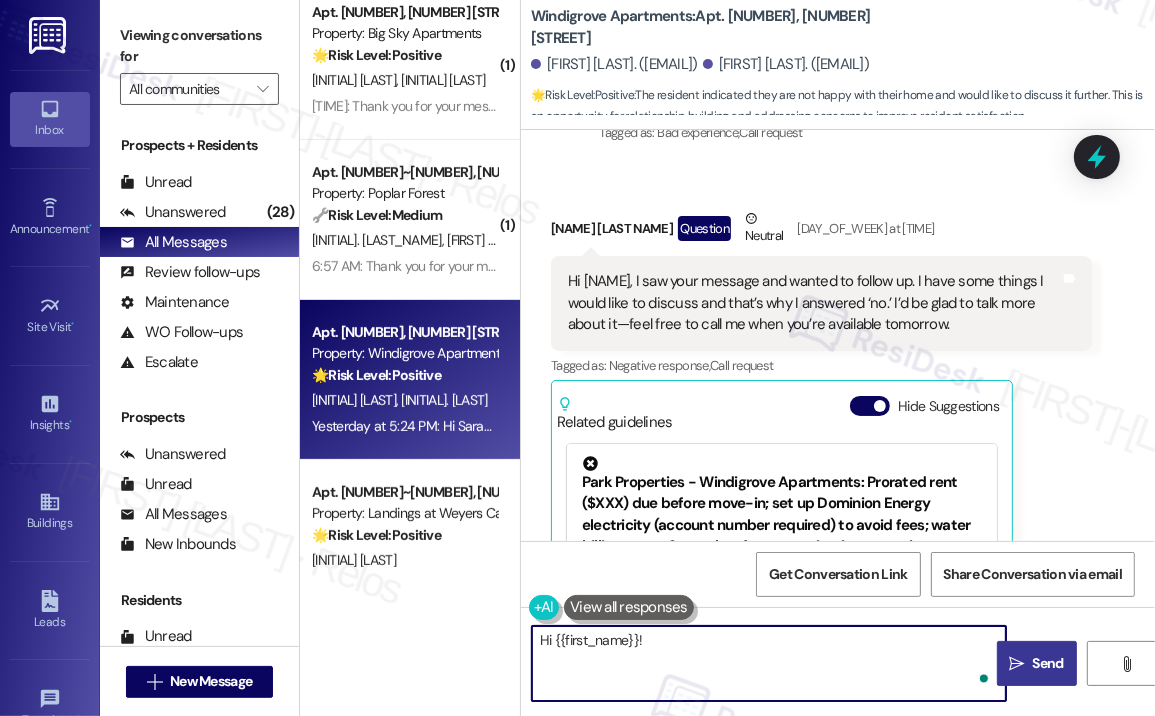 paste on "I apologize, but I am unable to place or receive calls on this line. Please feel free to send me a message here, and I'll get back to you as soon as I can. :)" 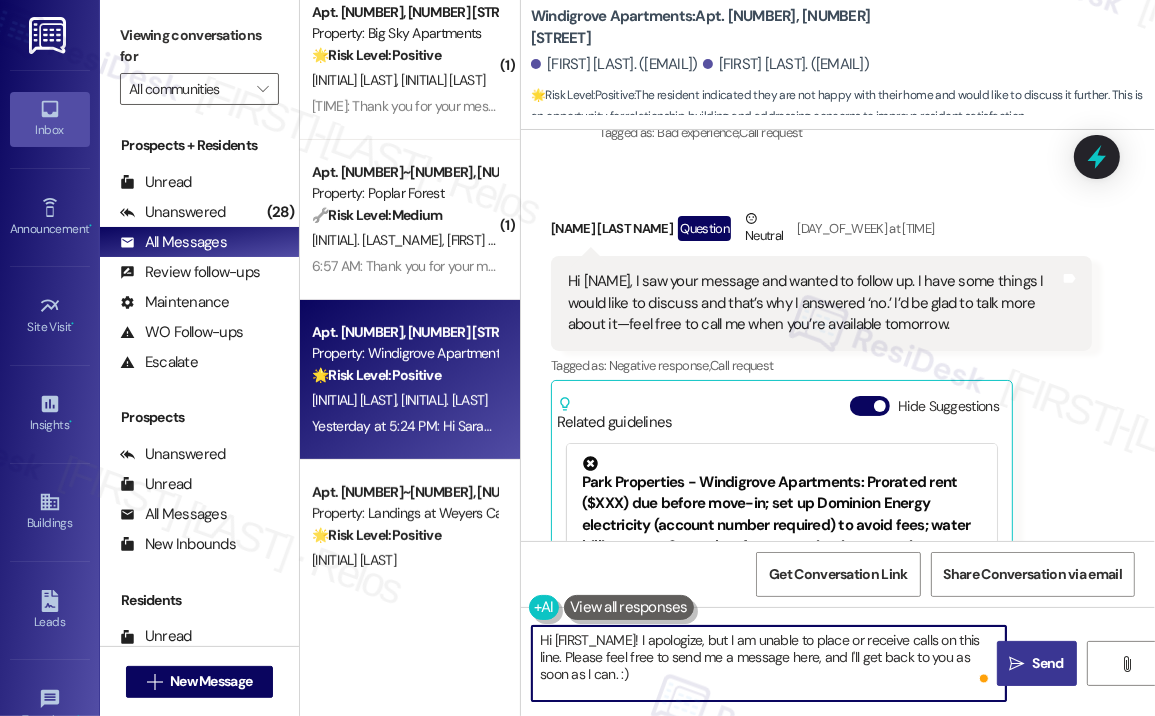 type on "Hi [FIRST_NAME]! I apologize, but I am unable to place or receive calls on this line. Please feel free to send me a message here, and I'll get back to you as soon as I can. :)" 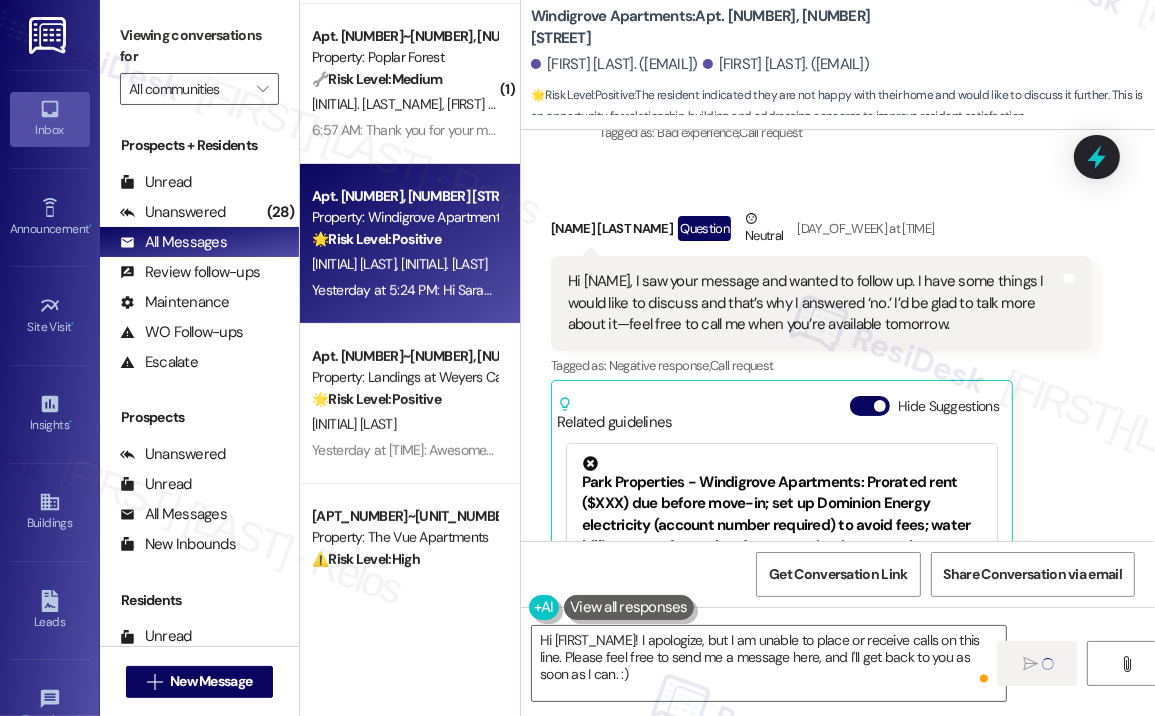 scroll, scrollTop: 6300, scrollLeft: 0, axis: vertical 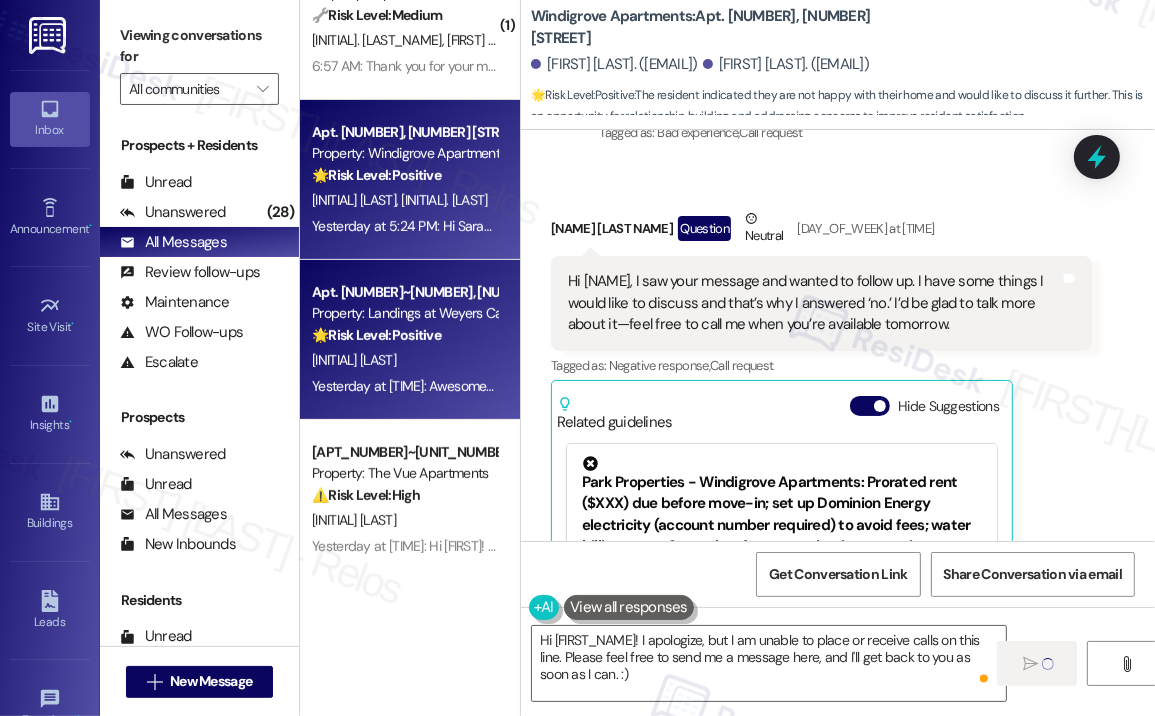 click on "🌟  Risk Level:  Positive The conversation reflects positive engagement and relationship building with the resident. The resident responded positively to the check-in questions." at bounding box center (404, 335) 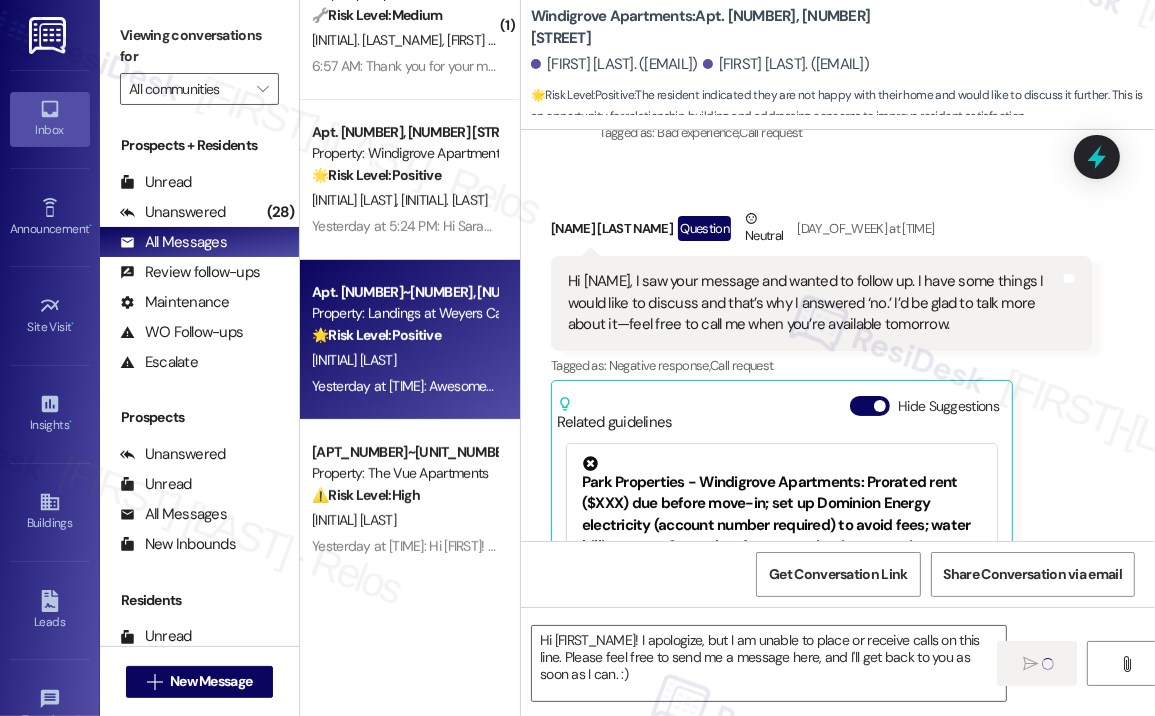 type on "Fetching suggested responses. Please feel free to read through the conversation in the meantime." 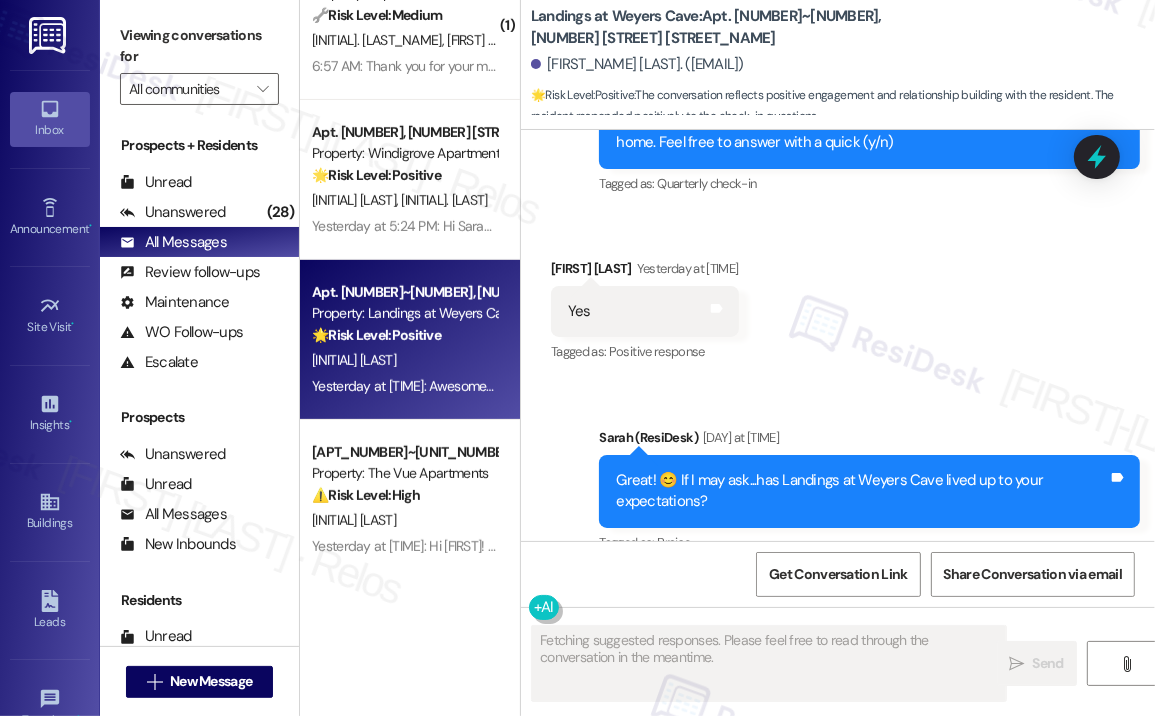 scroll, scrollTop: 716, scrollLeft: 0, axis: vertical 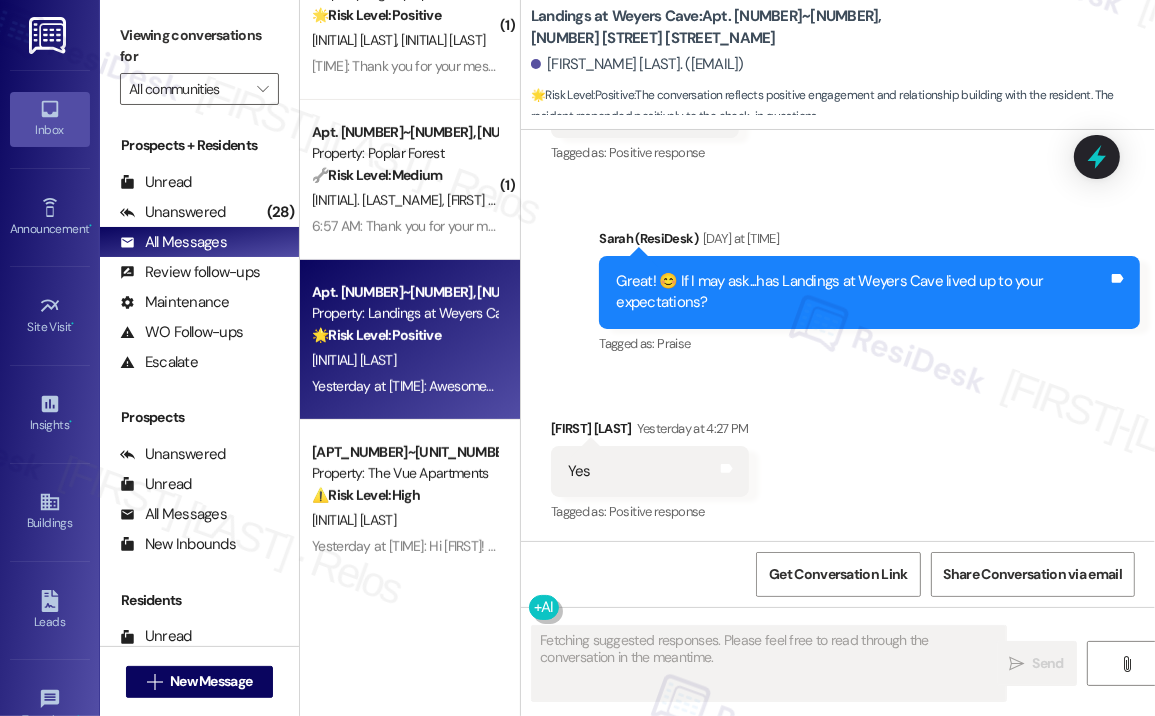 click on "Received via SMS [FIRST] [LAST] [TIME] Yes Tags and notes Tagged as: Positive response Click to highlight conversations about Positive response" at bounding box center (838, 457) 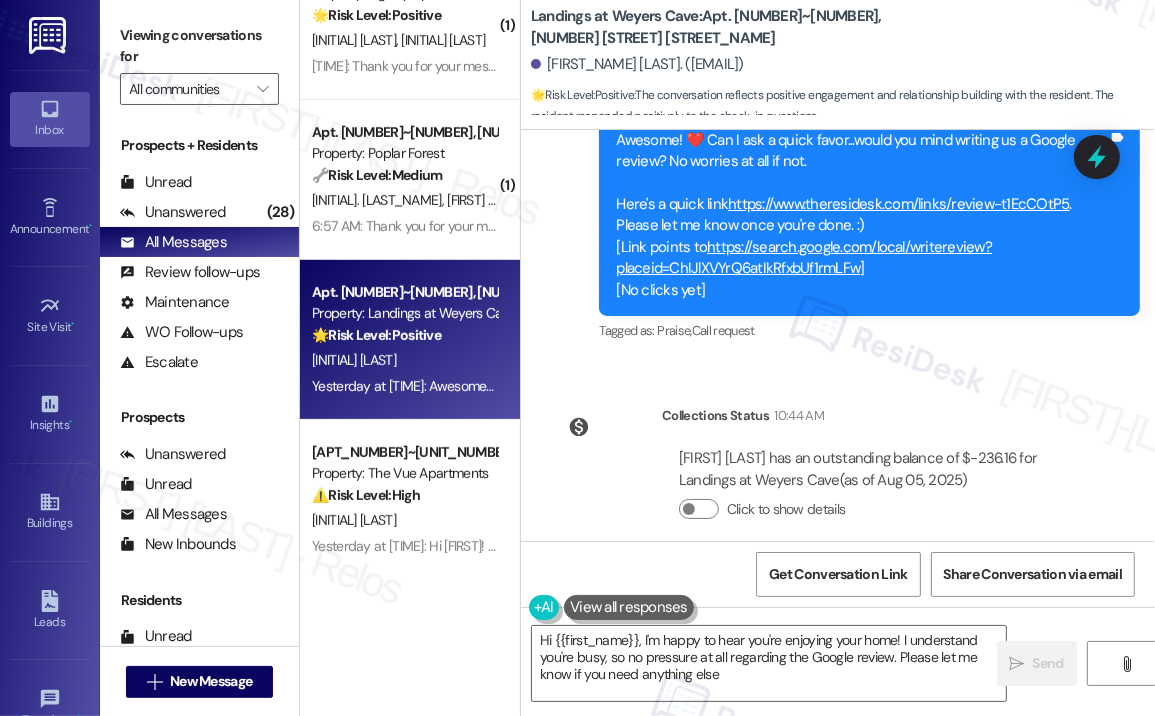 type on "Hi {{first_name}}, I'm happy to hear you're enjoying your home! I understand you're busy, so no pressure at all regarding the Google review. Please let me know if you need anything else!" 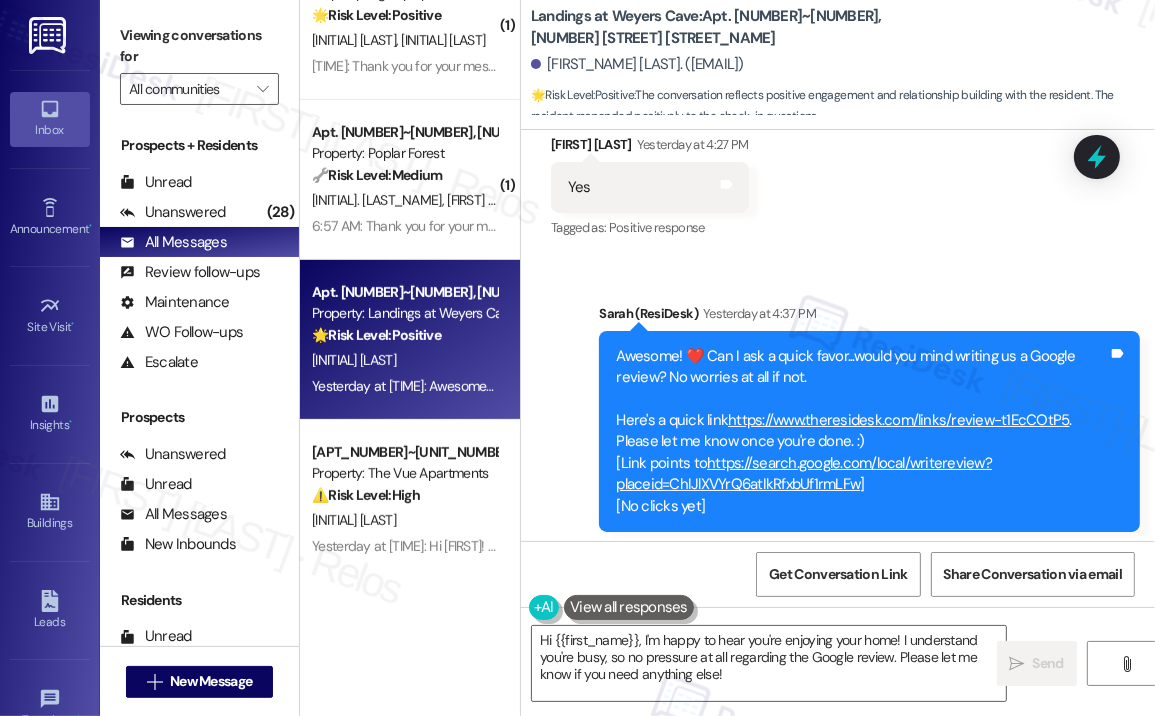 scroll, scrollTop: 941, scrollLeft: 0, axis: vertical 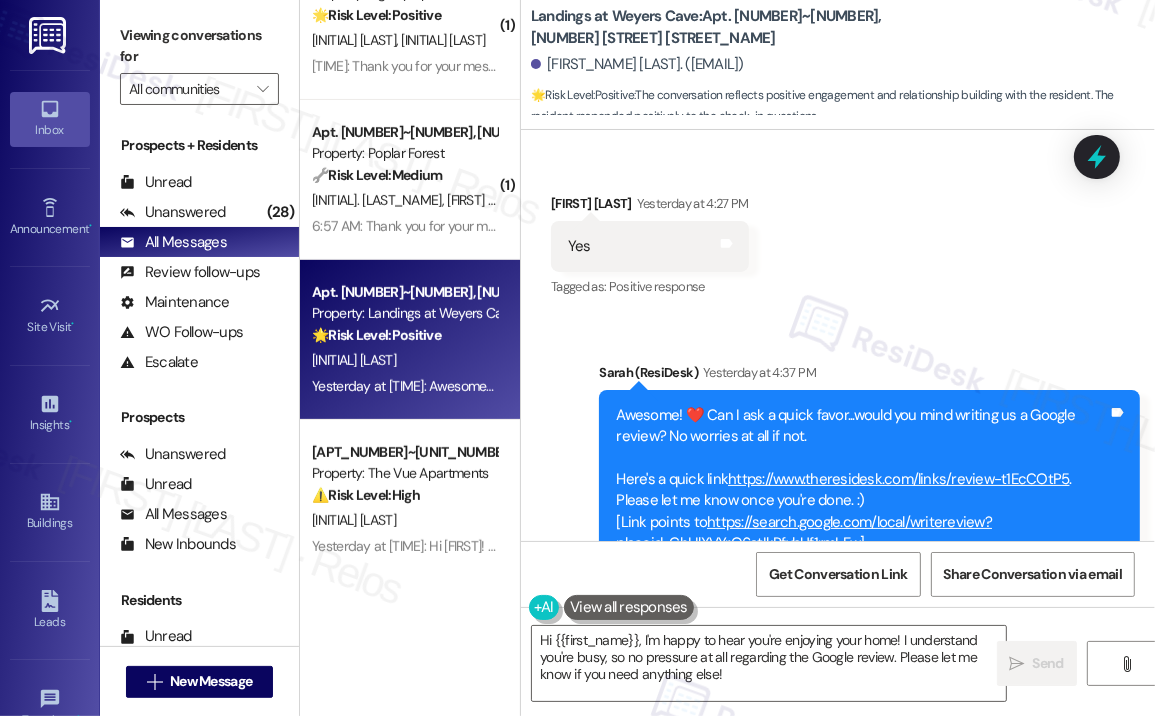 click on "Received via SMS [FIRST] [LAST] [TIME] Yes Tags and notes Tagged as: Positive response Click to highlight conversations about Positive response" at bounding box center (838, 232) 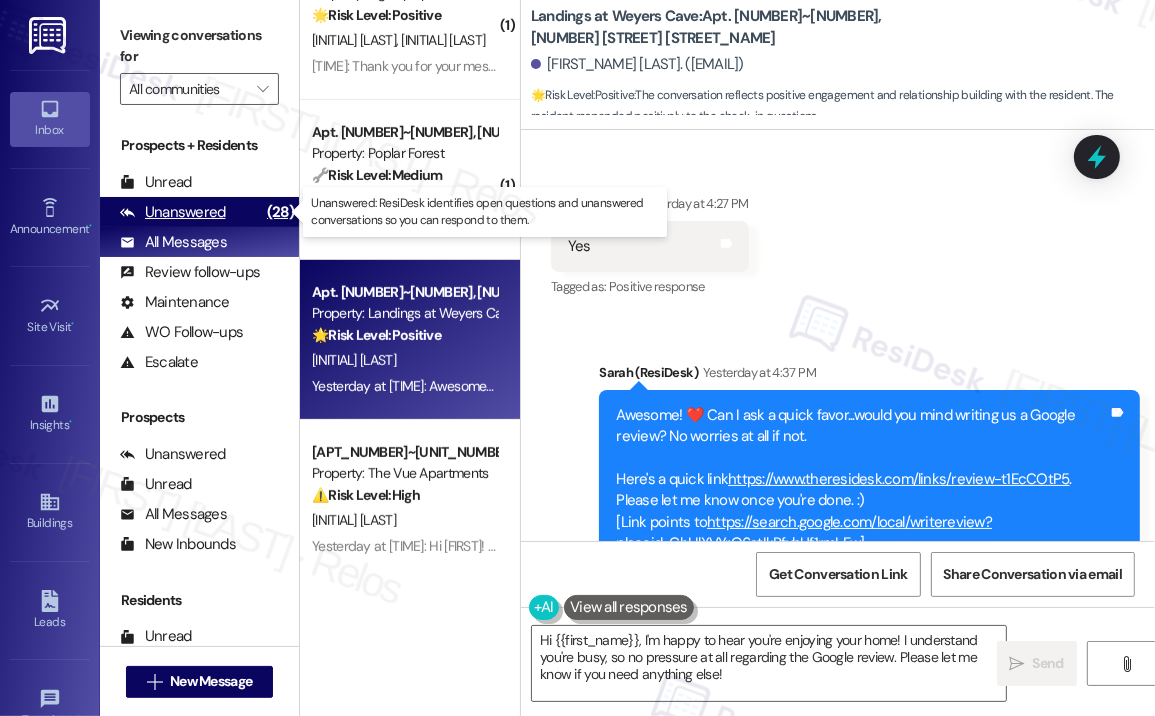 click on "Unanswered" at bounding box center (173, 212) 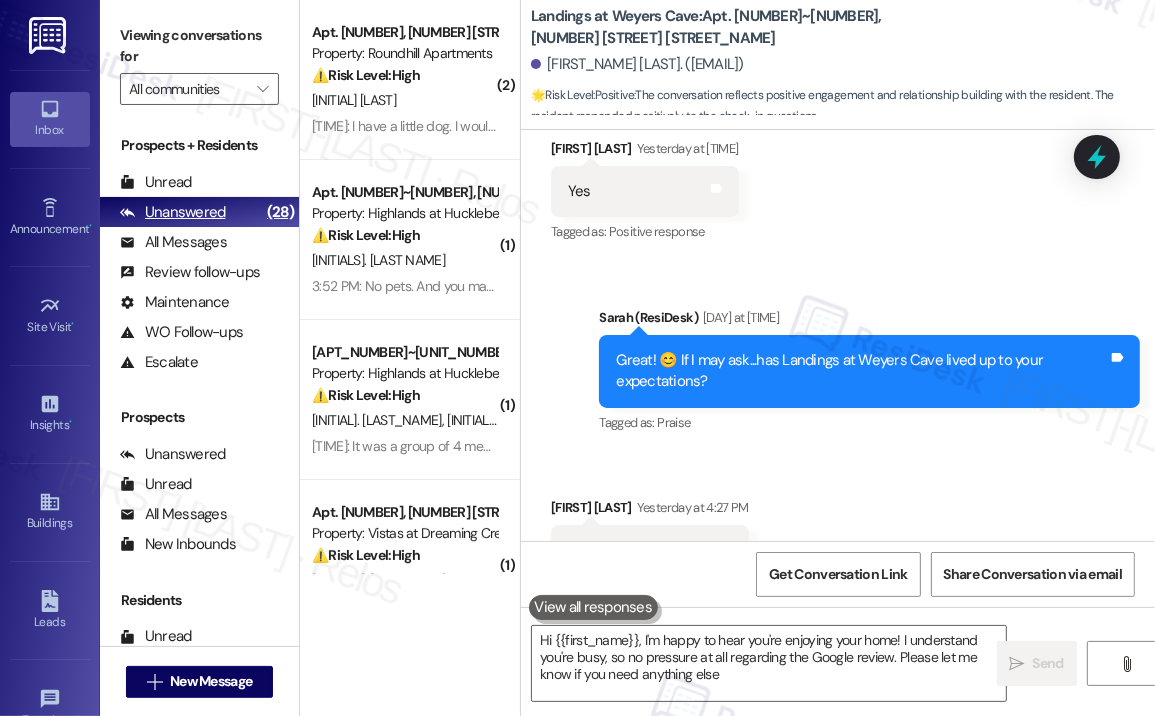 type on "Hi {{first_name}}, I'm happy to hear you're enjoying your home! I understand you're busy, so no pressure at all regarding the Google review. Please let me know if you need anything else!" 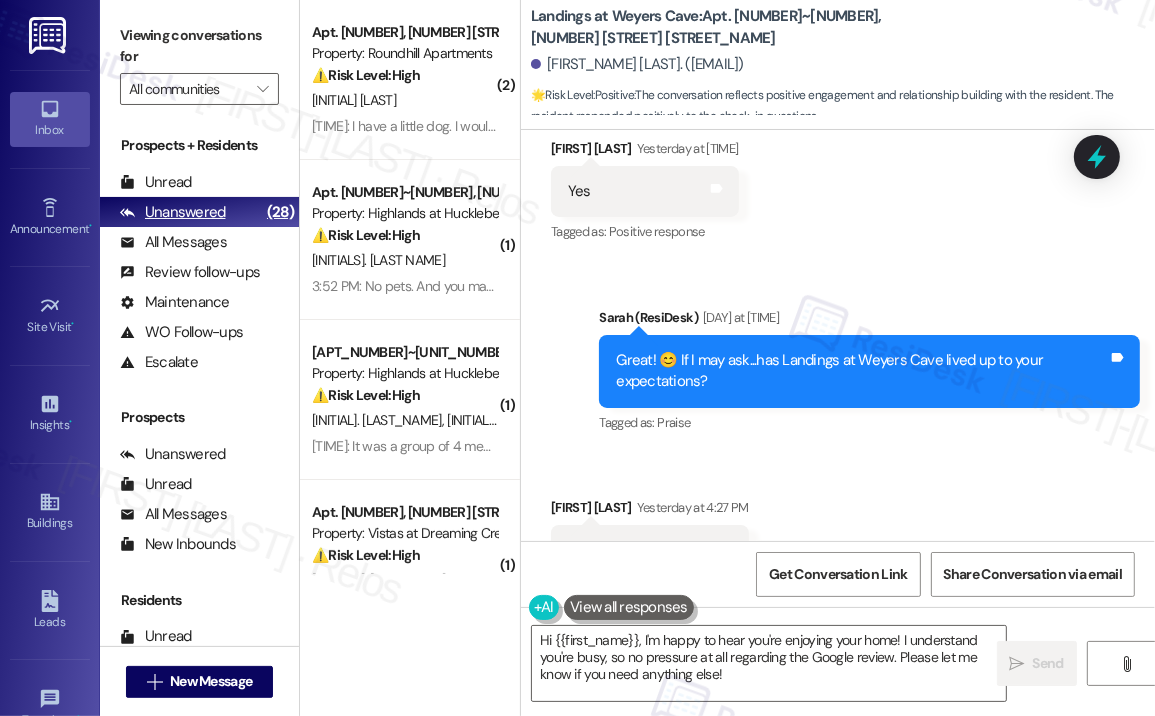 scroll, scrollTop: 716, scrollLeft: 0, axis: vertical 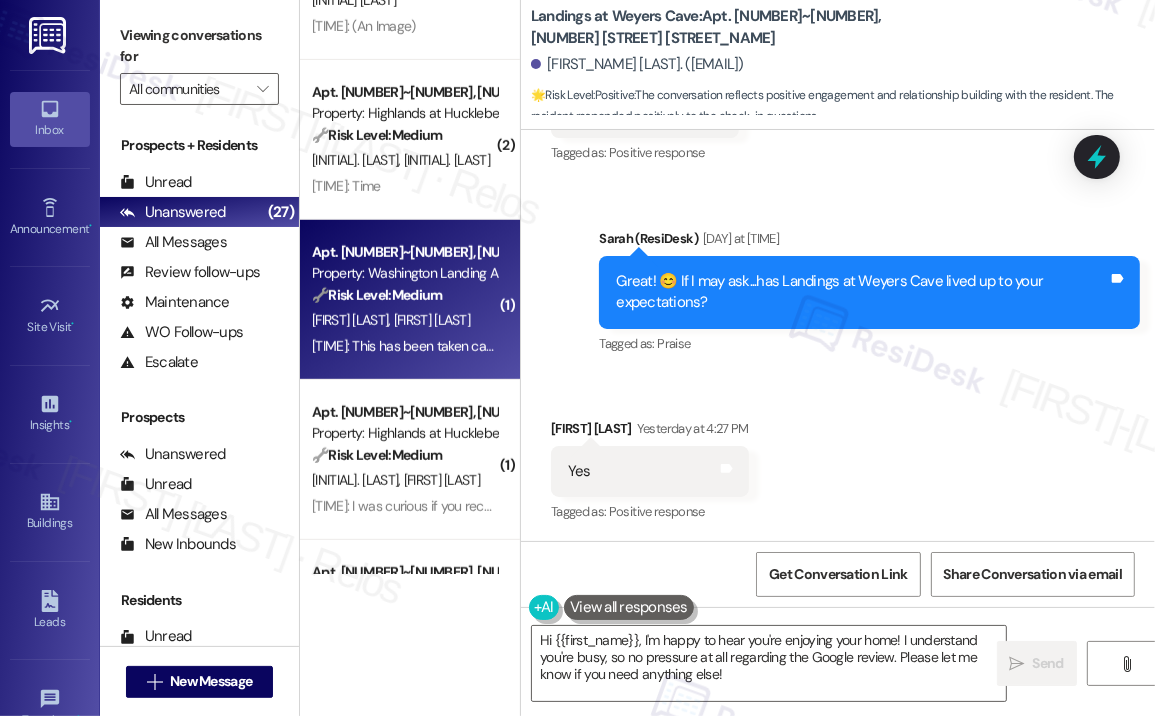 click on "🔧  Risk Level:  Medium" at bounding box center (377, 295) 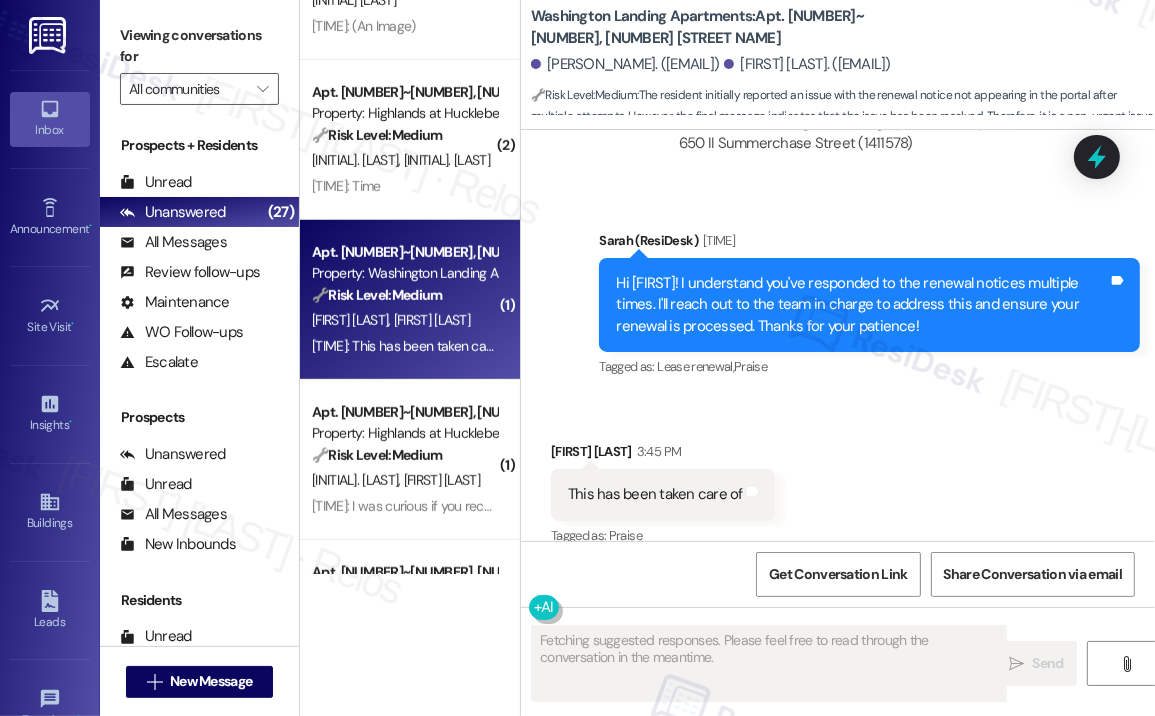 scroll, scrollTop: 2518, scrollLeft: 0, axis: vertical 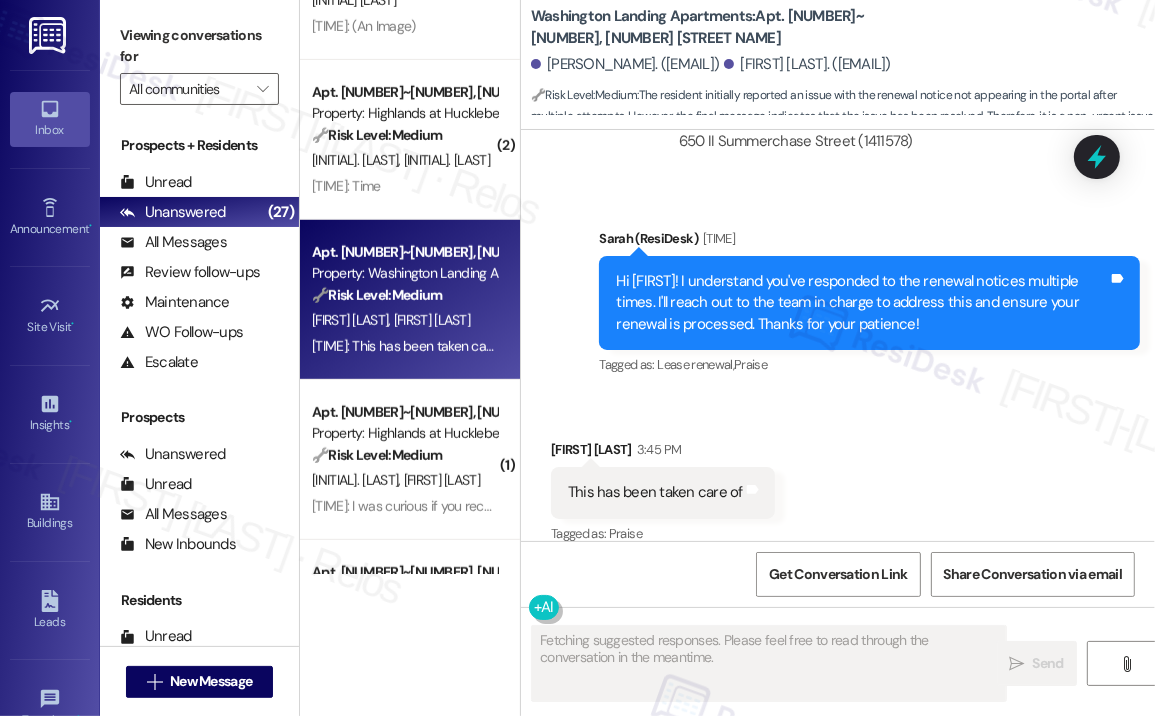 click on "Received via SMS Jeffrey Canvasser 3:45 PM This has been taken care of Tags and notes Tagged as: Praise Click to highlight conversations about Praise" at bounding box center (838, 478) 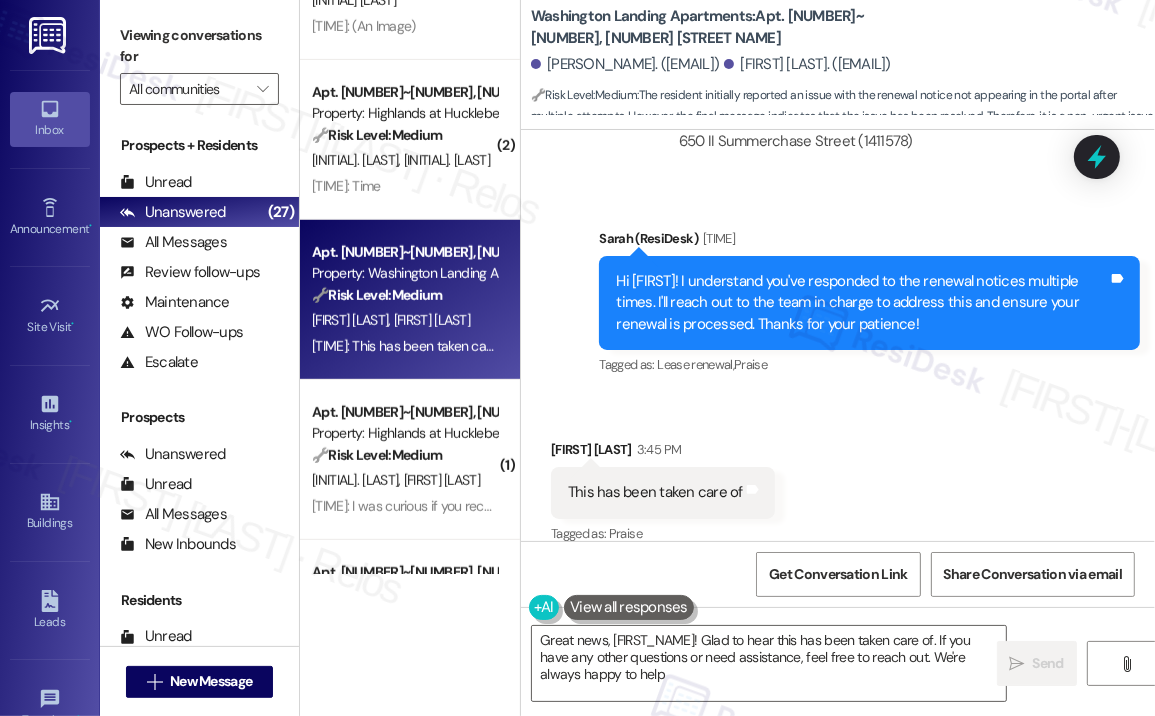 type on "Great news, {{first_name}}! Glad to hear this has been taken care of. If you have any other questions or need assistance, feel free to reach out. We're always happy to help!" 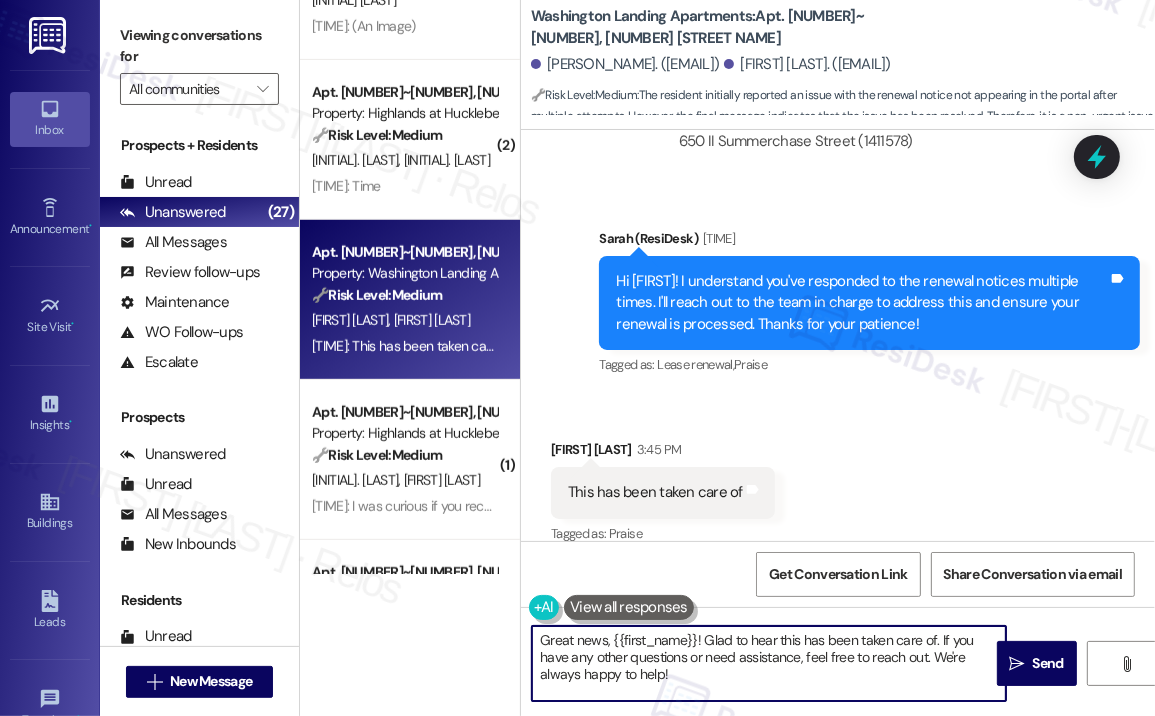 click on "Great news, {{first_name}}! Glad to hear this has been taken care of. If you have any other questions or need assistance, feel free to reach out. We're always happy to help!" at bounding box center [769, 663] 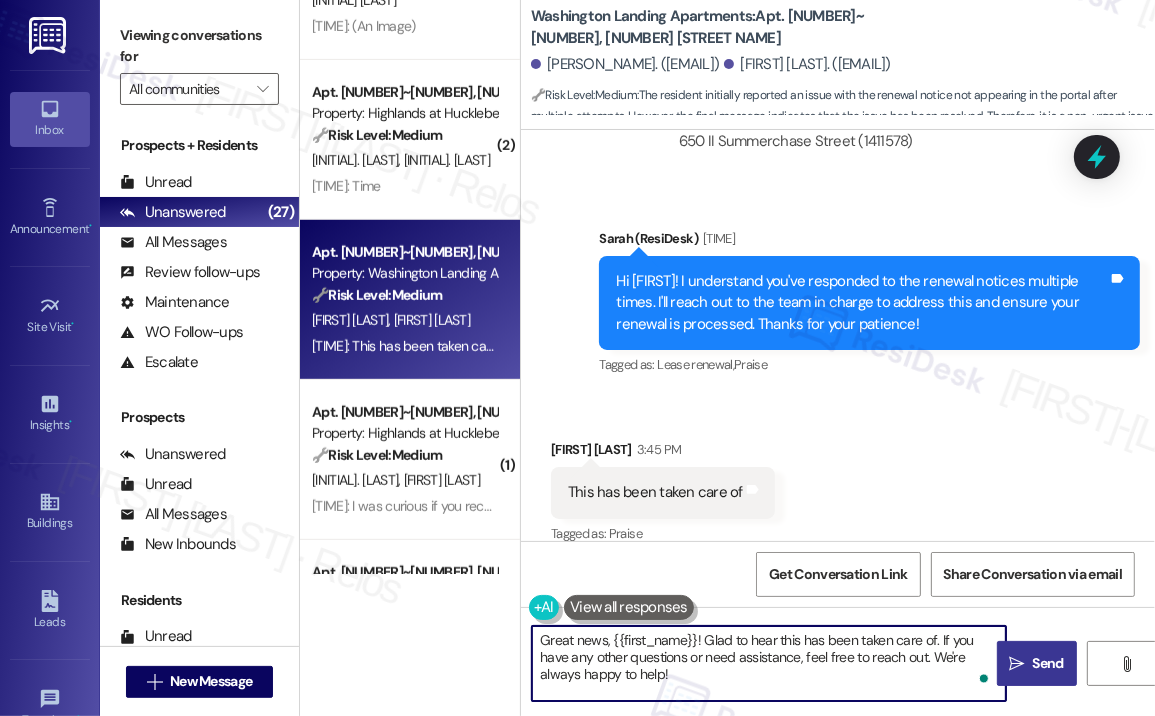 click on "Send" at bounding box center (1048, 663) 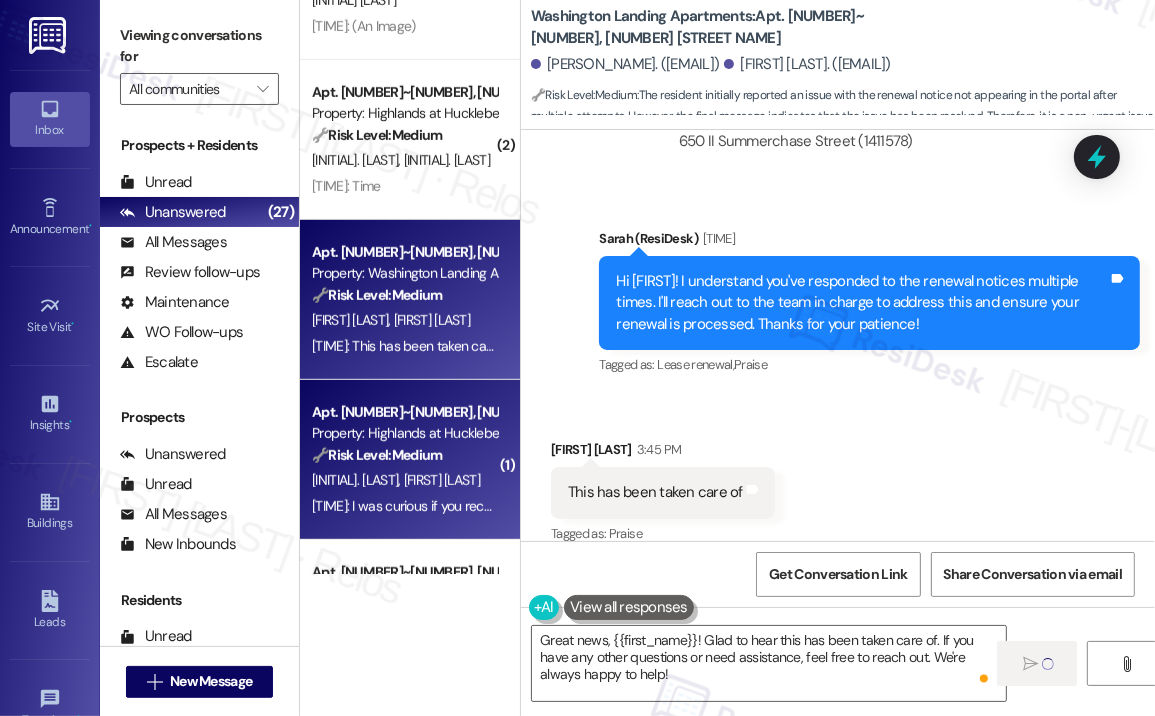 scroll, scrollTop: 1000, scrollLeft: 0, axis: vertical 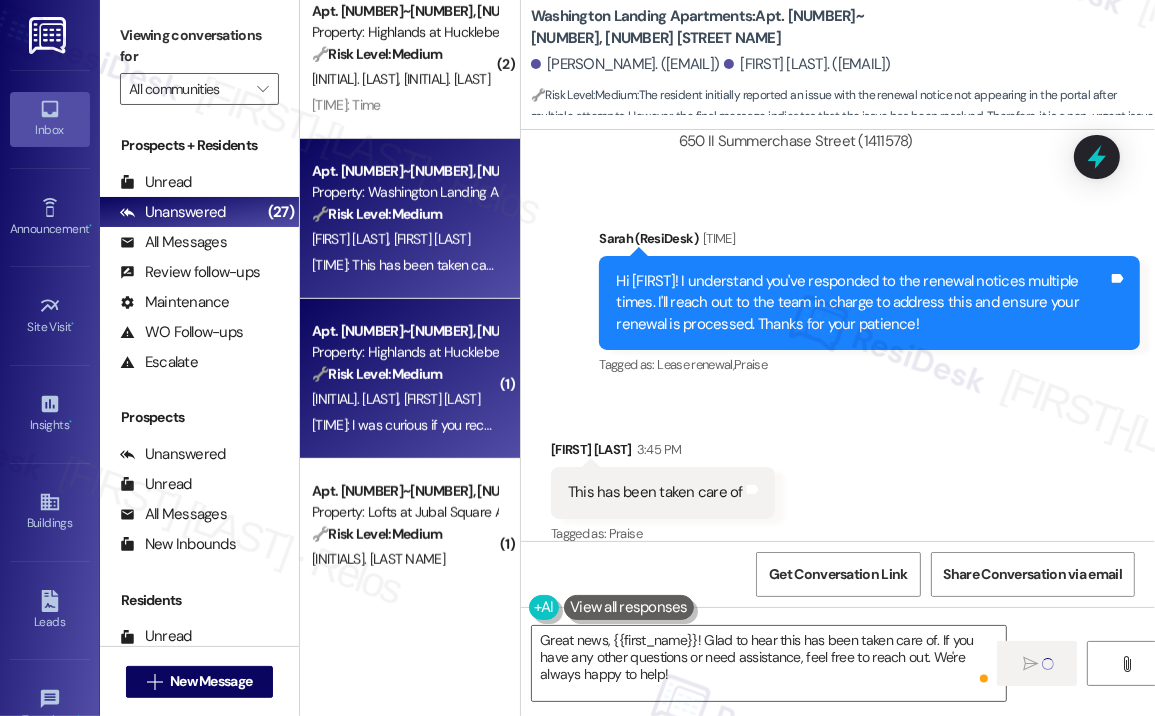 type 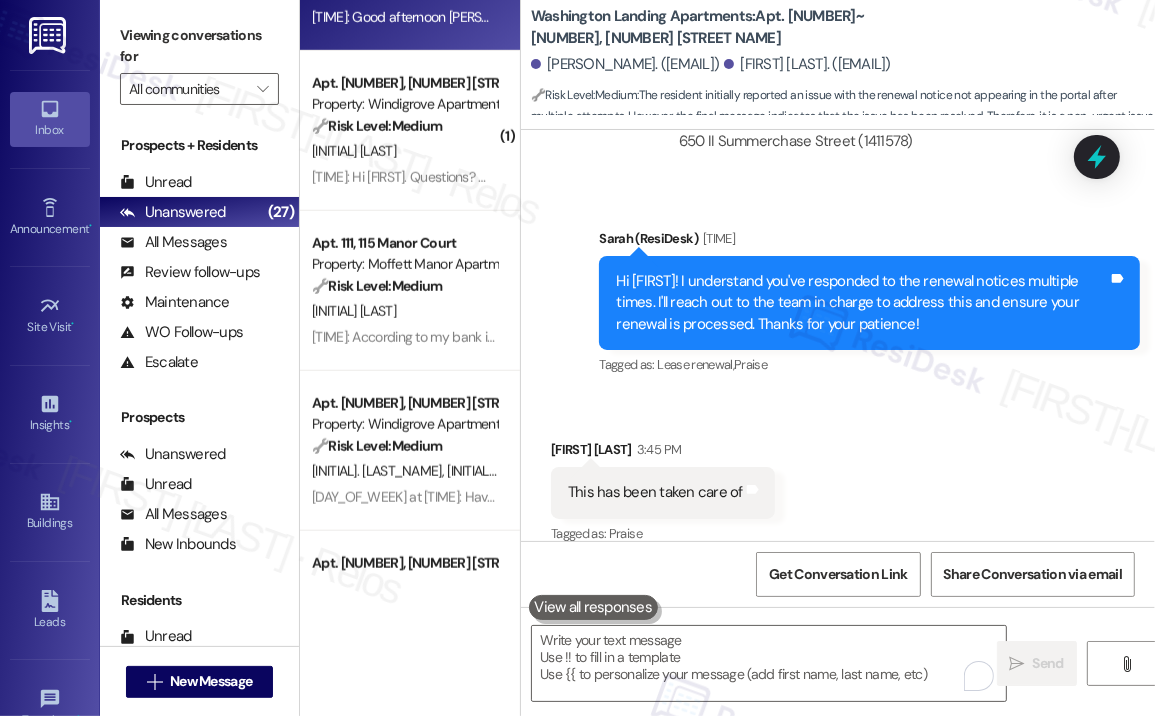 scroll, scrollTop: 1400, scrollLeft: 0, axis: vertical 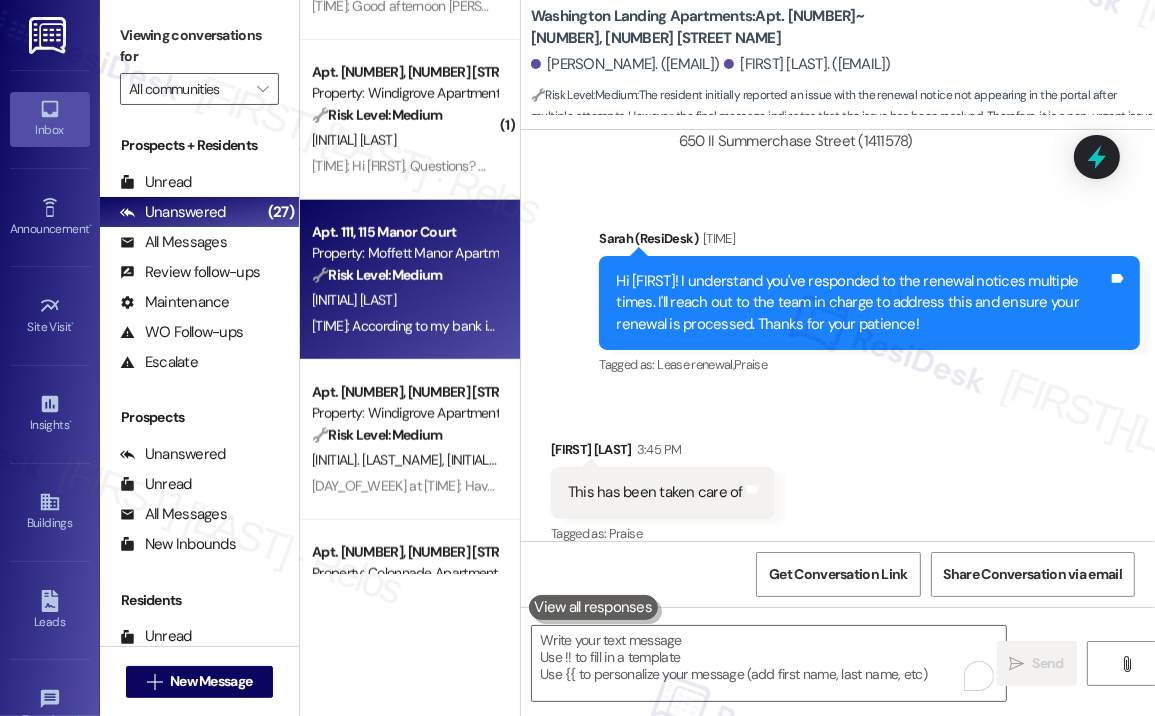 click on "[INITIAL] [LAST]" at bounding box center [404, 300] 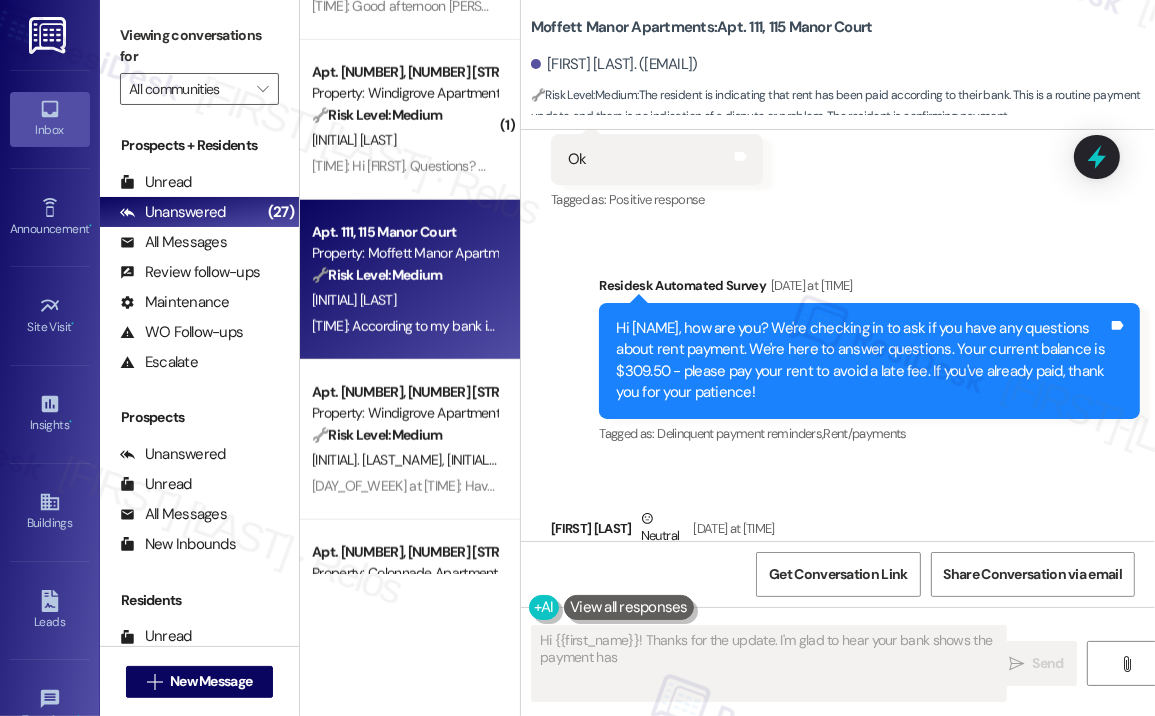 scroll, scrollTop: 24307, scrollLeft: 0, axis: vertical 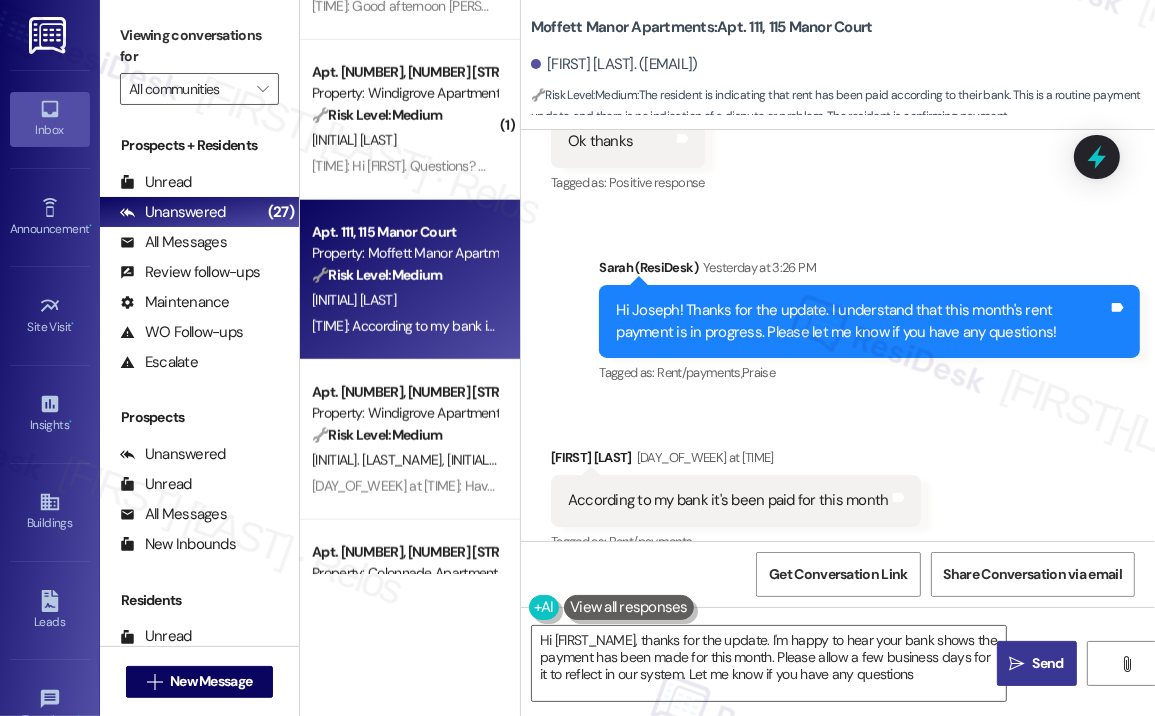 type on "Hi [NAME]! Thanks for the update. I'm happy to hear your bank shows the payment has been made for this month. Please allow a few business days for it to reflect in our system. Let me know if you have any questions!" 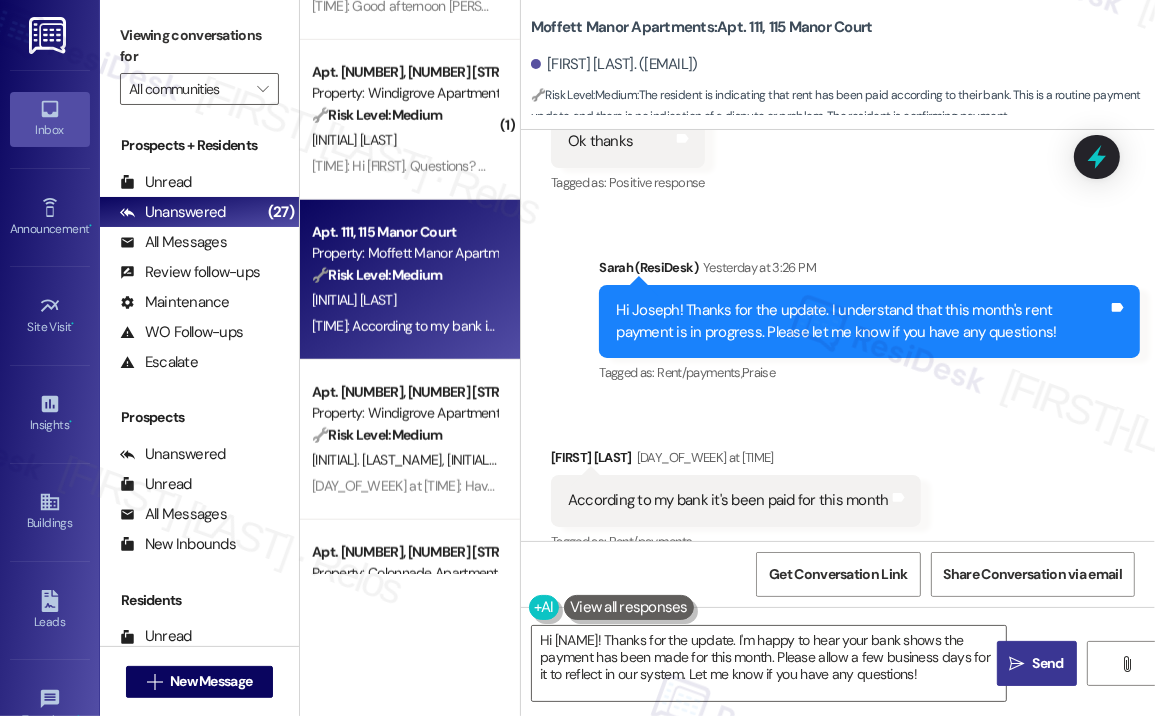 scroll, scrollTop: 24308, scrollLeft: 0, axis: vertical 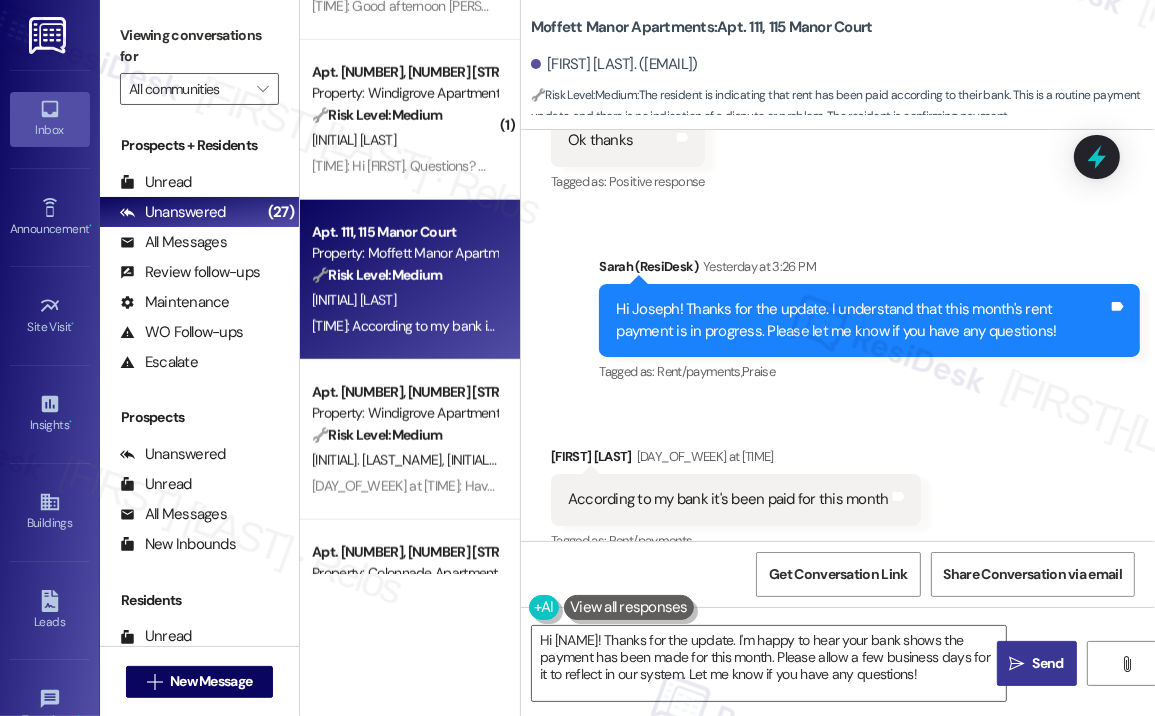 click on "According to my bank it's been paid for this month" at bounding box center [728, 499] 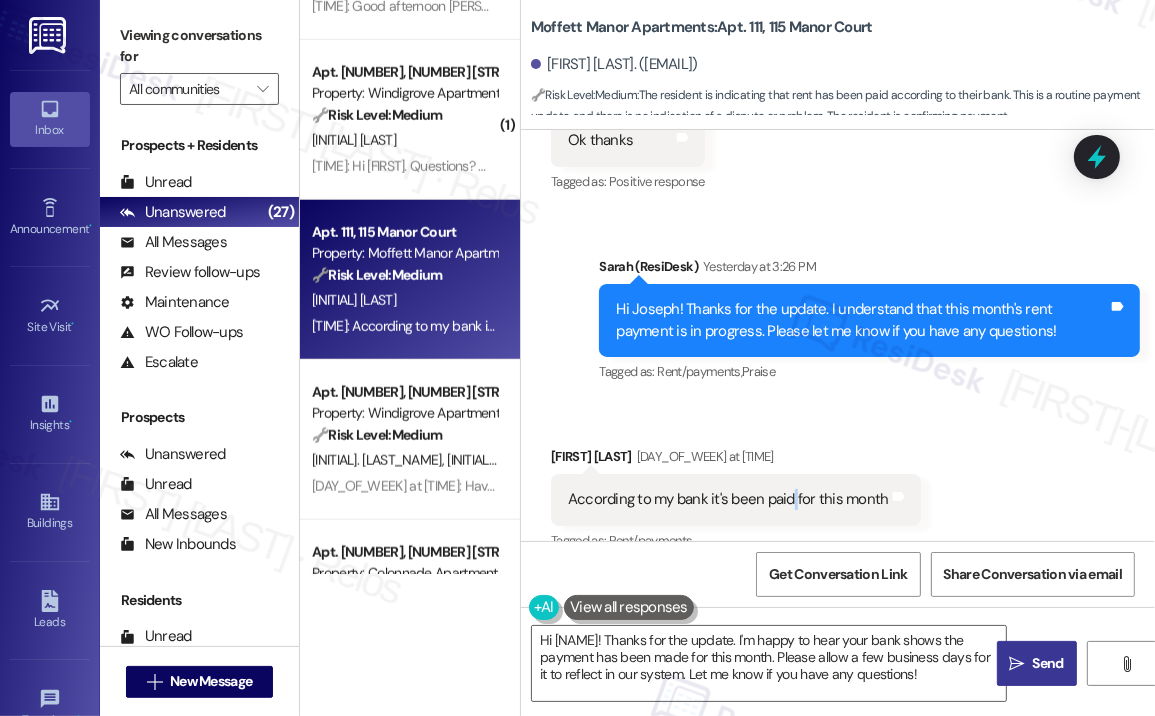 click on "According to my bank it's been paid for this month" at bounding box center [728, 499] 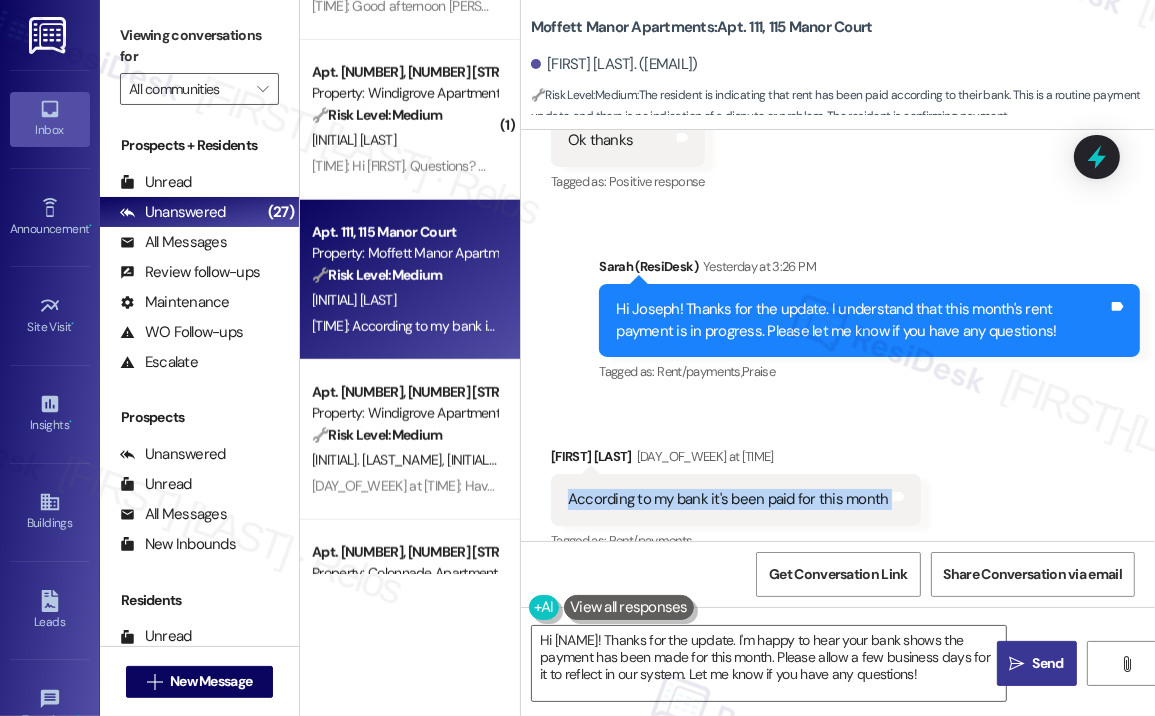 click on "According to my bank it's been paid for this month" at bounding box center [728, 499] 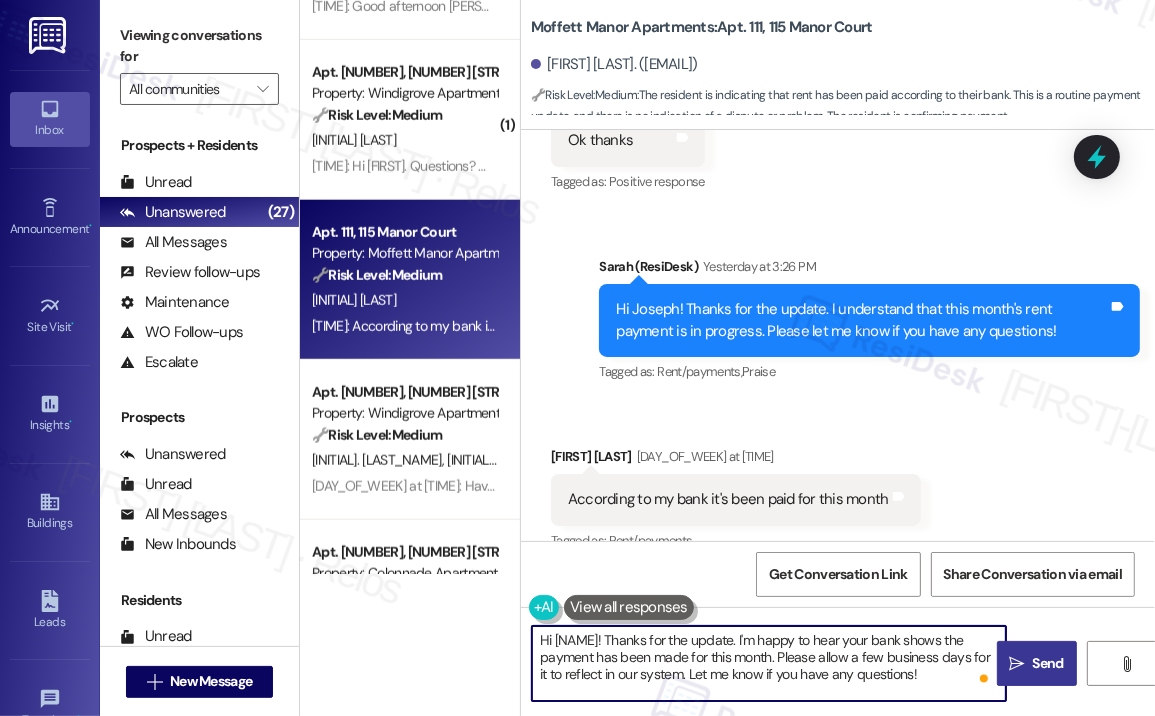 drag, startPoint x: 799, startPoint y: 655, endPoint x: 705, endPoint y: 671, distance: 95.35198 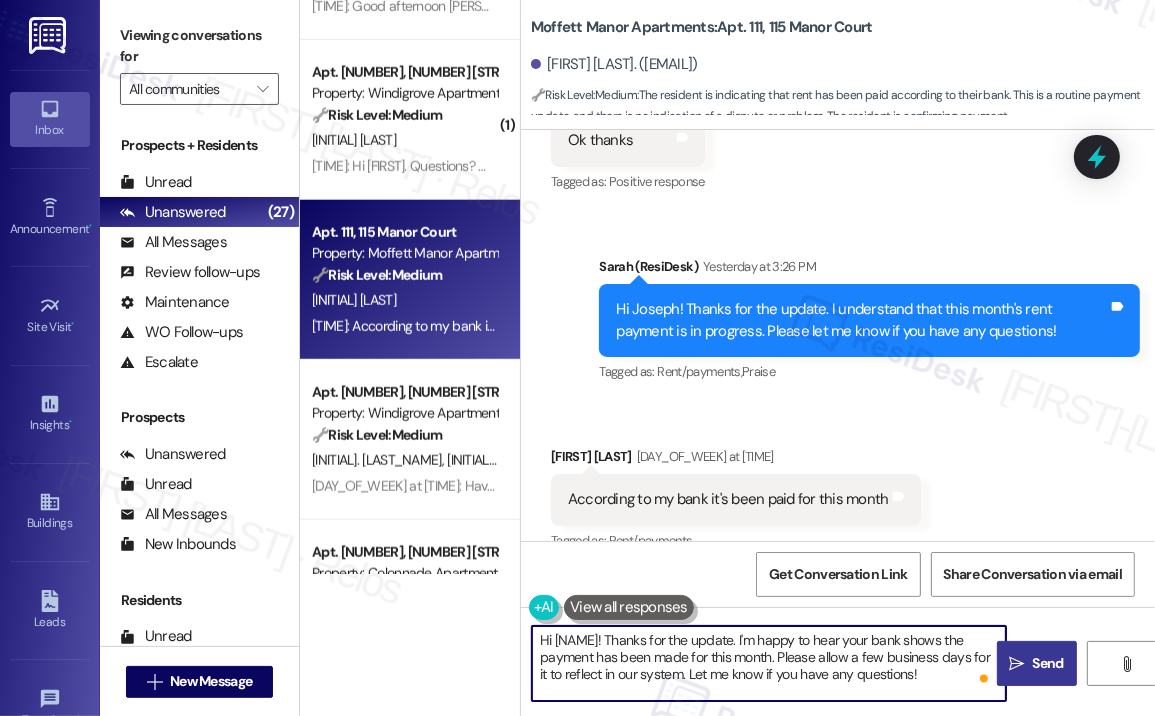click on "" at bounding box center (1016, 664) 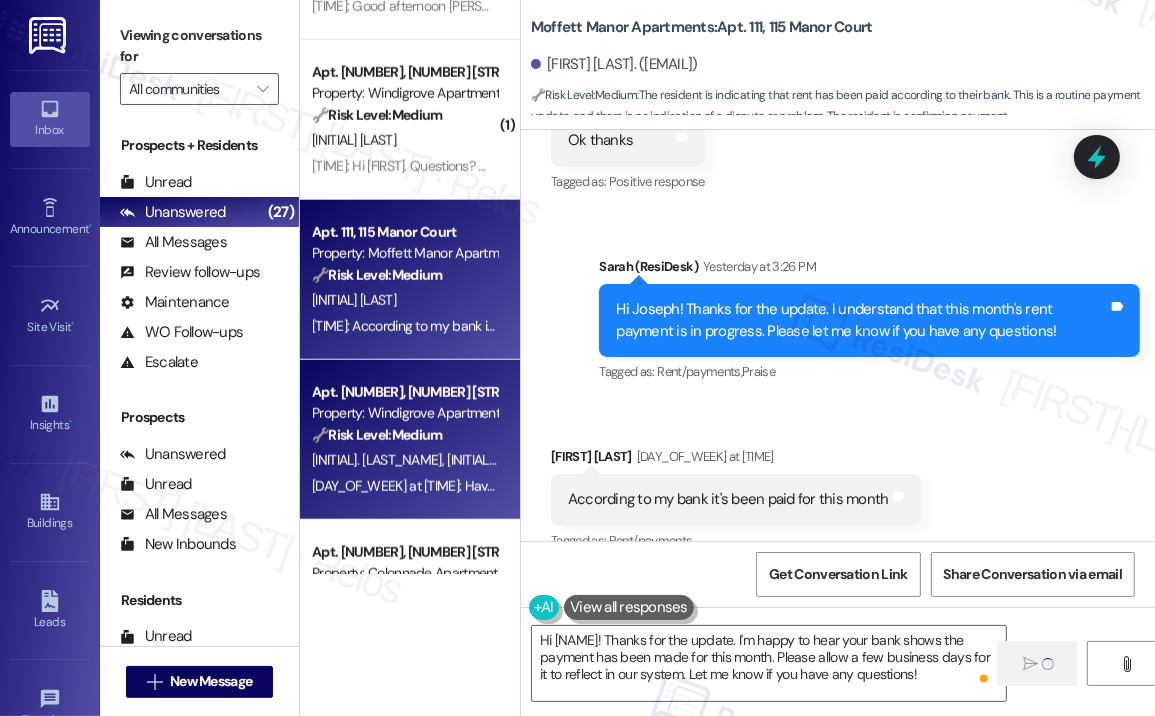 click on "[DATE] at [TIME]: Have a good rest of the day [DATE] at [TIME]: Have a good rest of the day" at bounding box center [470, 486] 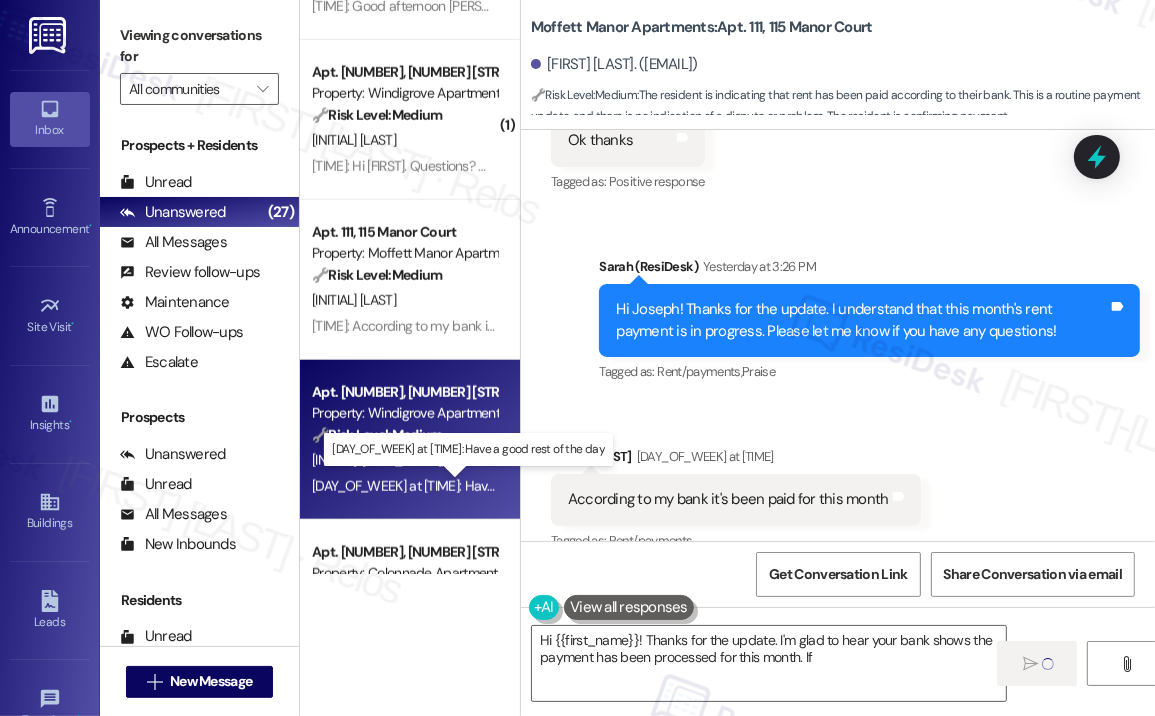 type on "Hi [FIRST]! Thanks for the update. I'm glad to hear your bank shows the payment has been processed for this month. If it" 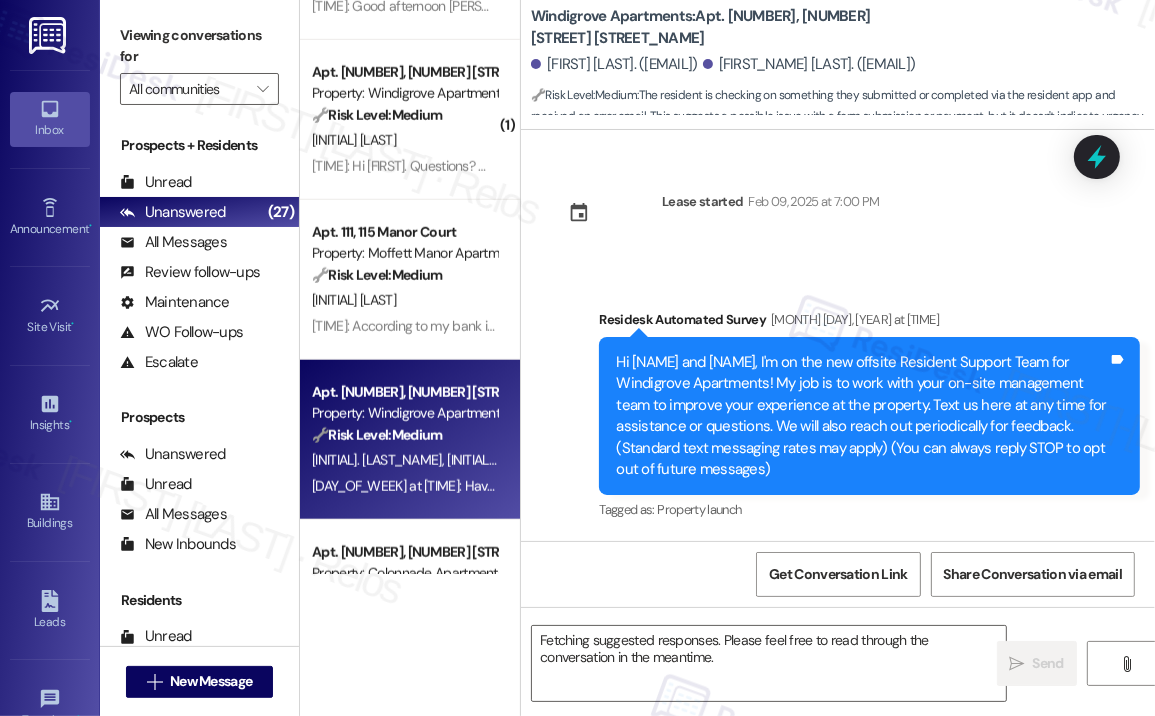 scroll, scrollTop: 10080, scrollLeft: 0, axis: vertical 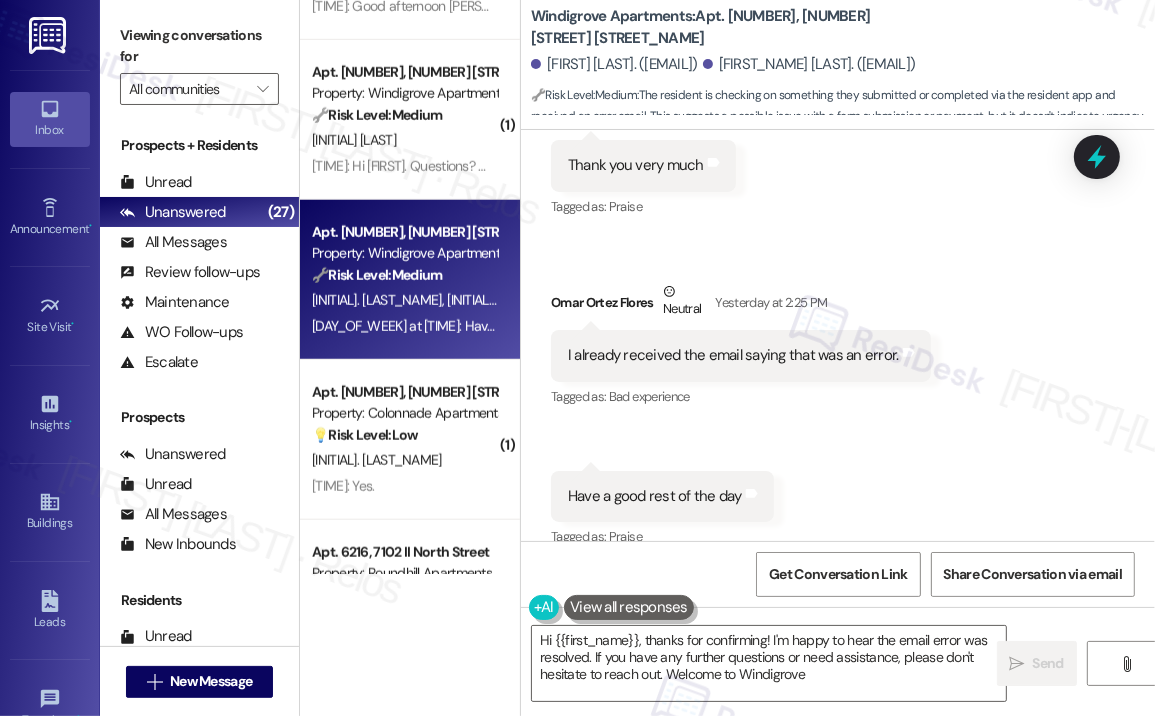 type on "Hi {{first_name}}, thanks for confirming! I'm happy to hear the email error was resolved. If you have any further questions or need assistance, please don't hesitate to reach out. Welcome to Windigrove!" 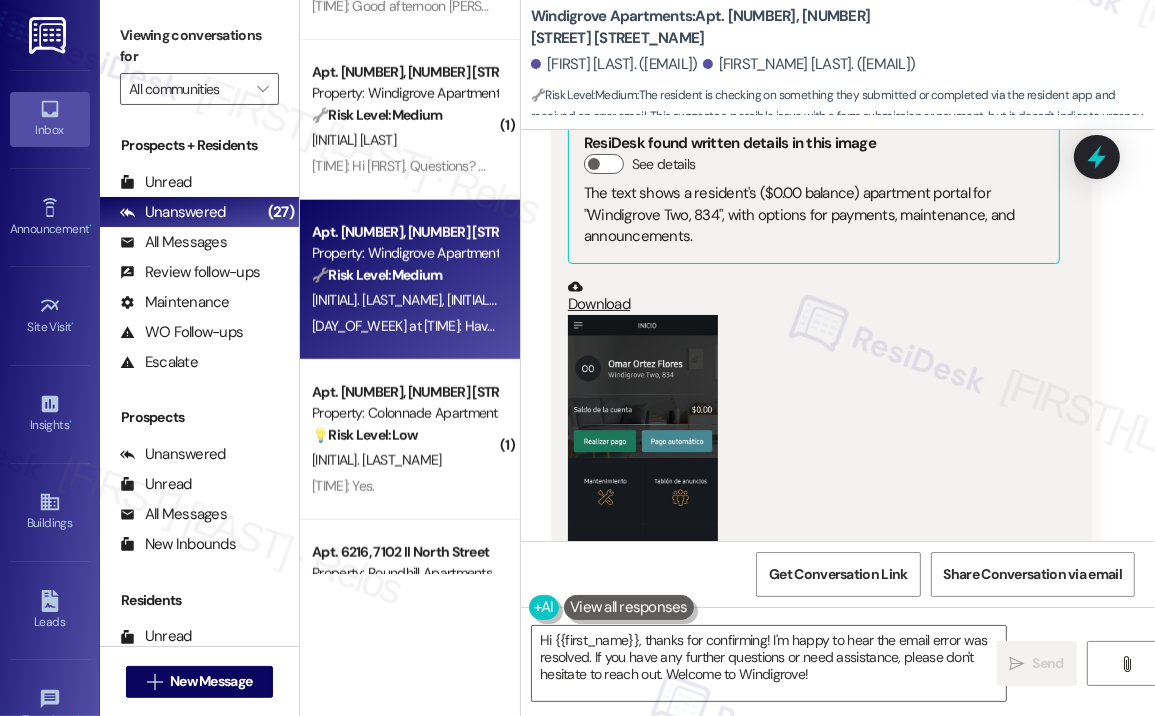 scroll, scrollTop: 9280, scrollLeft: 0, axis: vertical 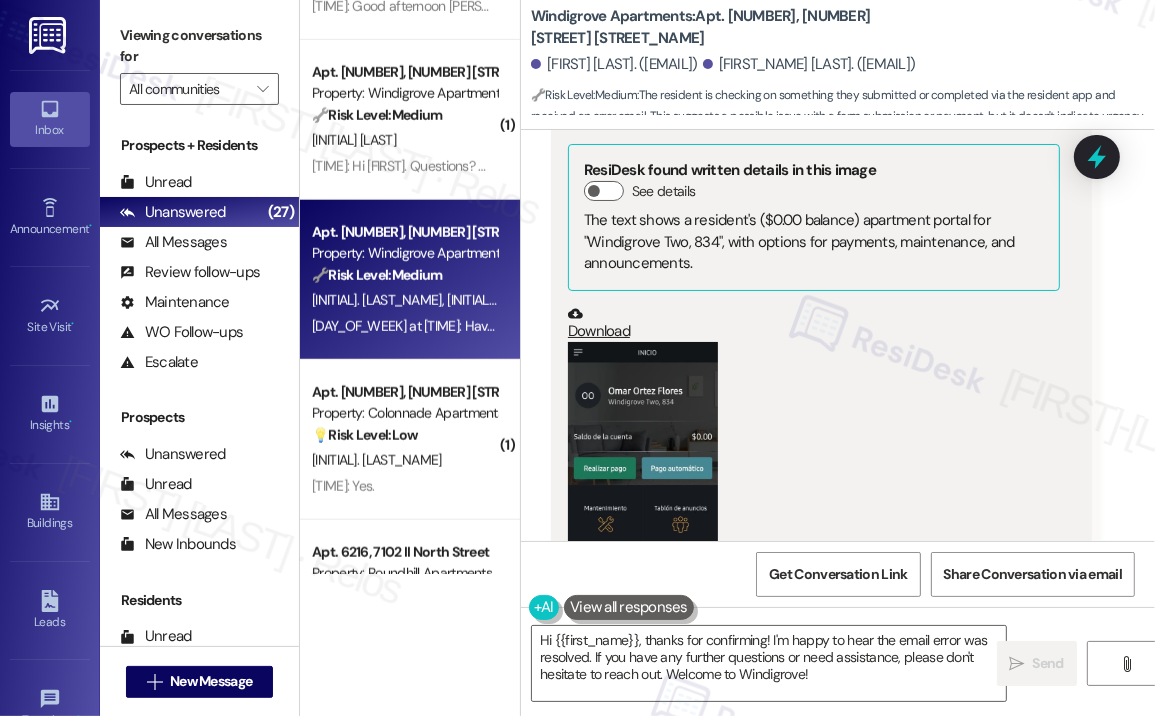 click at bounding box center [643, 489] 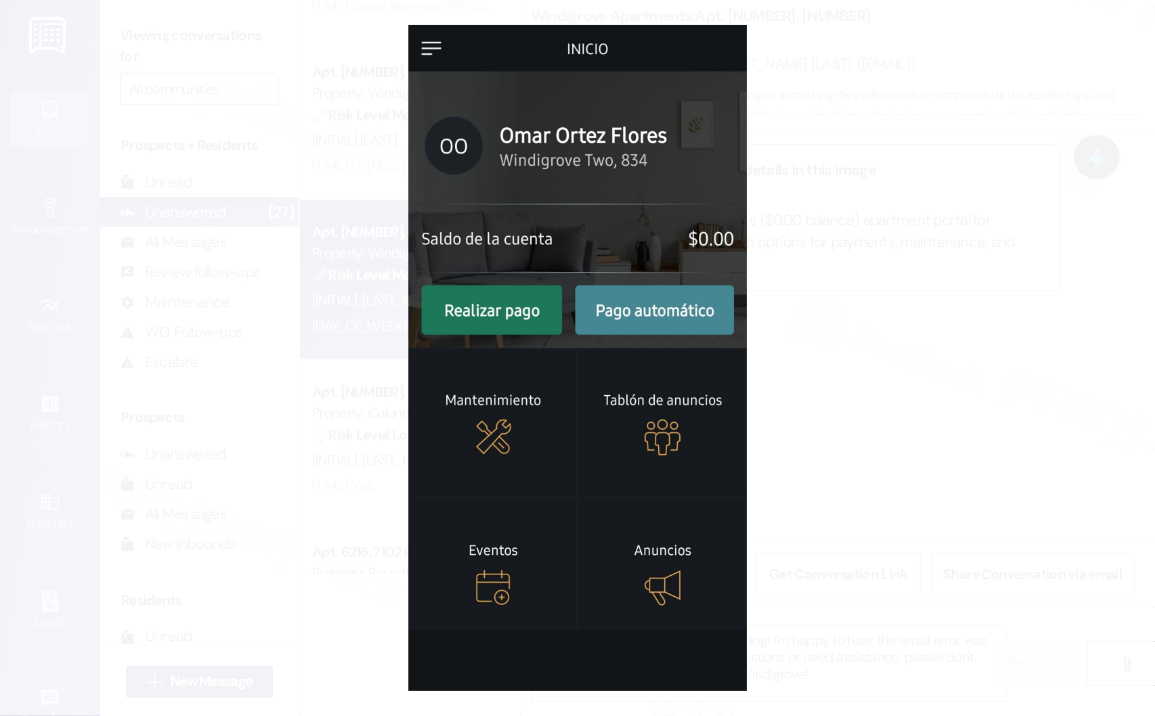 click at bounding box center [577, 358] 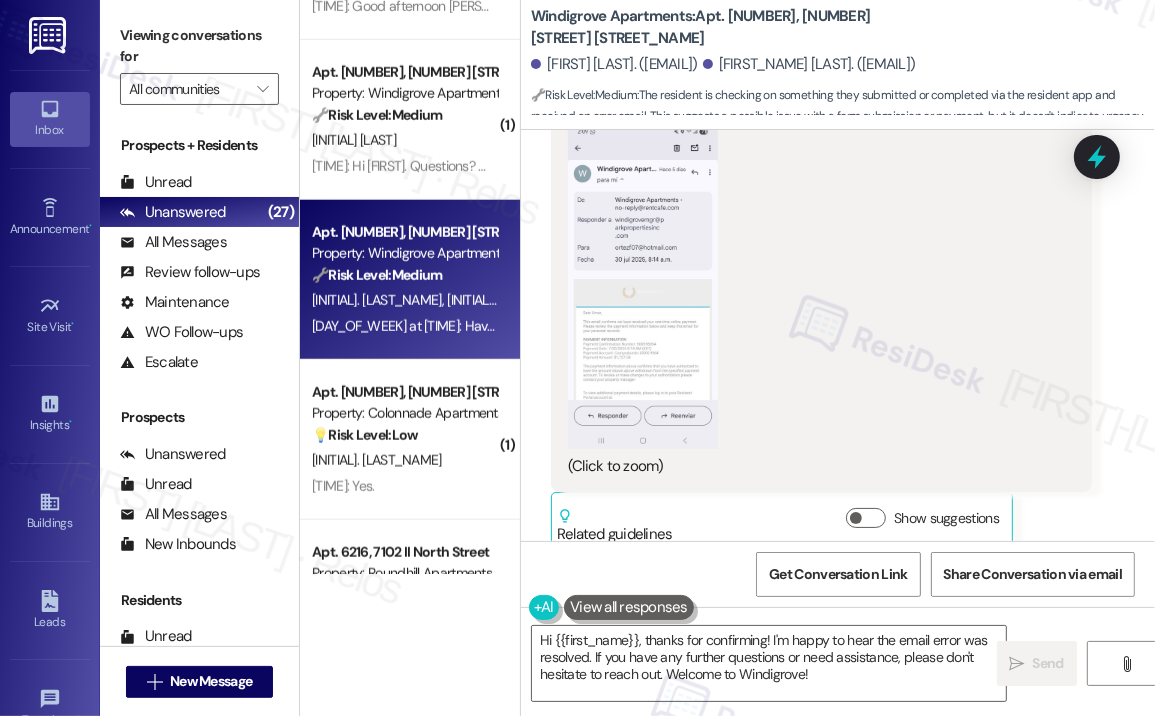scroll, scrollTop: 8480, scrollLeft: 0, axis: vertical 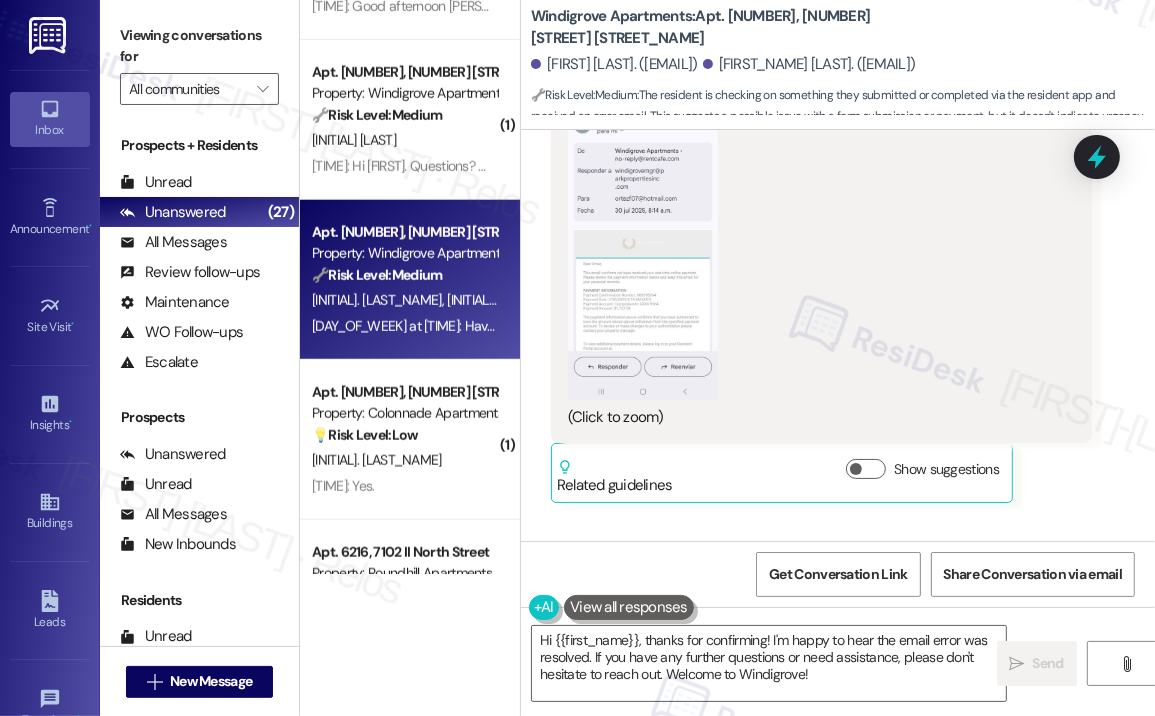 click at bounding box center [643, 237] 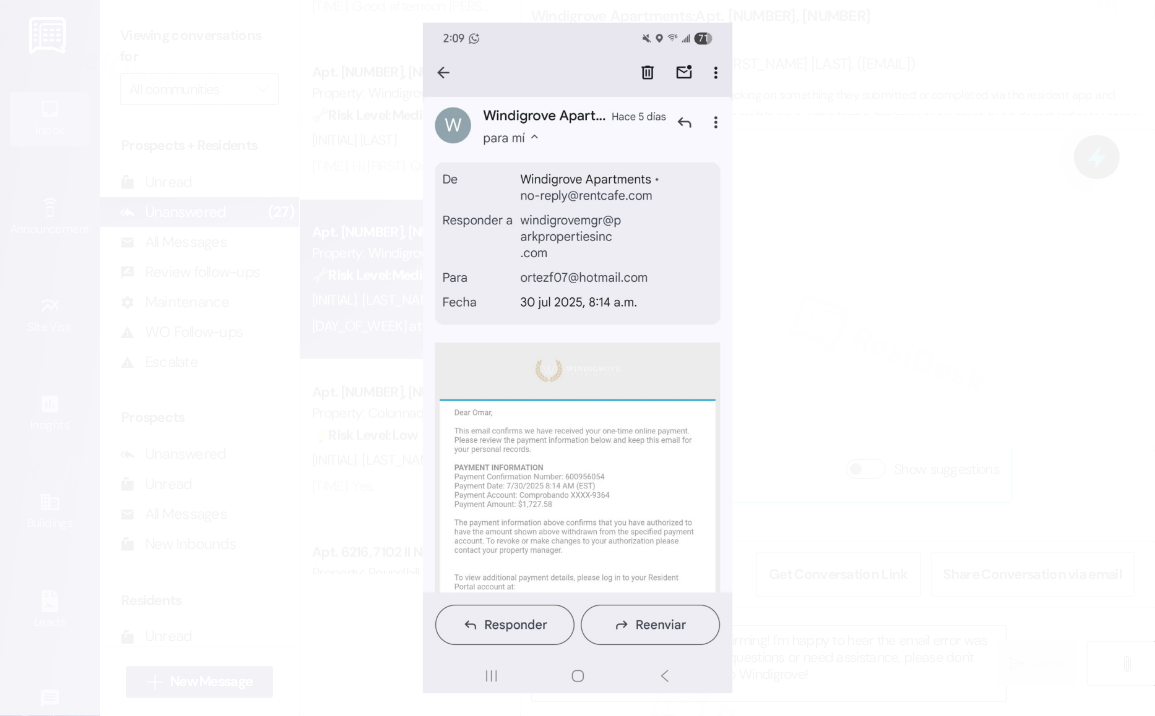 click at bounding box center [577, 358] 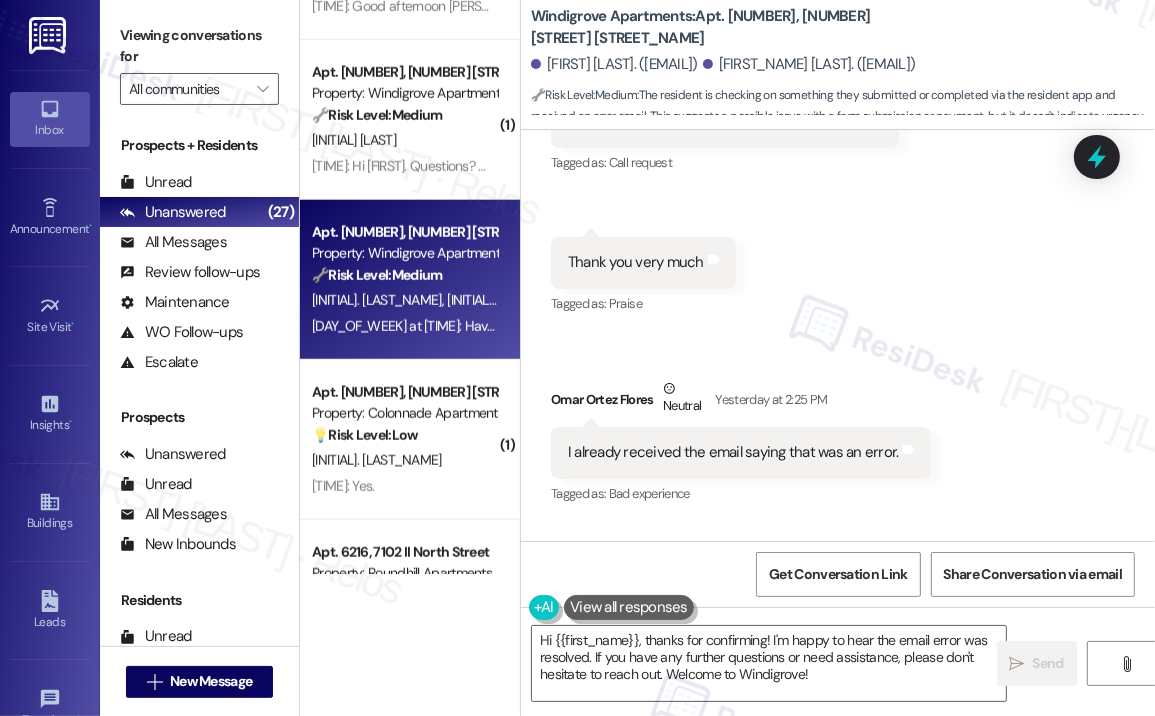 scroll, scrollTop: 9880, scrollLeft: 0, axis: vertical 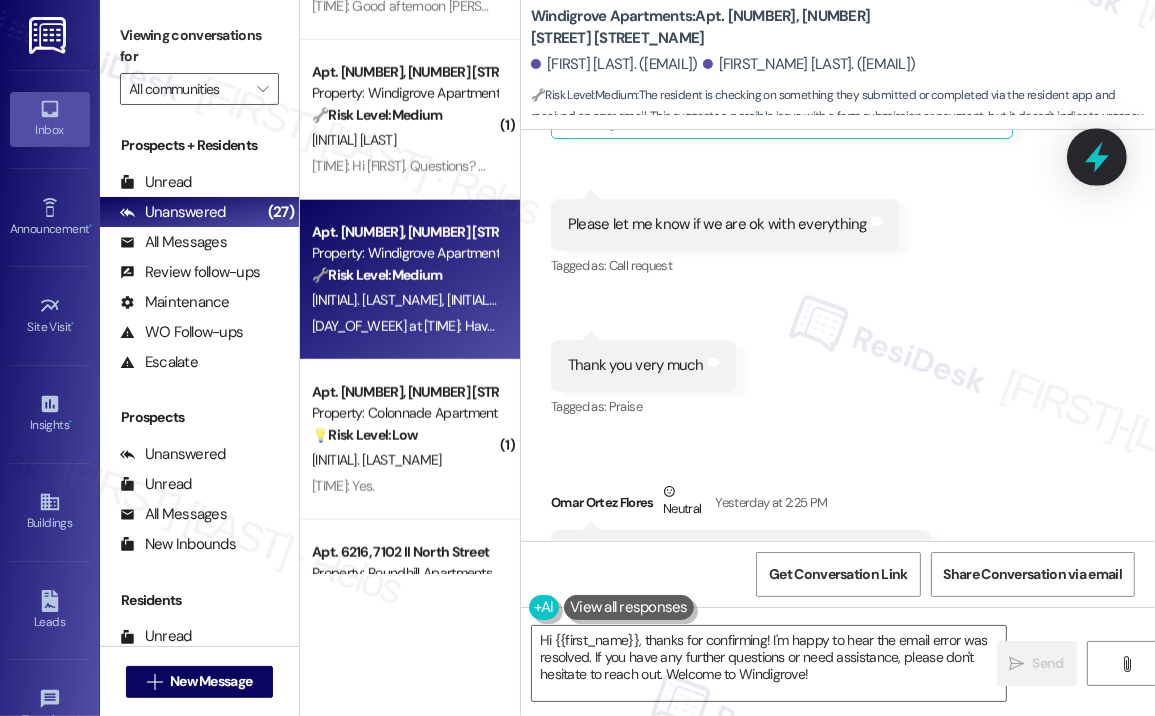click 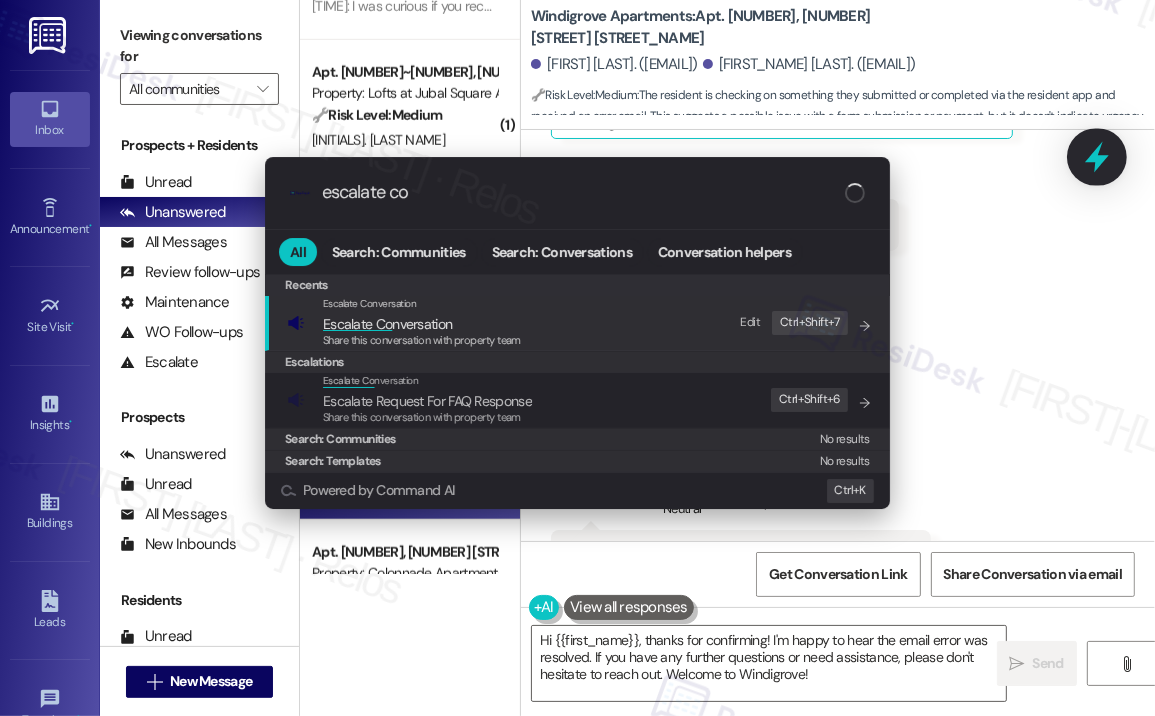type on "escalate con" 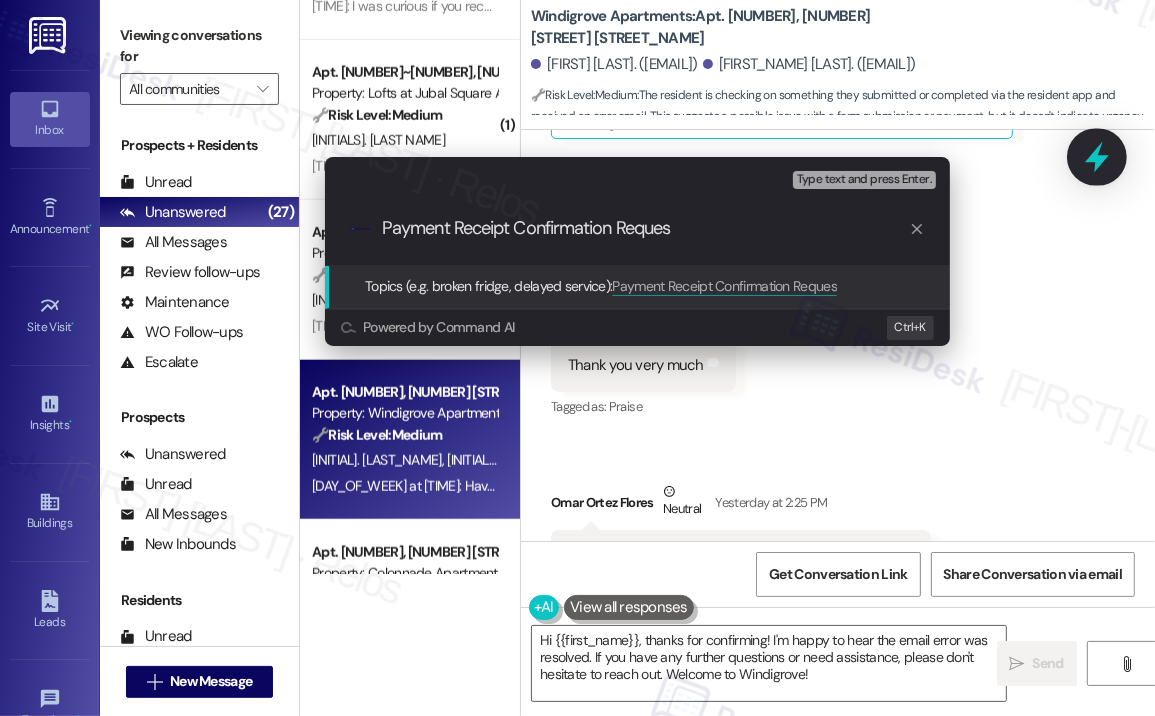 type on "Payment Receipt Confirmation Request" 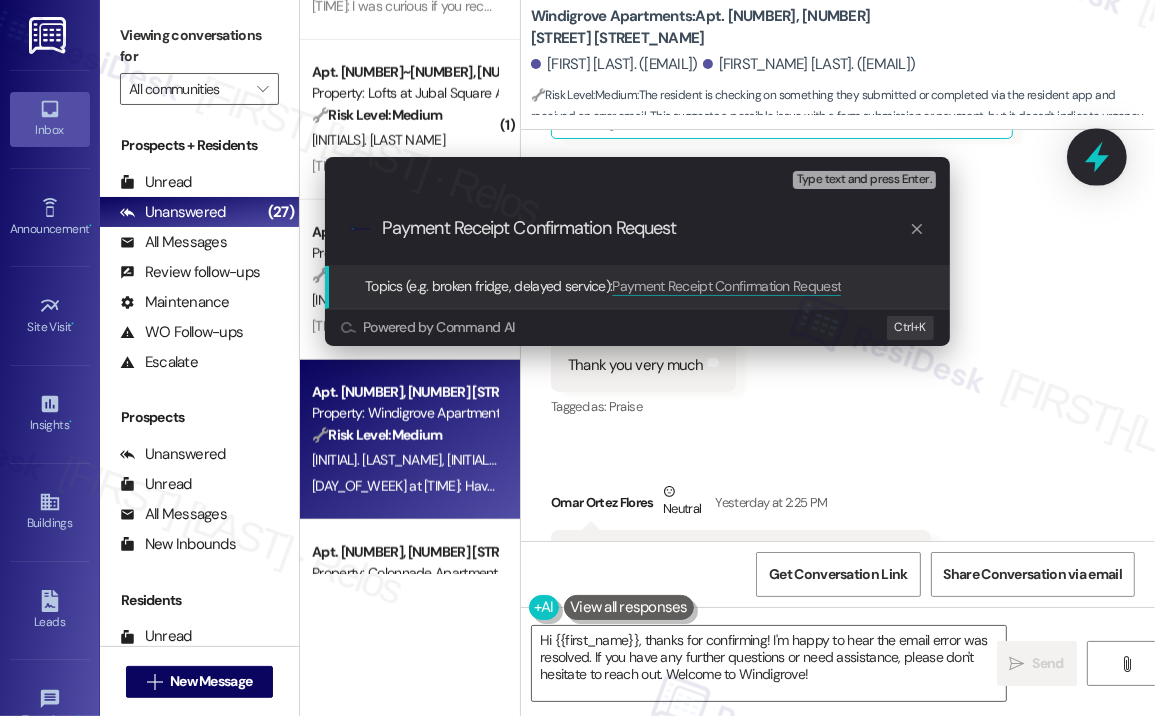 type 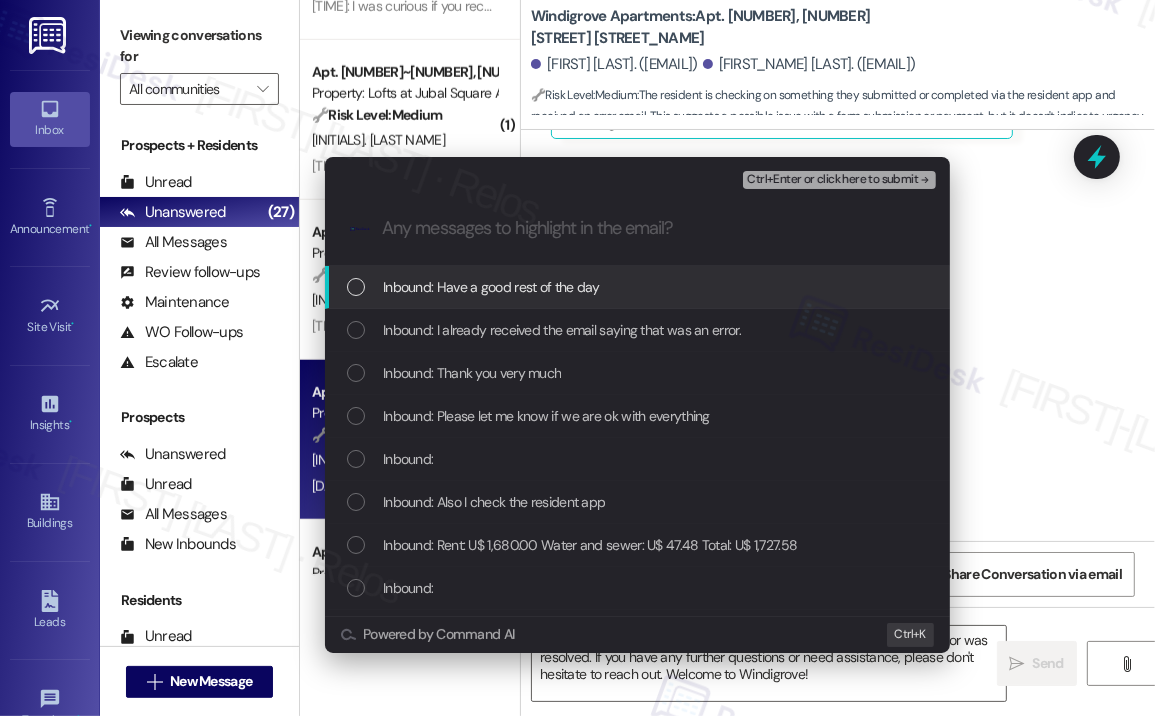 click on "Inbound: Have a good rest of the day" at bounding box center (491, 287) 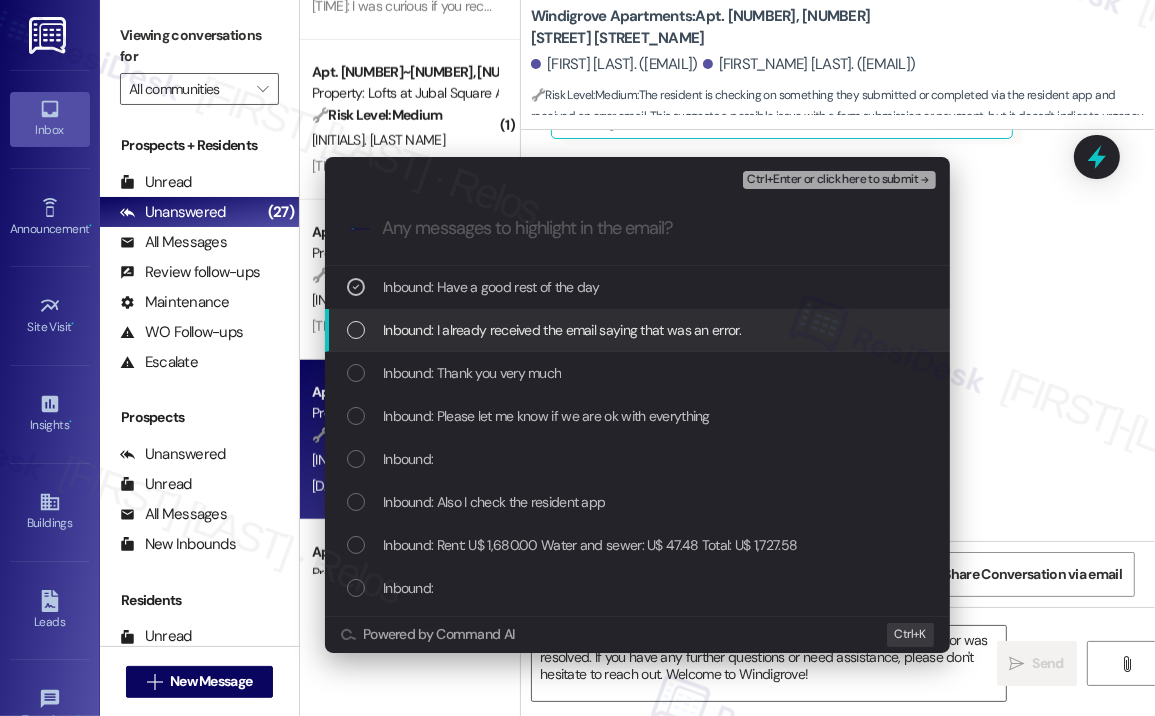 click on "Inbound: I already received the email saying that was an error." at bounding box center [562, 330] 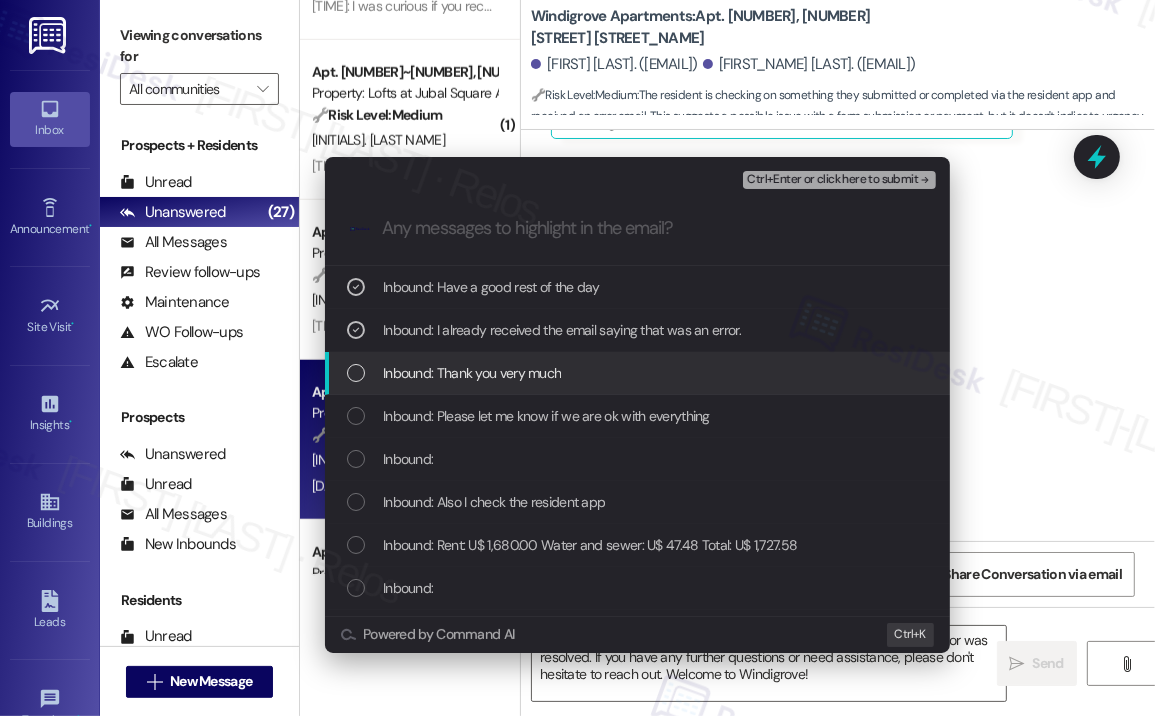 click on "Inbound: Thank you very much" at bounding box center [639, 373] 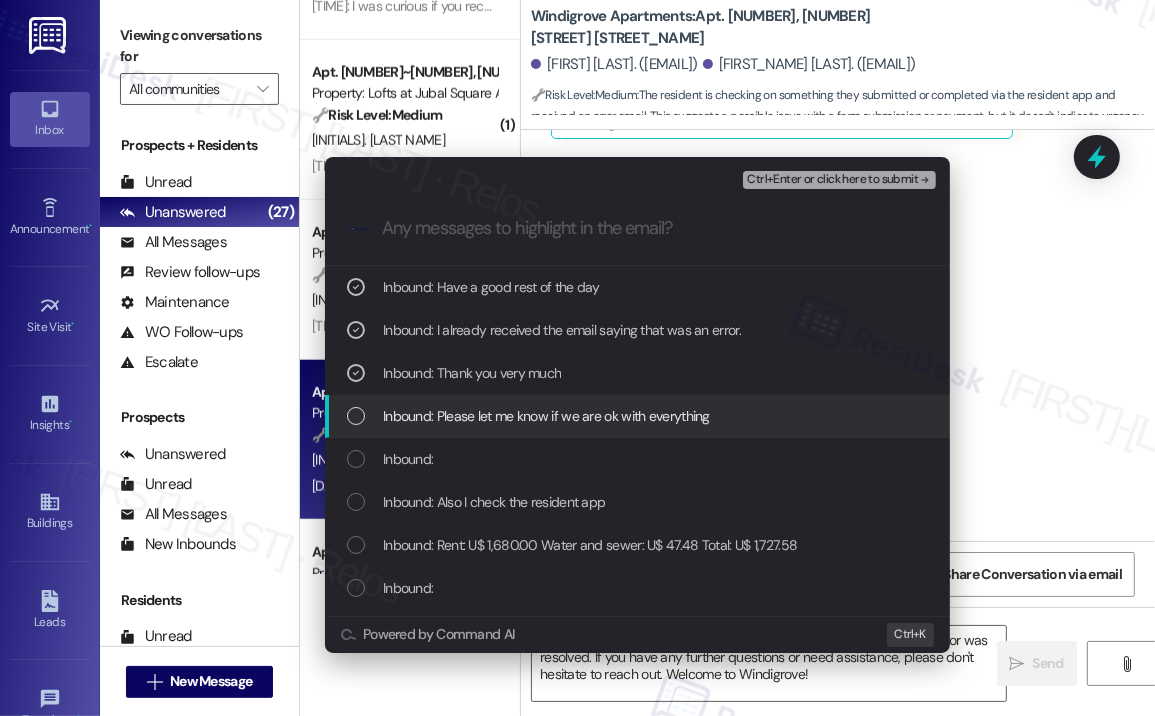 click on "Inbound: Please let me know if we are ok with everything" at bounding box center [546, 416] 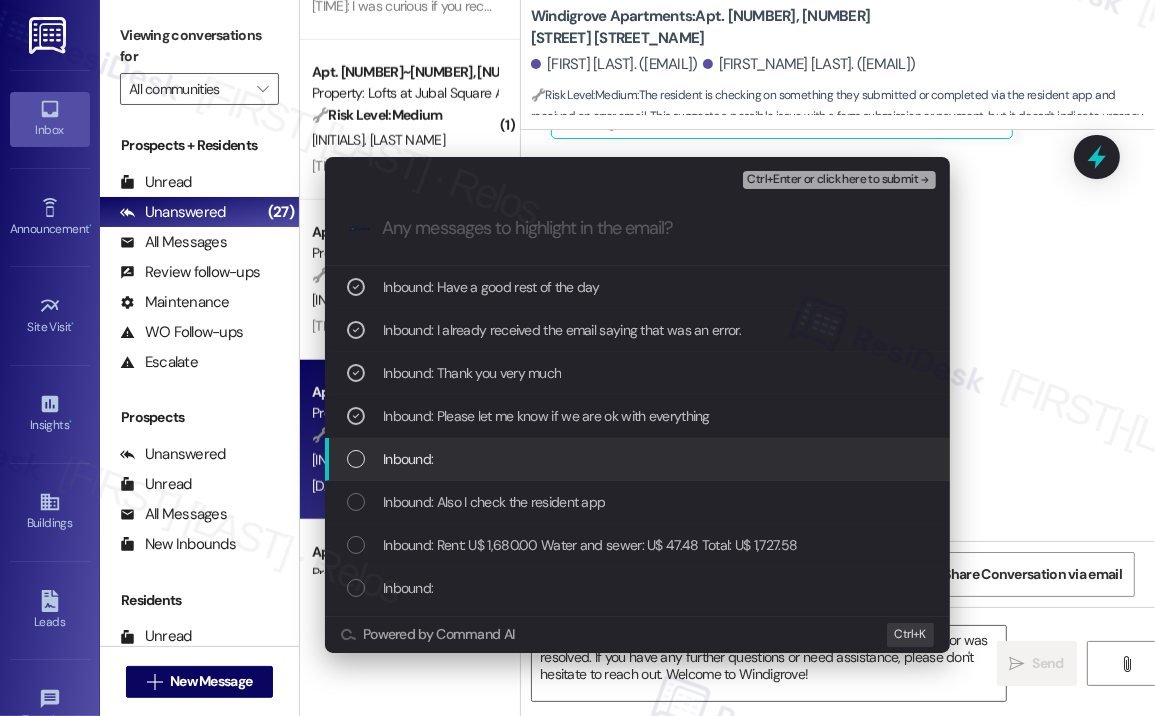 click on "Inbound:" at bounding box center (639, 459) 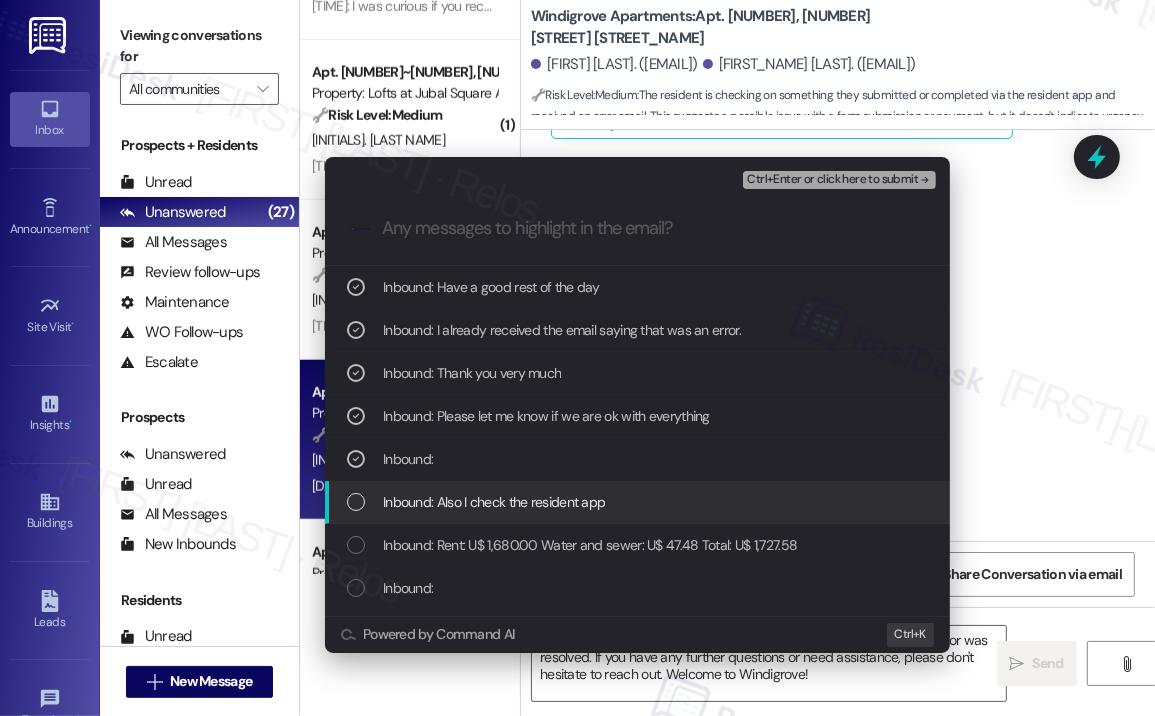 click on "Inbound: Also I check the resident app" at bounding box center (494, 502) 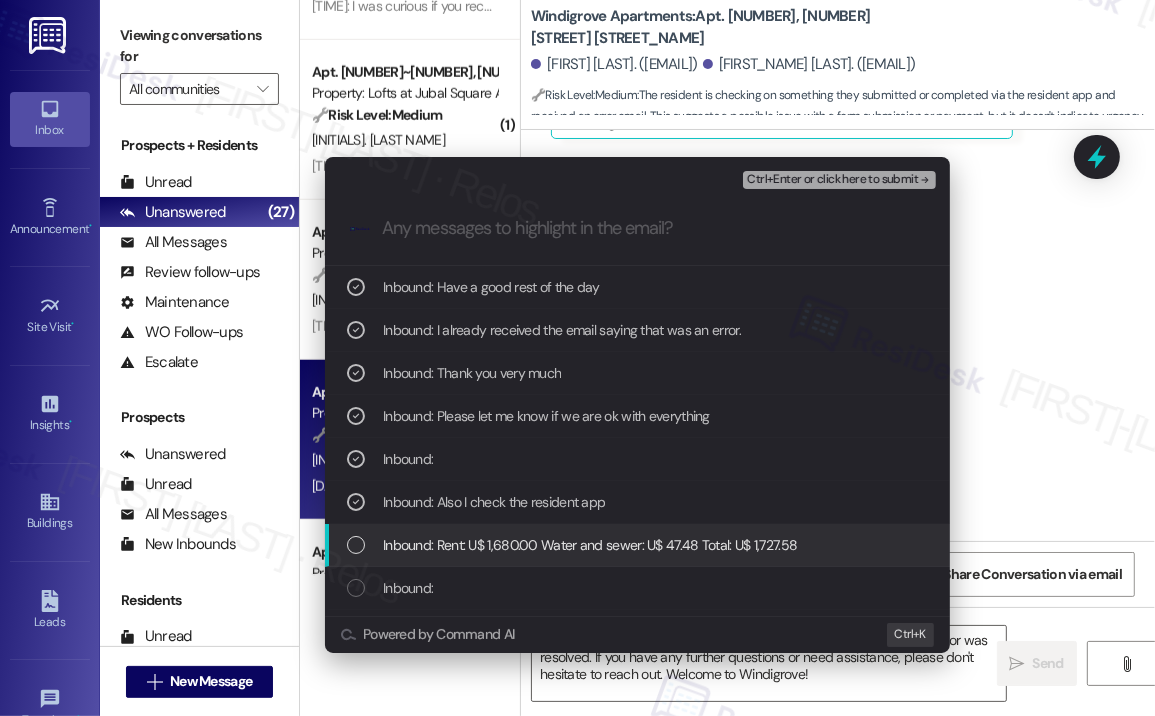 click on "Inbound: Rent: U$ 1,680.00
Water and sewer: U$ 47.48
Total: U$ 1,727.58" at bounding box center [590, 545] 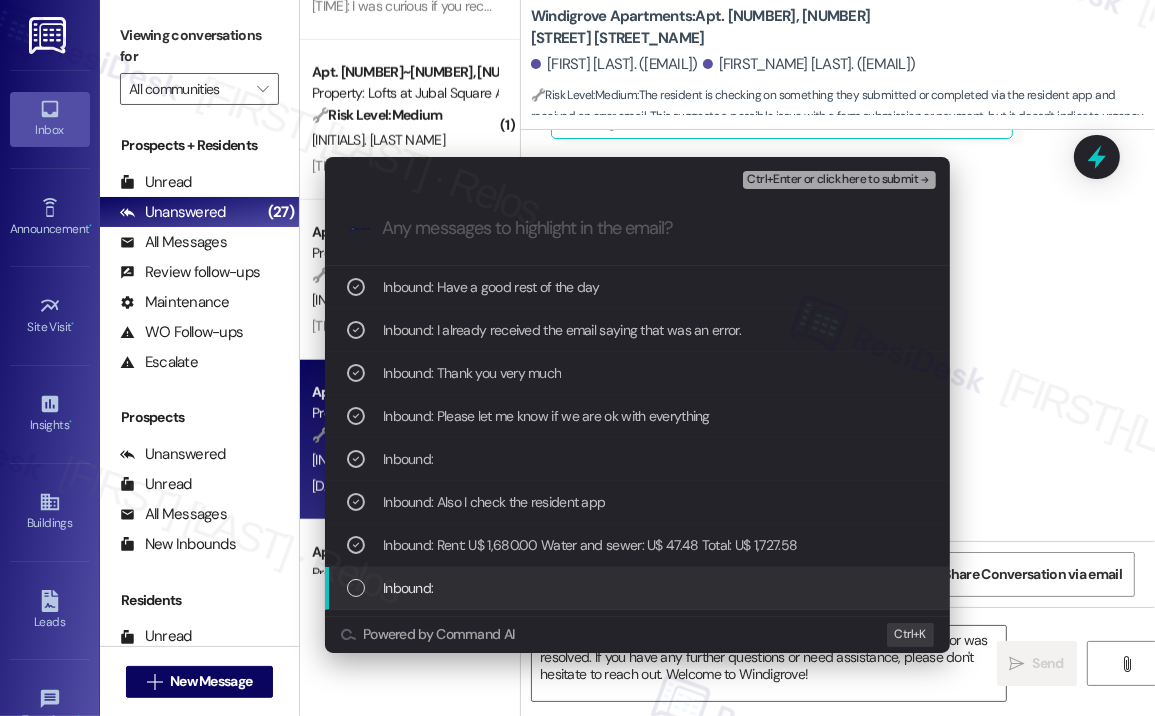 click on "Inbound:" at bounding box center [637, 588] 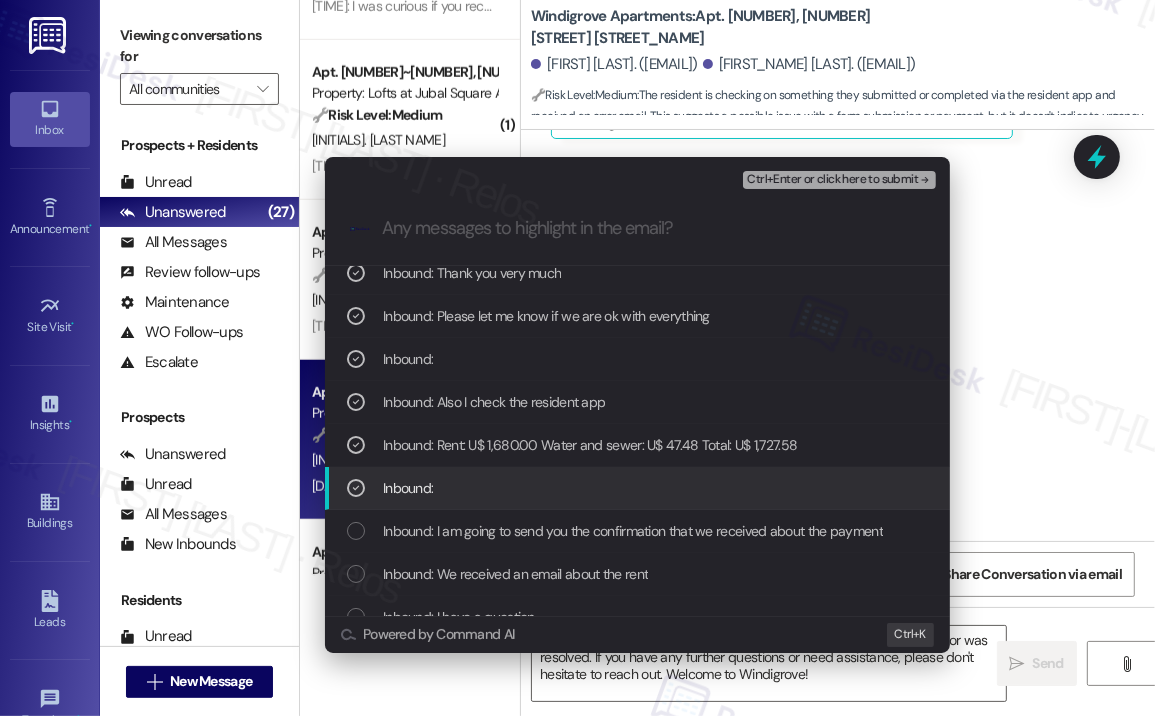 scroll, scrollTop: 200, scrollLeft: 0, axis: vertical 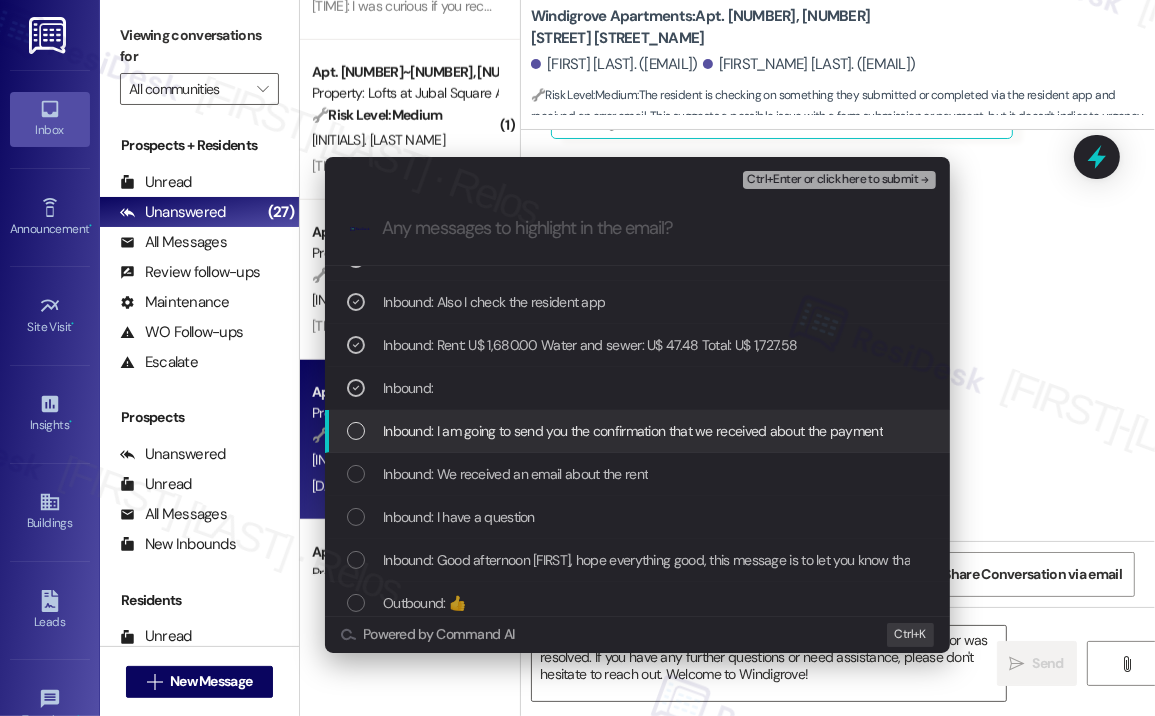 click on "Inbound: I am going to send you the confirmation that we received about the payment" at bounding box center (637, 431) 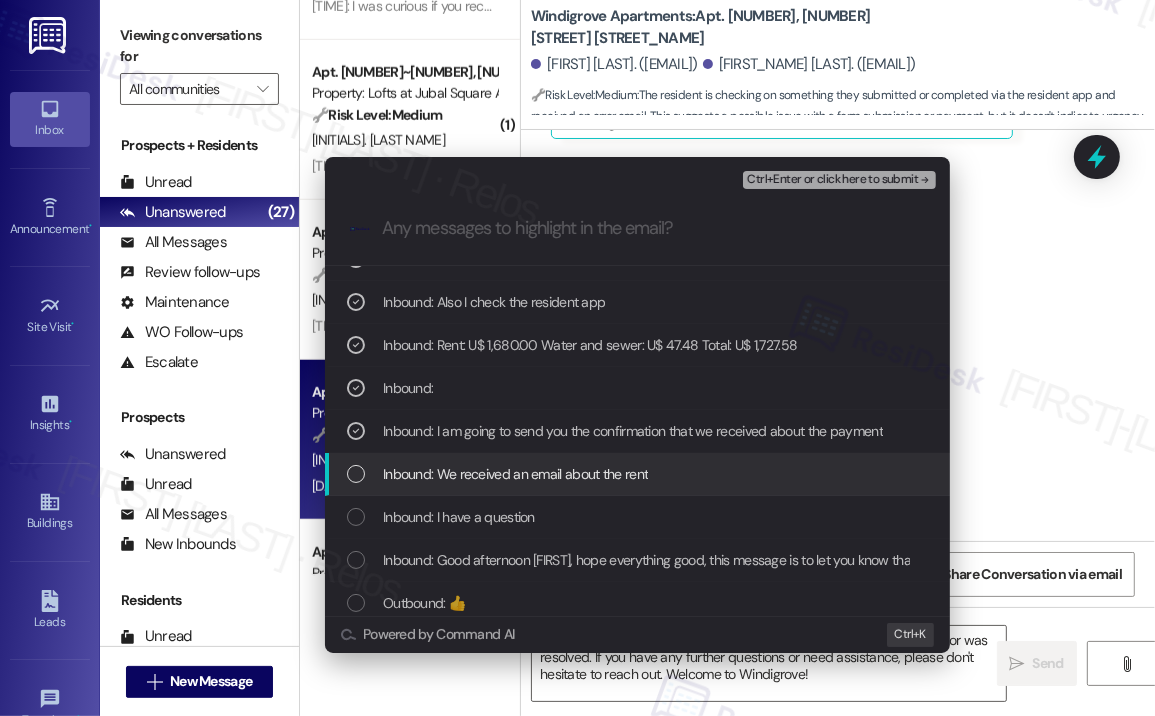 click on "Inbound: We received an email about the rent" at bounding box center (515, 474) 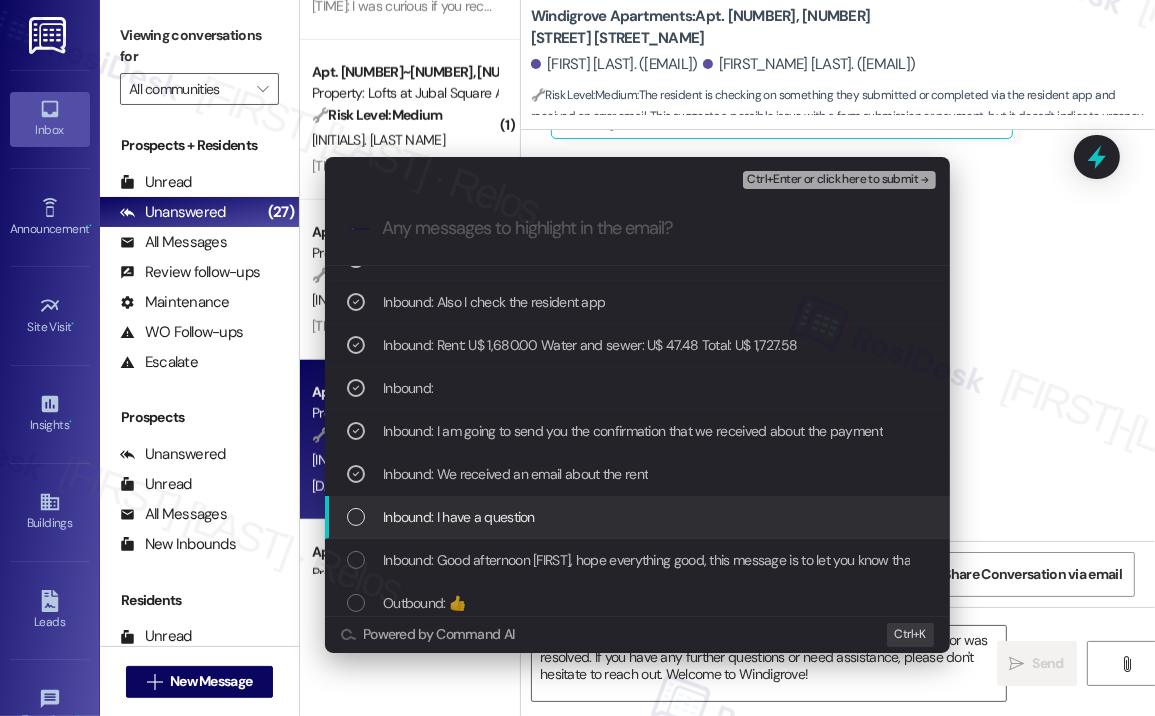 click on "Inbound: I have a question" at bounding box center [639, 517] 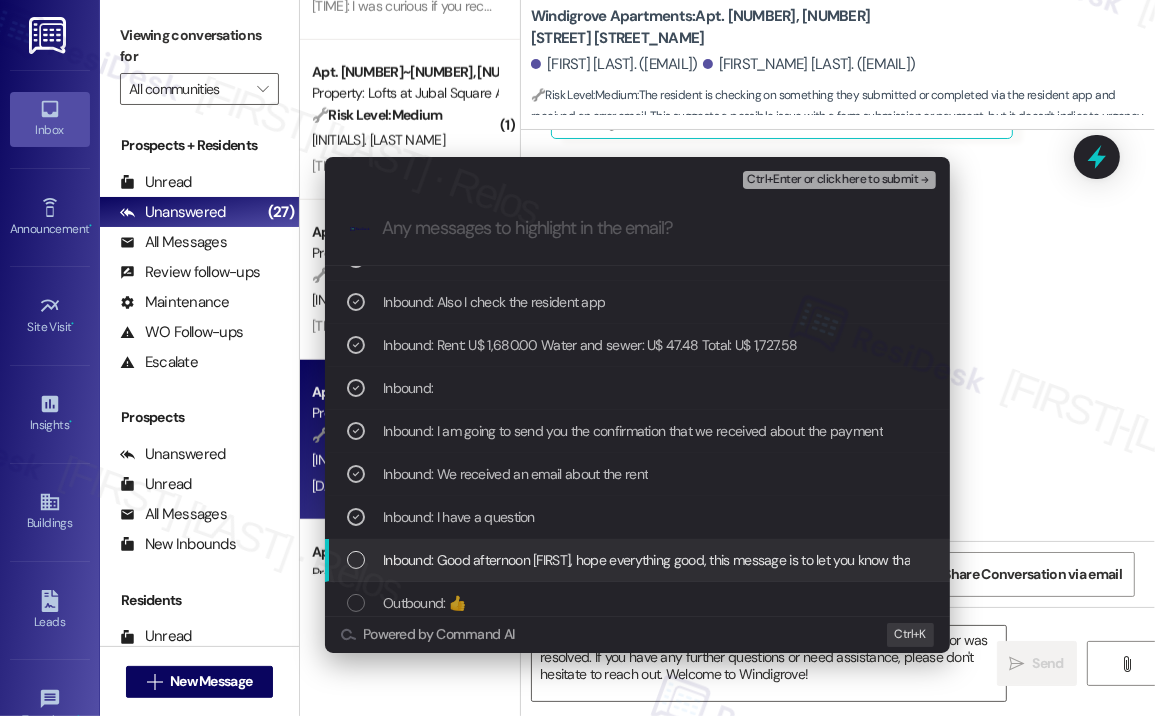 click on "Inbound: Good afternoon Sarah, hope everything good, this message is to let you know that my mother and my 2 sisters left this morning." at bounding box center [781, 560] 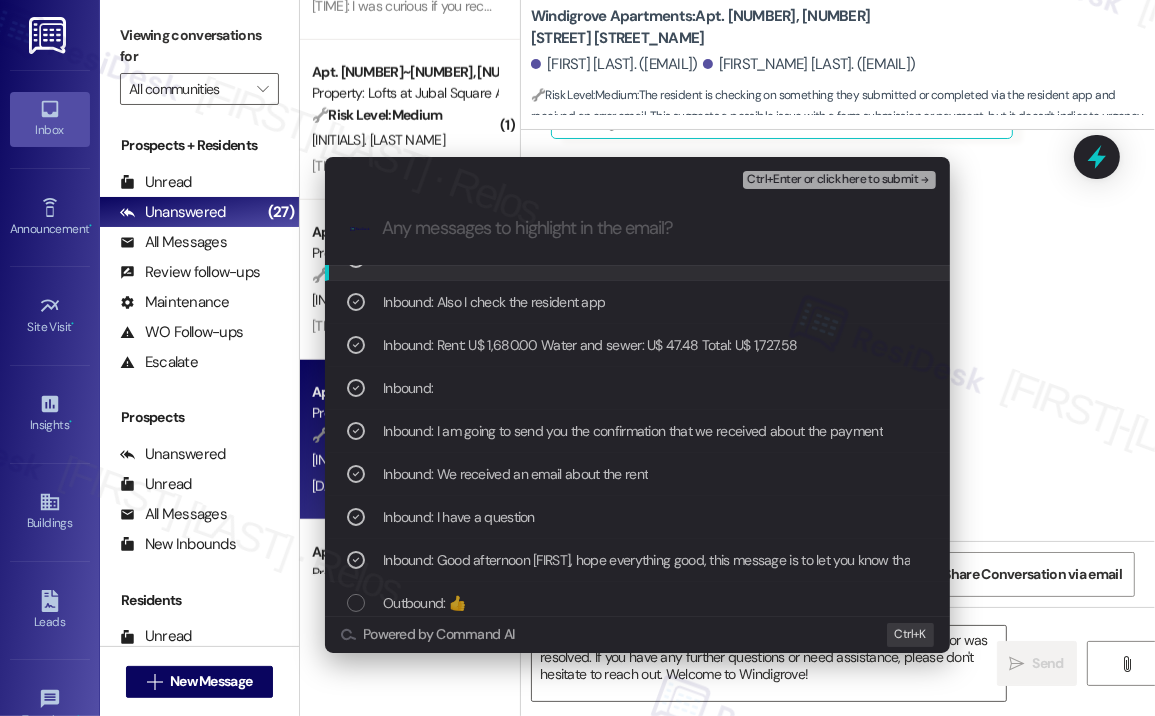 click on "Ctrl+Enter or click here to submit" at bounding box center (832, 180) 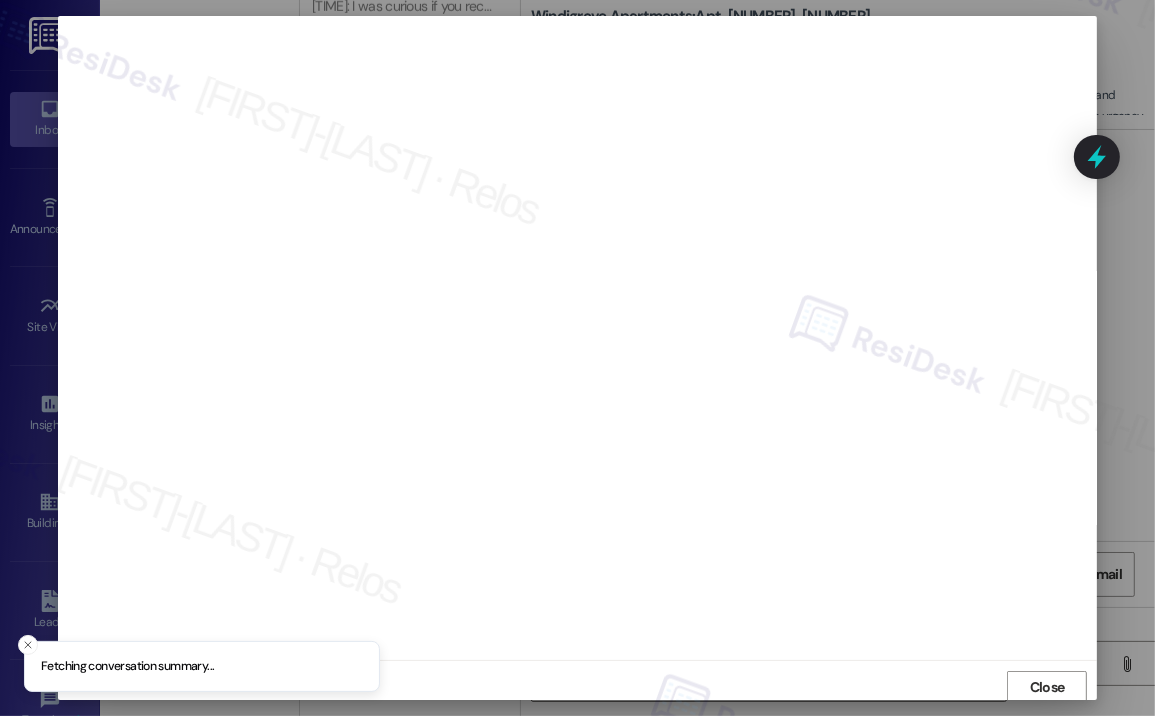 scroll, scrollTop: 3, scrollLeft: 0, axis: vertical 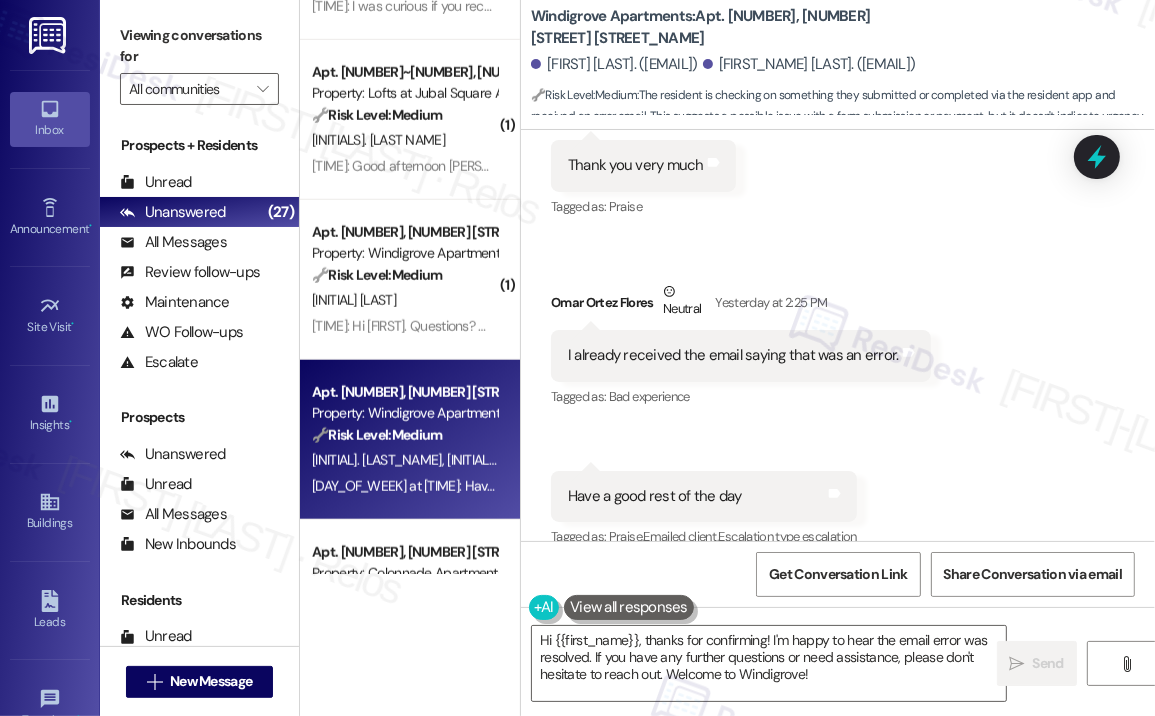 click on "Received via SMS Omar Ortez Flores Yesterday at 2:12 PM Good afternoon Sarah, hope everything good, this message is to let you know that my mother and my 2 sisters left this morning.  Tags and notes  Related guidelines Show suggestions Received via SMS 2:12 PM Omar Ortez Flores   Neutral Yesterday at 2:12 PM I have a question  Tags and notes Tagged as:   Call request Click to highlight conversations about Call request Received via SMS 2:12 PM Omar Ortez Flores Yesterday at 2:12 PM We received an email about the rent Tags and notes Tagged as:   Rent/payments Click to highlight conversations about Rent/payments  Related guidelines Show suggestions Received via SMS 2:13 PM Omar Ortez Flores Yesterday at 2:13 PM I am going to send you the confirmation that we received about the payment Tags and notes Tagged as:   Rent/payments Click to highlight conversations about Rent/payments Received via SMS 2:14 PM Omar Ortez Flores Yesterday at 2:14 PM JPG  attachment ResiDesk found written details in this image" at bounding box center (838, -969) 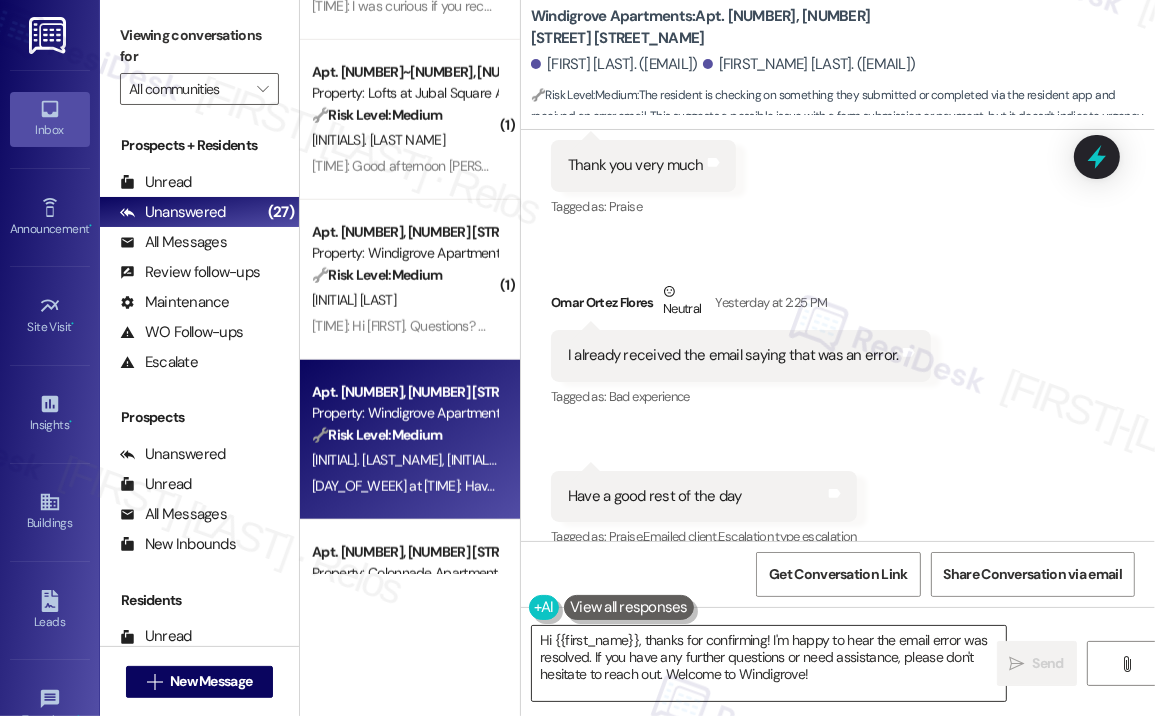 click on "Hi {{first_name}}, thanks for confirming! I'm happy to hear the email error was resolved. If you have any further questions or need assistance, please don't hesitate to reach out. Welcome to Windigrove!" at bounding box center (769, 663) 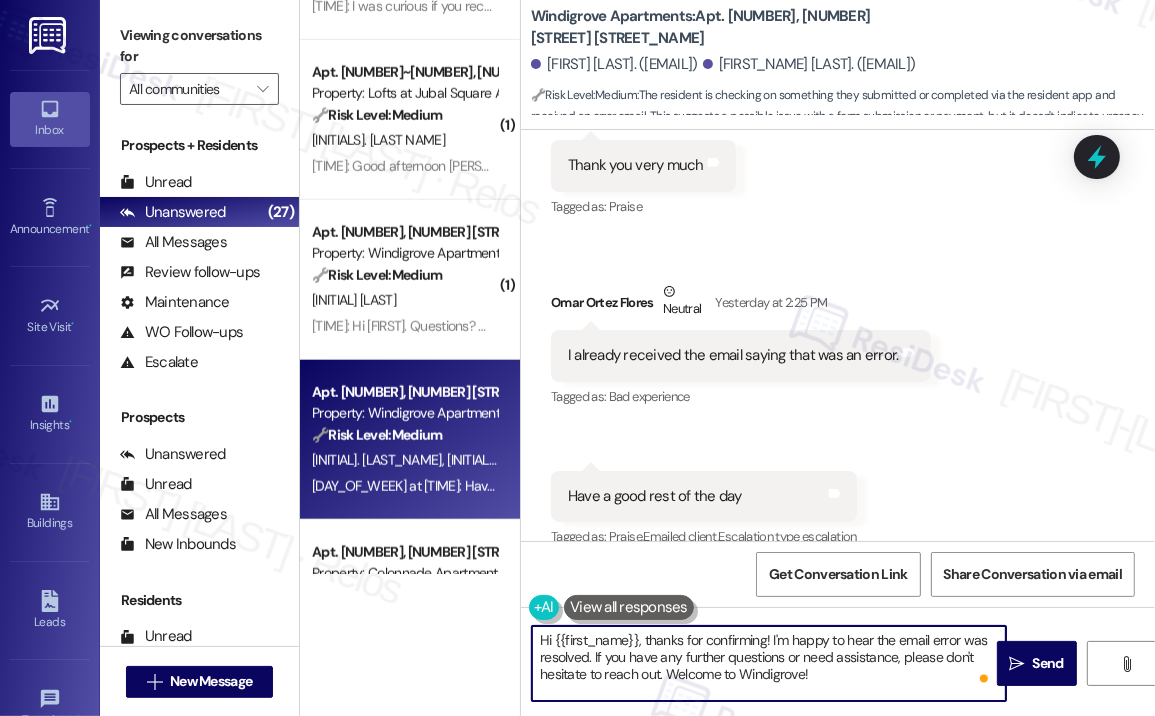 click on "Hi {{first_name}}, thanks for confirming! I'm happy to hear the email error was resolved. If you have any further questions or need assistance, please don't hesitate to reach out. Welcome to Windigrove!" at bounding box center [769, 663] 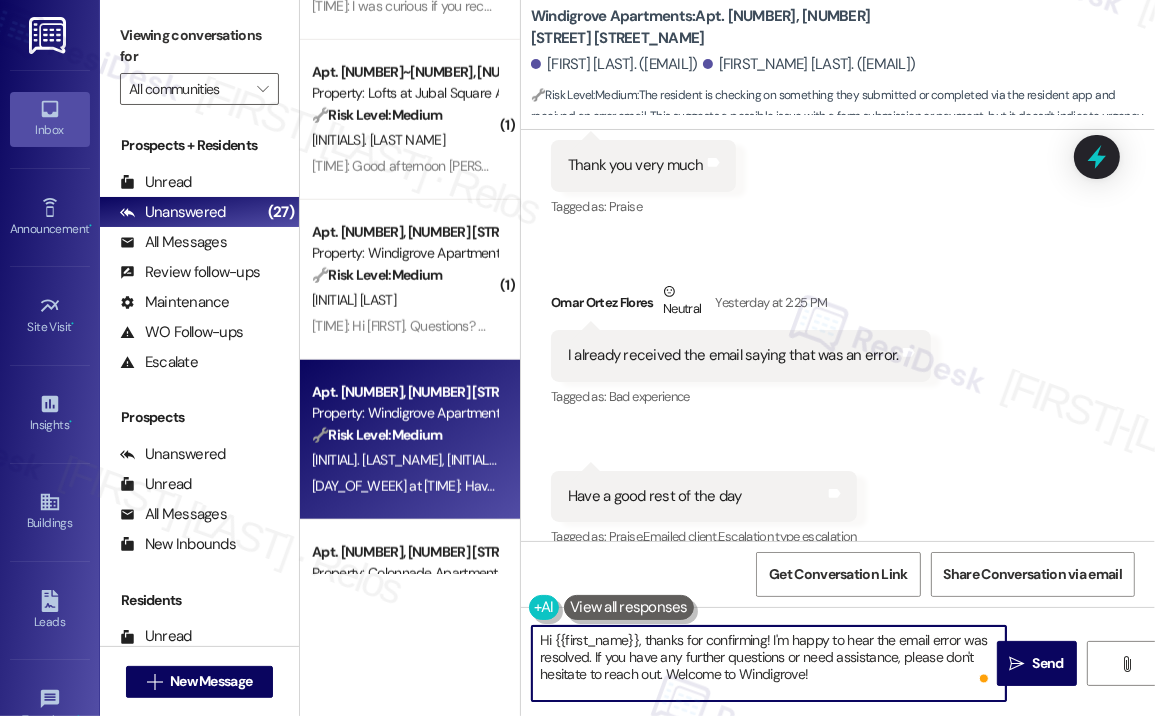 type on "Hi {{first_name}}, thanks for confirming! I'm happy to hear the email error was resolved. If you have any further questions or need assistance, please don't hesitate to reach out." 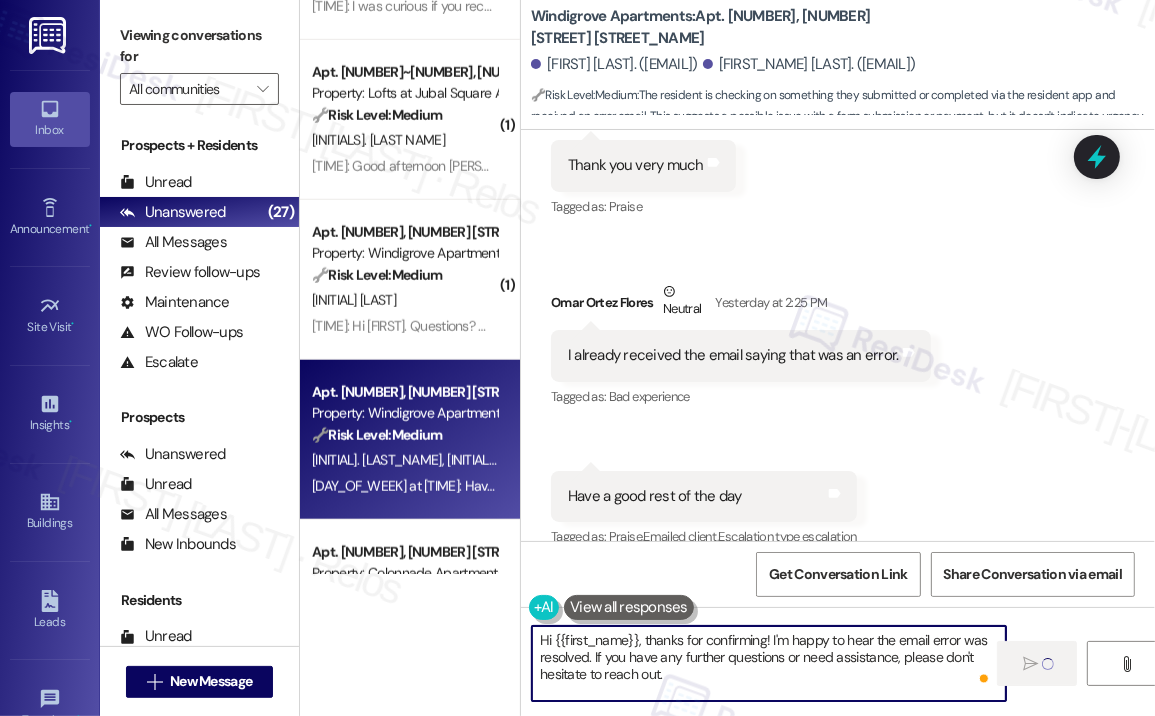 scroll, scrollTop: 1600, scrollLeft: 0, axis: vertical 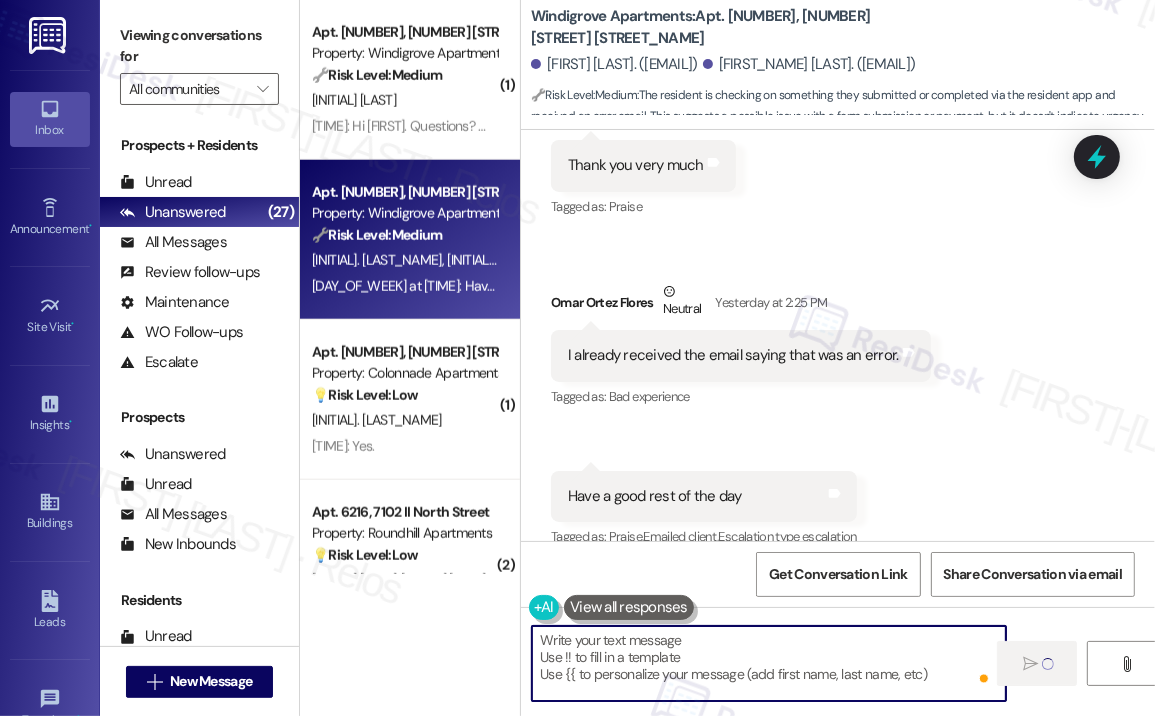 type on "Fetching suggested responses. Please feel free to read through the conversation in the meantime." 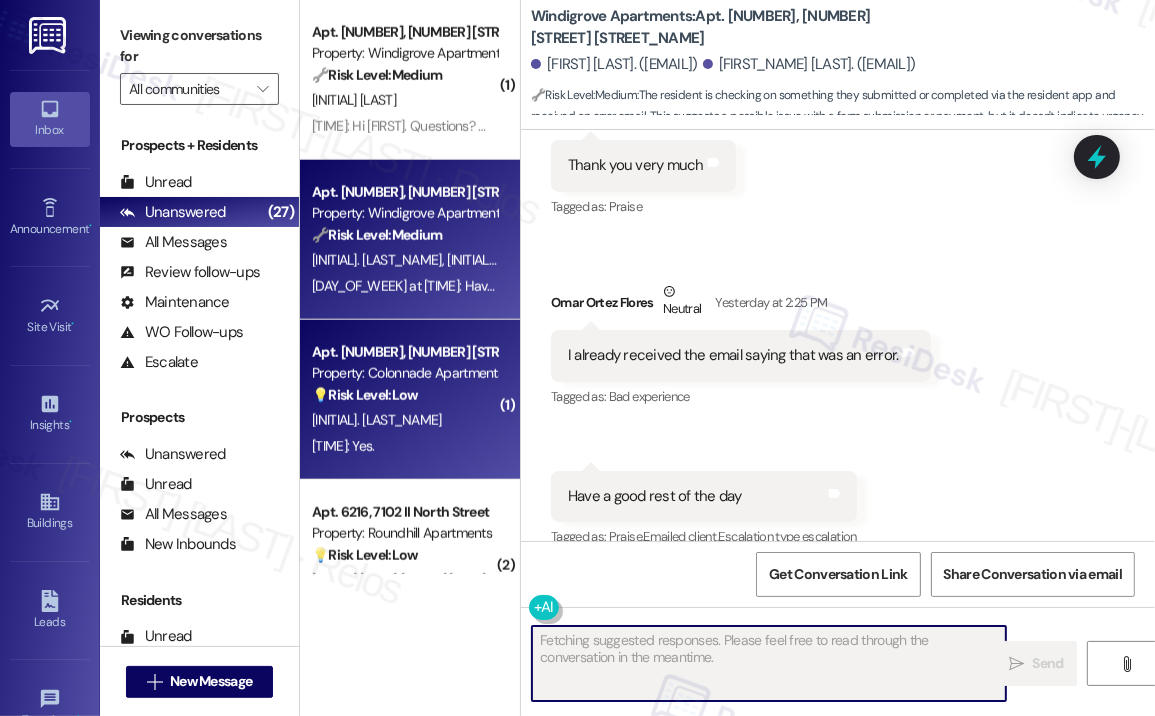 drag, startPoint x: 438, startPoint y: 437, endPoint x: 440, endPoint y: 423, distance: 14.142136 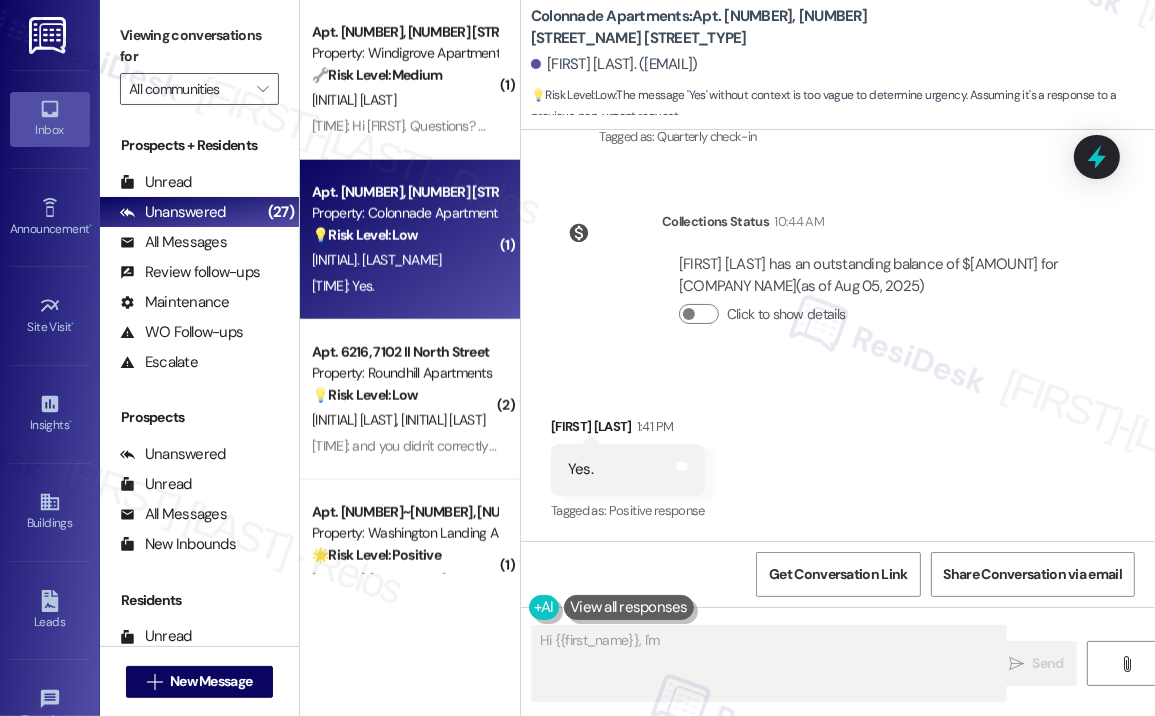 scroll, scrollTop: 754, scrollLeft: 0, axis: vertical 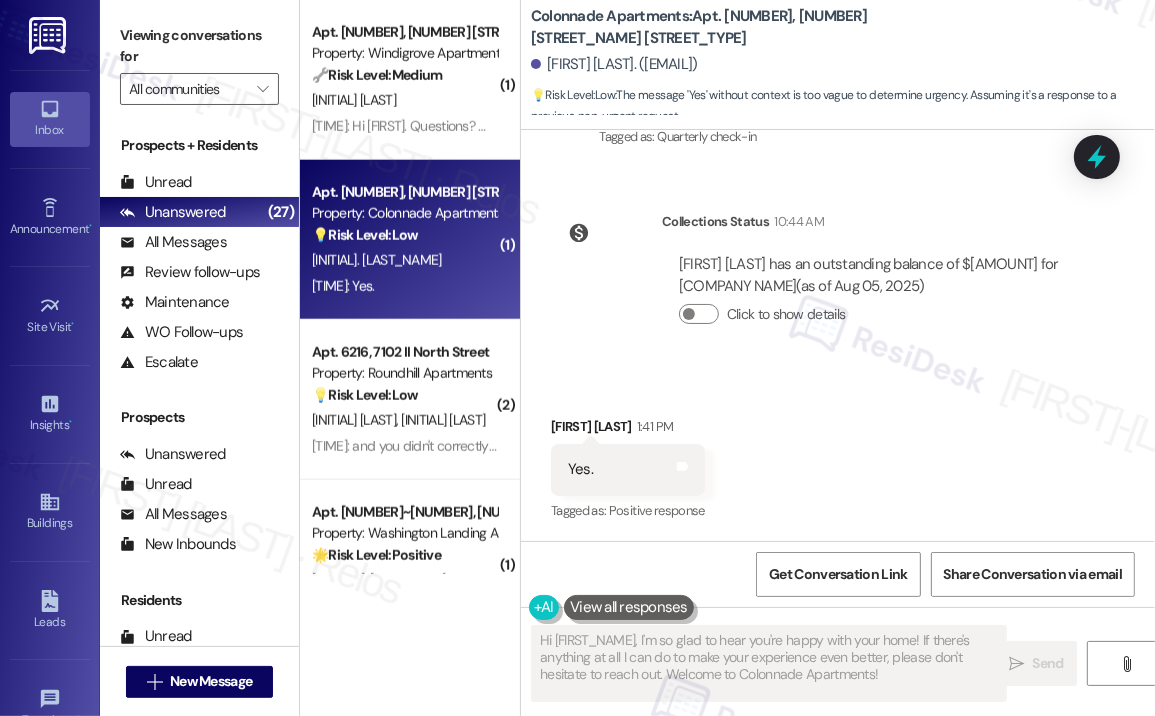 click on "1:41 PM: Yes. 1:41 PM: Yes." at bounding box center (404, 286) 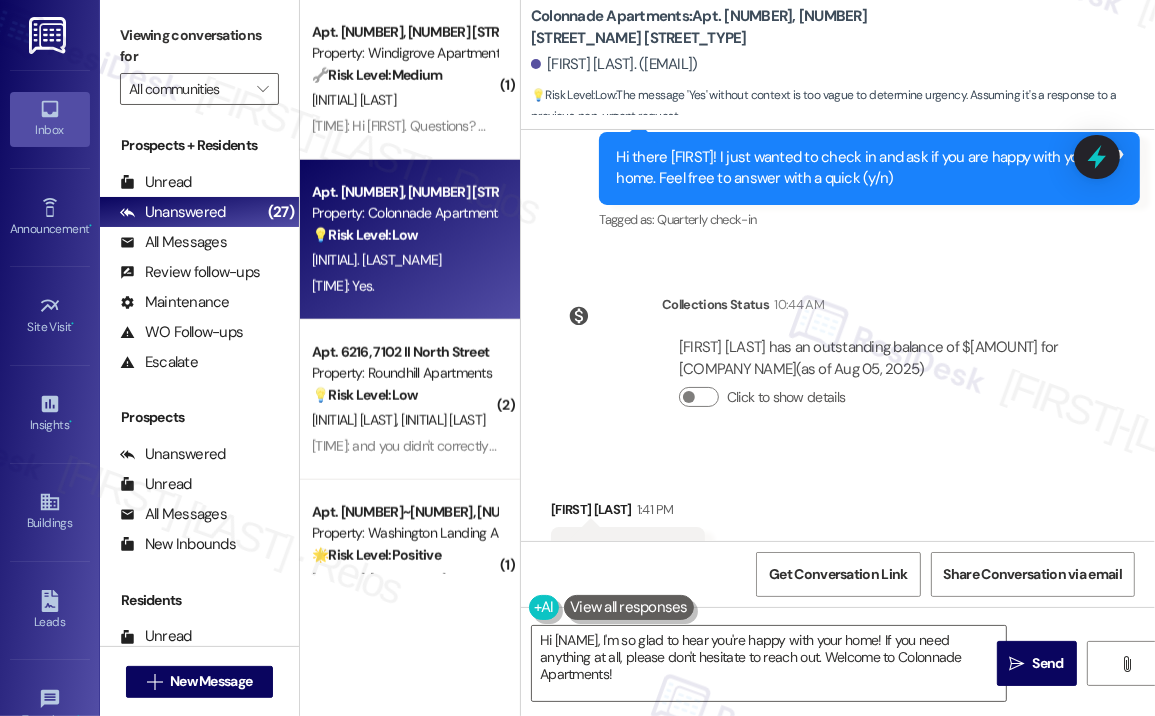 scroll, scrollTop: 754, scrollLeft: 0, axis: vertical 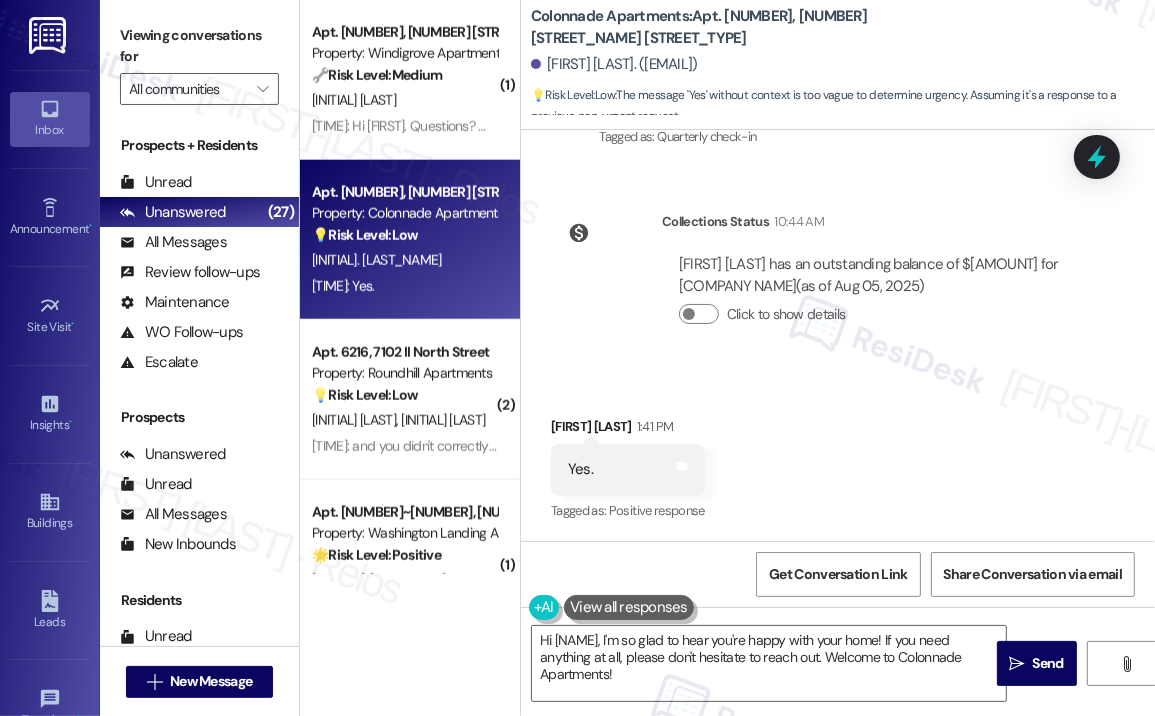 click on "Collections Status 10:44 AM Antonio Renovales has an outstanding balance of $126.1 for Colonnade Apartments  (as of Aug 05, 2025) Click to show details" at bounding box center [821, 283] 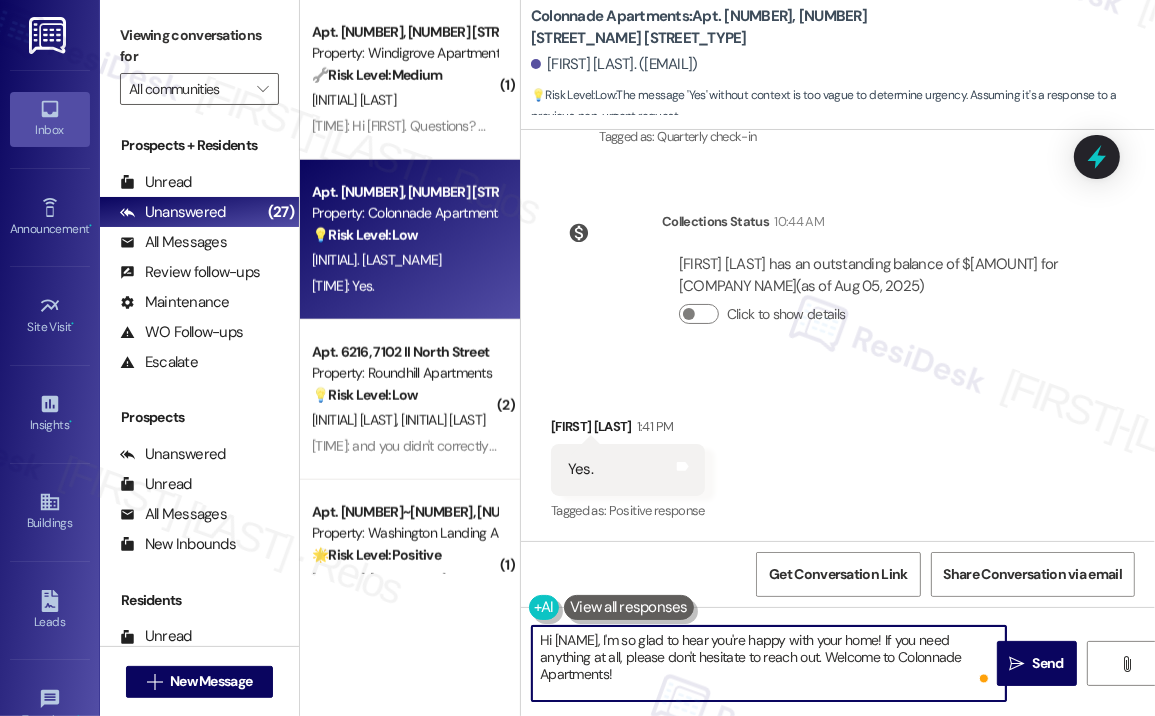 drag, startPoint x: 728, startPoint y: 675, endPoint x: 924, endPoint y: 640, distance: 199.10048 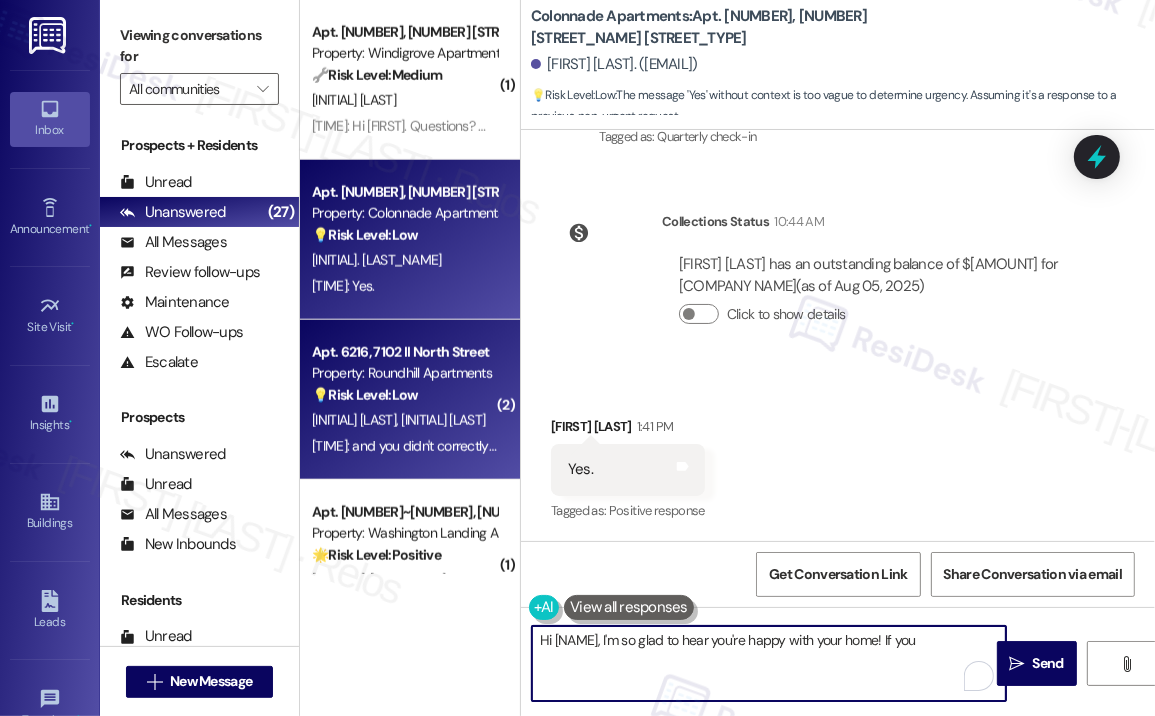 type on "Hi {{first_name}}, I'm so glad to hear you're happy with your home! If you need" 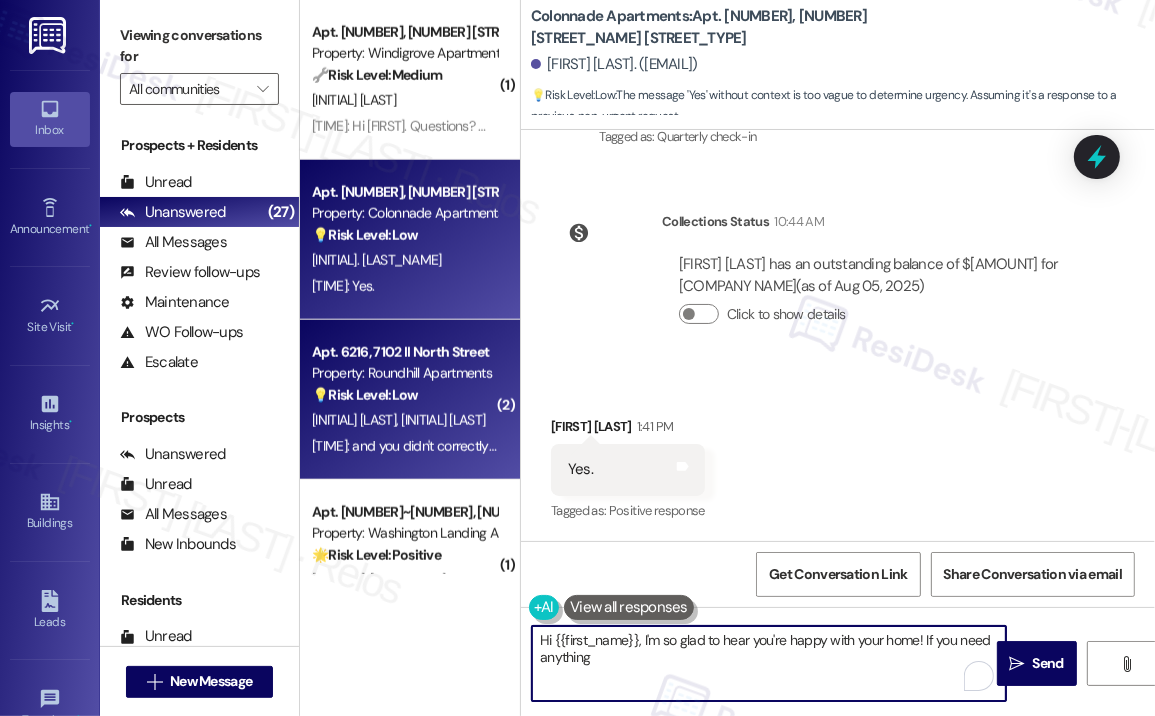 click on "Yesterday at 12:22 PM: and you didn't correctly add my Mother Yesterday at 12:22 PM: and you didn't correctly add my Mother" at bounding box center [447, 446] 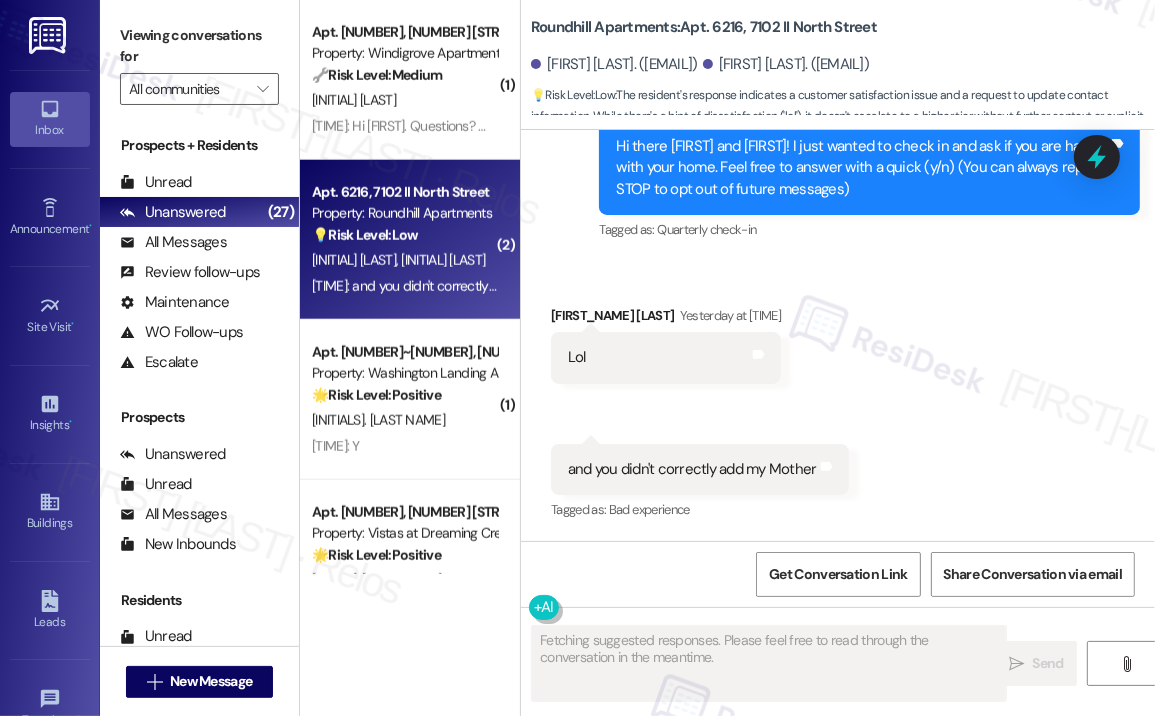 scroll, scrollTop: 214, scrollLeft: 0, axis: vertical 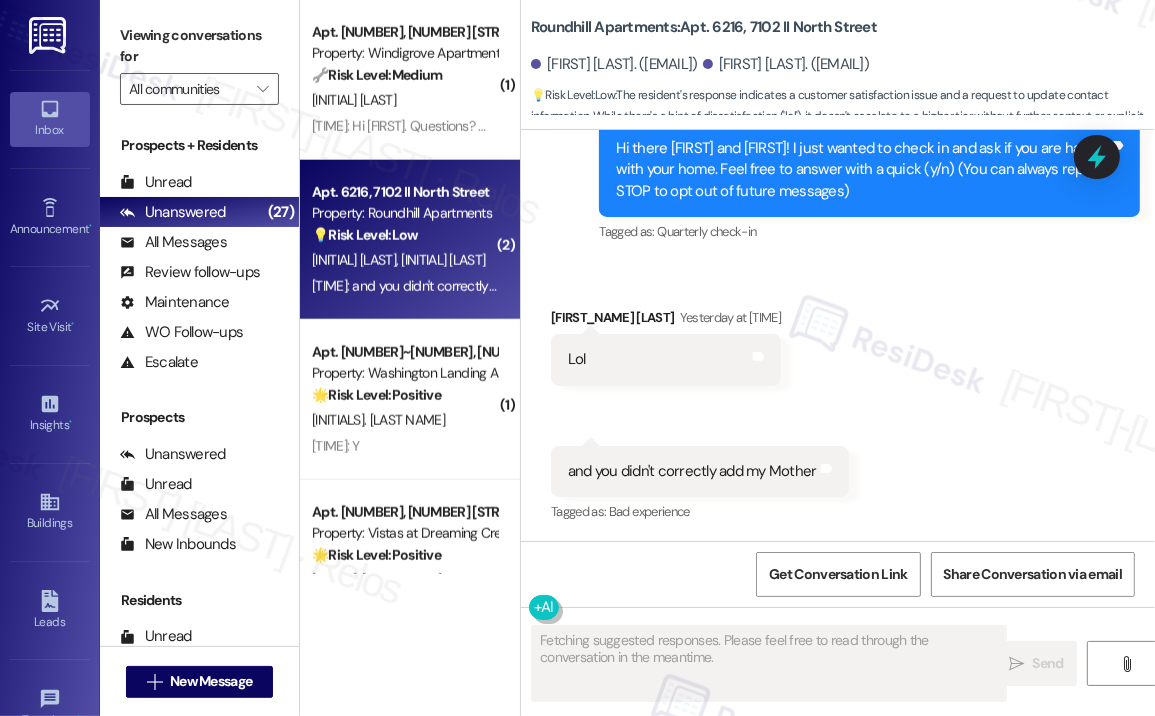 click on "Yesterday at 12:22 PM: and you didn't correctly add my Mother Yesterday at 12:22 PM: and you didn't correctly add my Mother" at bounding box center [404, 286] 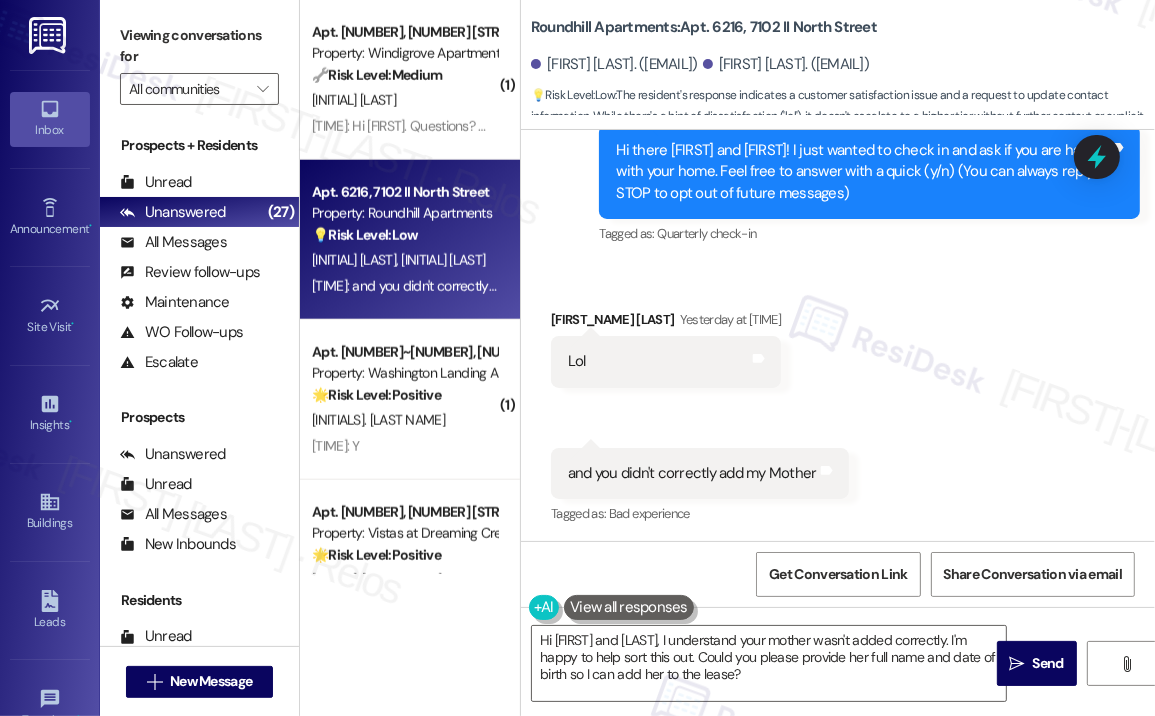 scroll, scrollTop: 215, scrollLeft: 0, axis: vertical 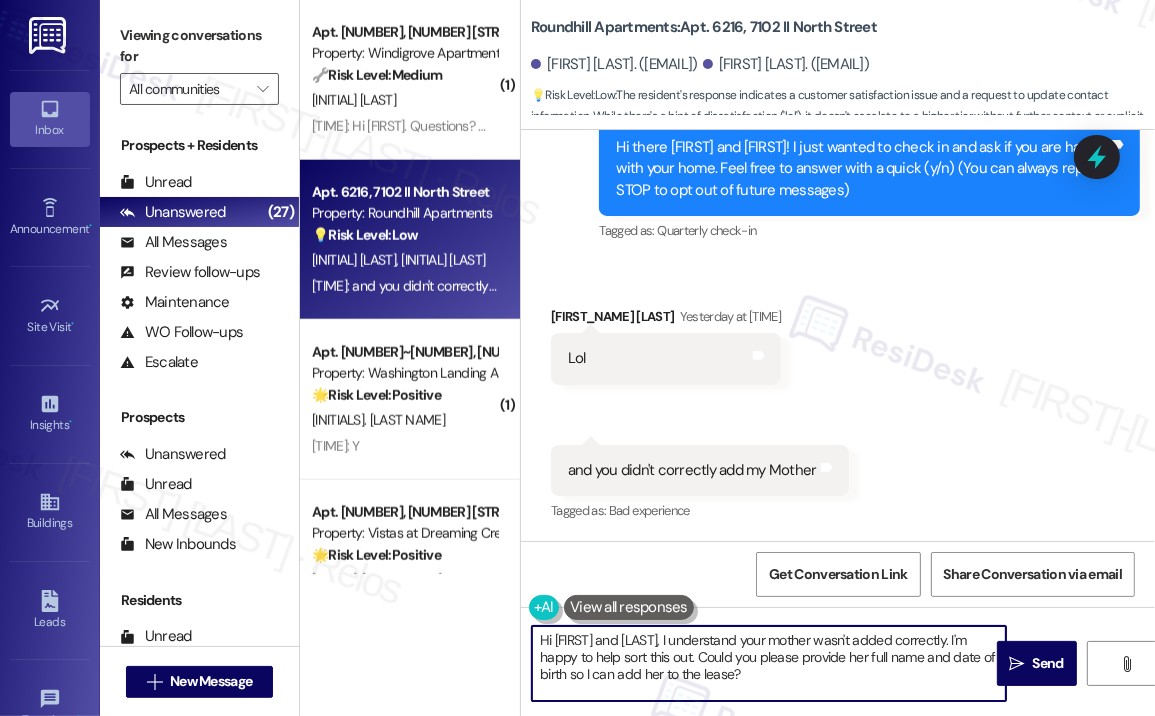 click on "Hi Katina and Keyossa, I understand your mother wasn't added correctly. I'm happy to help sort this out. Could you please provide her full name and date of birth so I can add her to the lease?" at bounding box center [769, 663] 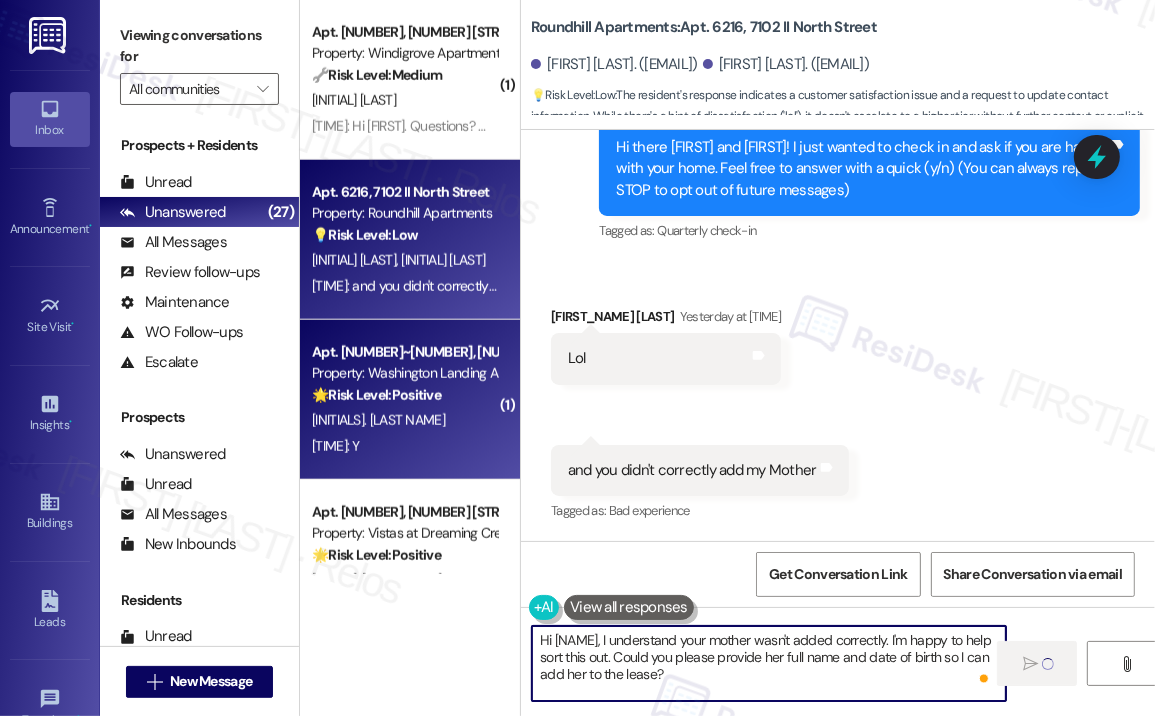 type on "Hi Keyossa, I understand your mother wasn't added correctly. I'm happy to help sort this out. Could you please provide her full name and date of birth so I can add her to the lease?" 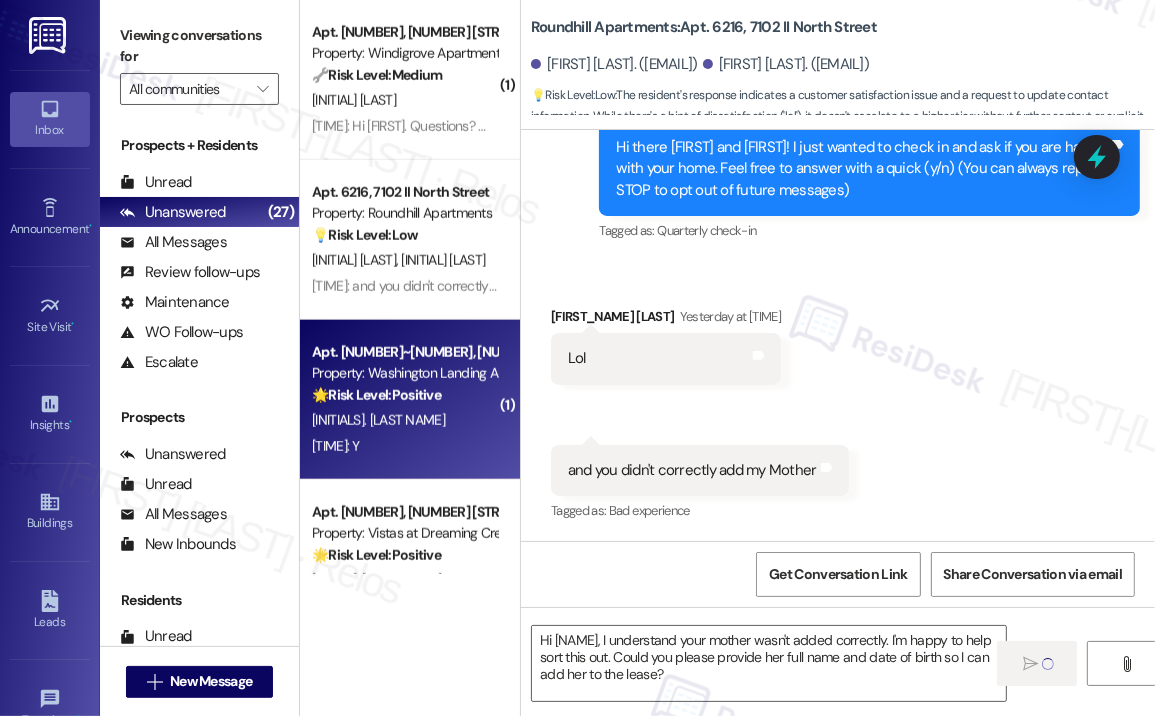 type on "Fetching suggested responses. Please feel free to read through the conversation in the meantime." 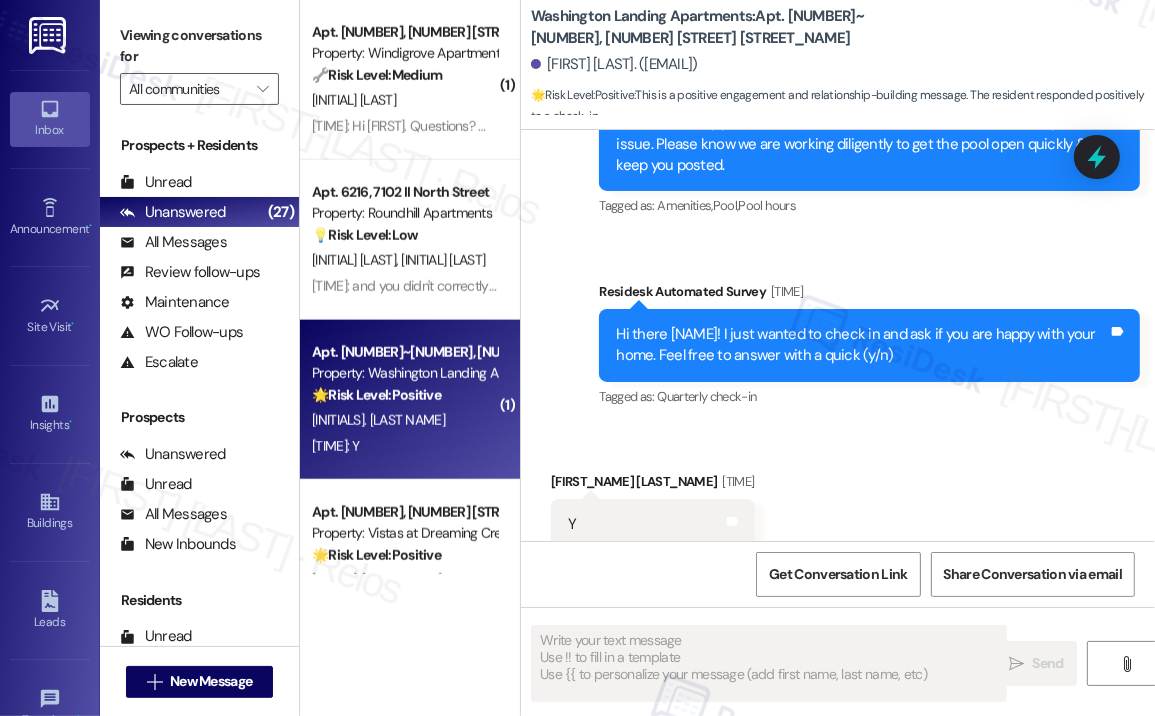 scroll, scrollTop: 1072, scrollLeft: 0, axis: vertical 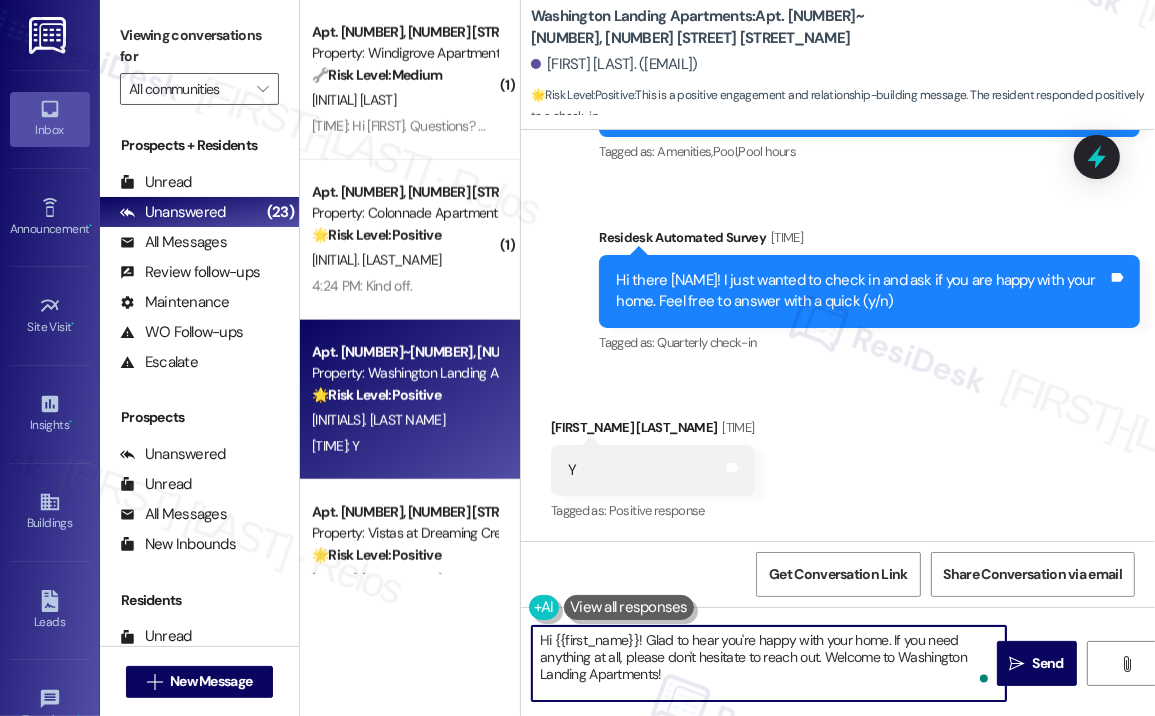 drag, startPoint x: 892, startPoint y: 638, endPoint x: 892, endPoint y: 674, distance: 36 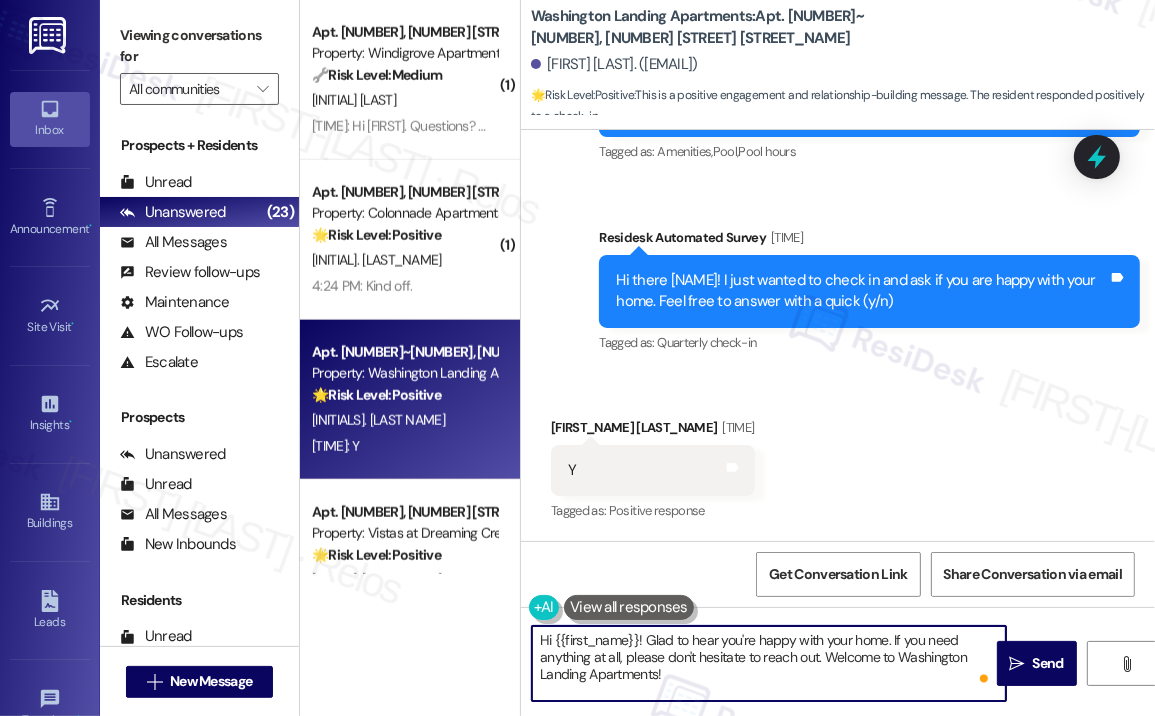 paste on "😊 If I may ask...has {{property}} lived up to your expectations?" 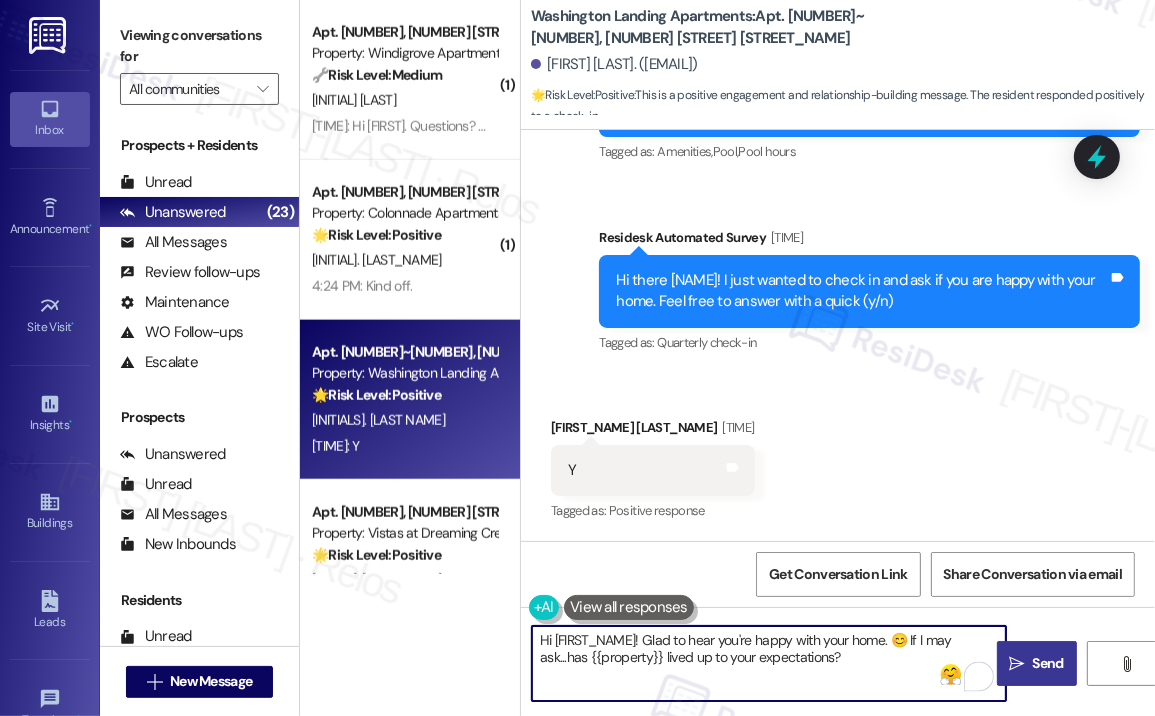 type on "Hi {{first_name}}! Glad to hear you're happy with your home. 😊 If I may ask...has {{property}} lived up to your expectations?" 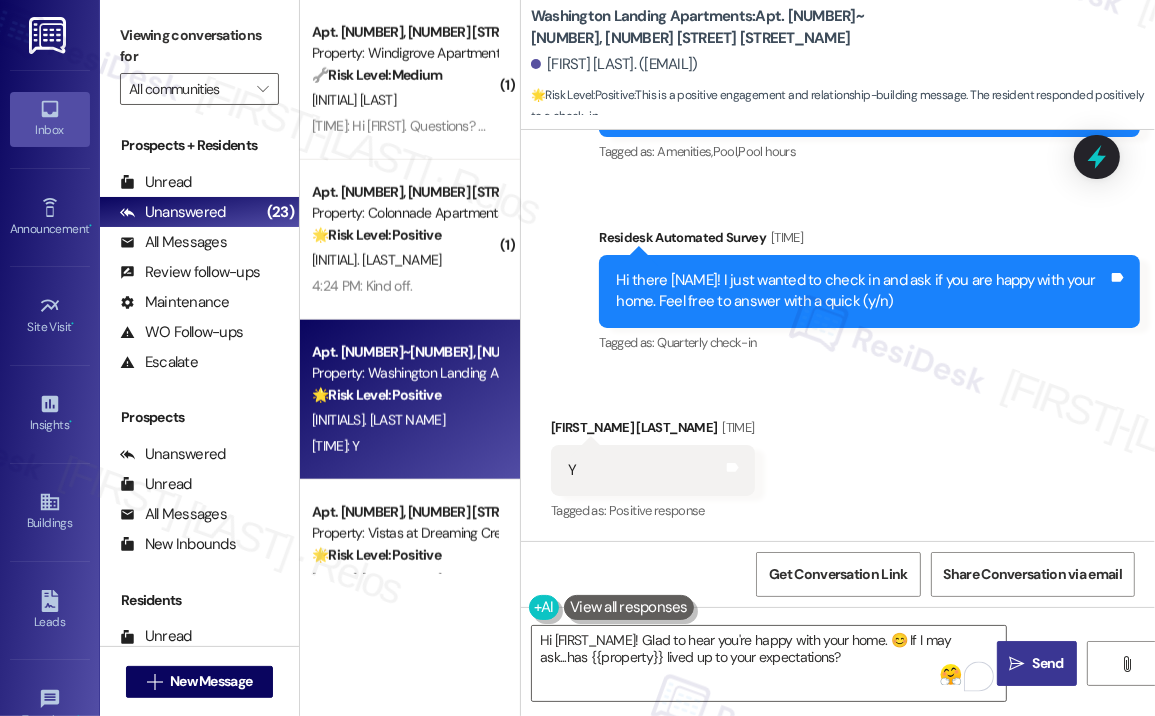click on "Send" at bounding box center [1048, 663] 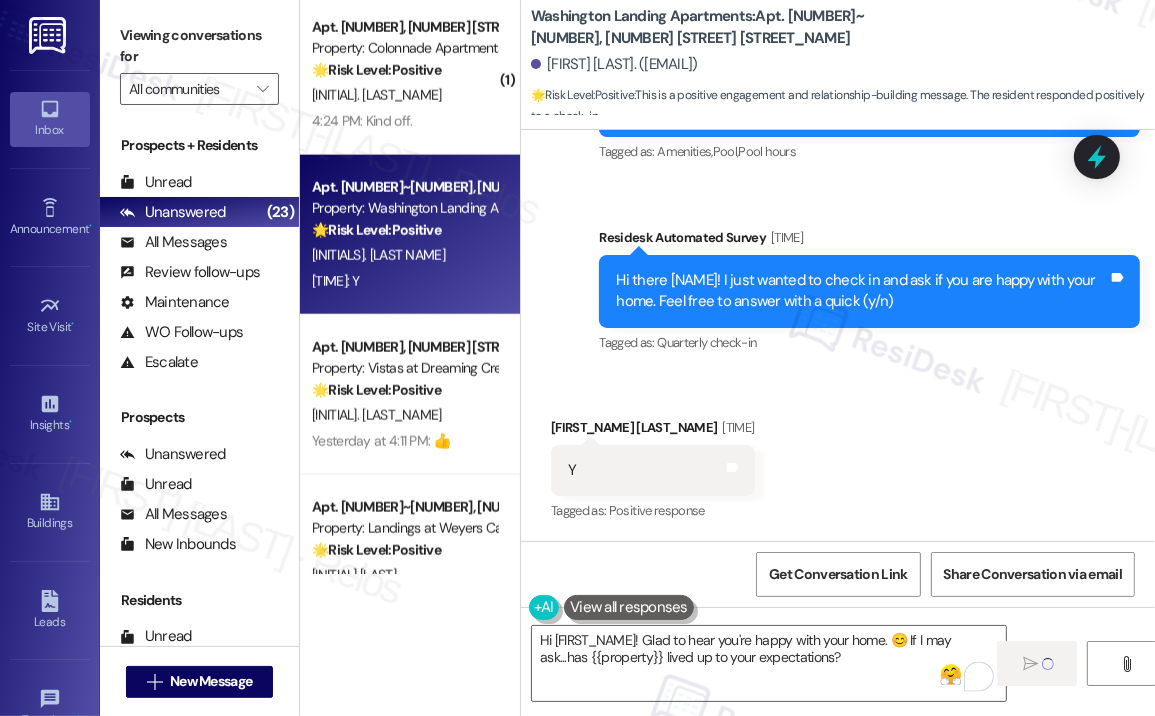 scroll, scrollTop: 1800, scrollLeft: 0, axis: vertical 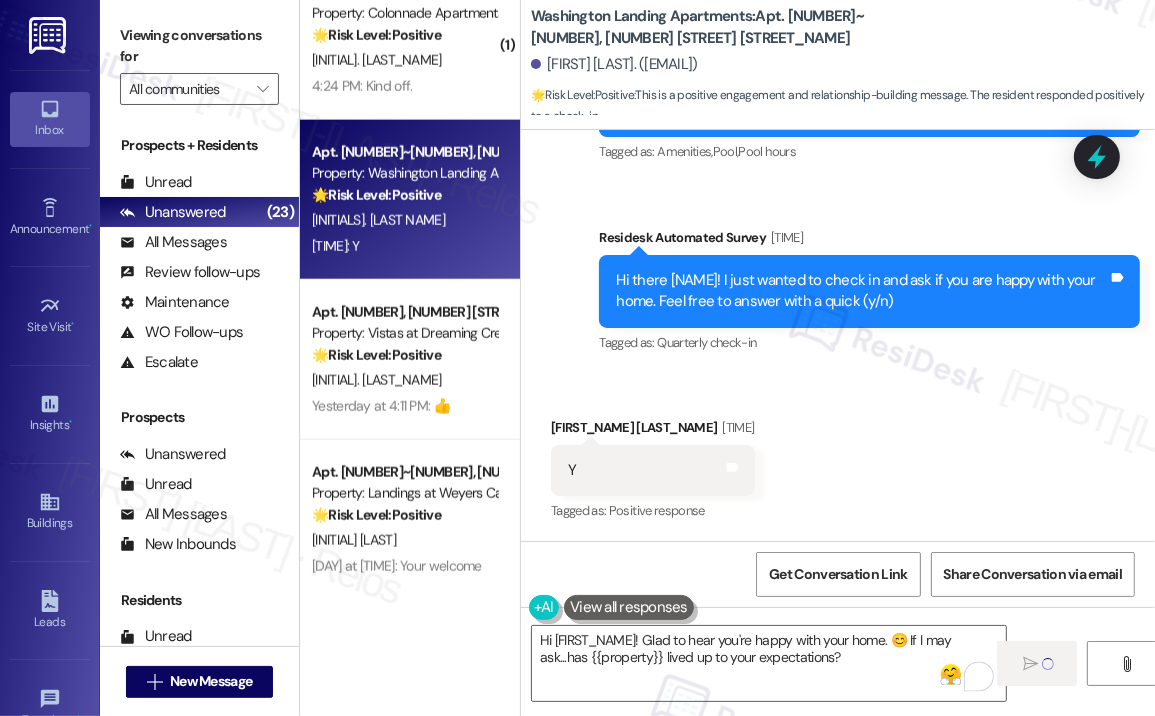 type 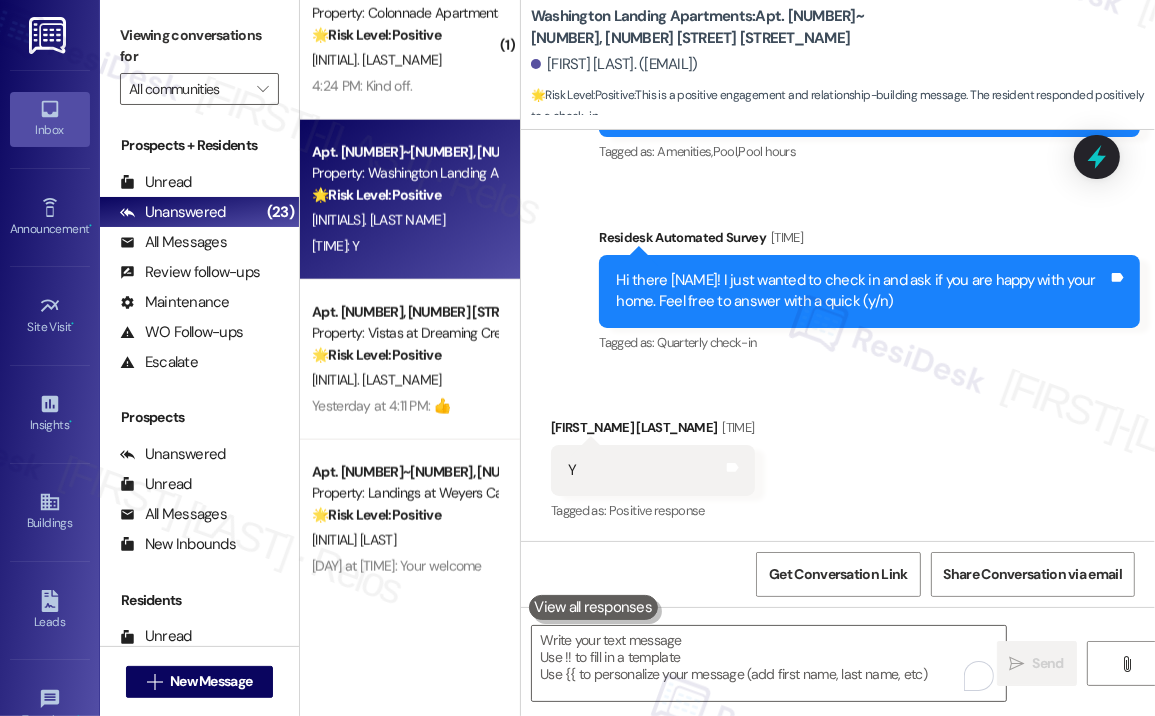 click on "L. Gibson" at bounding box center (404, 380) 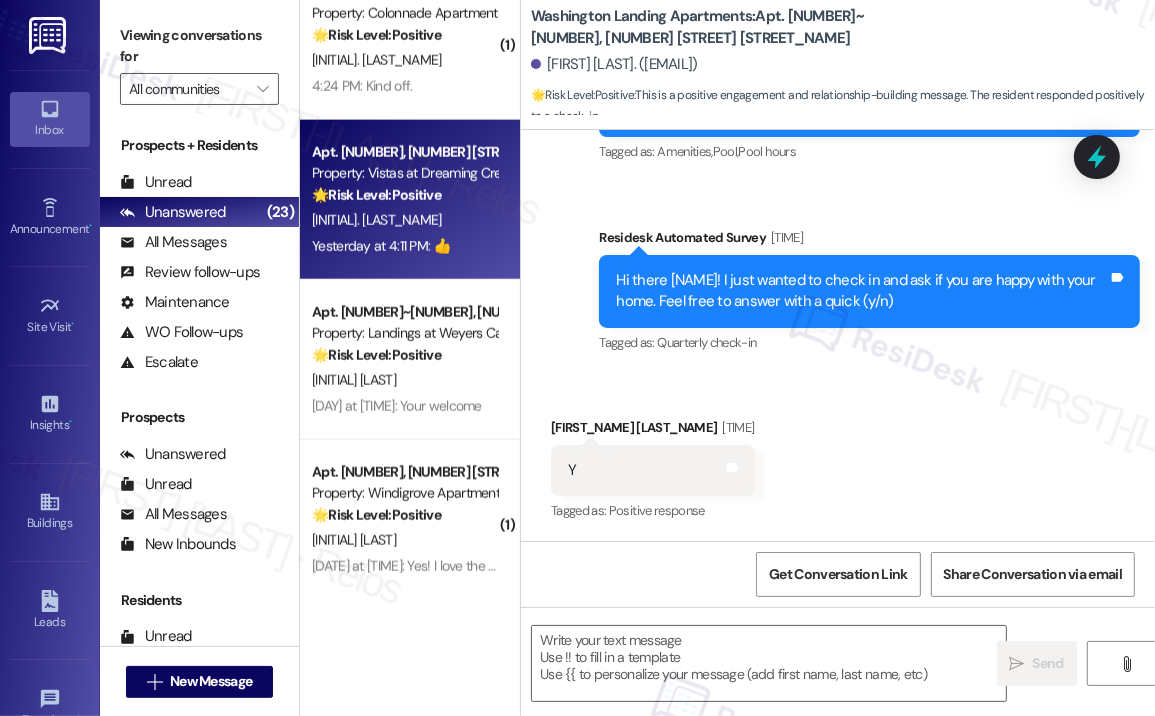 type on "Fetching suggested responses. Please feel free to read through the conversation in the meantime." 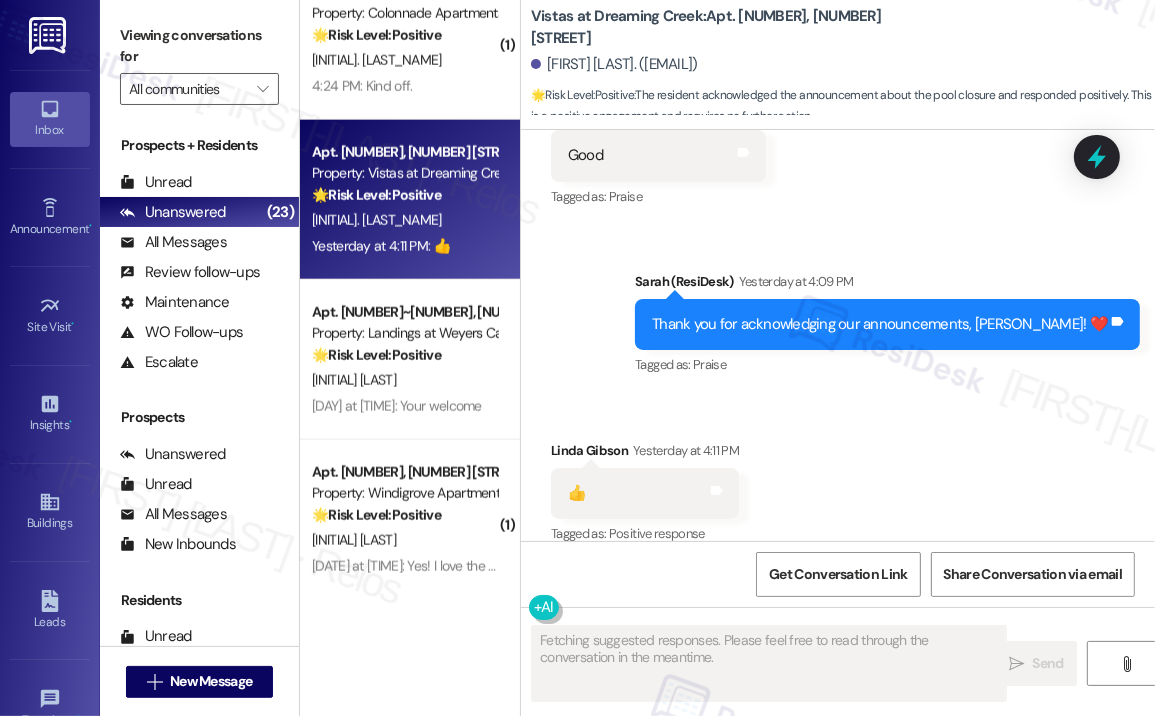 scroll, scrollTop: 5318, scrollLeft: 0, axis: vertical 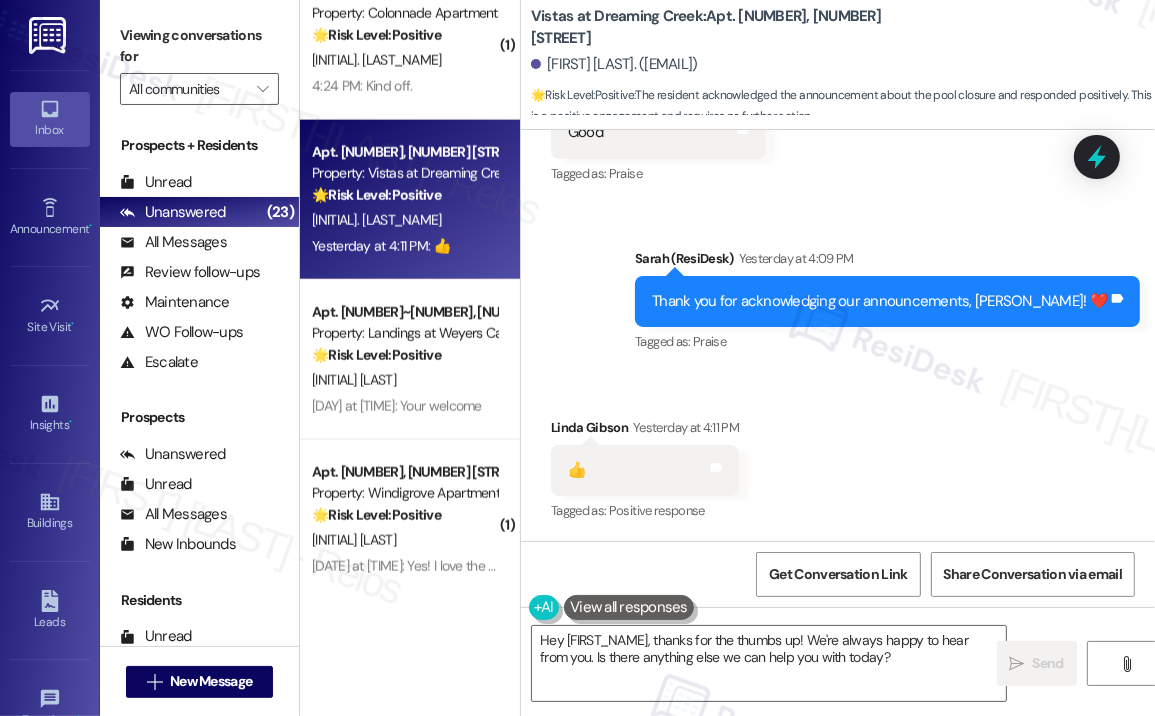 click on "👍" at bounding box center [577, 470] 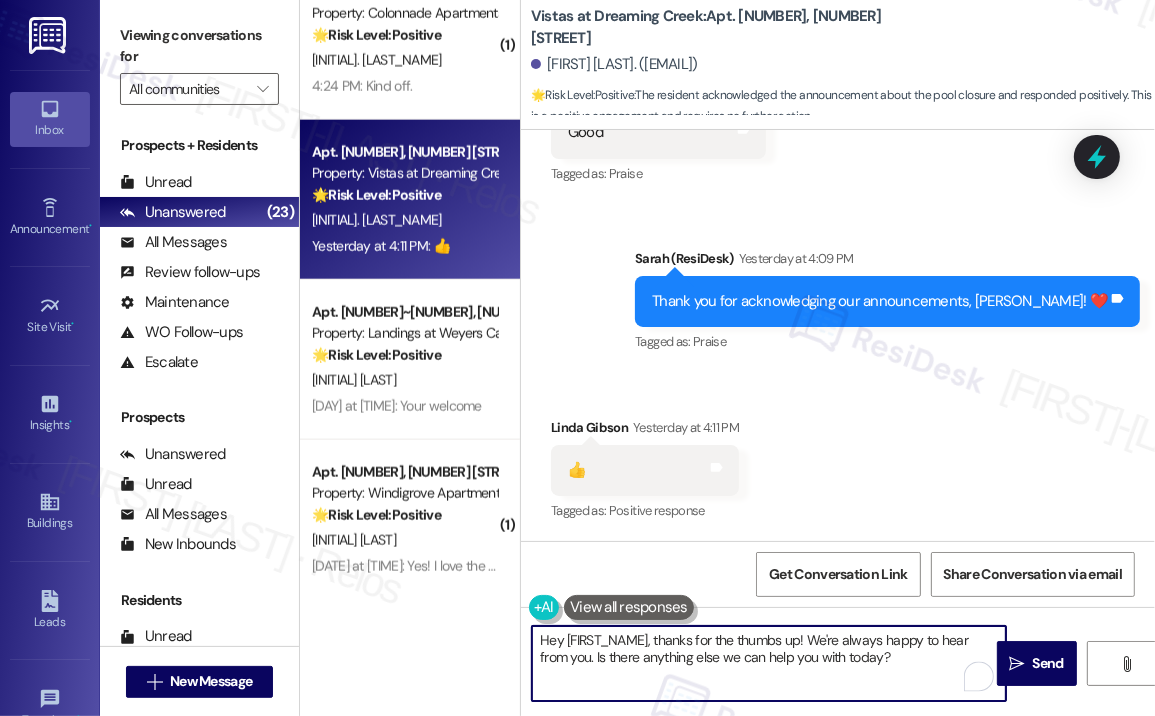 drag, startPoint x: 812, startPoint y: 638, endPoint x: 908, endPoint y: 658, distance: 98.0612 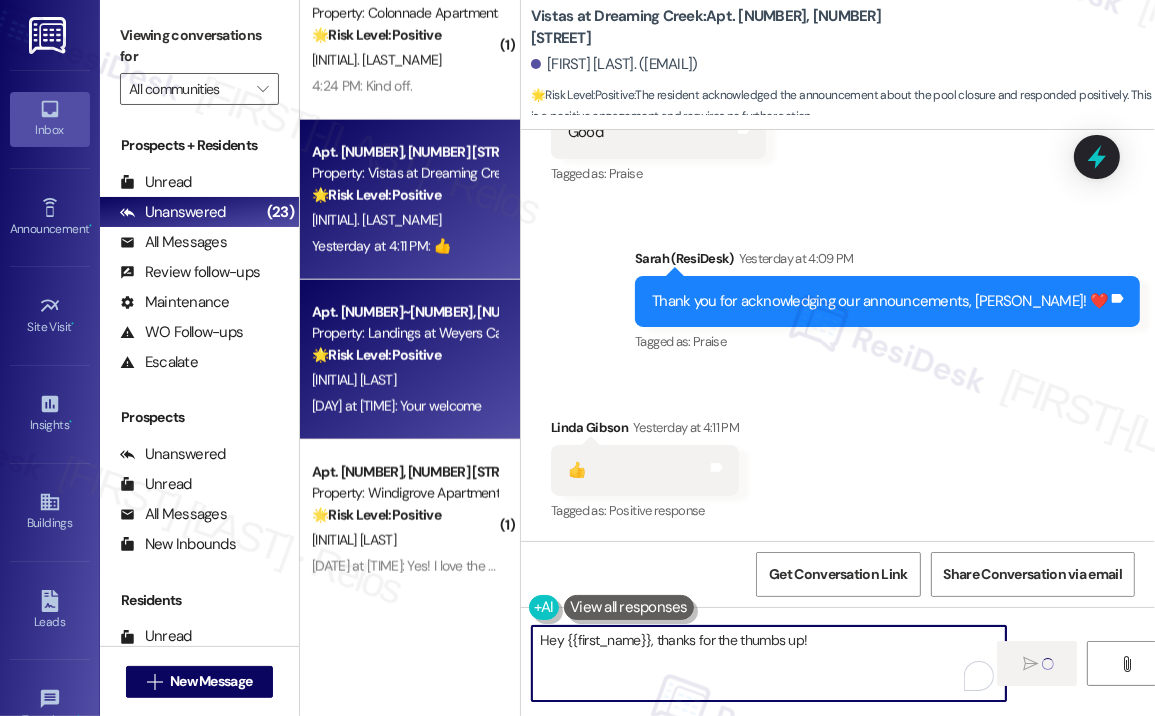 type on "Hey {{first_name}}, thanks for the thumbs up!" 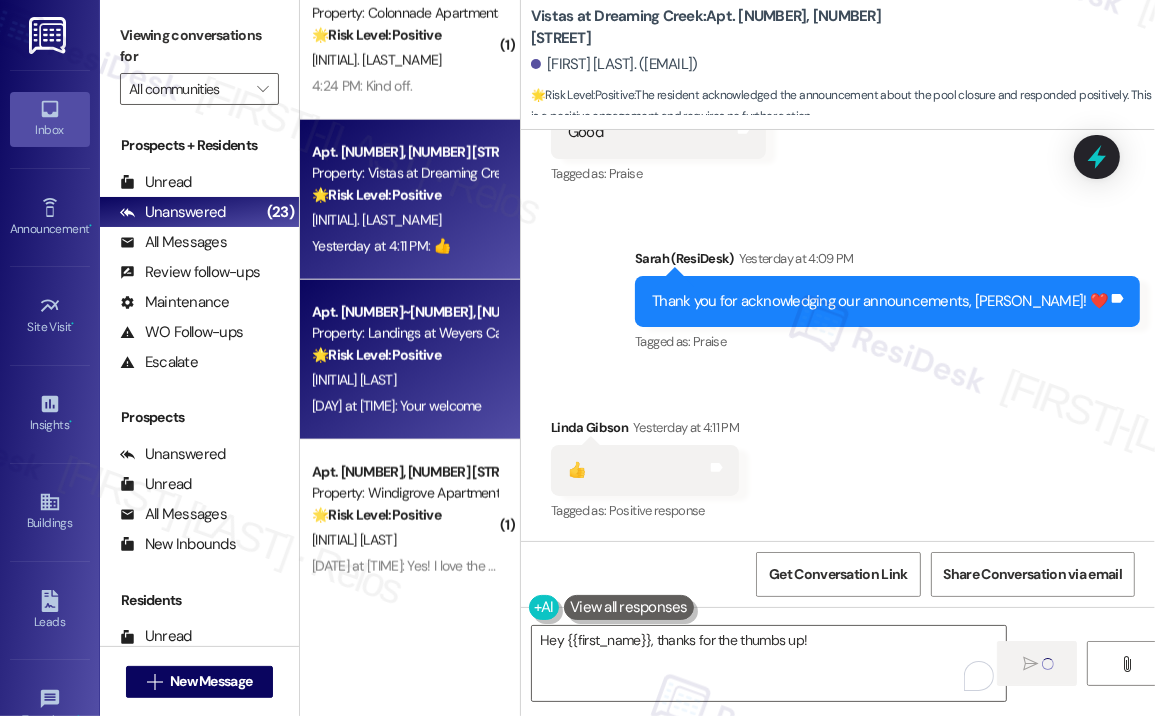 click on "L. Kelly" at bounding box center [404, 380] 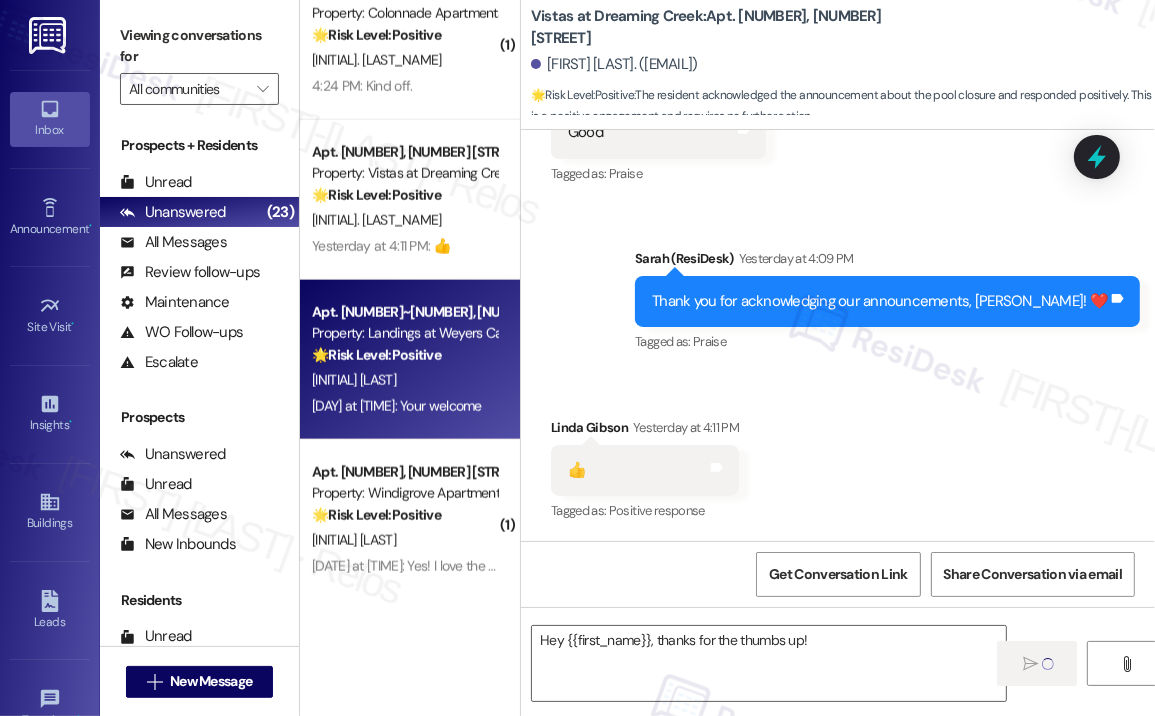 type on "Fetching suggested responses. Please feel free to read through the conversation in the meantime." 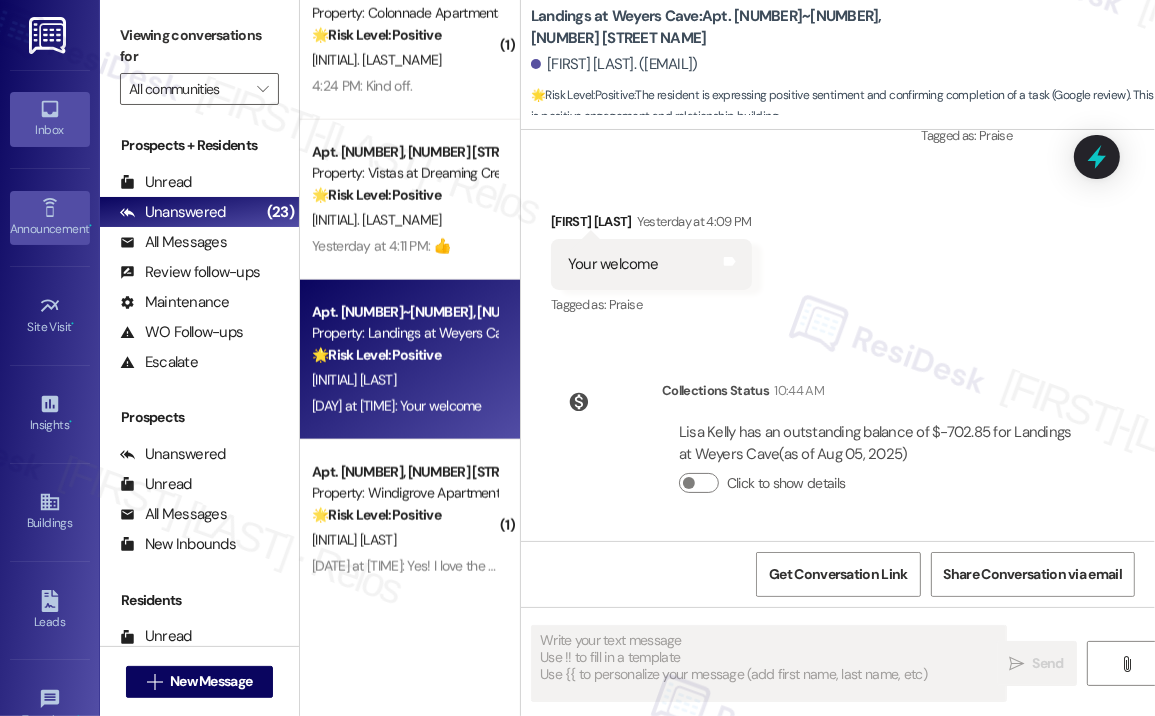 scroll, scrollTop: 2149, scrollLeft: 0, axis: vertical 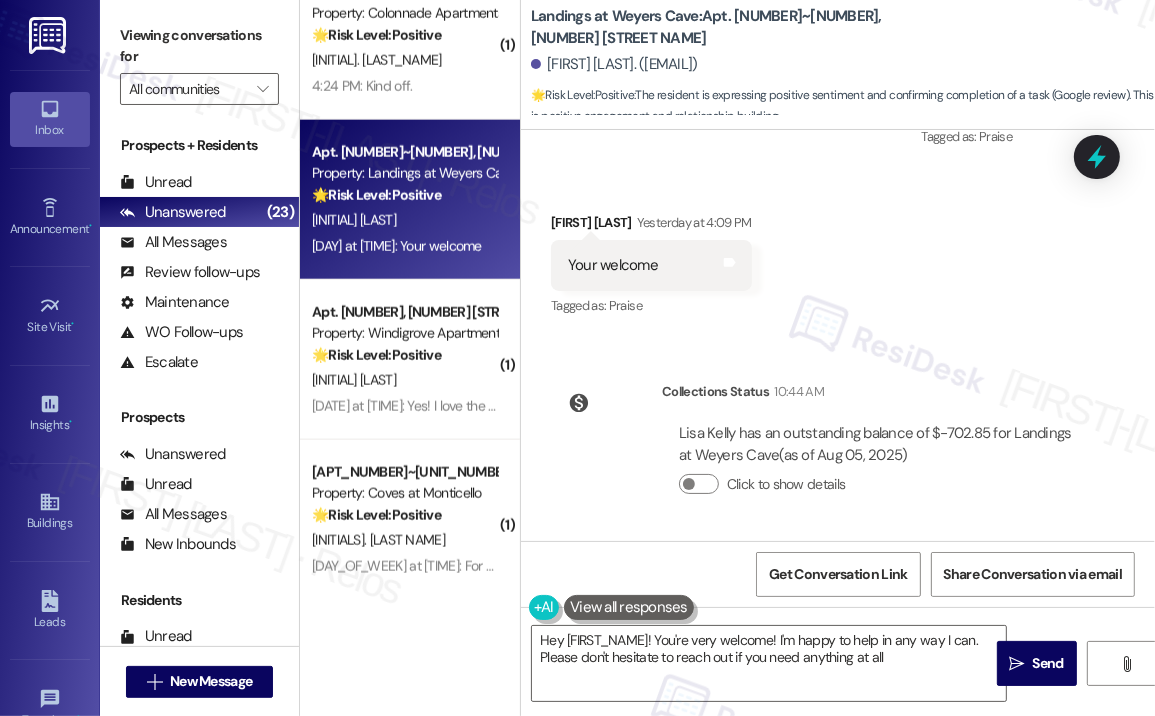type on "Hey {{first_name}}! You're very welcome! I'm happy to help in any way I can. Please don't hesitate to reach out if you need anything at all!" 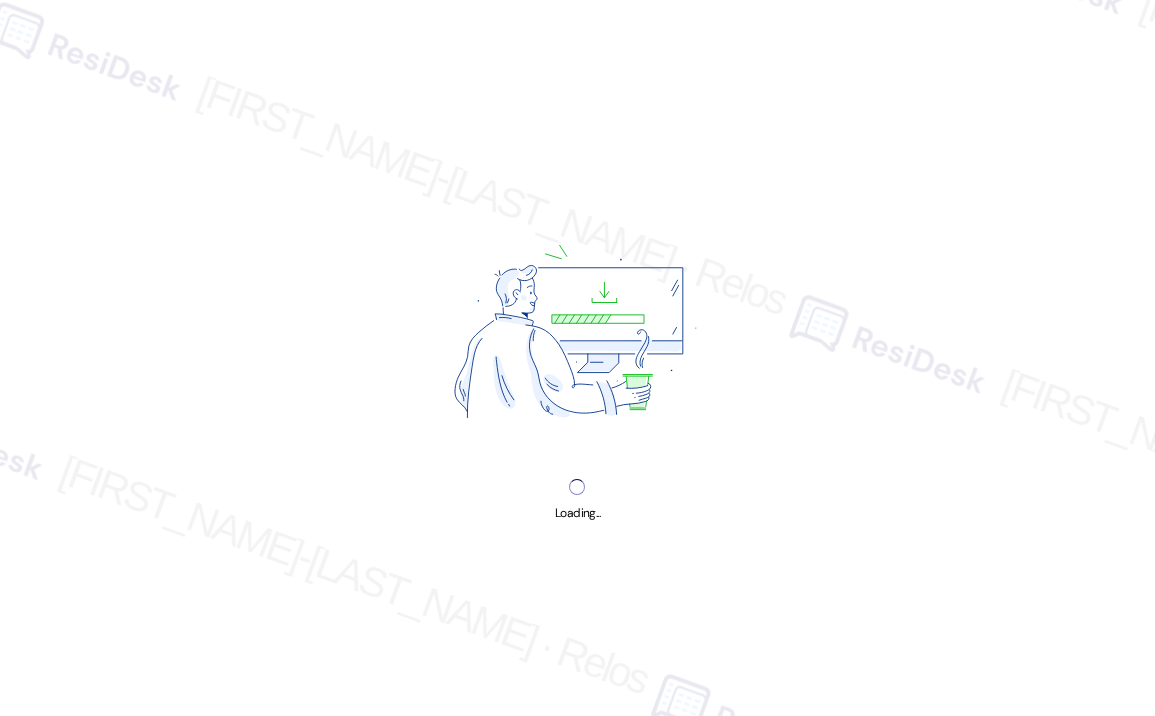 scroll, scrollTop: 0, scrollLeft: 0, axis: both 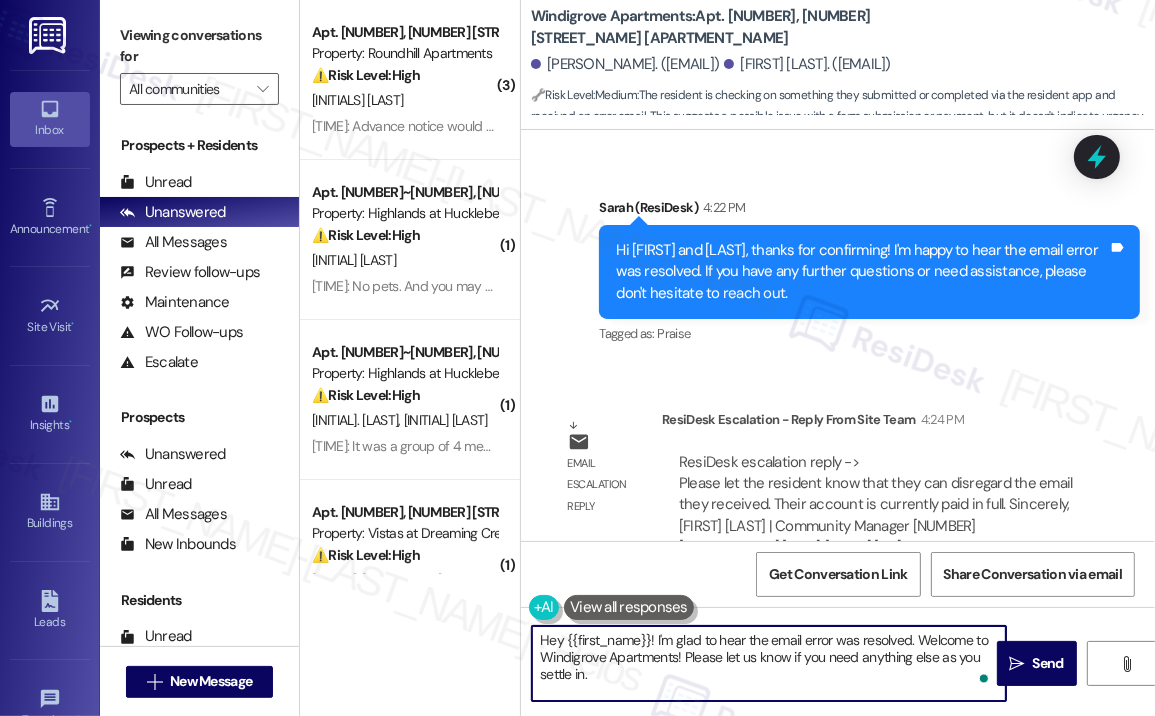drag, startPoint x: 608, startPoint y: 667, endPoint x: 532, endPoint y: 639, distance: 80.99383 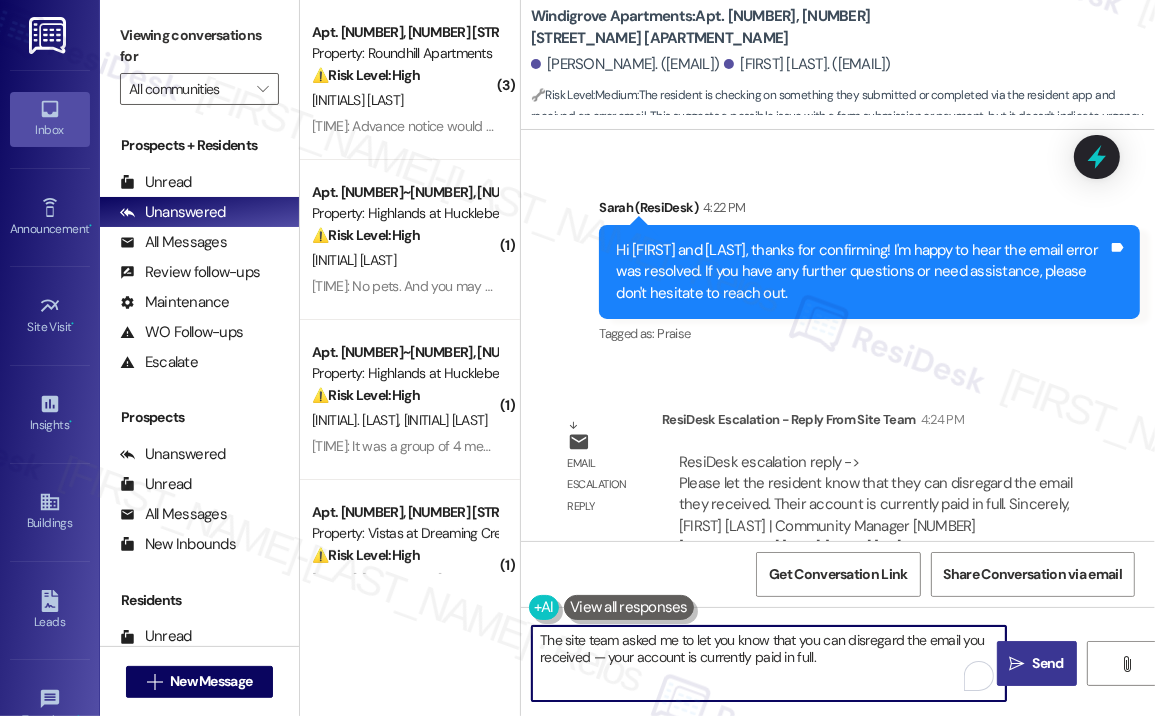 type on "The site team asked me to let you know that you can disregard the email you received — your account is currently paid in full." 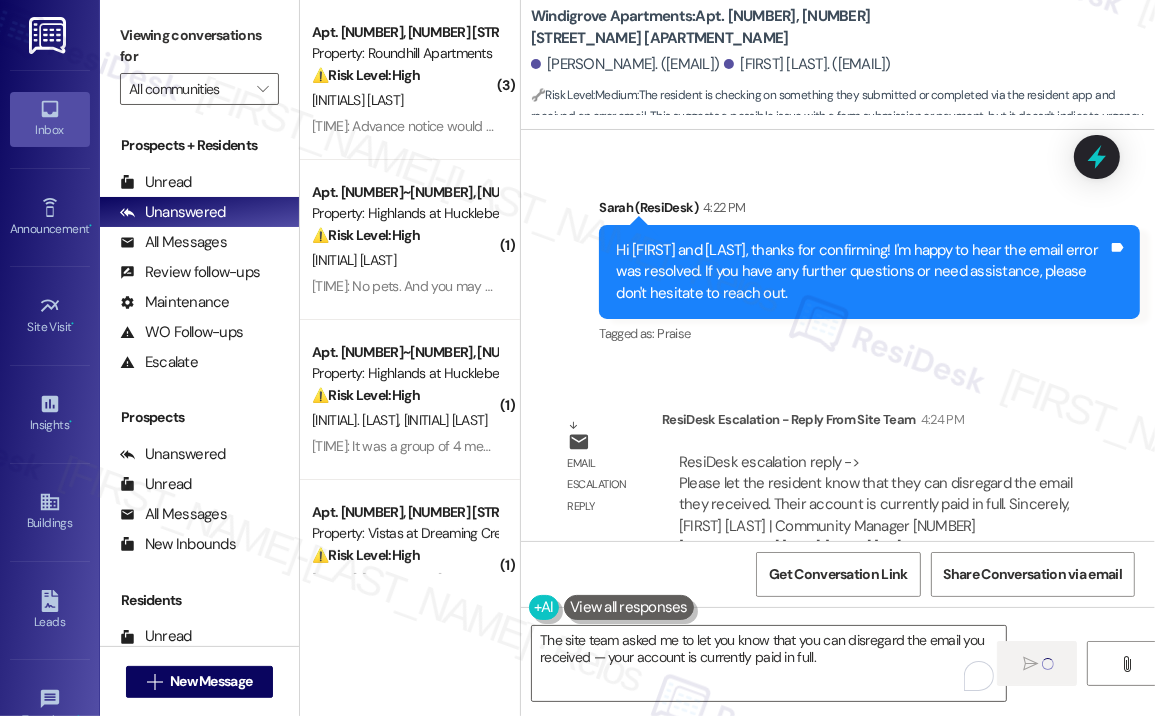 type 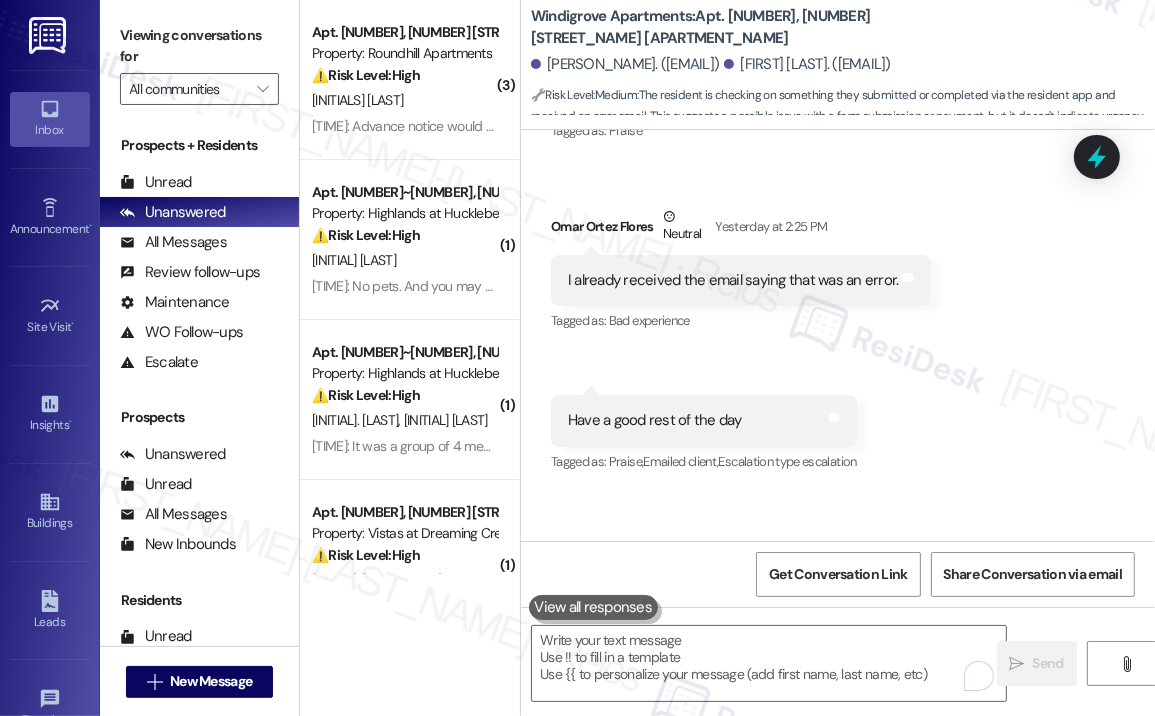 scroll, scrollTop: 10080, scrollLeft: 0, axis: vertical 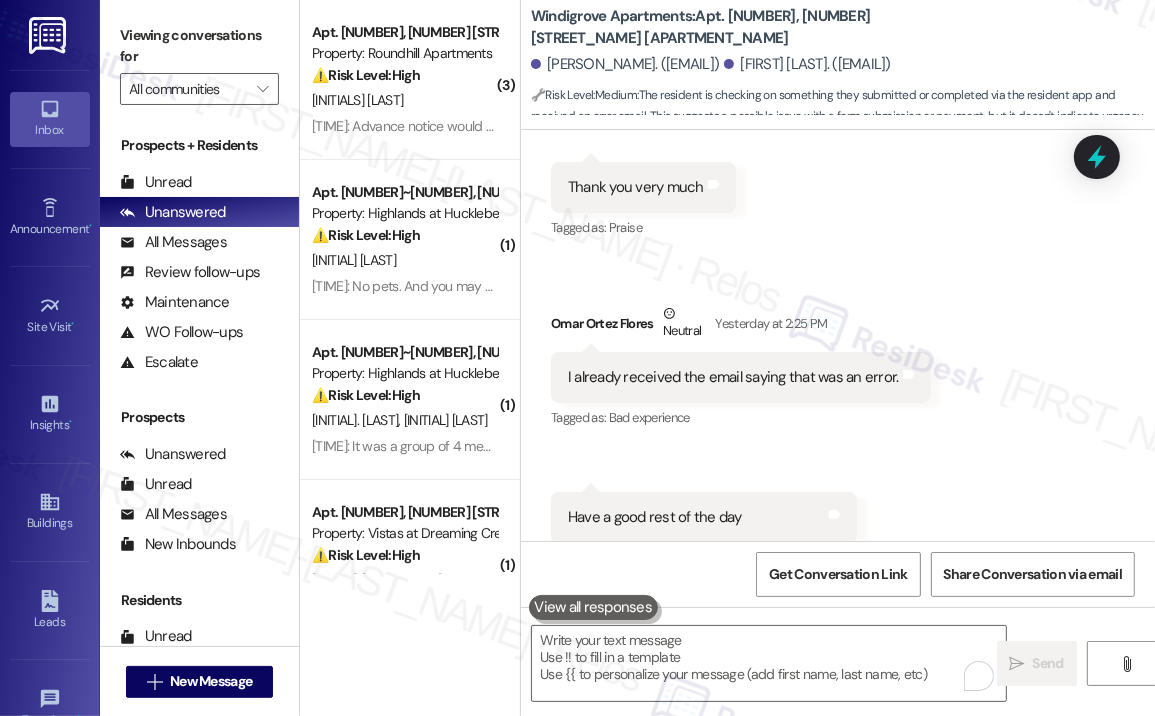 click on "Received via SMS [FIRST_NAME] [LAST_NAME] [DAY_OF_WEEK] at [TIME] Good afternoon [FIRST_NAME], hope everything good, this message is to let you know that my mother and my 2 sisters left this morning.  Tags and notes  Related guidelines Show suggestions Received via SMS [TIME] [FIRST_NAME] [LAST_NAME]   Neutral [DAY_OF_WEEK] at [TIME] I have a question  Tags and notes Tagged as:   Call request Click to highlight conversations about Call request Received via SMS [TIME] [FIRST_NAME] [LAST_NAME] Yesterday at [TIME] We received an email about the rent Tags and notes Tagged as:   Rent/payments Click to highlight conversations about Rent/payments  Related guidelines Show suggestions Received via SMS [TIME] [FIRST_NAME] [LAST_NAME] Yesterday at [TIME] I am going to send you the confirmation that we received about the payment Tags and notes Tagged as:   Rent/payments Click to highlight conversations about Rent/payments Received via SMS [TIME] [FIRST_NAME] [LAST_NAME] Yesterday at [TIME] JPG  attachment ResiDesk found written details in this image" at bounding box center (838, -948) 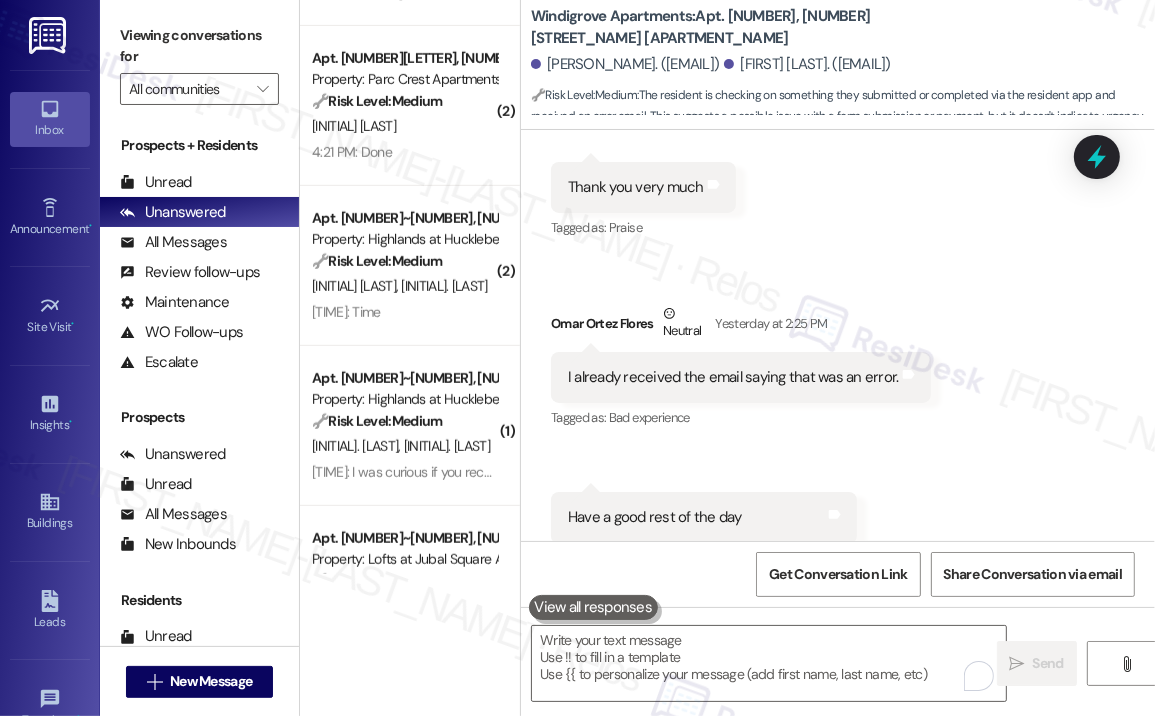 scroll, scrollTop: 900, scrollLeft: 0, axis: vertical 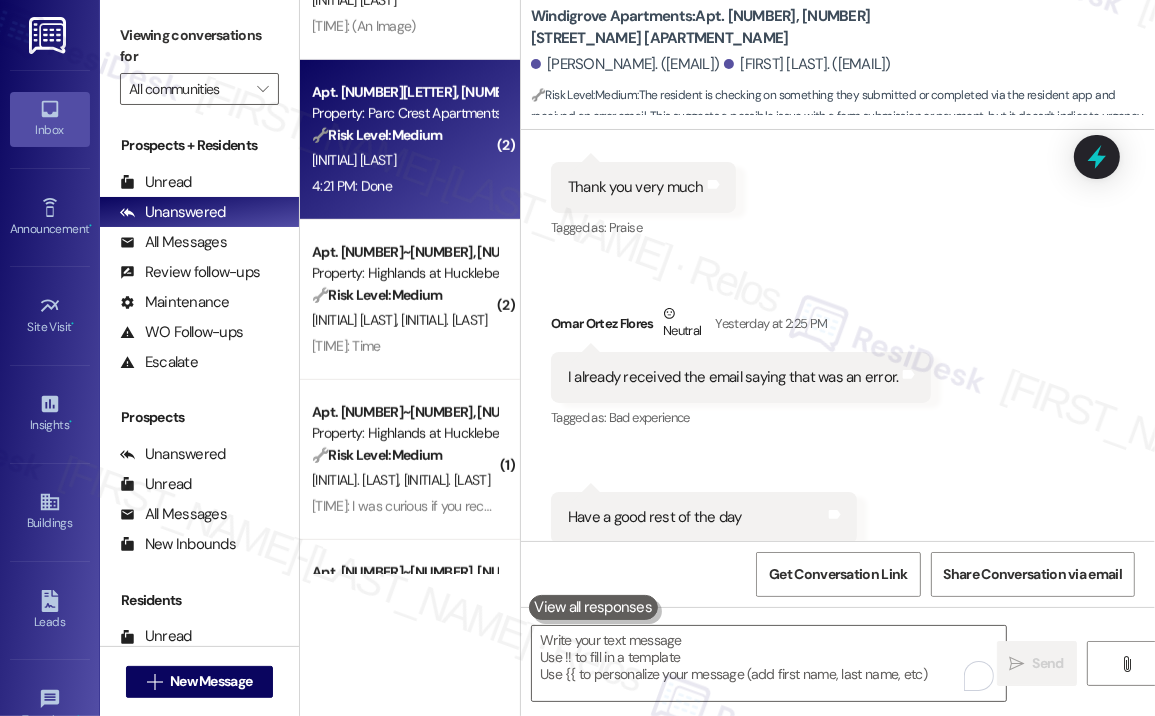click on "4:21 PM: Done 4:21 PM: Done" at bounding box center (404, 186) 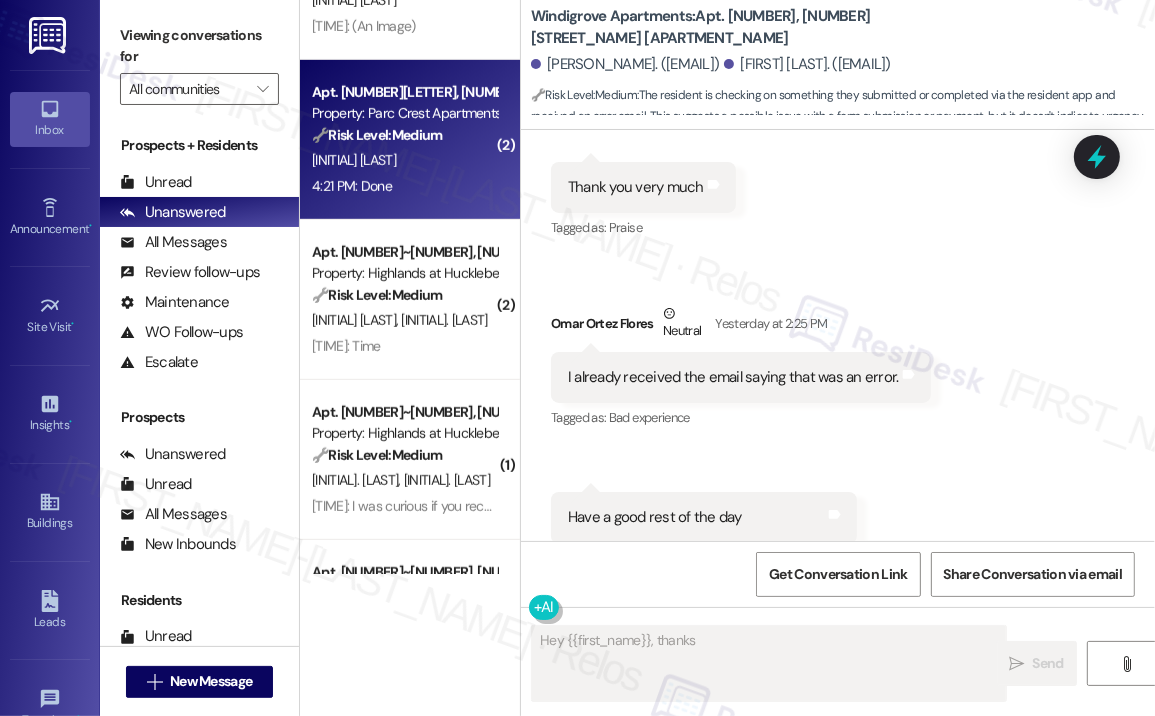 scroll, scrollTop: 1621, scrollLeft: 0, axis: vertical 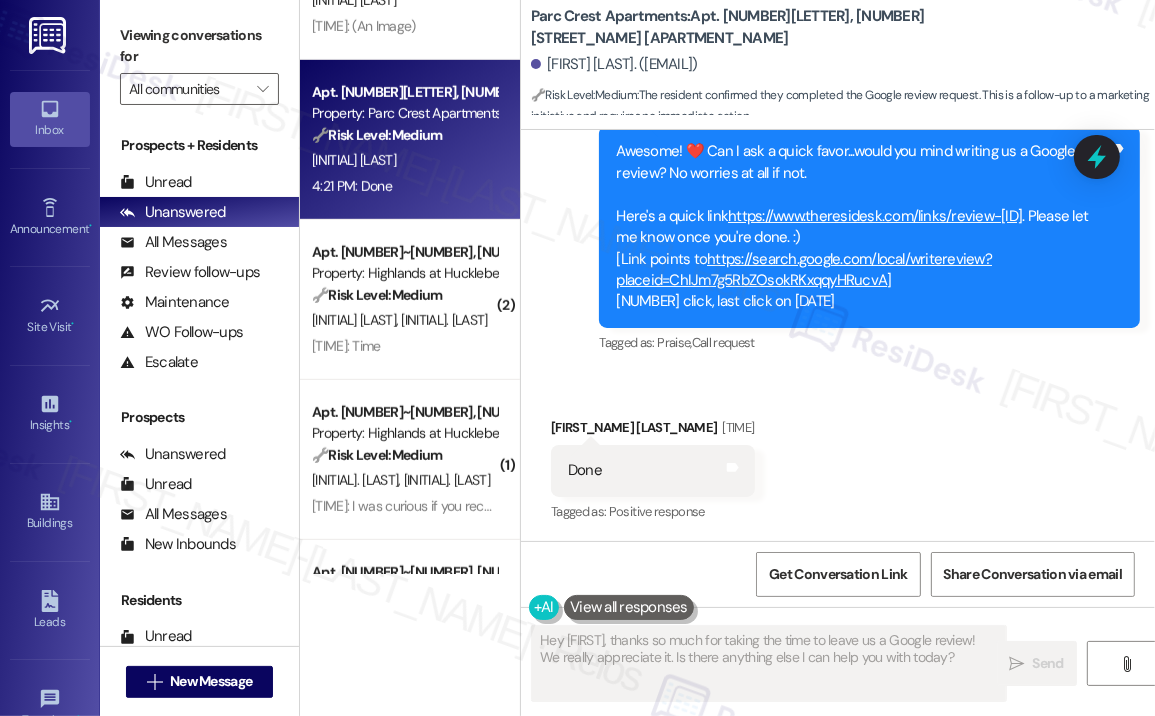 click on "https://search.google.com/local/writereview?placeid=ChIJm7g5RbZOsokRKxqqyHRucvA" at bounding box center [804, 269] 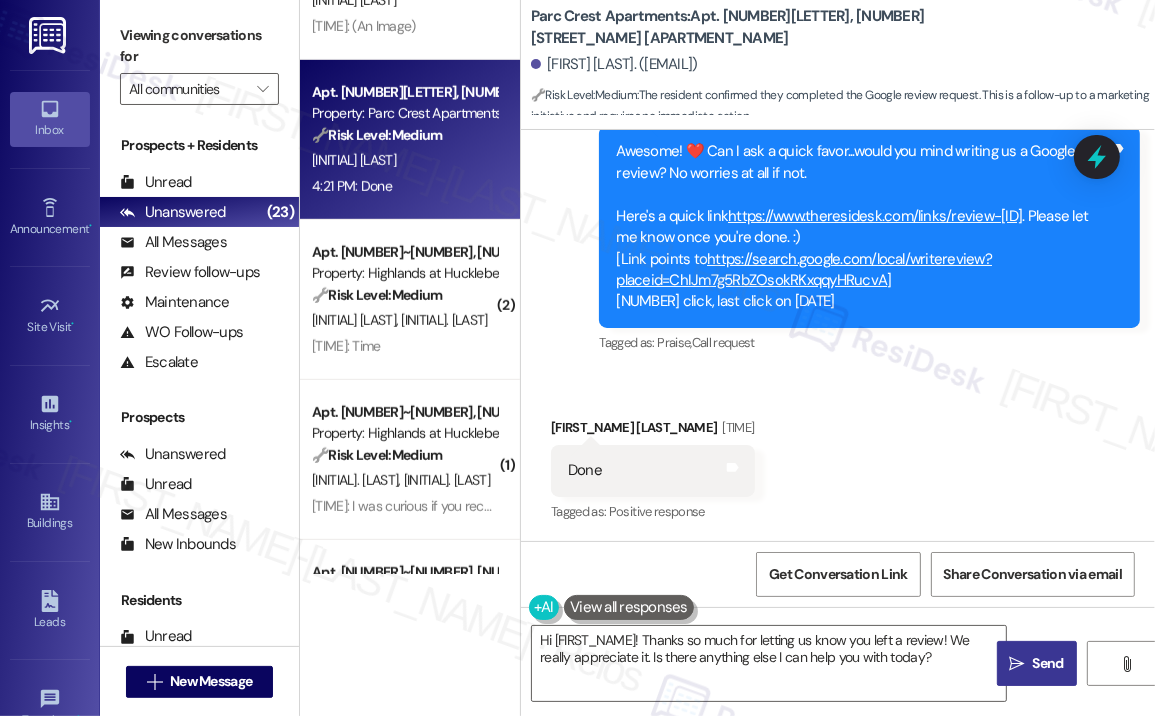 click on "Received via SMS Susan Dowdy 4:21 PM Done Tags and notes Tagged as:   Positive response Click to highlight conversations about Positive response" at bounding box center [838, 456] 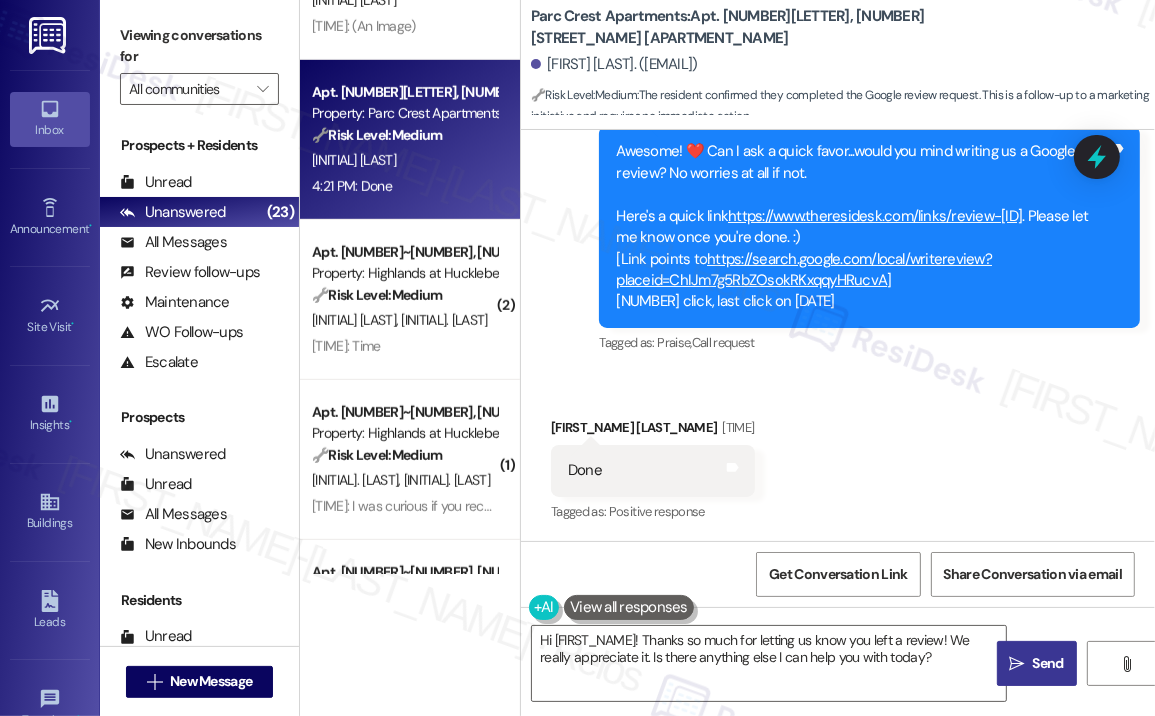 click on "Received via SMS Susan Dowdy 4:21 PM Done Tags and notes Tagged as:   Positive response Click to highlight conversations about Positive response" at bounding box center (838, 456) 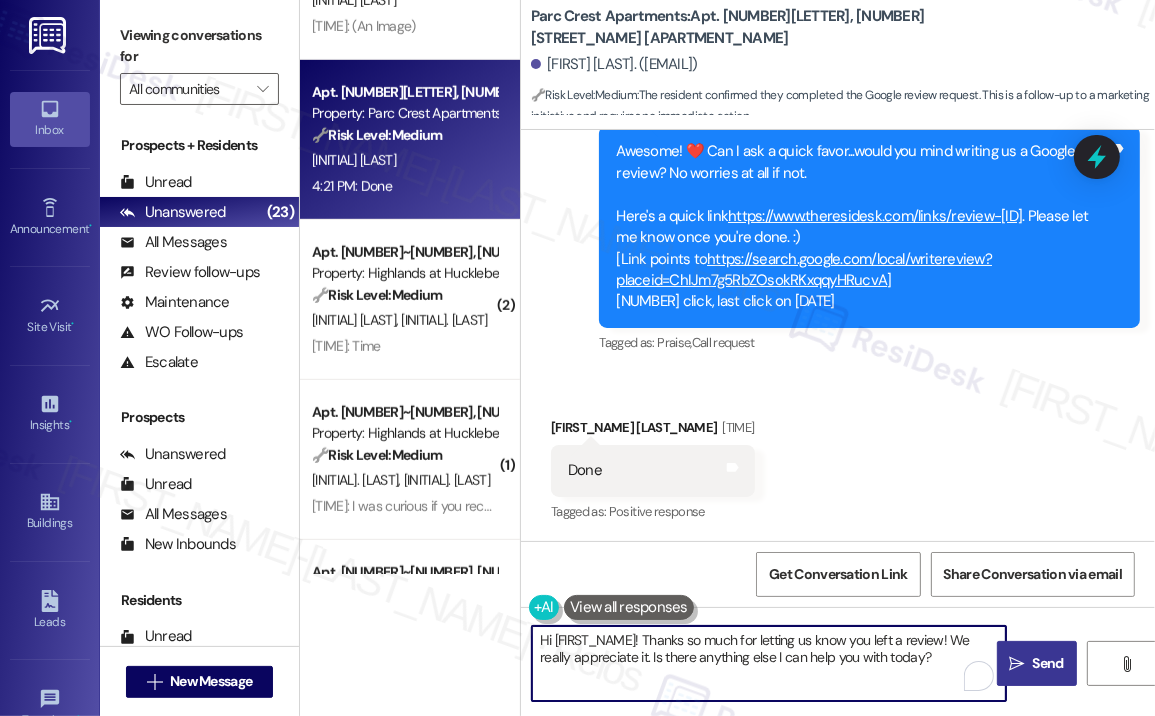 click on "Hi {{first_name}}! Thanks so much for letting us know you left a review! We really appreciate it. Is there anything else I can help you with today?" at bounding box center (769, 663) 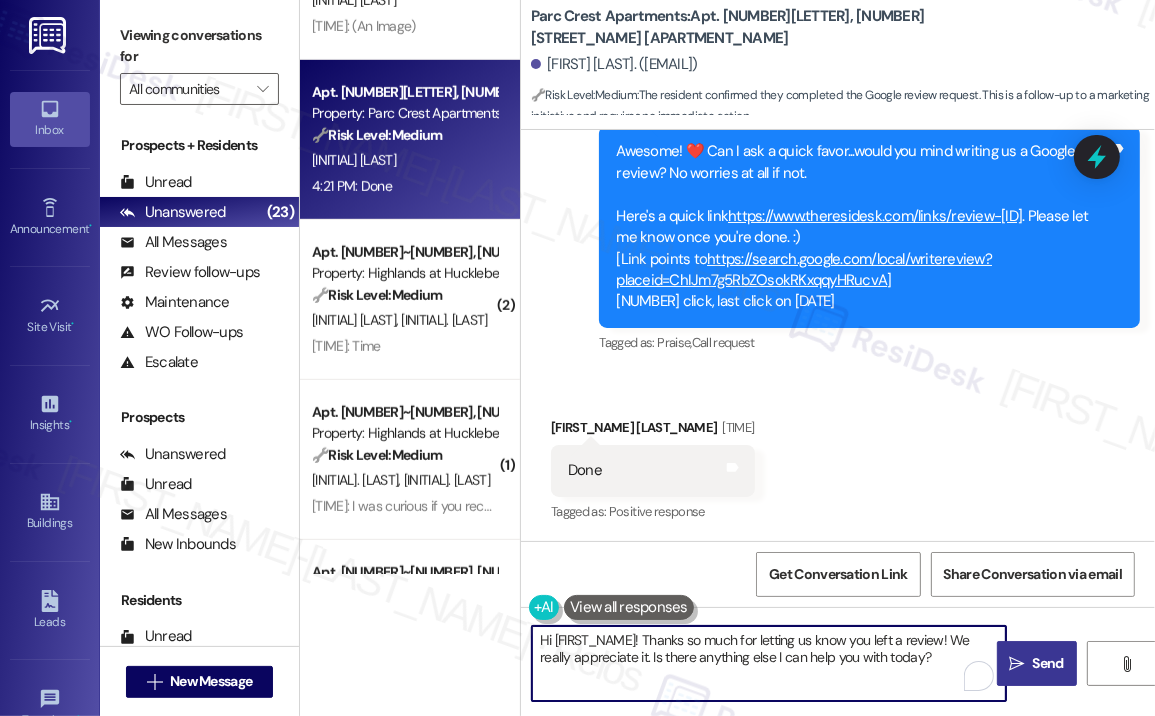 paste on "Thank you so much for the amazing 5-star review! 🎉 We truly appreciate your kind words and are thrilled that you’re happy with the service. Your feedback motivates us to keep doing our best every day. If you ever need anything, we’re always here to help! Thanks again for your support! 😊" 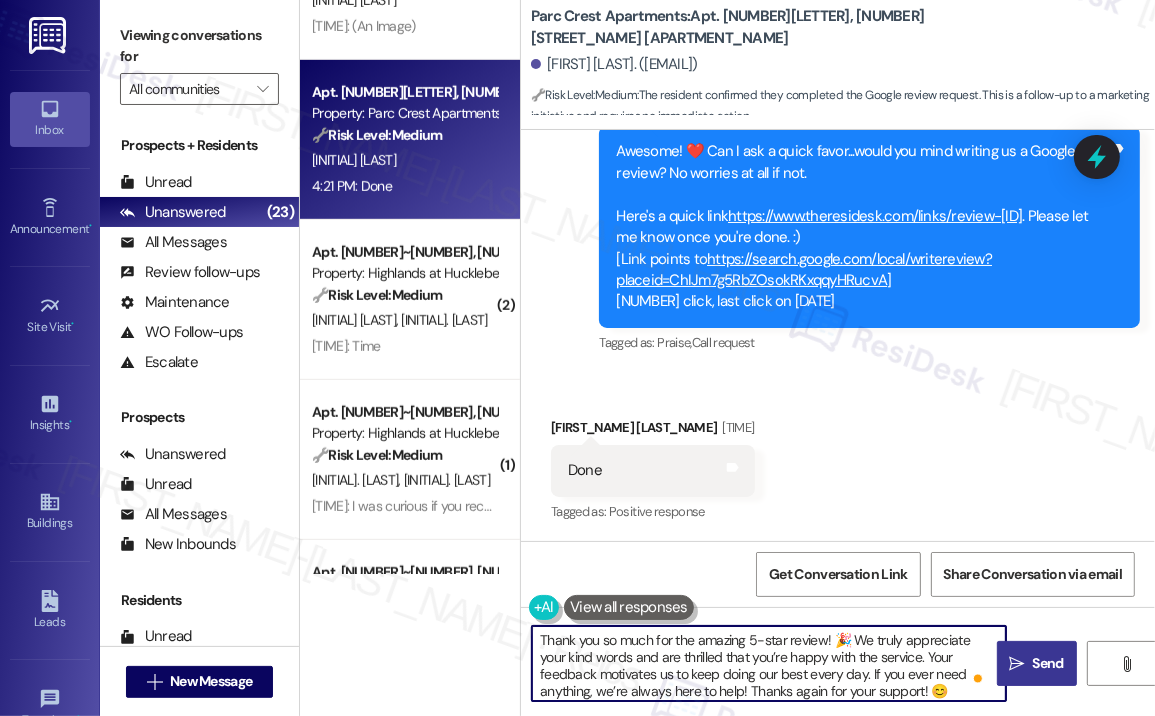 click on "Thank you so much for the amazing 5-star review! 🎉 We truly appreciate your kind words and are thrilled that you’re happy with the service. Your feedback motivates us to keep doing our best every day. If you ever need anything, we’re always here to help! Thanks again for your support! 😊" at bounding box center (769, 663) 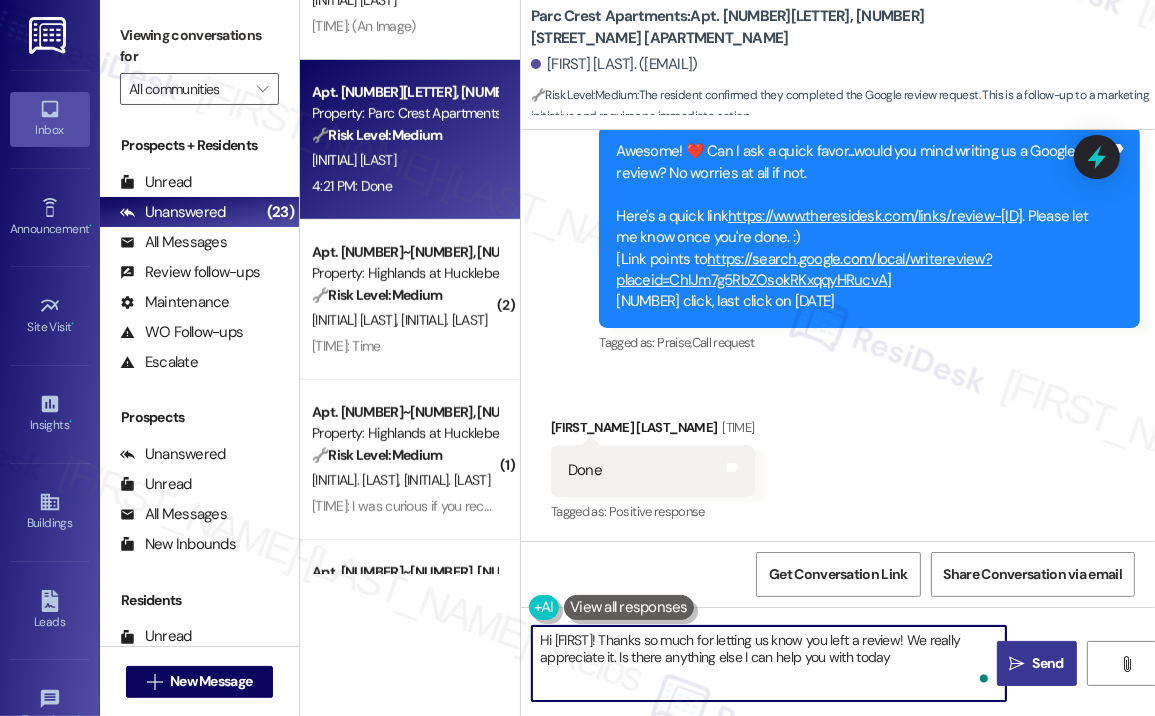 type on "Hi {{first_name}}! Thanks so much for letting us know you left a review! We really appreciate it. Is there anything else I can help you with today?" 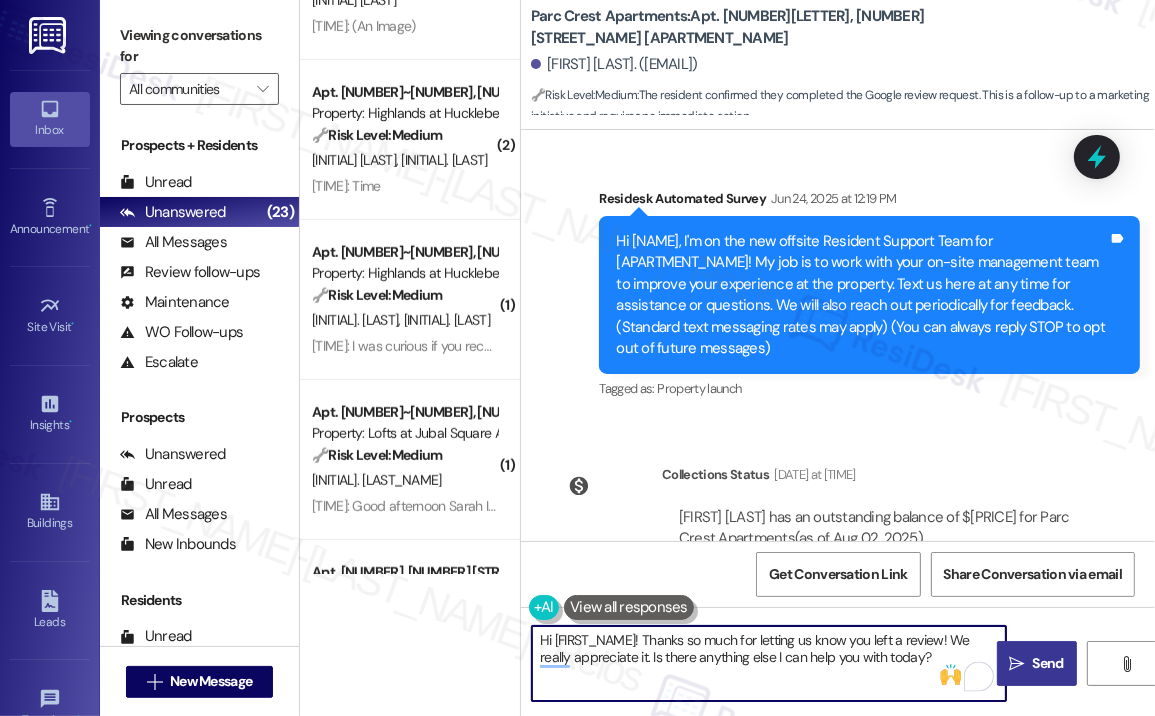 scroll, scrollTop: 0, scrollLeft: 0, axis: both 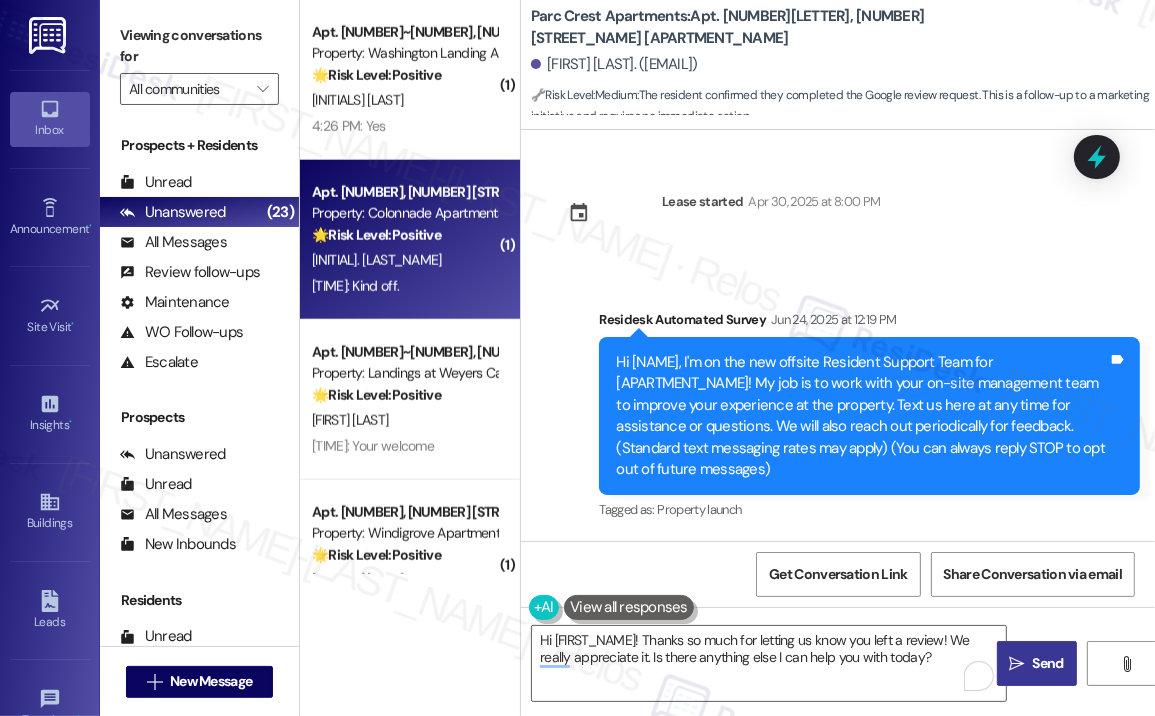 click on "[INITIAL]. [LAST_NAME]" at bounding box center (404, 260) 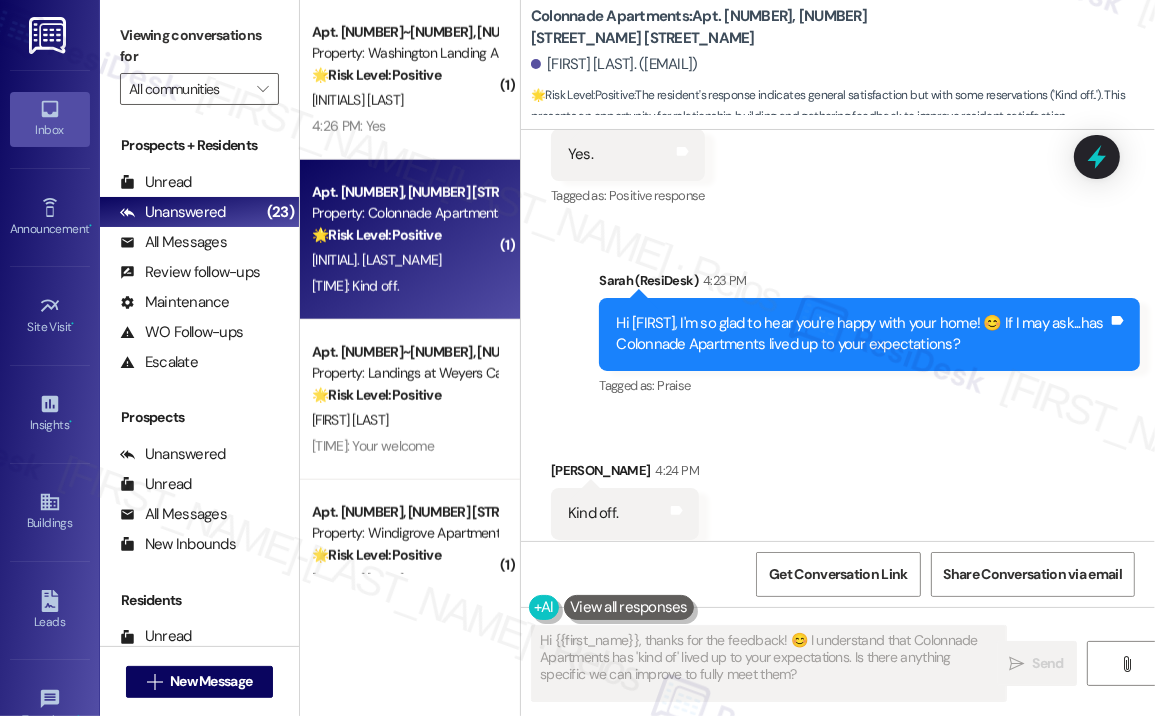 scroll, scrollTop: 1083, scrollLeft: 0, axis: vertical 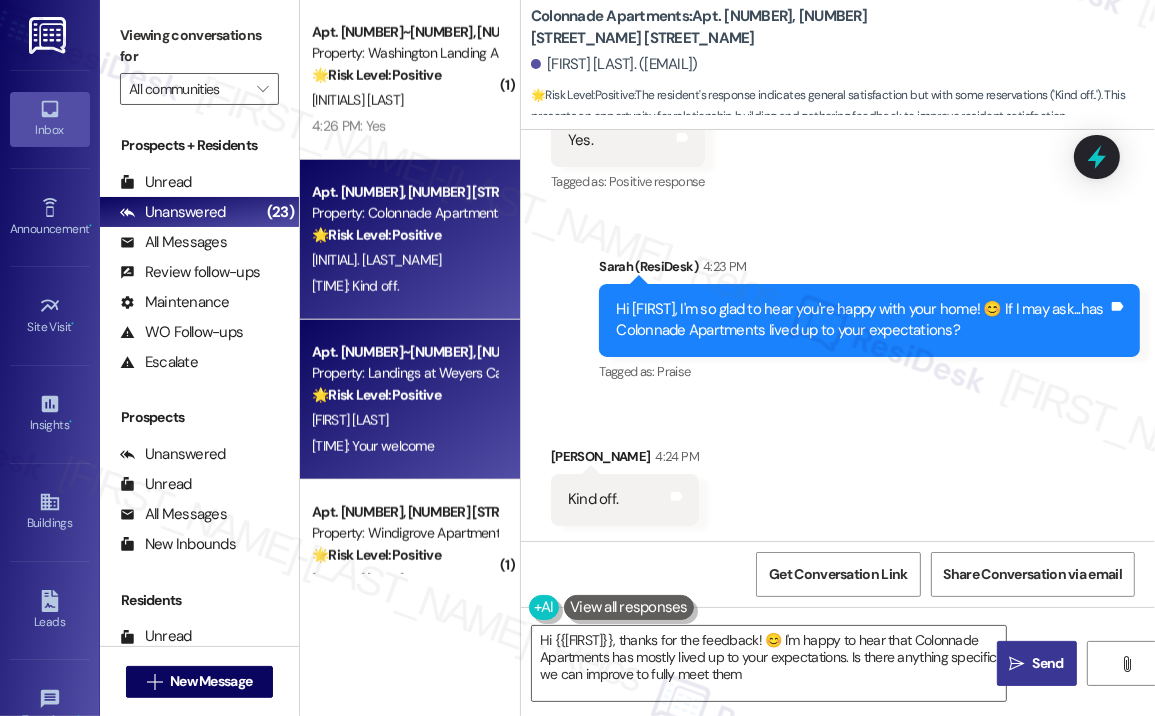 type on "Hi {{first_name}}, thanks for the feedback! 😊 I'm happy to hear that Colonnade Apartments has mostly lived up to your expectations. Is there anything specific we can improve to fully meet them?" 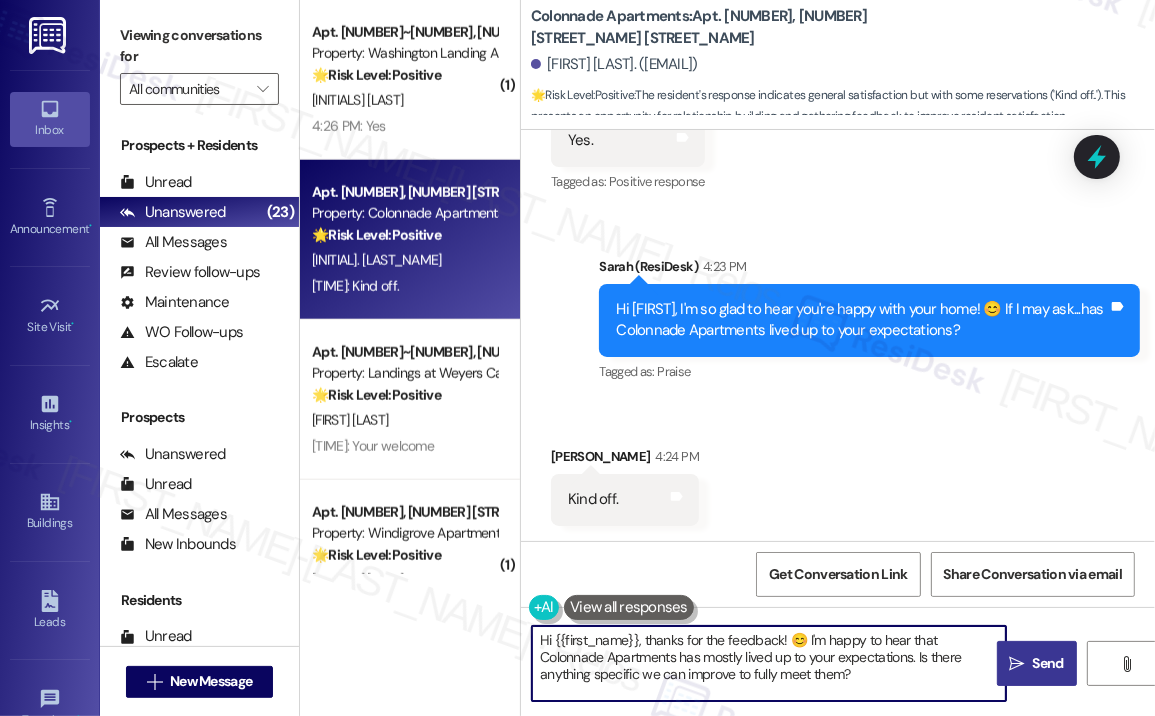click on "Hi {{first_name}}, thanks for the feedback! 😊 I'm happy to hear that Colonnade Apartments has mostly lived up to your expectations. Is there anything specific we can improve to fully meet them?" at bounding box center (769, 663) 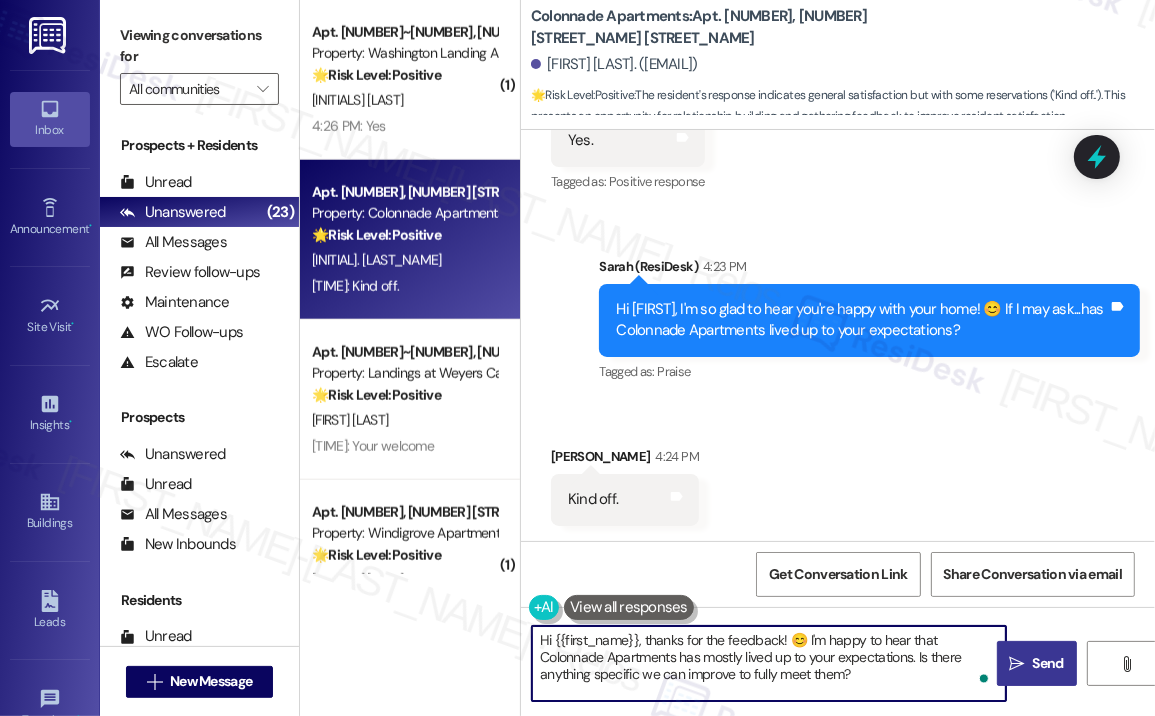 click on "" at bounding box center (1016, 664) 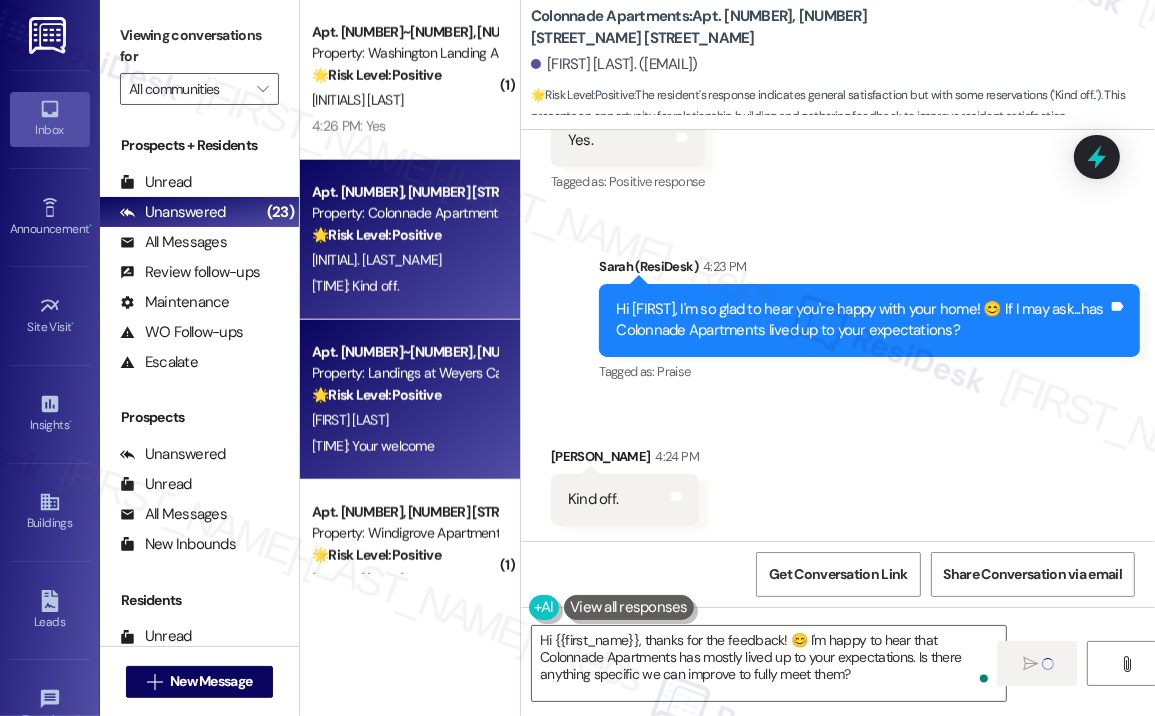 click on "[INITIAL] [LAST]" at bounding box center [404, 420] 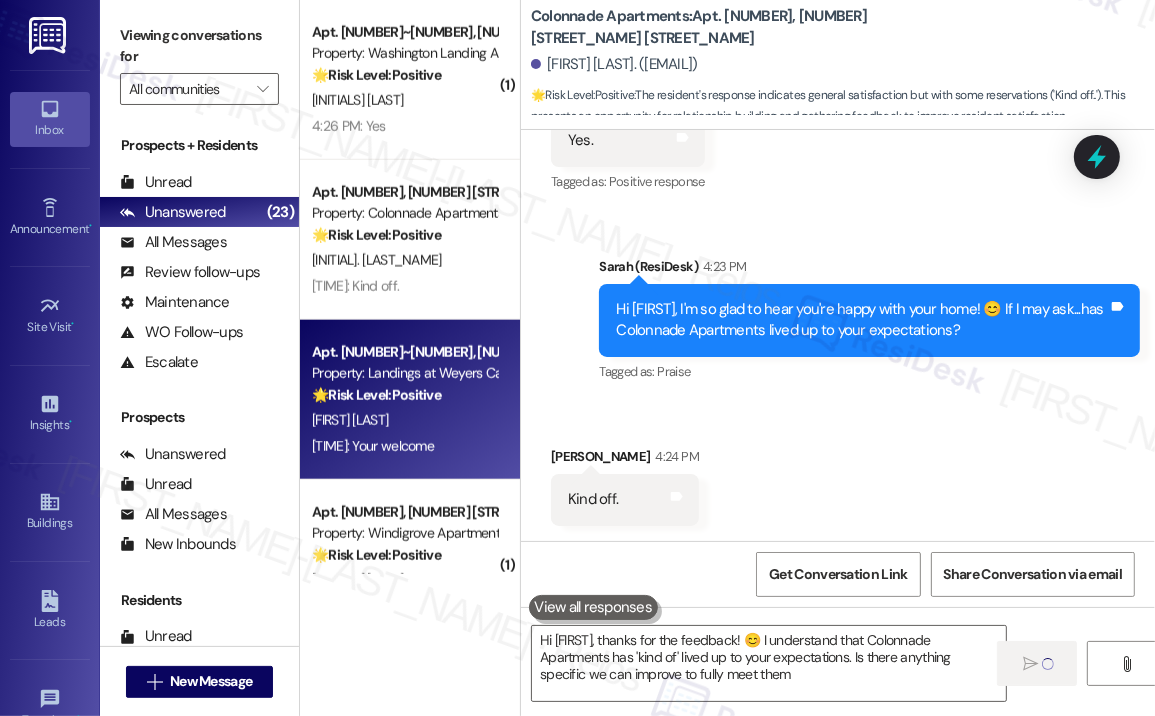 type on "Hi {{first_name}}, thanks for the feedback! 😊 I understand that Colonnade Apartments has 'kind of' lived up to your expectations. Is there anything specific we can improve to fully meet them?" 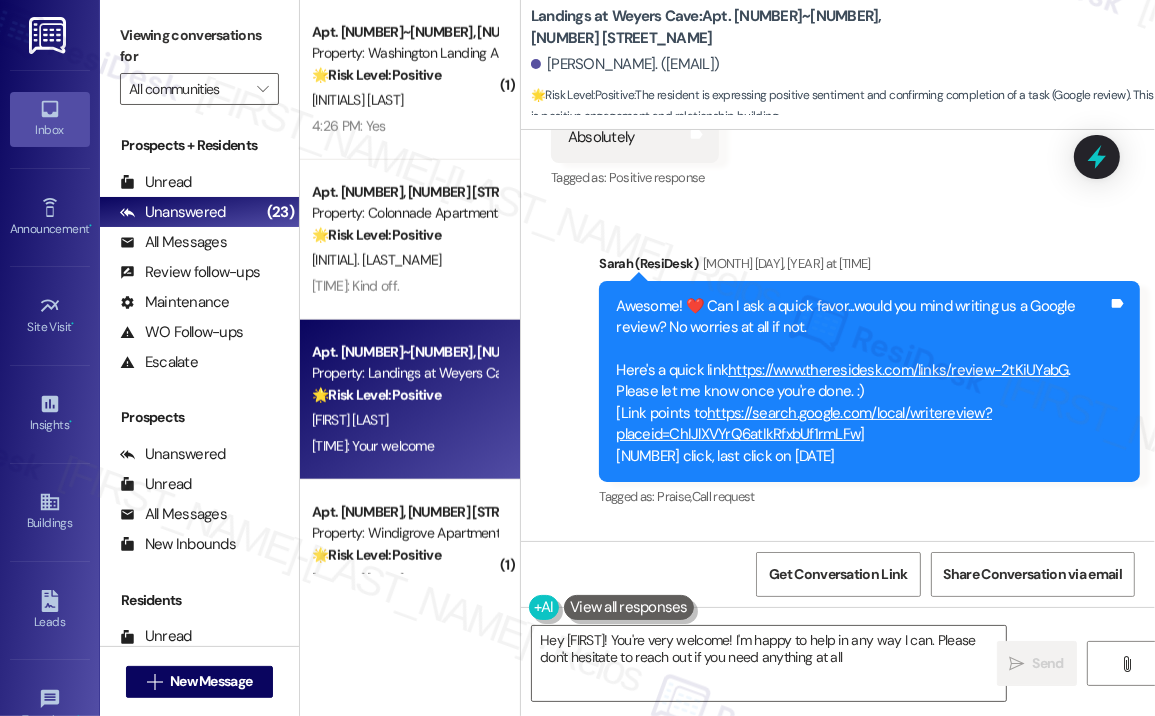 type on "Hey [FIRST]! You're very welcome! I'm happy to help in any way I can. Please don't hesitate to reach out if you need anything at all!" 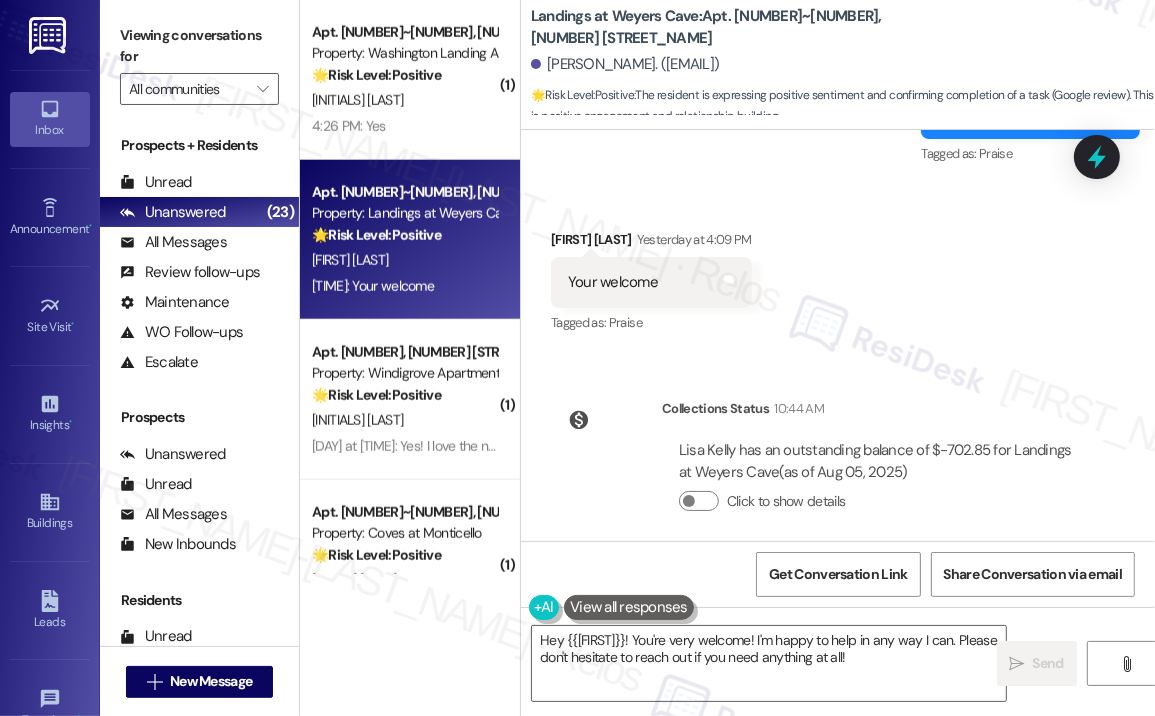 scroll, scrollTop: 2149, scrollLeft: 0, axis: vertical 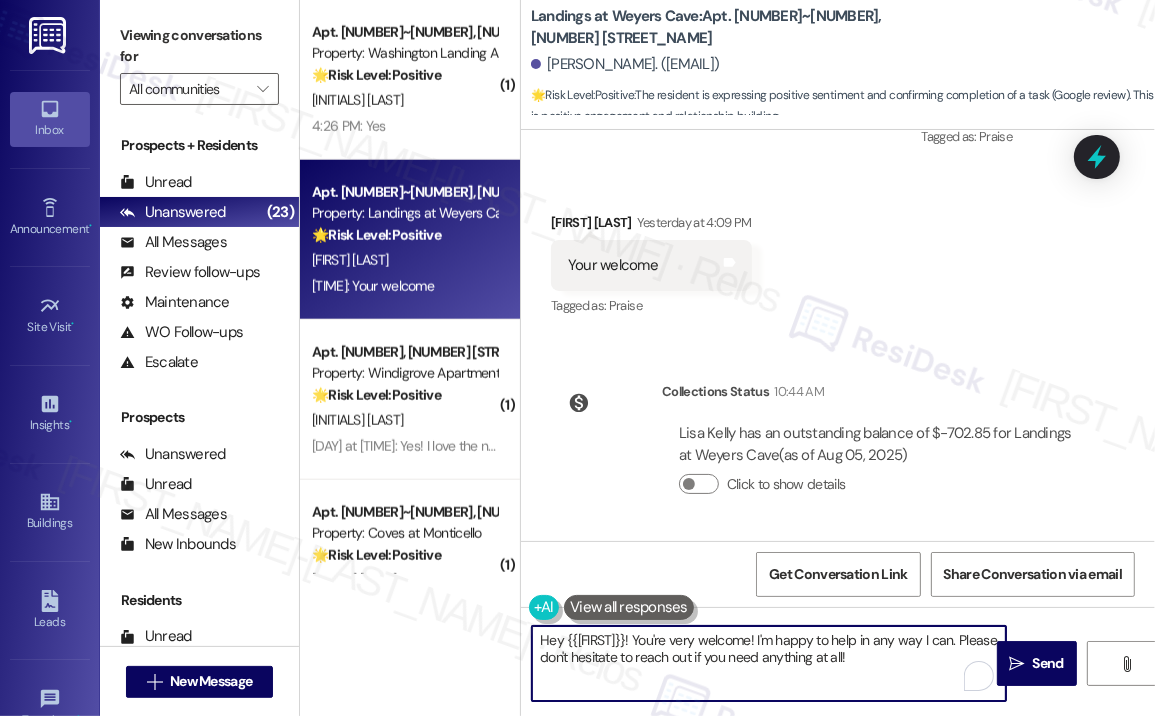 drag, startPoint x: 894, startPoint y: 659, endPoint x: 508, endPoint y: 643, distance: 386.33145 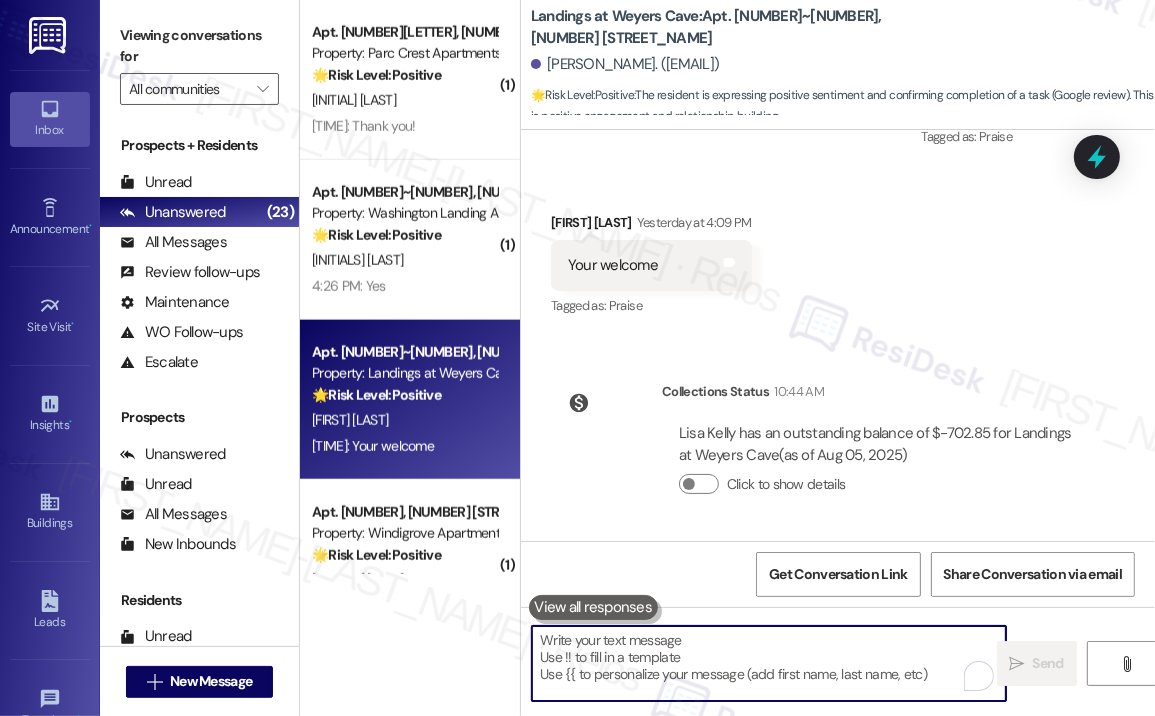 click at bounding box center [769, 663] 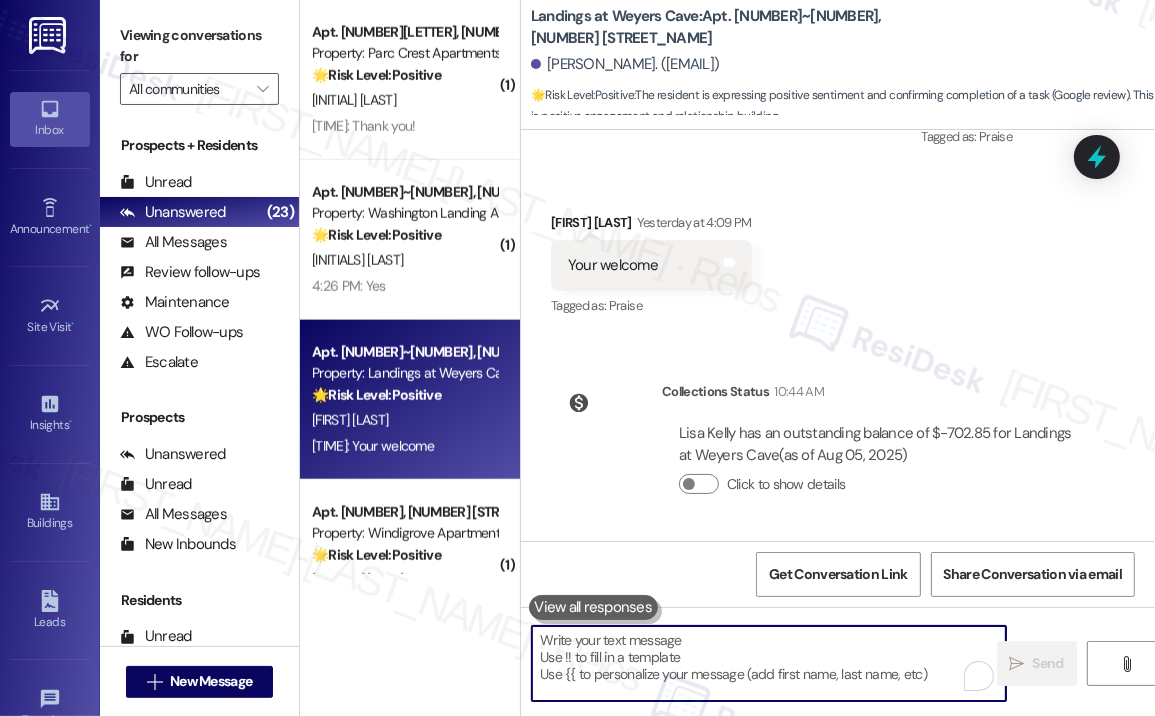 paste on "👍​" 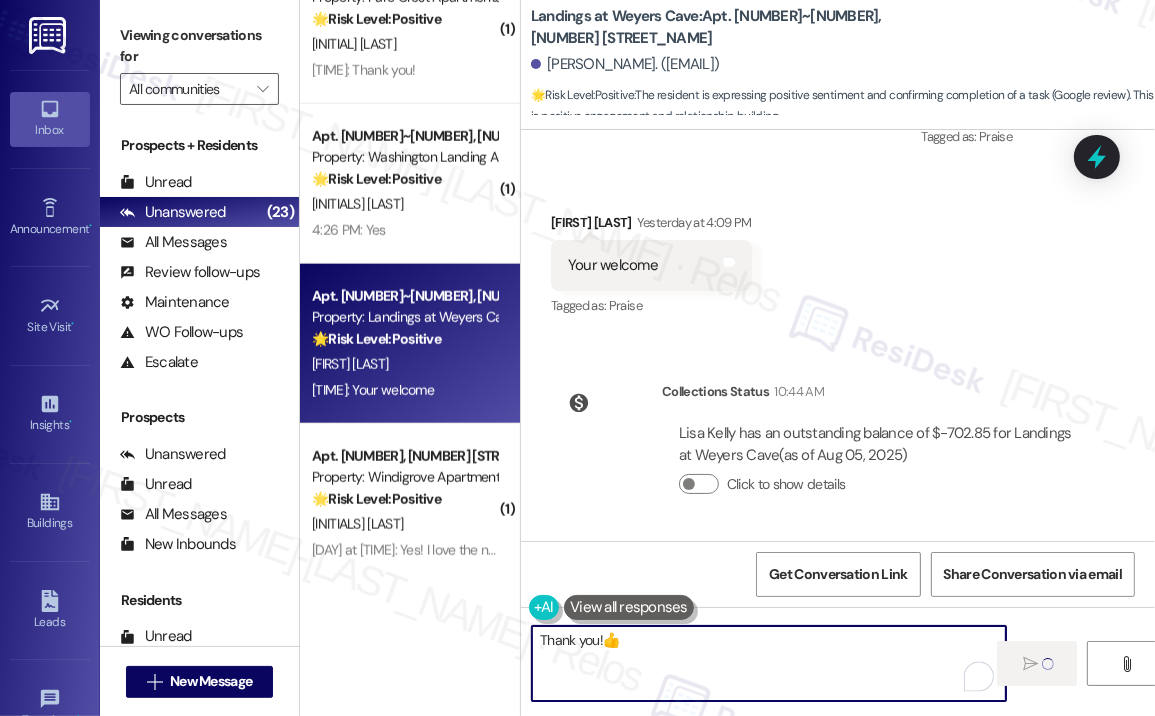 scroll, scrollTop: 1700, scrollLeft: 0, axis: vertical 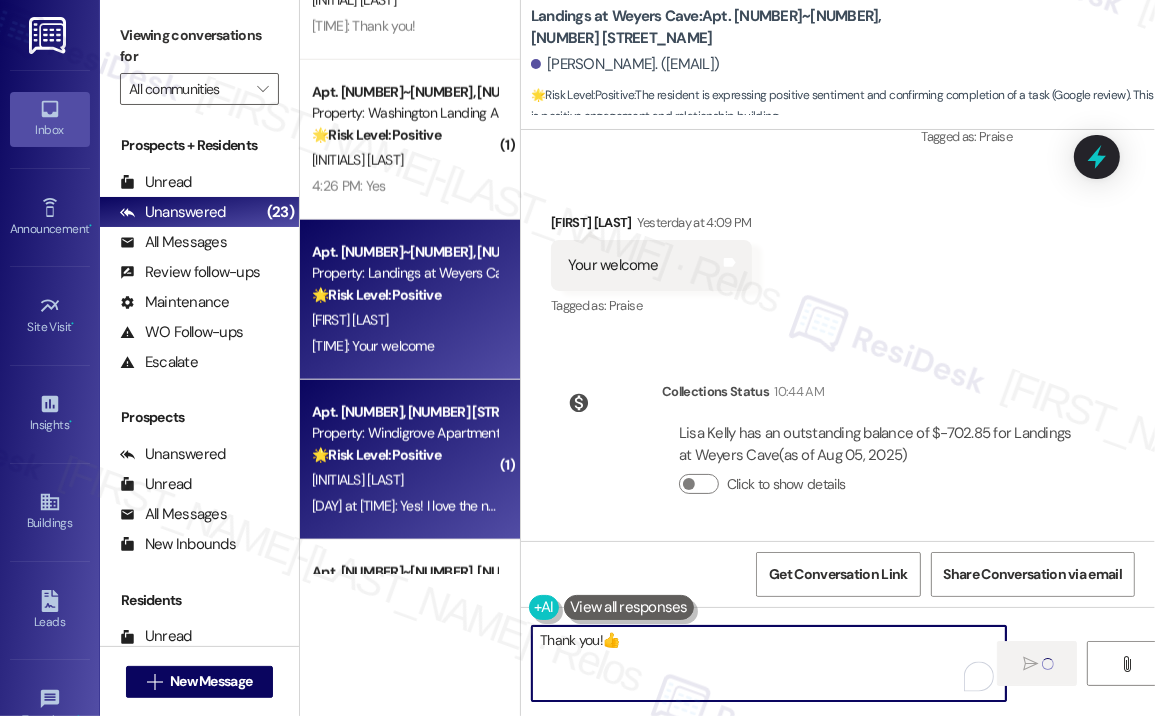 type on "Thank you!👍​" 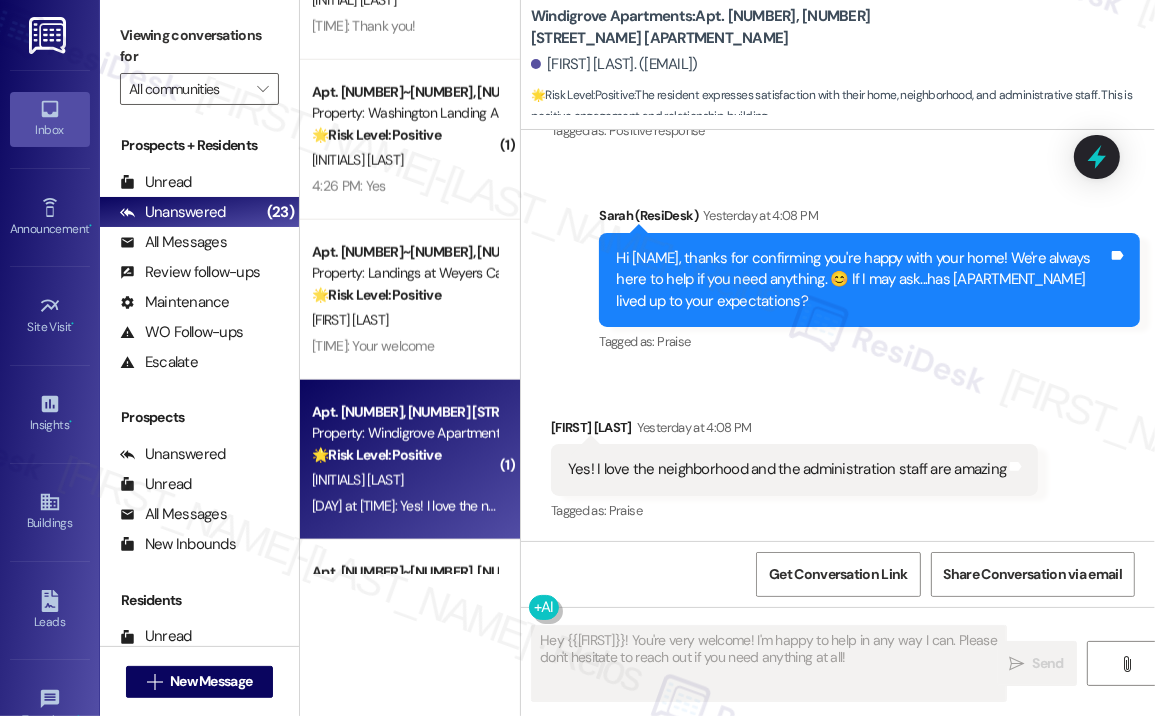 scroll, scrollTop: 944, scrollLeft: 0, axis: vertical 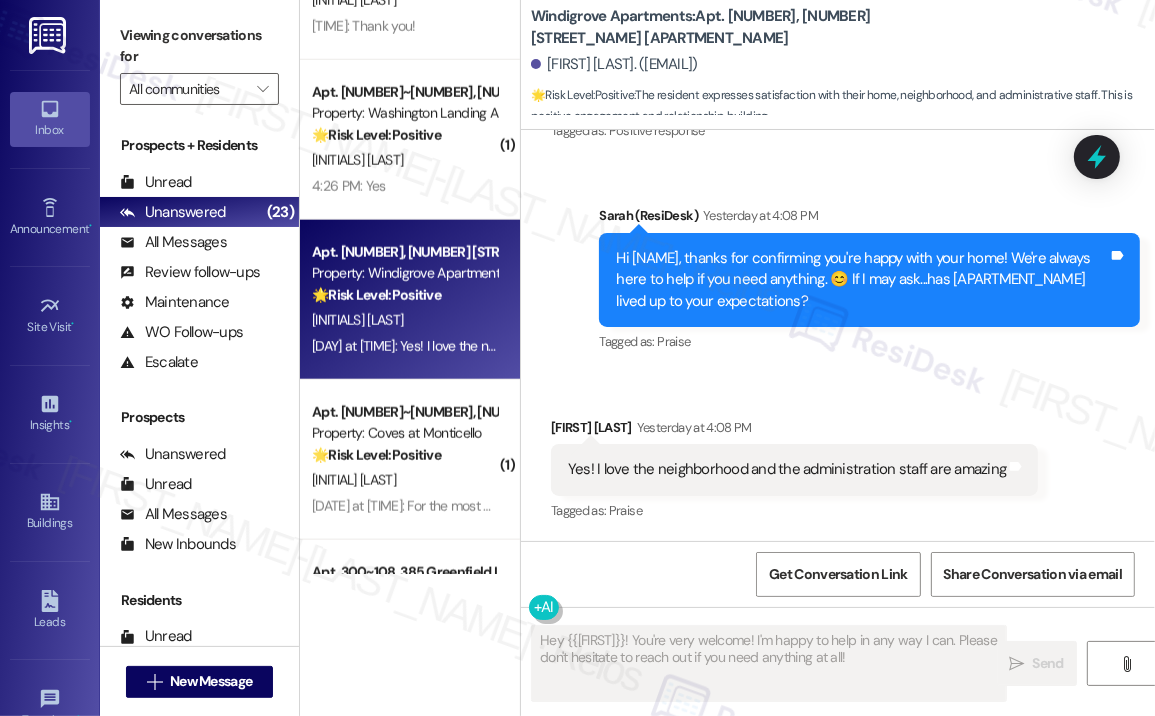 click on "Received via SMS Jaidy Polania Yesterday at 4:08 PM Yes! I love the neighborhood and the administration staff are amazing  Tags and notes Tagged as:   Praise Click to highlight conversations about Praise" at bounding box center [794, 471] 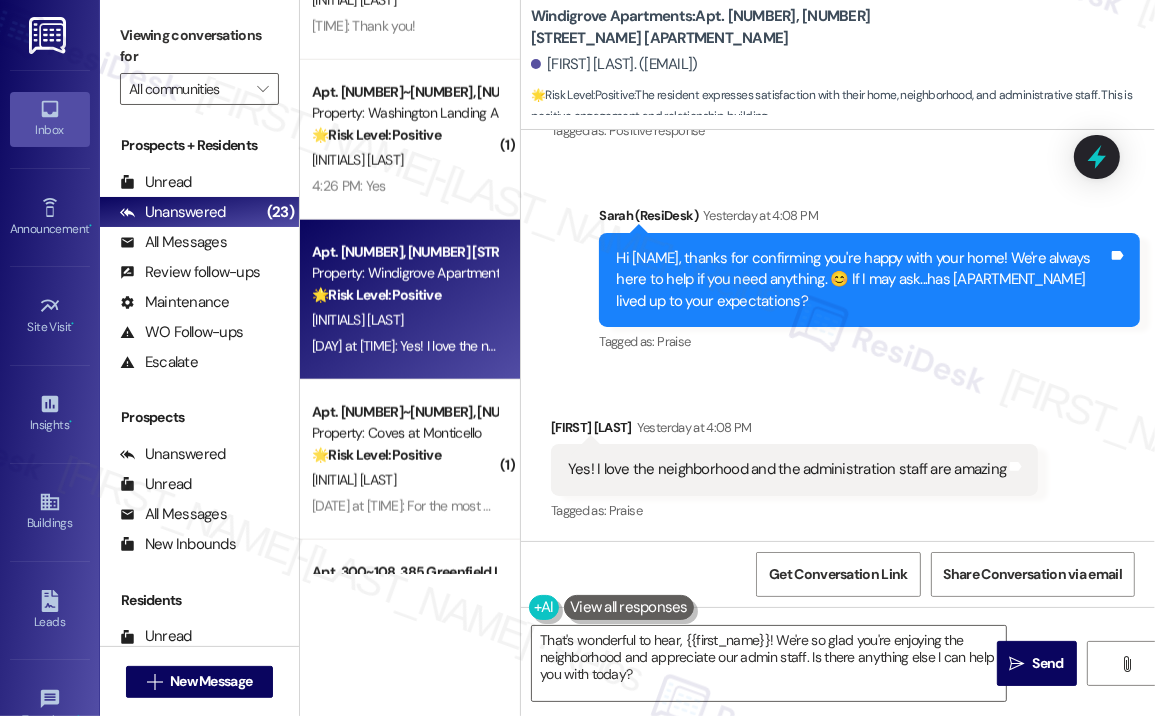 click on "Received via SMS Jaidy Polania Yesterday at 4:08 PM Yes! I love the neighborhood and the administration staff are amazing  Tags and notes Tagged as:   Praise Click to highlight conversations about Praise" at bounding box center [838, 456] 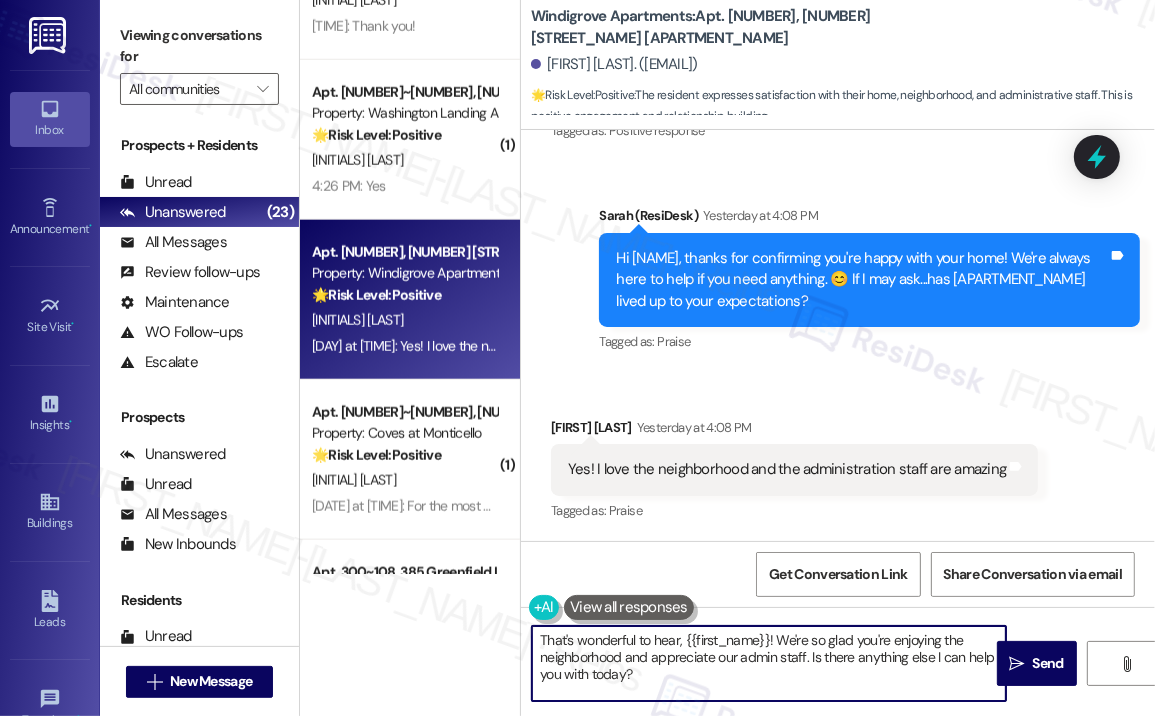 click on "That's wonderful to hear, {{first_name}}! We're so glad you're enjoying the neighborhood and appreciate our admin staff. Is there anything else I can help you with today?" at bounding box center [769, 663] 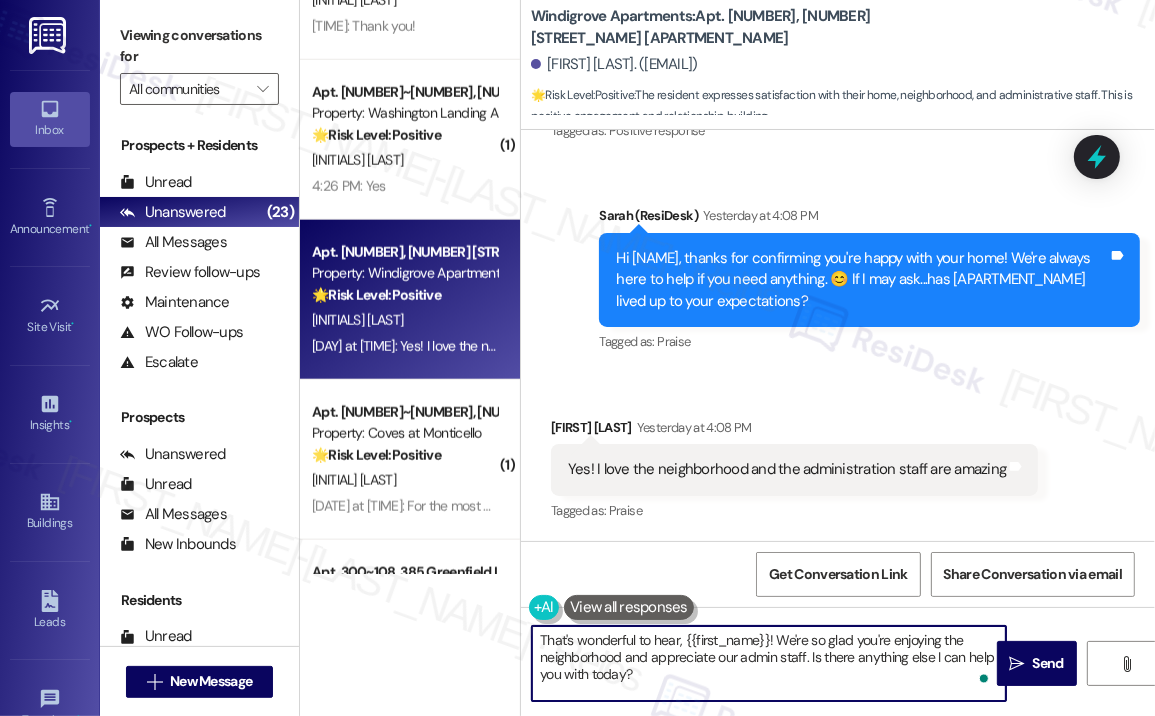 paste on "Awesome! ❤️ Can I ask a quick favor...would you mind writing us a Google review? No worries at all if not.
Here's a quick link {{google_review_link}}. Please let me know once you're done. :)" 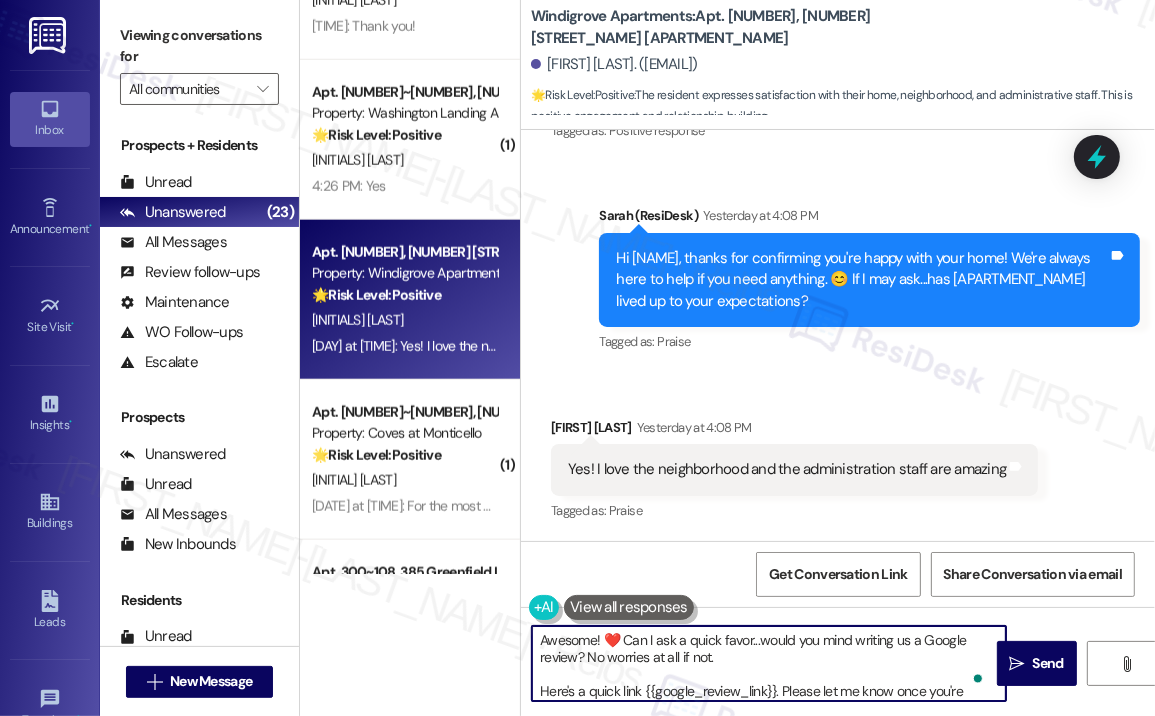 scroll, scrollTop: 16, scrollLeft: 0, axis: vertical 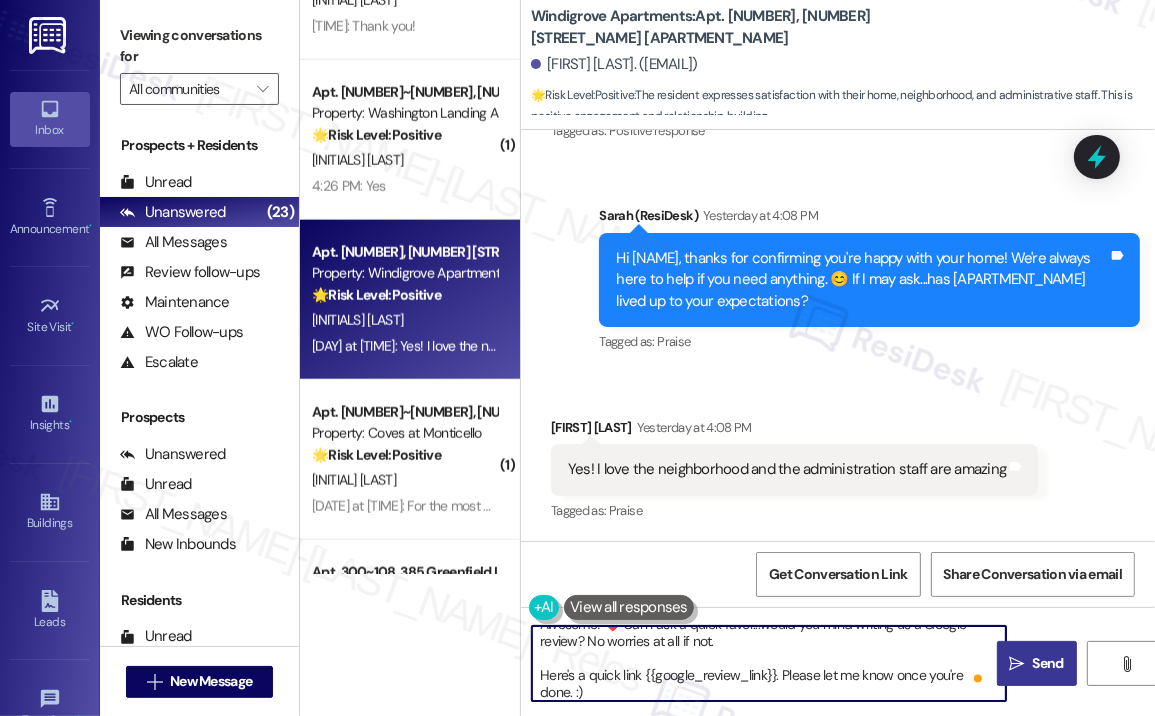 type on "Awesome! ❤️ Can I ask a quick favor...would you mind writing us a Google review? No worries at all if not.
Here's a quick link {{google_review_link}}. Please let me know once you're done. :)" 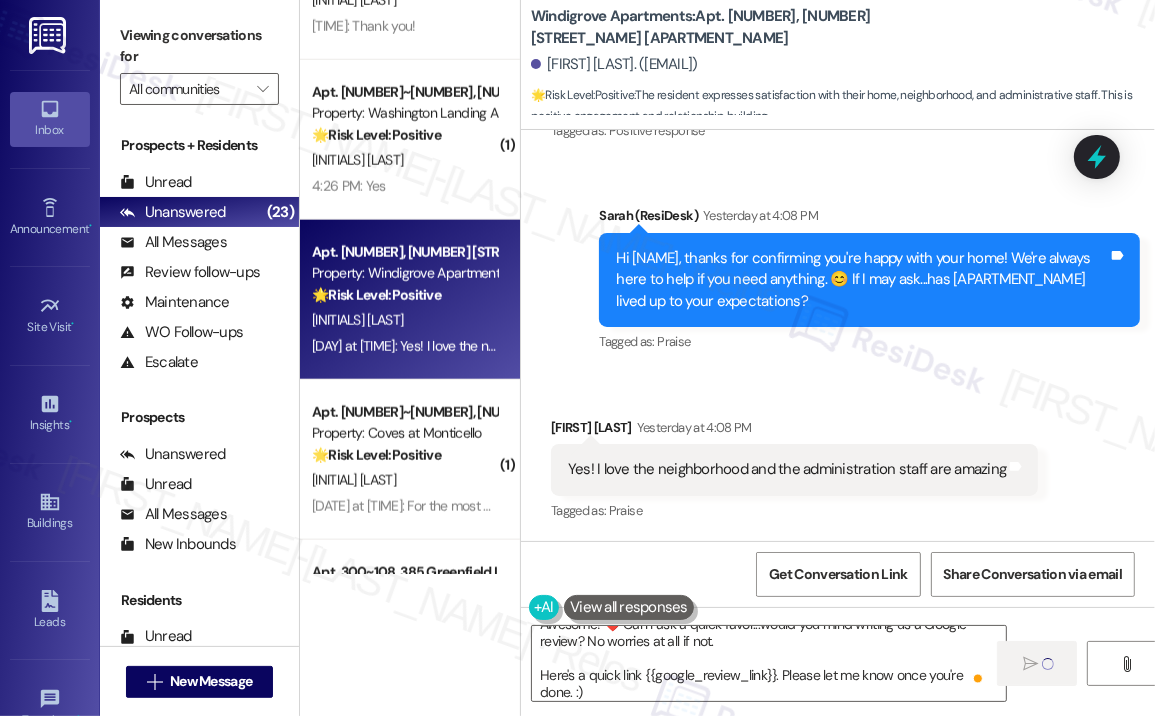 type 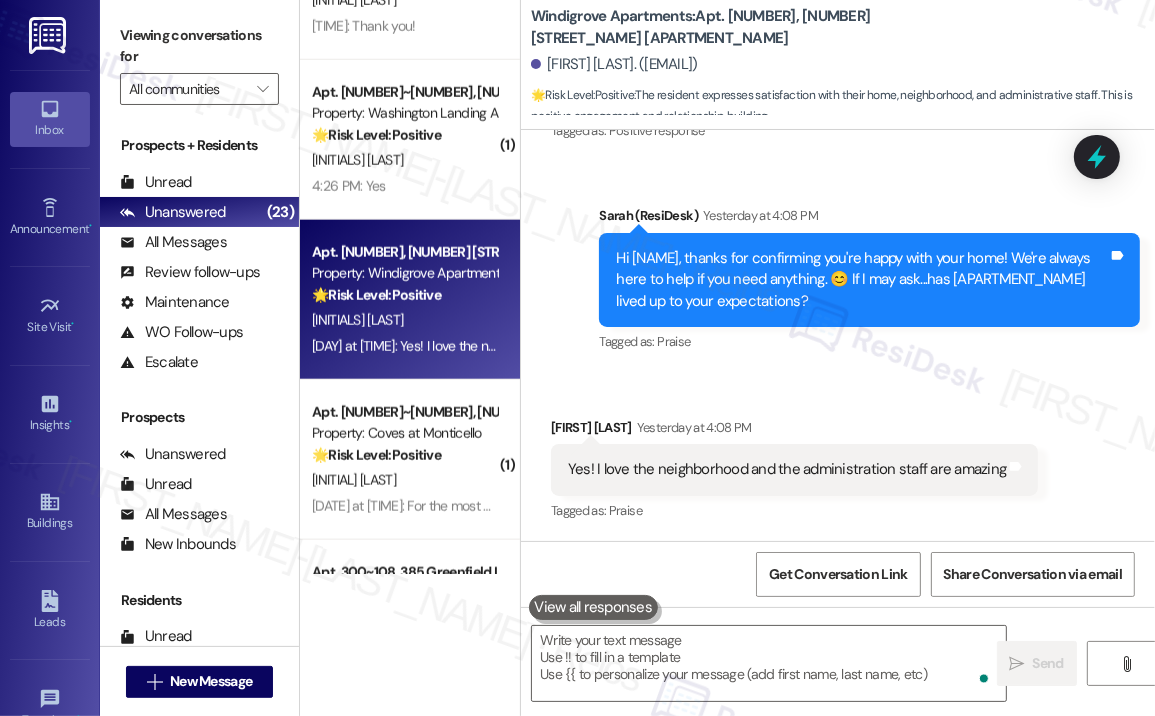scroll, scrollTop: 0, scrollLeft: 0, axis: both 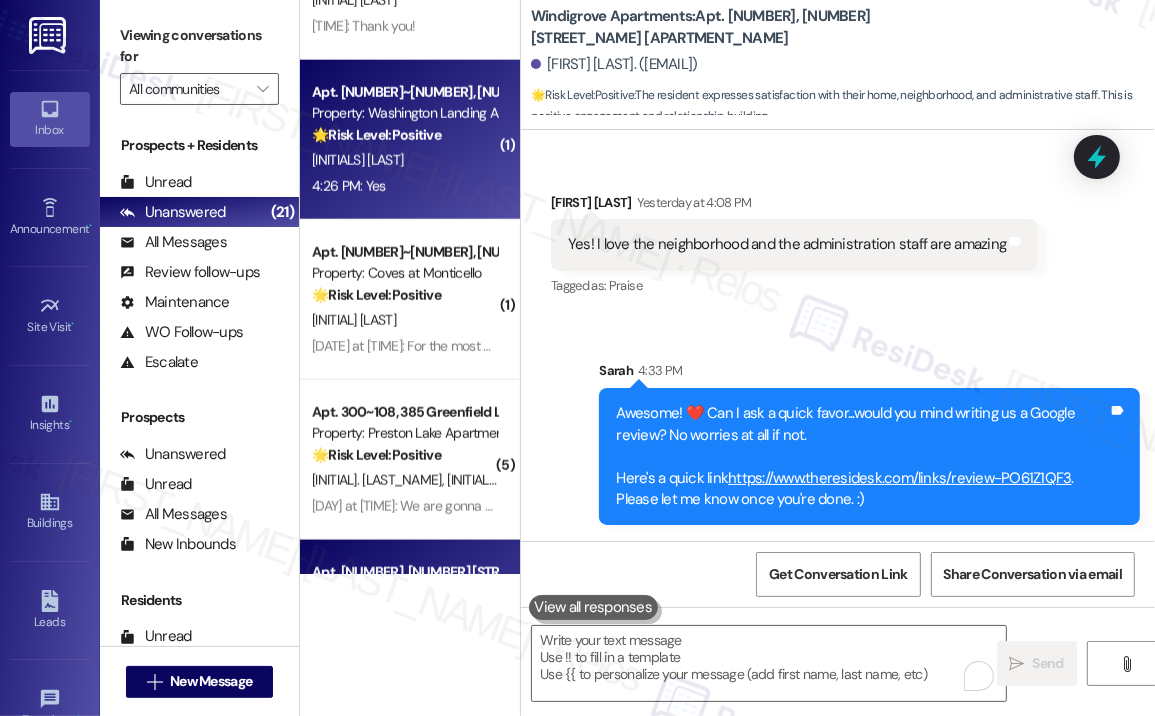 click on "[INITIALS]. [LAST NAME]" at bounding box center [404, 160] 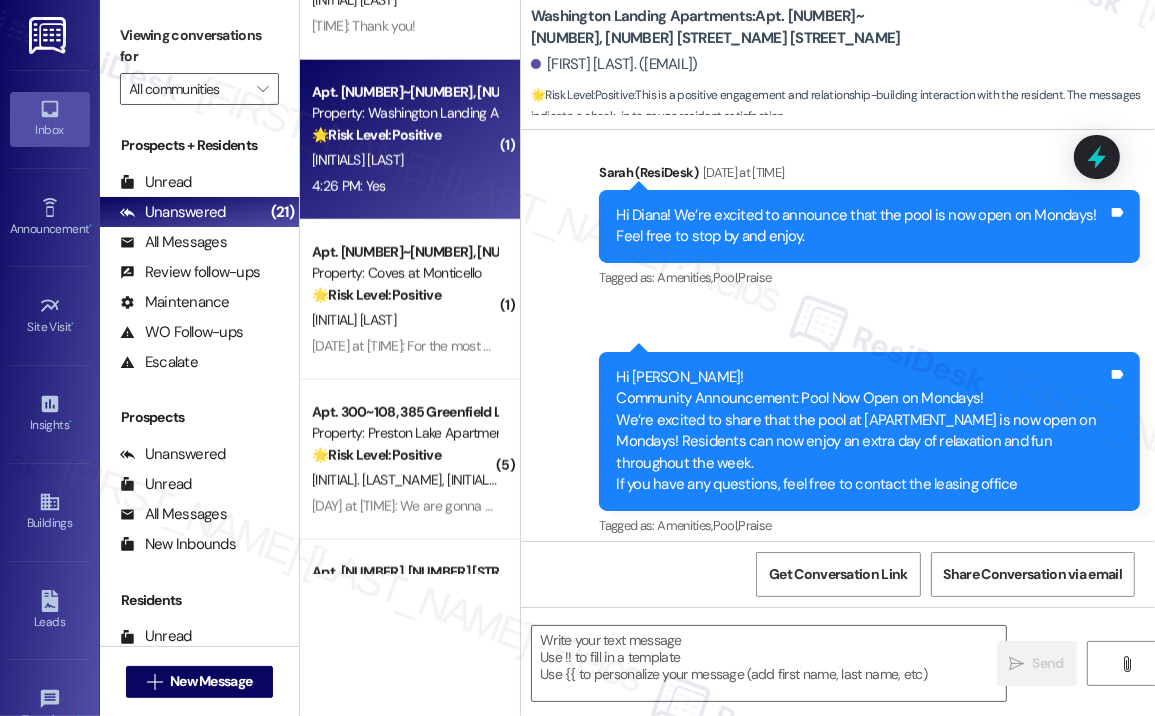 type on "Fetching suggested responses. Please feel free to read through the conversation in the meantime." 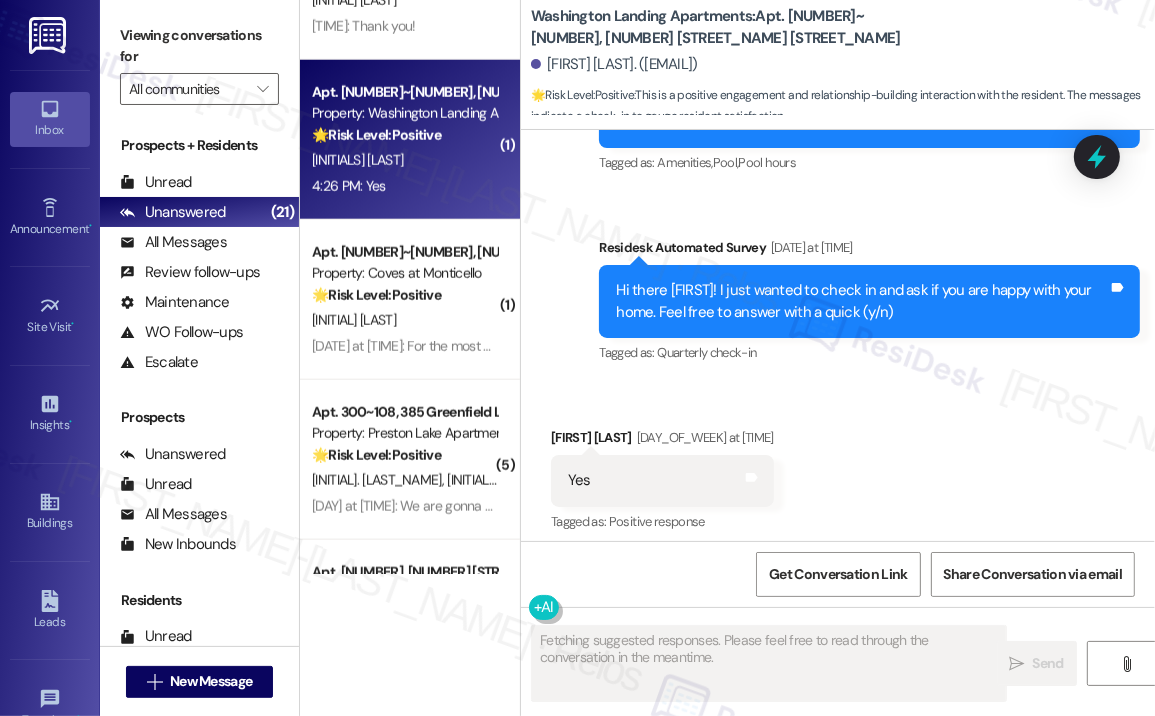 scroll, scrollTop: 1593, scrollLeft: 0, axis: vertical 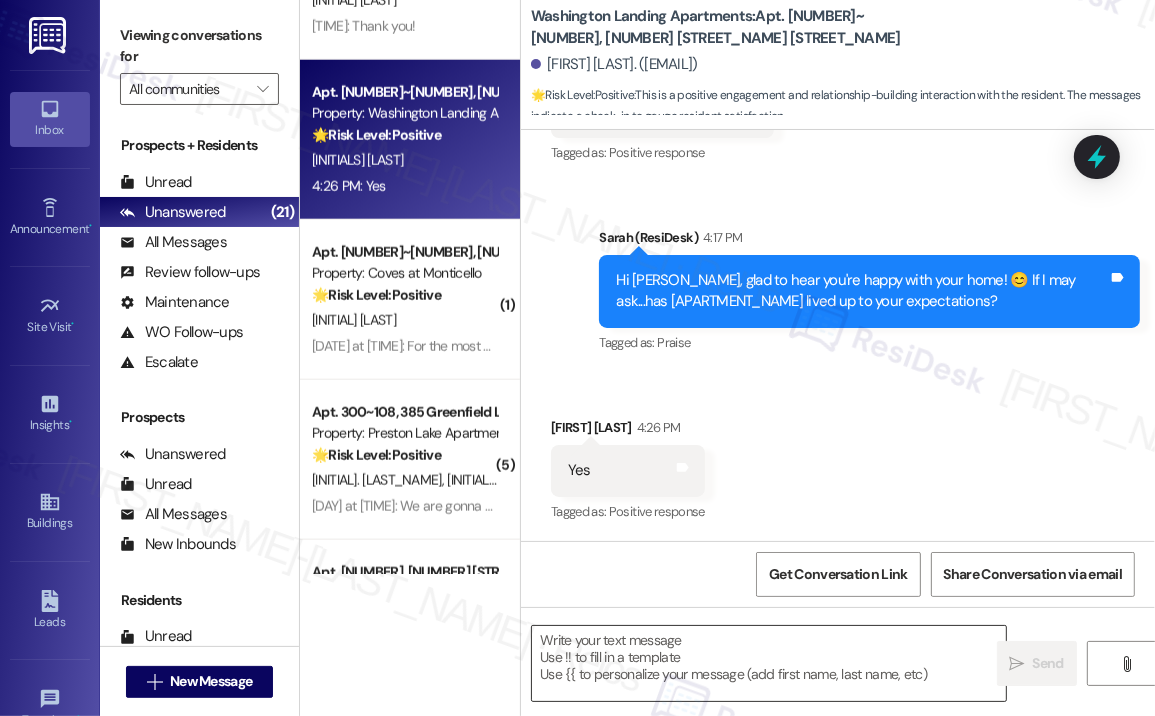 click at bounding box center (769, 663) 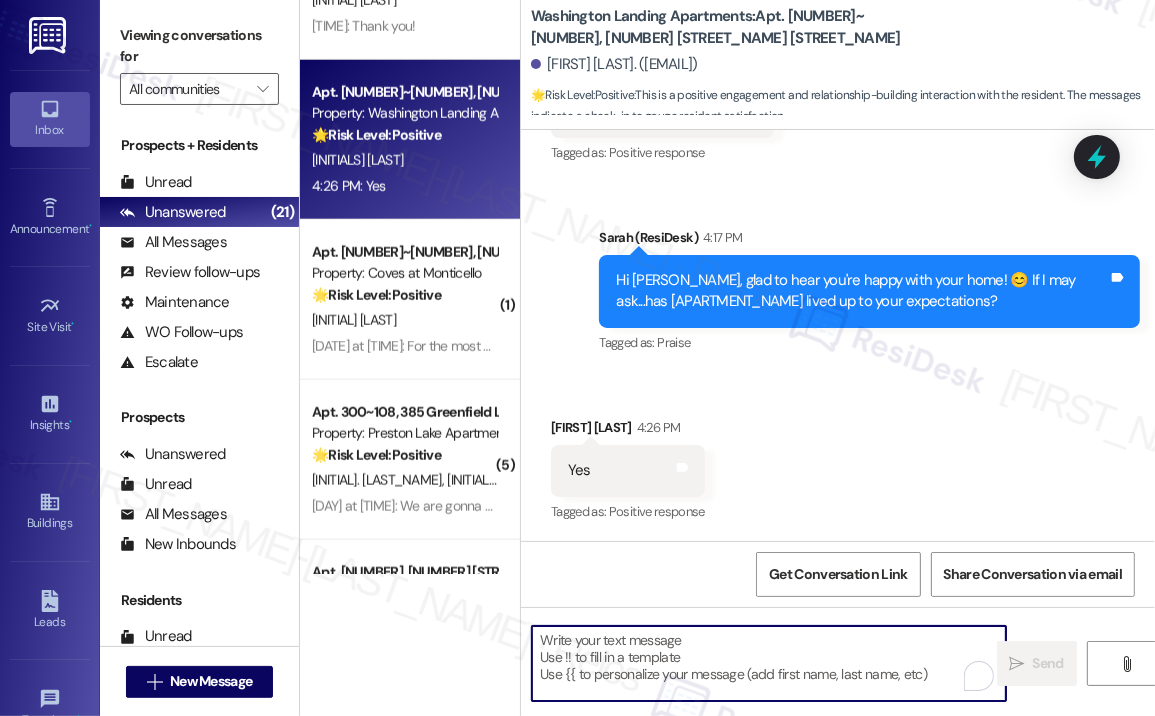 paste on "Awesome! ❤️ Can I ask a quick favor...would you mind writing us a Google review? No worries at all if not.
Here's a quick link {{google_review_link}}. Please let me know once you're done. :)" 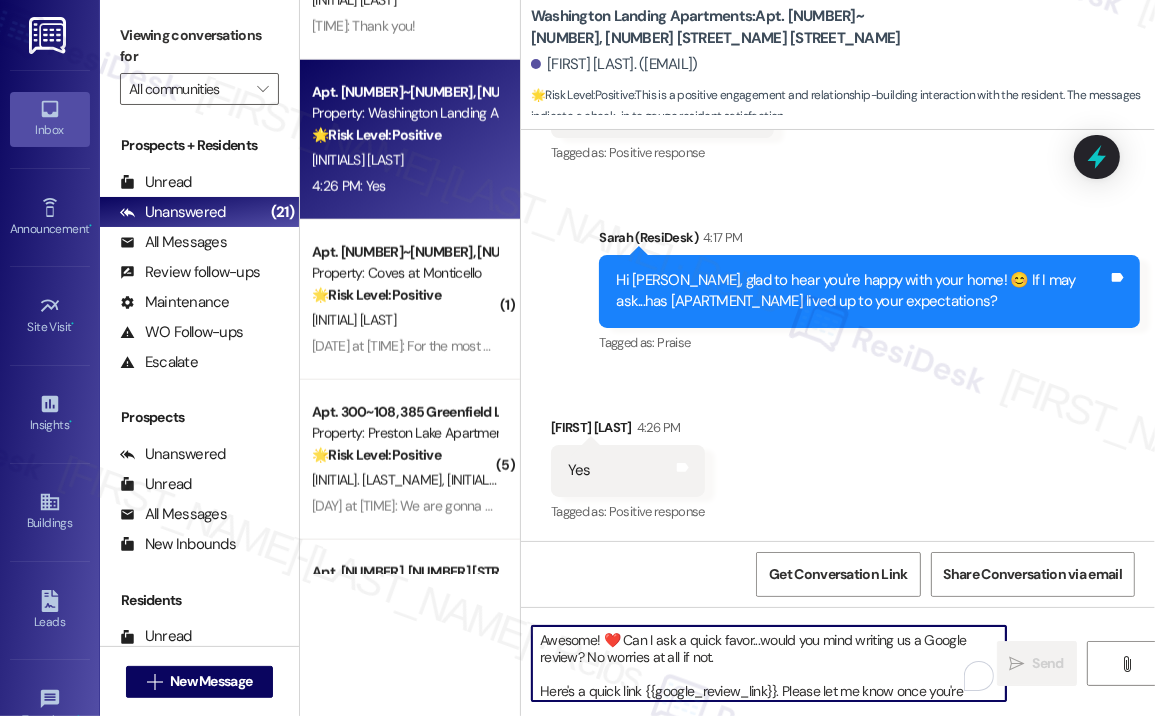 scroll, scrollTop: 16, scrollLeft: 0, axis: vertical 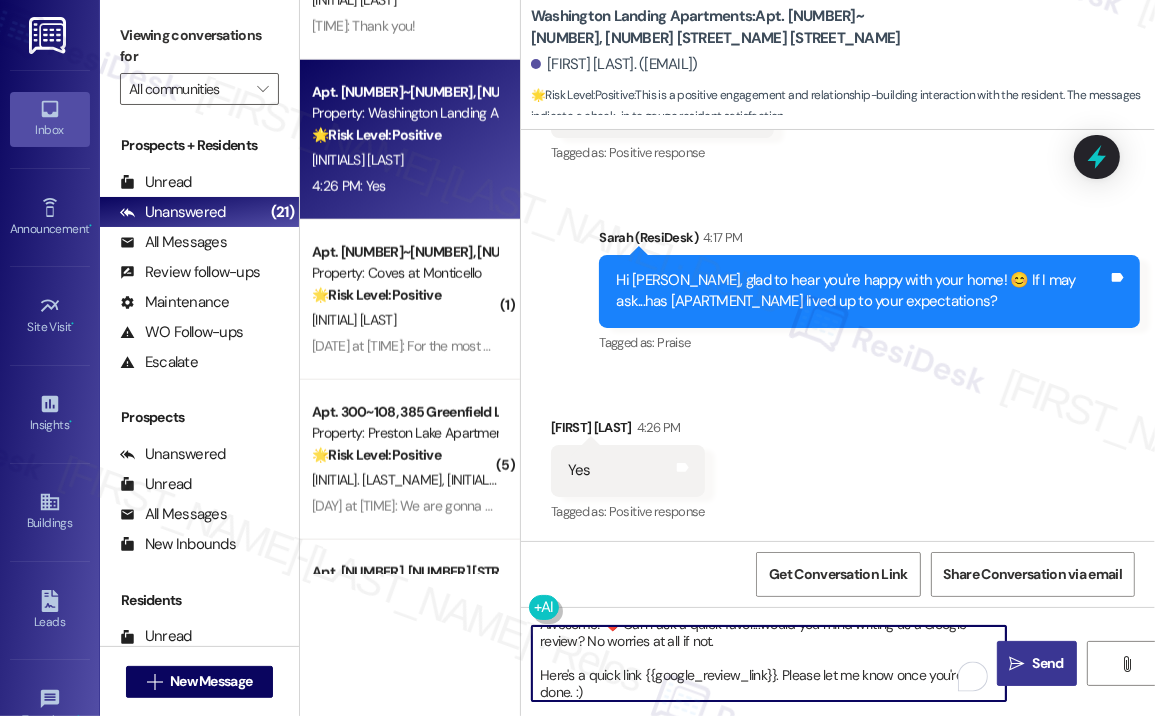 type on "Awesome! ❤️ Can I ask a quick favor...would you mind writing us a Google review? No worries at all if not.
Here's a quick link {{google_review_link}}. Please let me know once you're done. :)" 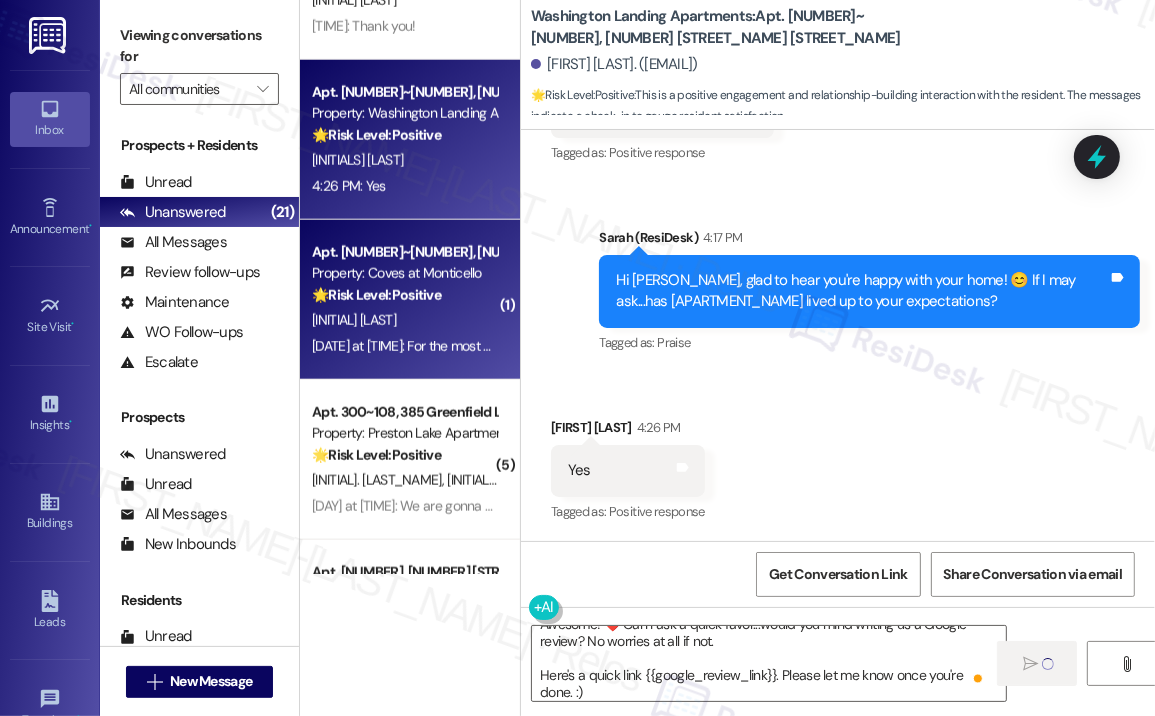 click on "Yesterday at 4:08 PM: For the most part yes, parking situation not so good  Yesterday at 4:08 PM: For the most part yes, parking situation not so good" at bounding box center (508, 346) 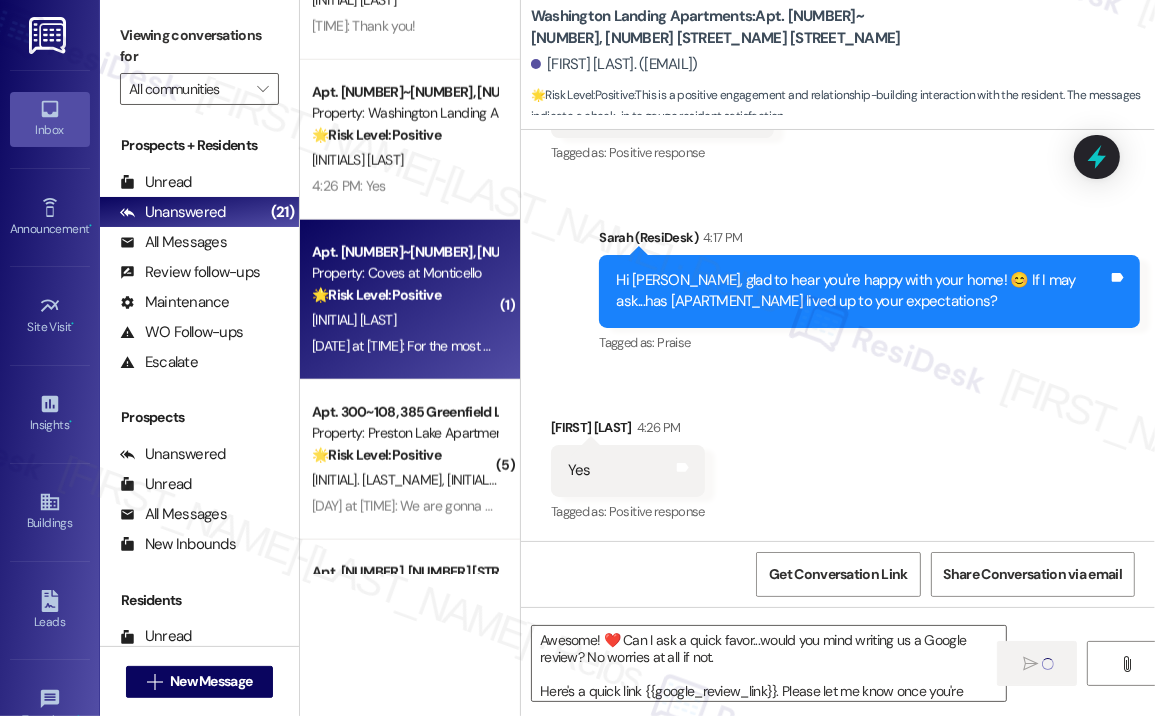 type on "Fetching suggested responses. Please feel free to read through the conversation in the meantime." 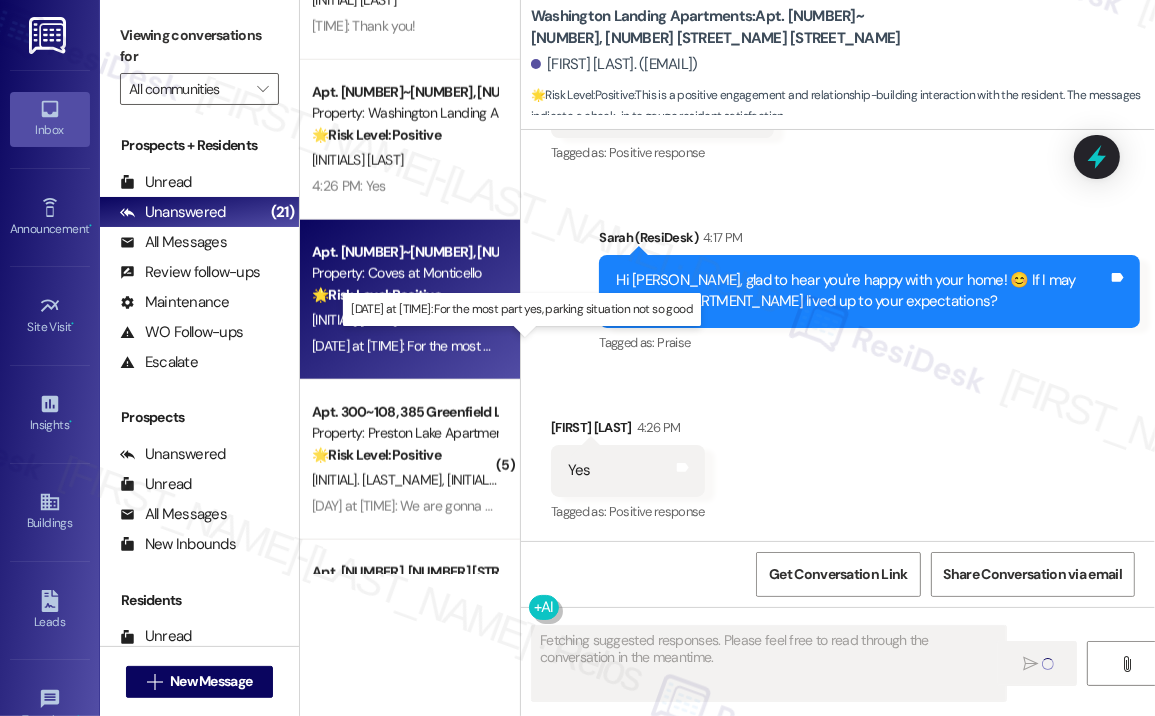 scroll, scrollTop: 922, scrollLeft: 0, axis: vertical 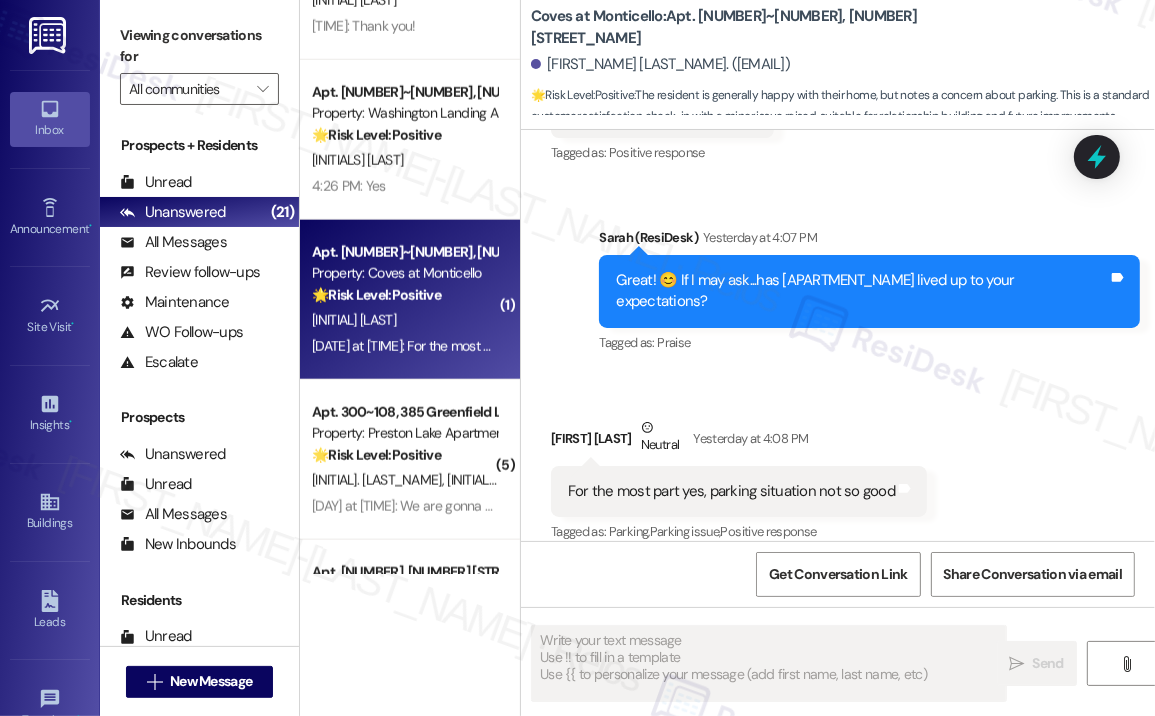 click on "Sent via SMS Sarah   (ResiDesk) Yesterday at 4:07 PM Great! 😊 If I may ask...has Coves at Monticello lived up to your expectations? Tags and notes Tagged as:   Praise Click to highlight conversations about Praise" at bounding box center [869, 292] 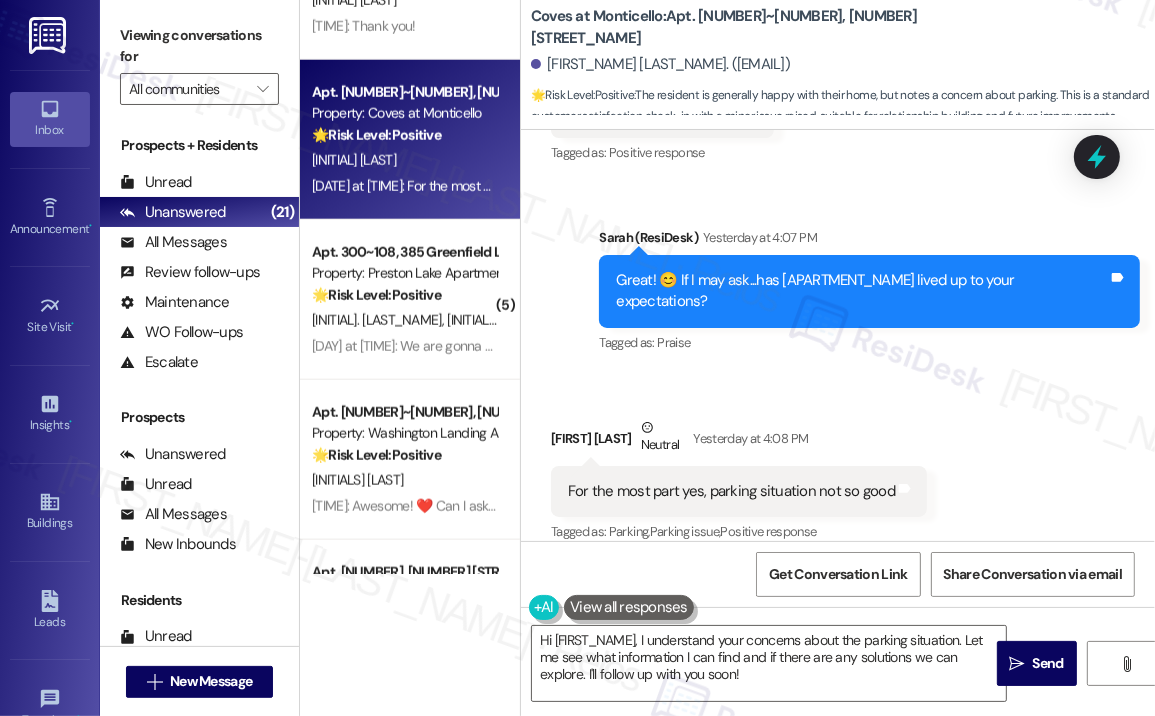 click on "For the most part yes, parking situation not so good" at bounding box center (731, 491) 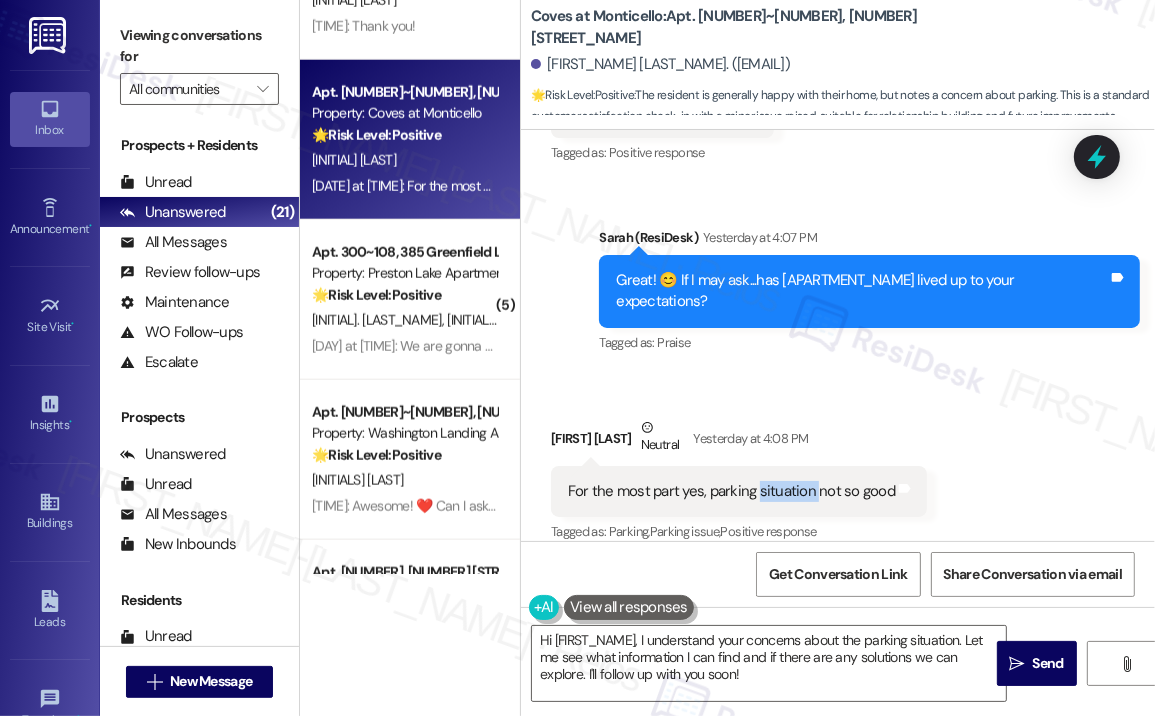 click on "For the most part yes, parking situation not so good" at bounding box center [731, 491] 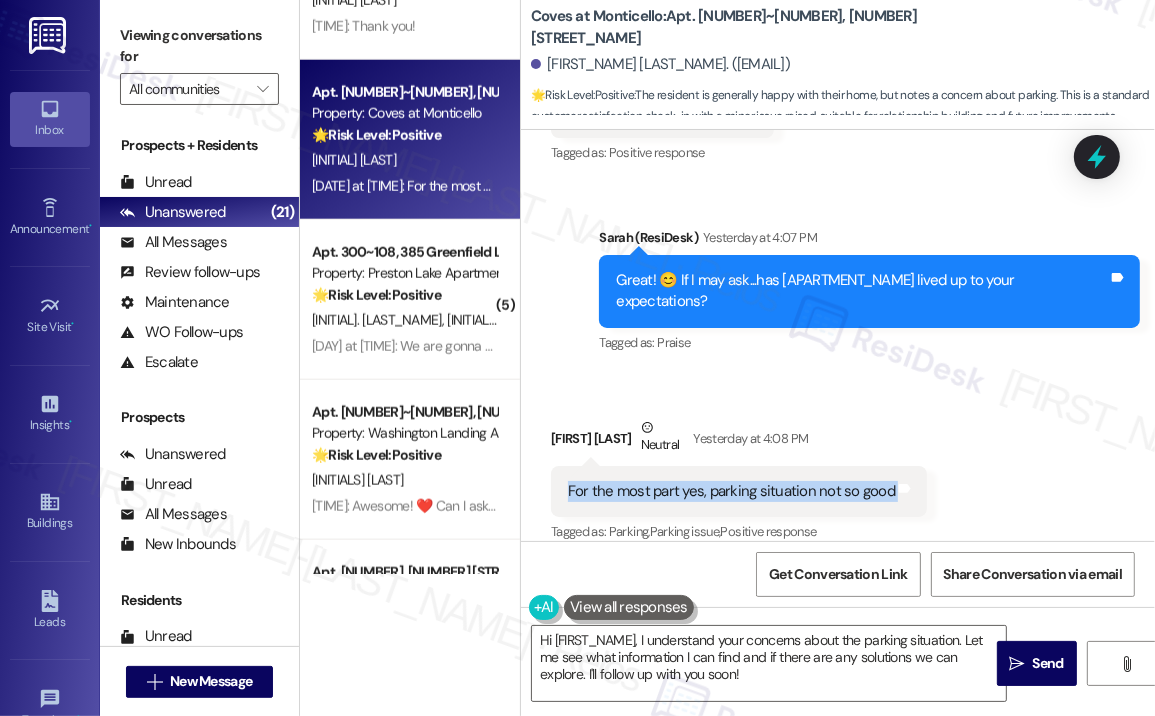 click on "For the most part yes, parking situation not so good" at bounding box center [731, 491] 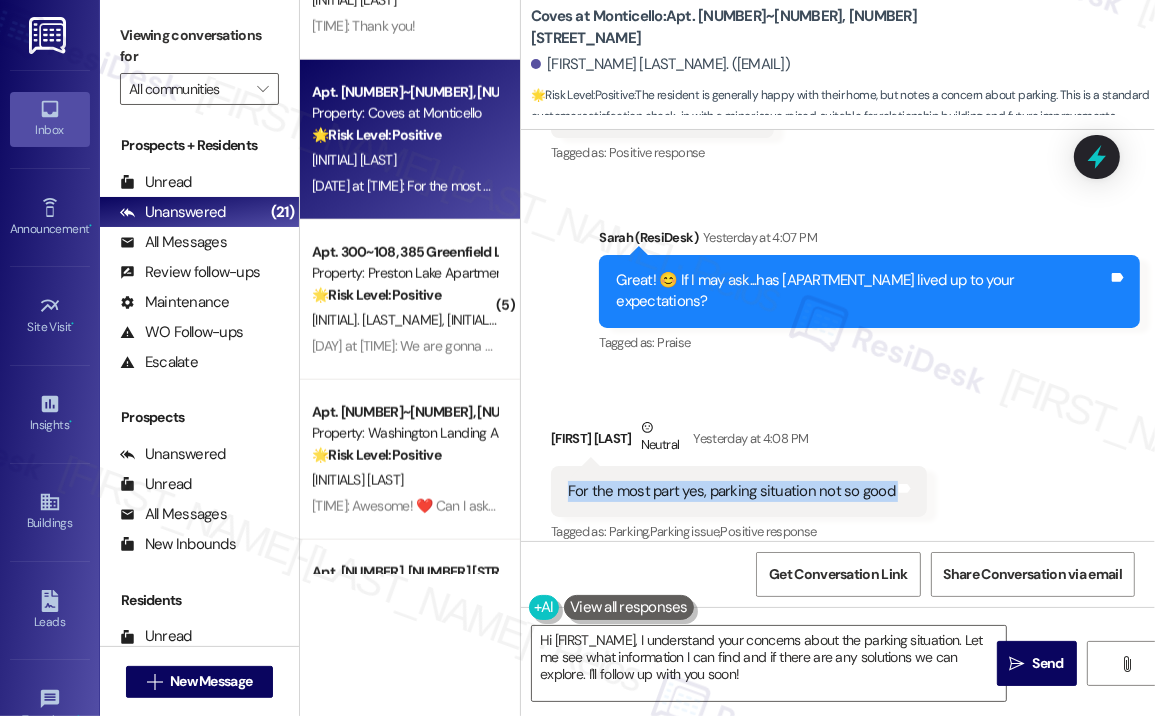 copy on "For the most part yes, parking situation not so good  Tags and notes" 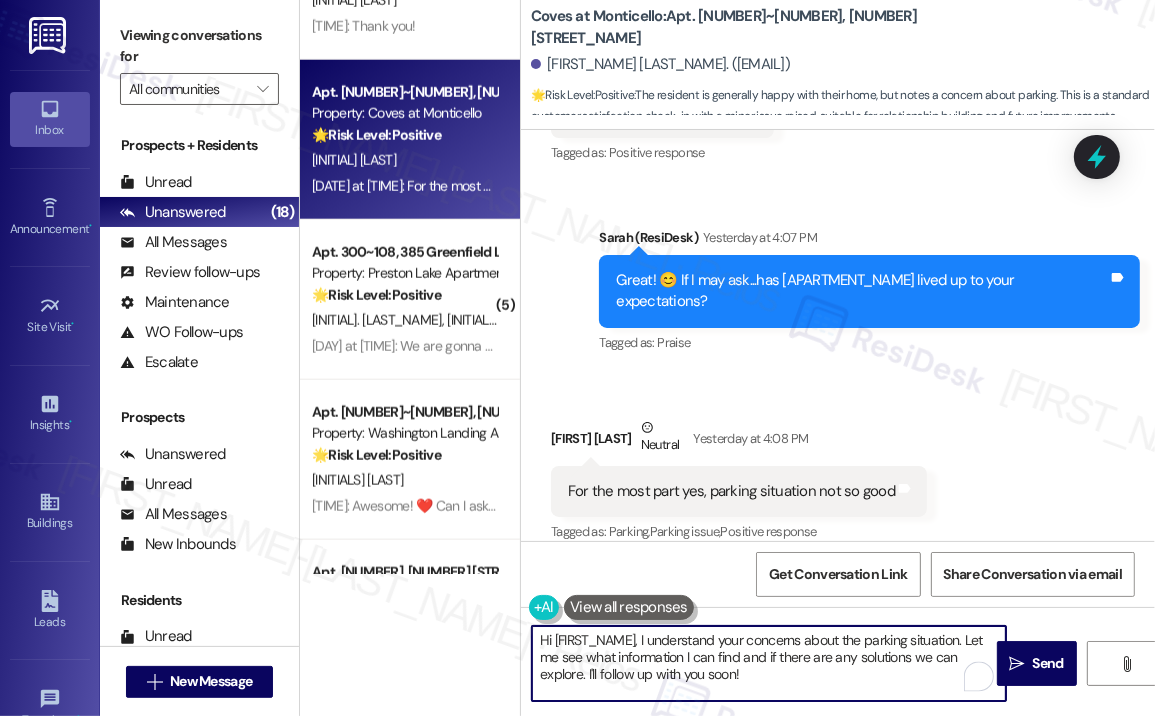 drag, startPoint x: 808, startPoint y: 676, endPoint x: 637, endPoint y: 637, distance: 175.39099 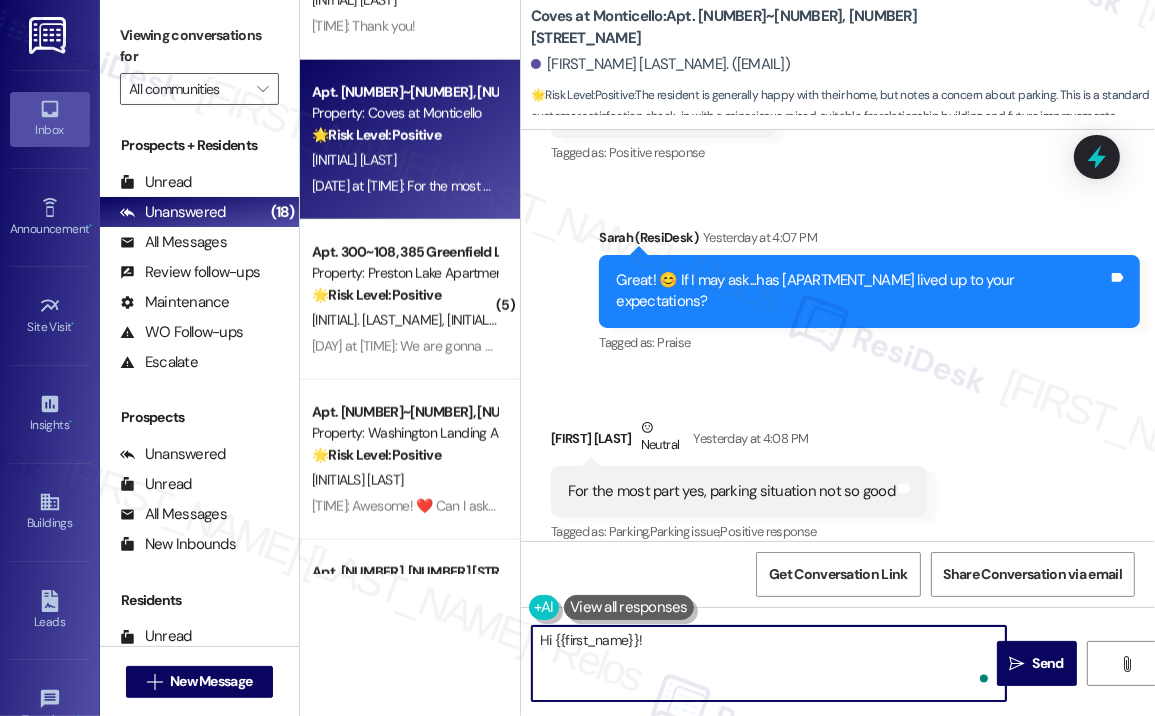 paste on "ChatGPT said:
Thank you for the feedback — I’m glad to hear most things are going well. Regarding the parking situation, could you share a bit more about what’s been challenging? I’d like to pass your concerns along to the team to see if there’s anything that can be improved." 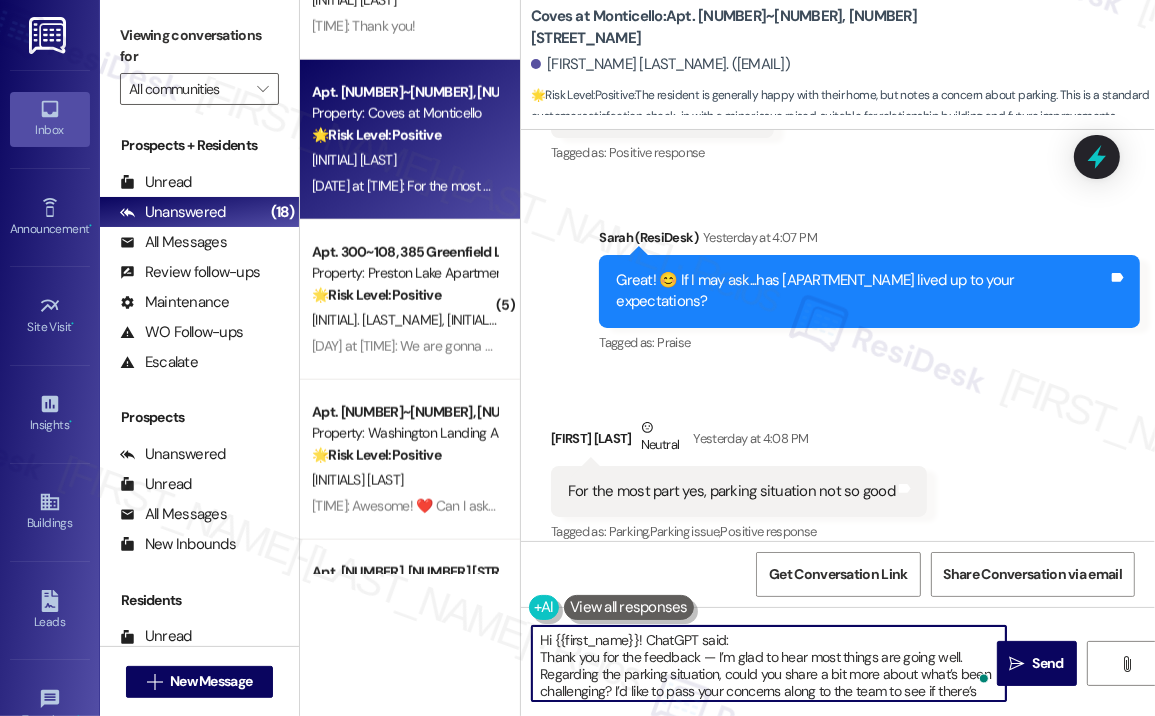 scroll, scrollTop: 16, scrollLeft: 0, axis: vertical 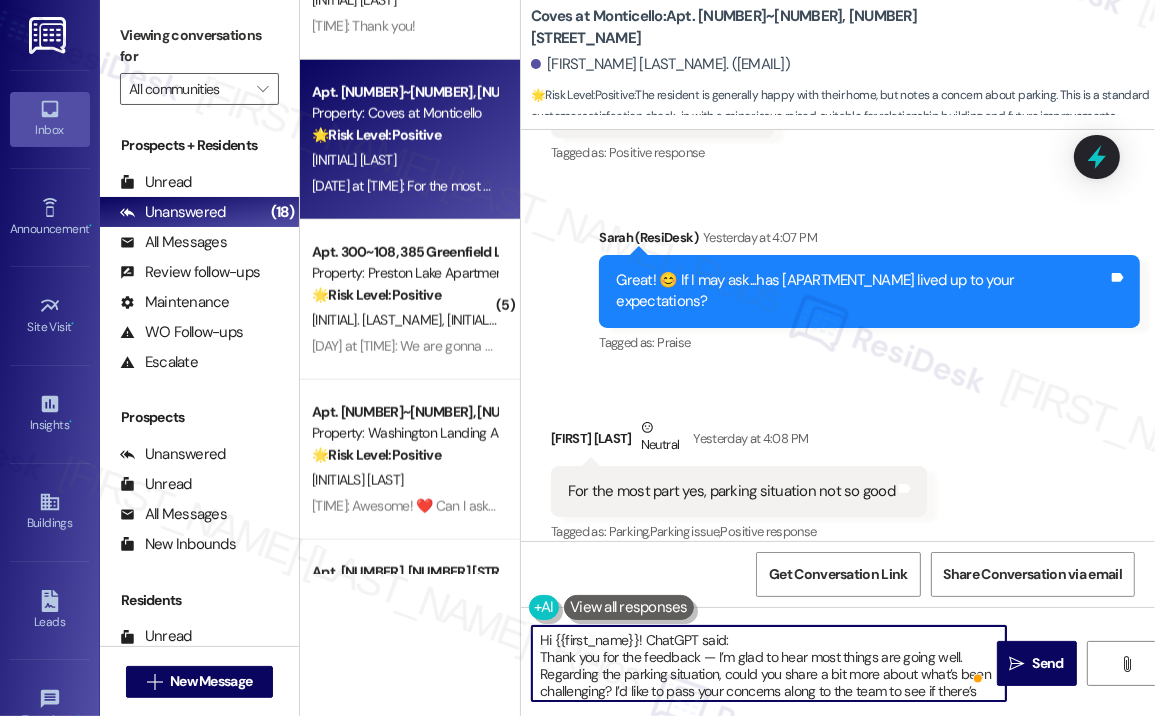 drag, startPoint x: 732, startPoint y: 635, endPoint x: 645, endPoint y: 629, distance: 87.20665 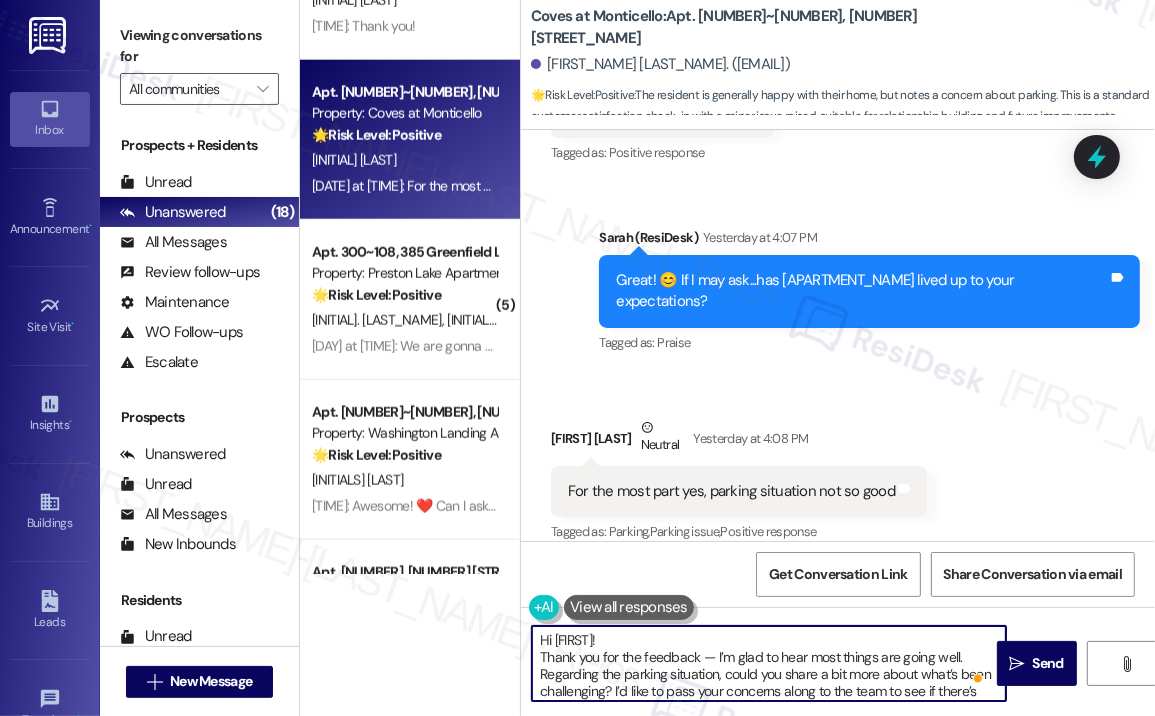 click on "Hi {{first_name}}!
Thank you for the feedback — I’m glad to hear most things are going well. Regarding the parking situation, could you share a bit more about what’s been challenging? I’d like to pass your concerns along to the team to see if there’s anything that can be improved." at bounding box center [769, 663] 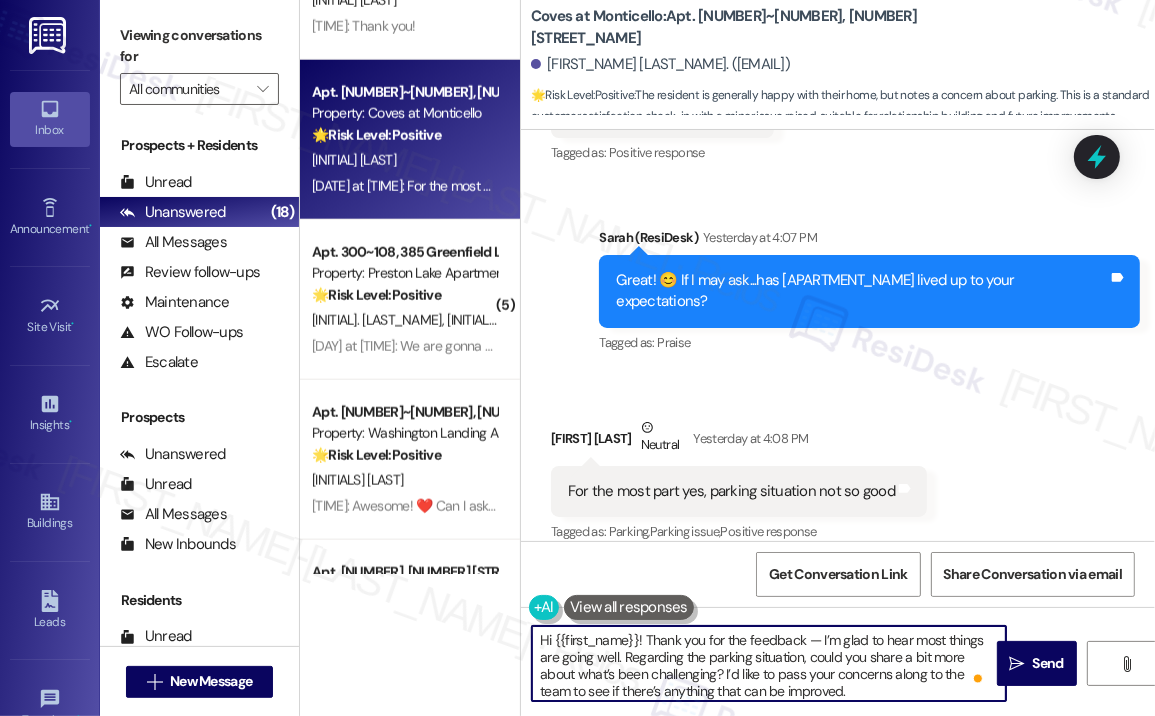 scroll, scrollTop: 4, scrollLeft: 0, axis: vertical 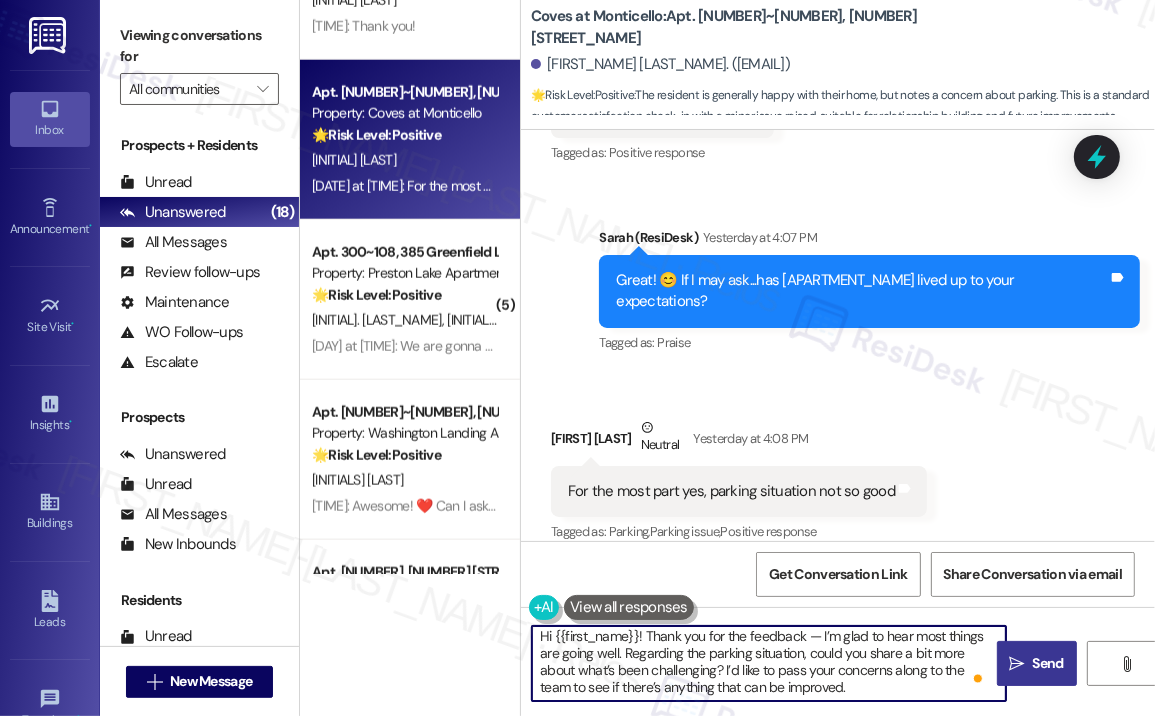 type on "Hi {{first_name}}! Thank you for the feedback — I’m glad to hear most things are going well. Regarding the parking situation, could you share a bit more about what’s been challenging? I’d like to pass your concerns along to the team to see if there’s anything that can be improved." 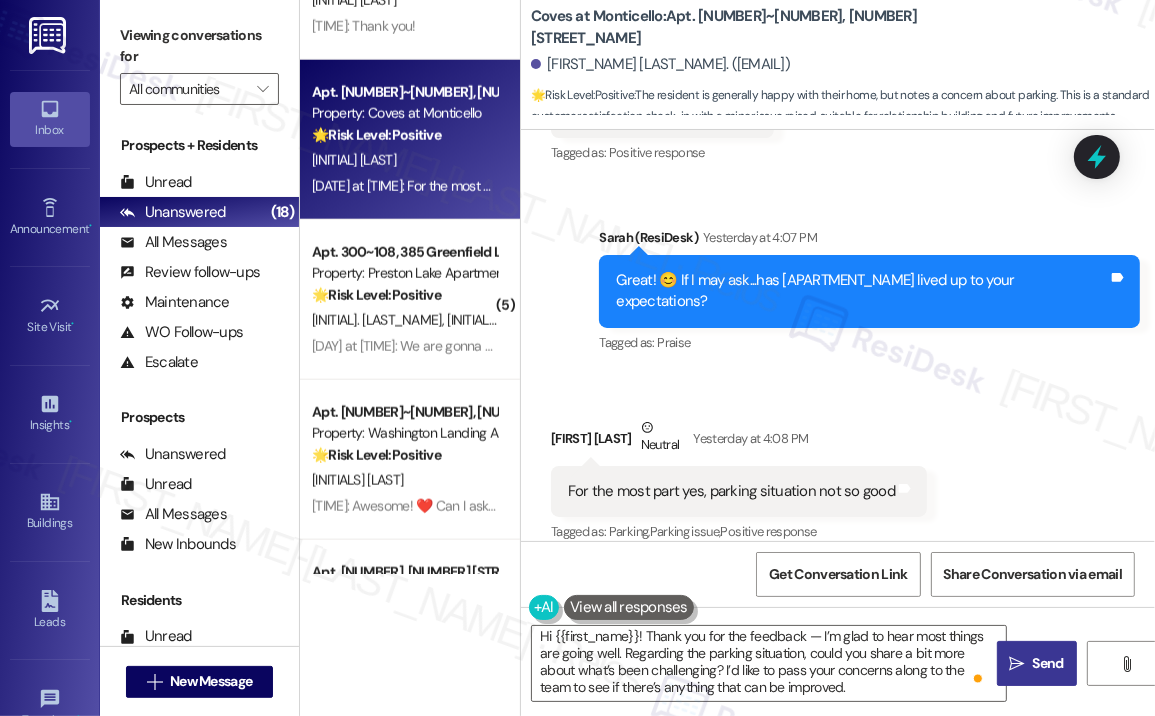 click on "" at bounding box center (1016, 664) 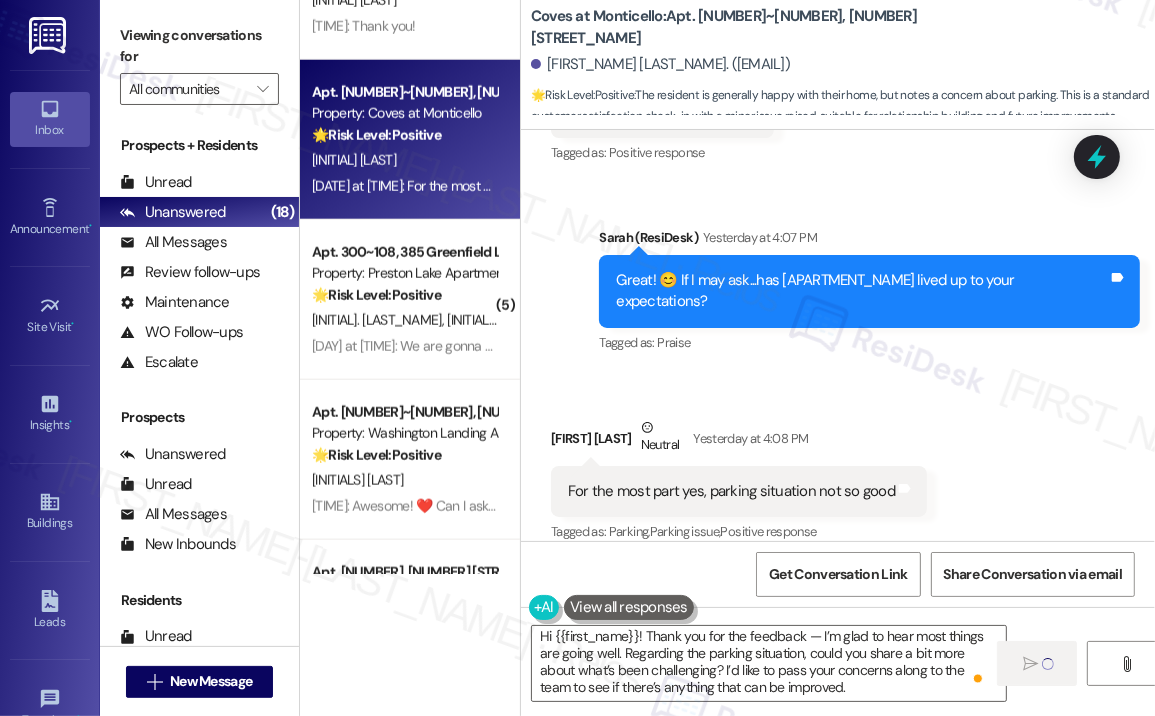 type 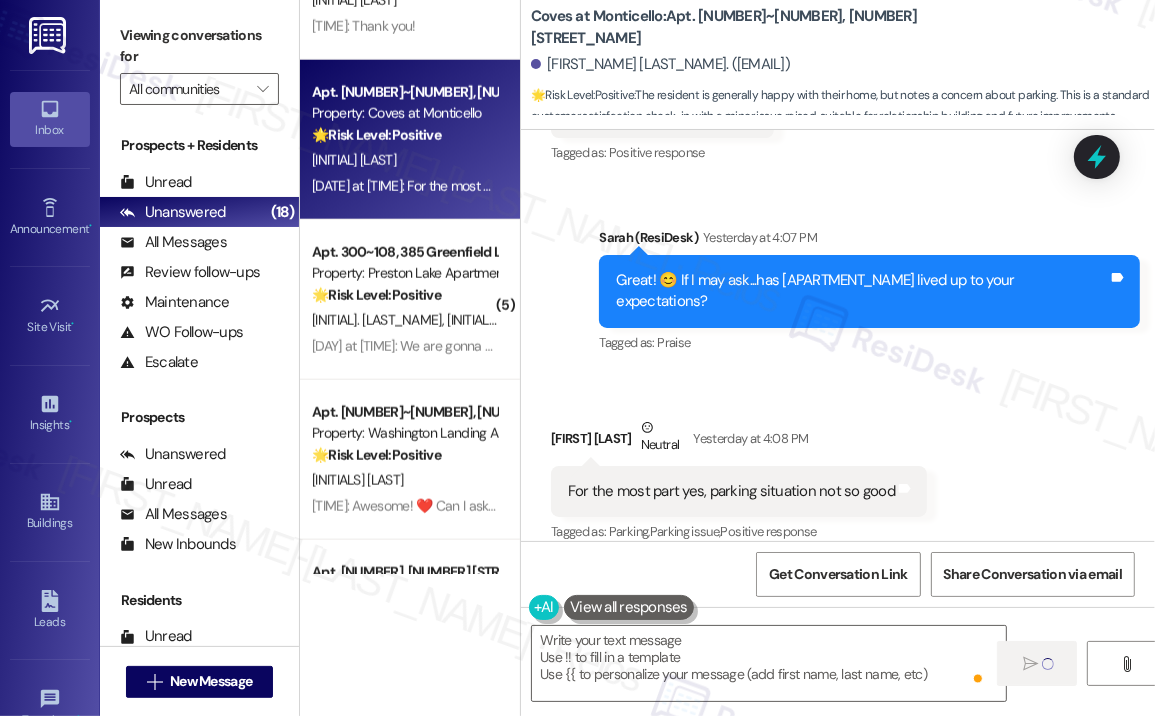 scroll, scrollTop: 0, scrollLeft: 0, axis: both 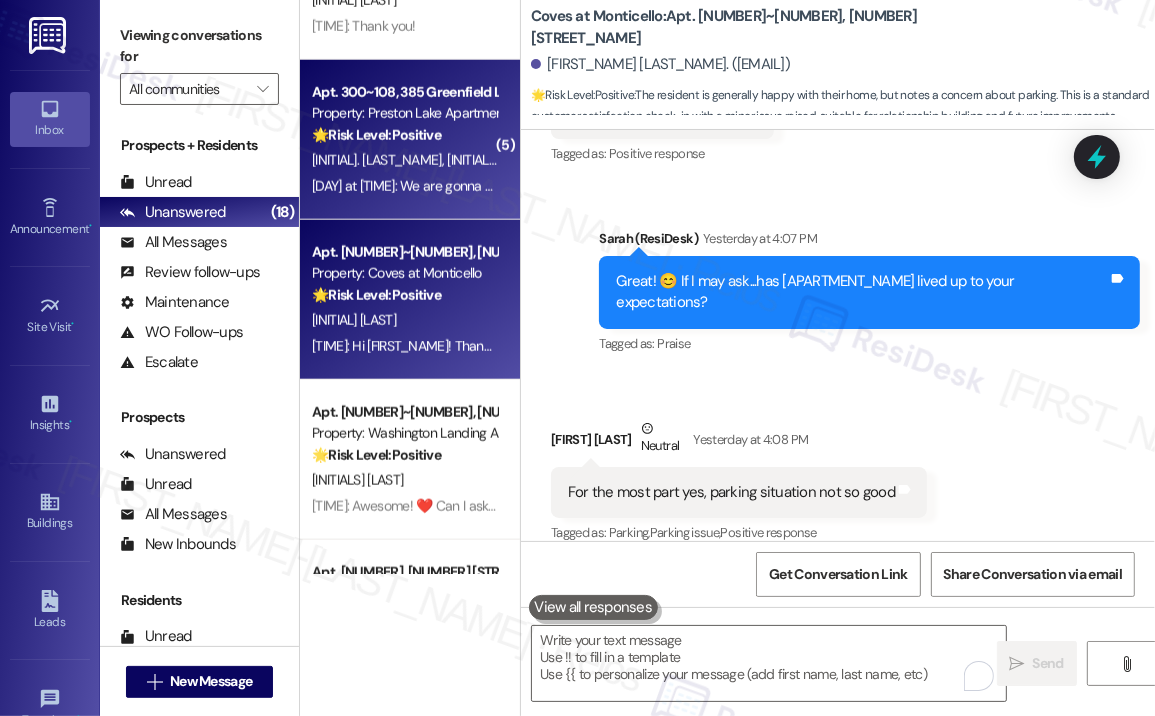 click on "Yesterday at 11:48 AM: We are gonna go see Macallan  Ct when you get home!   Yesterday at 11:48 AM: We are gonna go see Macallan  Ct when you get home!" at bounding box center [515, 186] 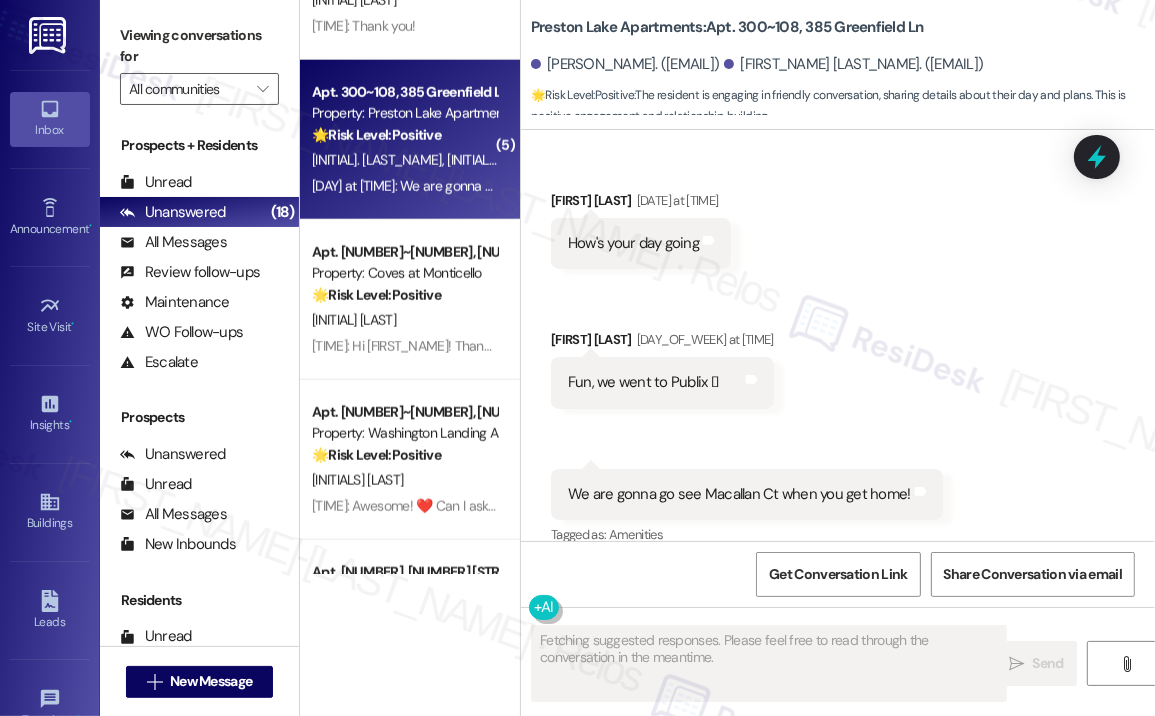 scroll, scrollTop: 2478, scrollLeft: 0, axis: vertical 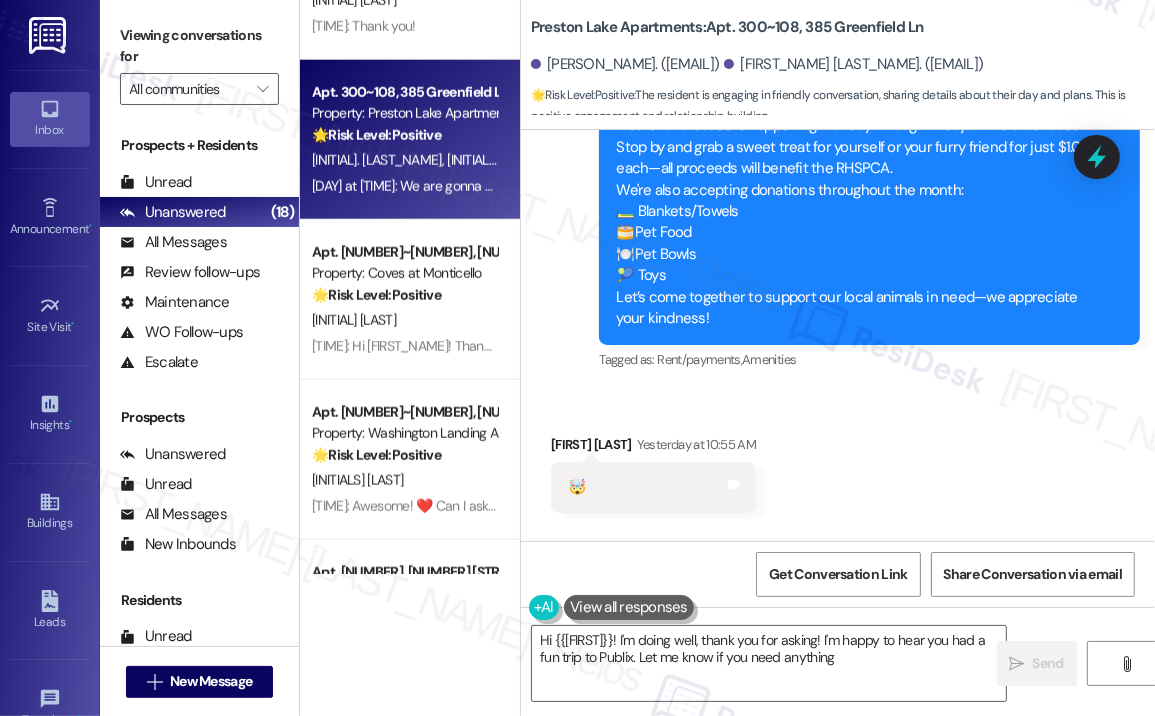 type on "Hi {{first_name}}! I'm doing well, thank you for asking! I'm happy to hear you had a fun trip to Publix. Let me know if you need anything!" 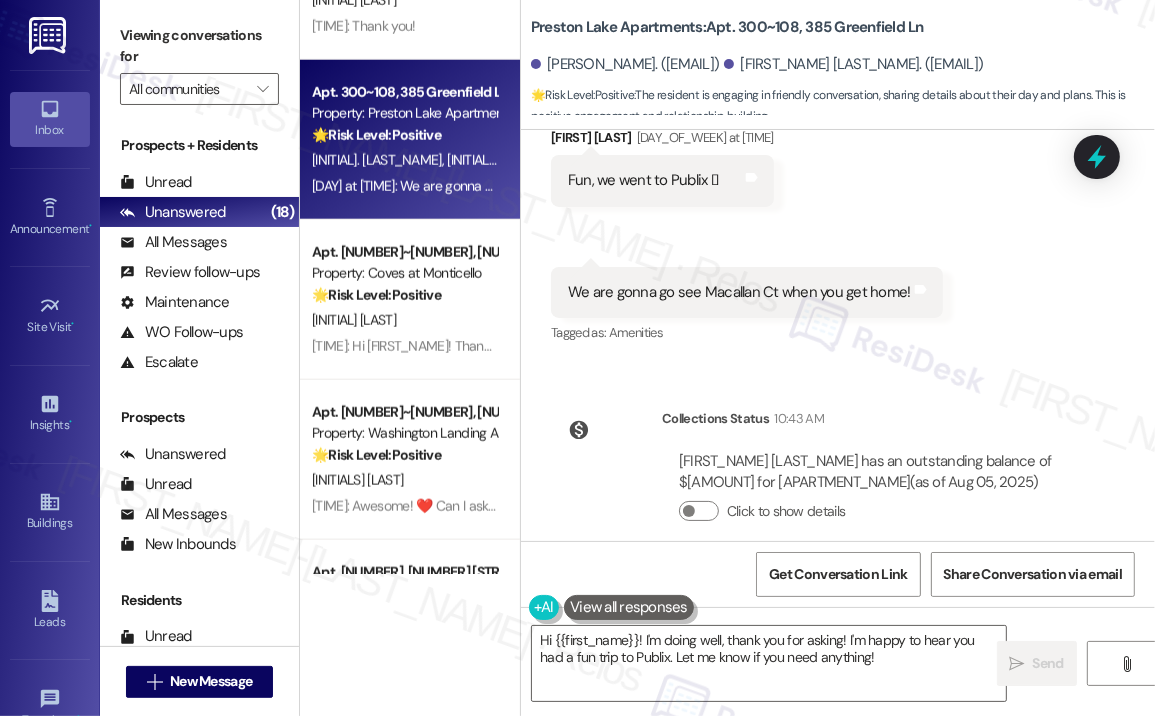 scroll, scrollTop: 2684, scrollLeft: 0, axis: vertical 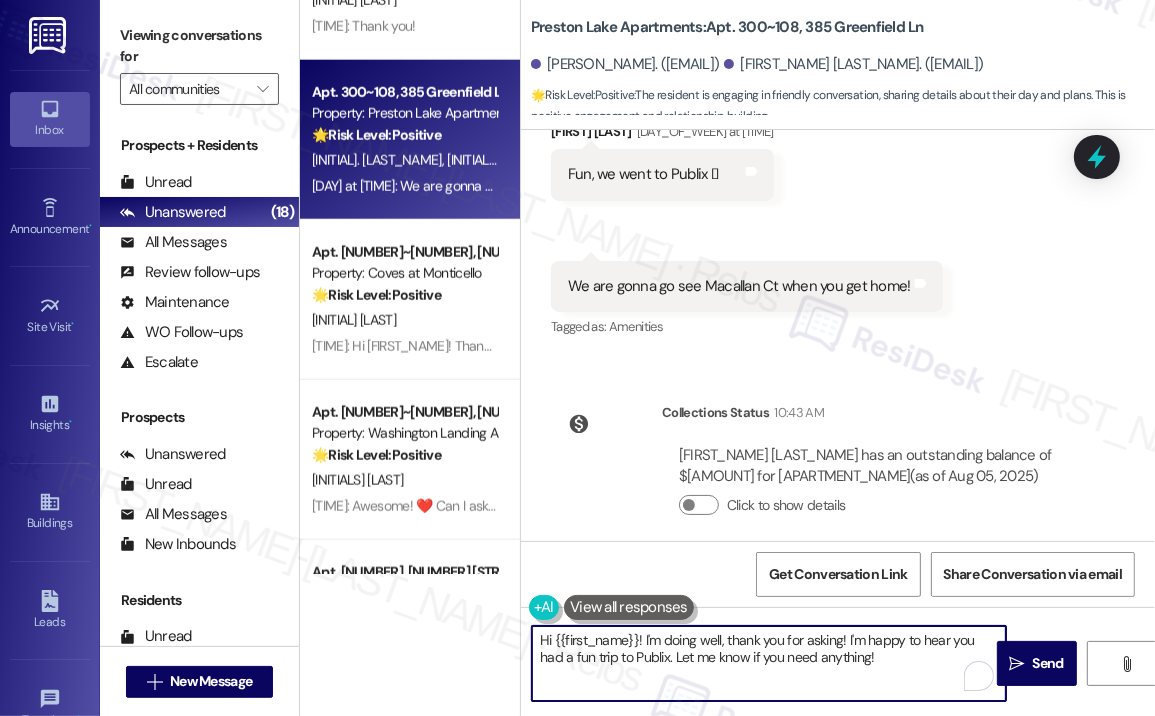 click on "Hi {{first_name}}! I'm doing well, thank you for asking! I'm happy to hear you had a fun trip to Publix. Let me know if you need anything!" at bounding box center (769, 663) 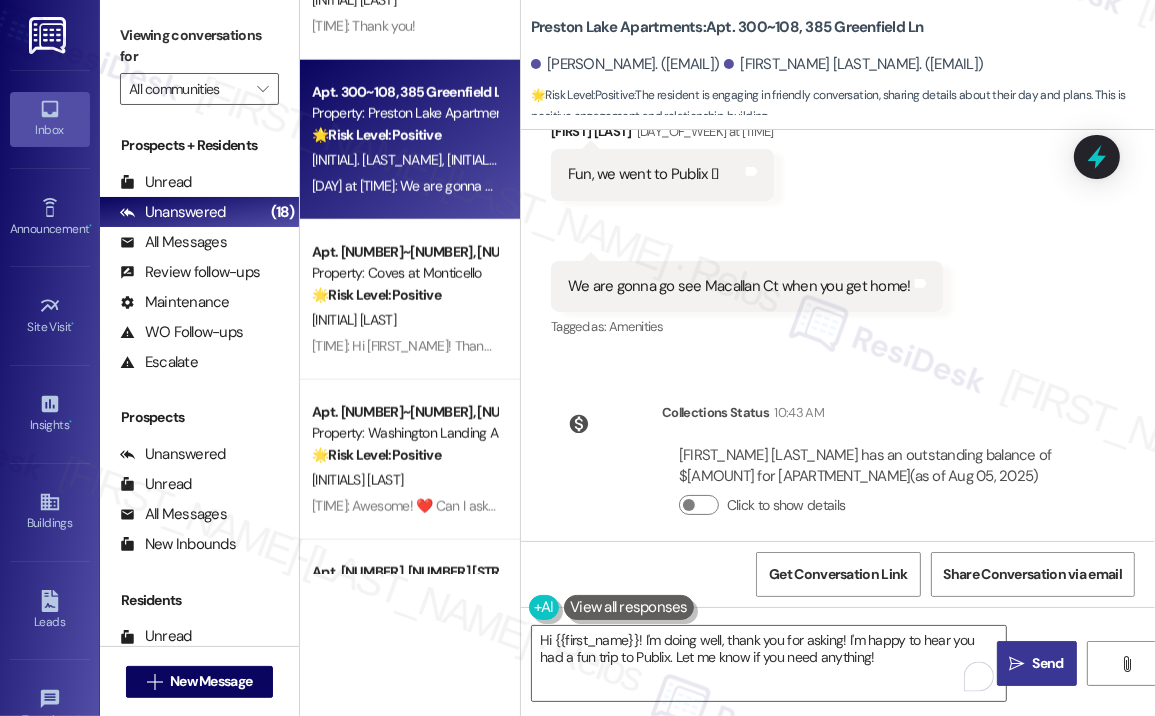 drag, startPoint x: 1051, startPoint y: 659, endPoint x: 1016, endPoint y: 647, distance: 37 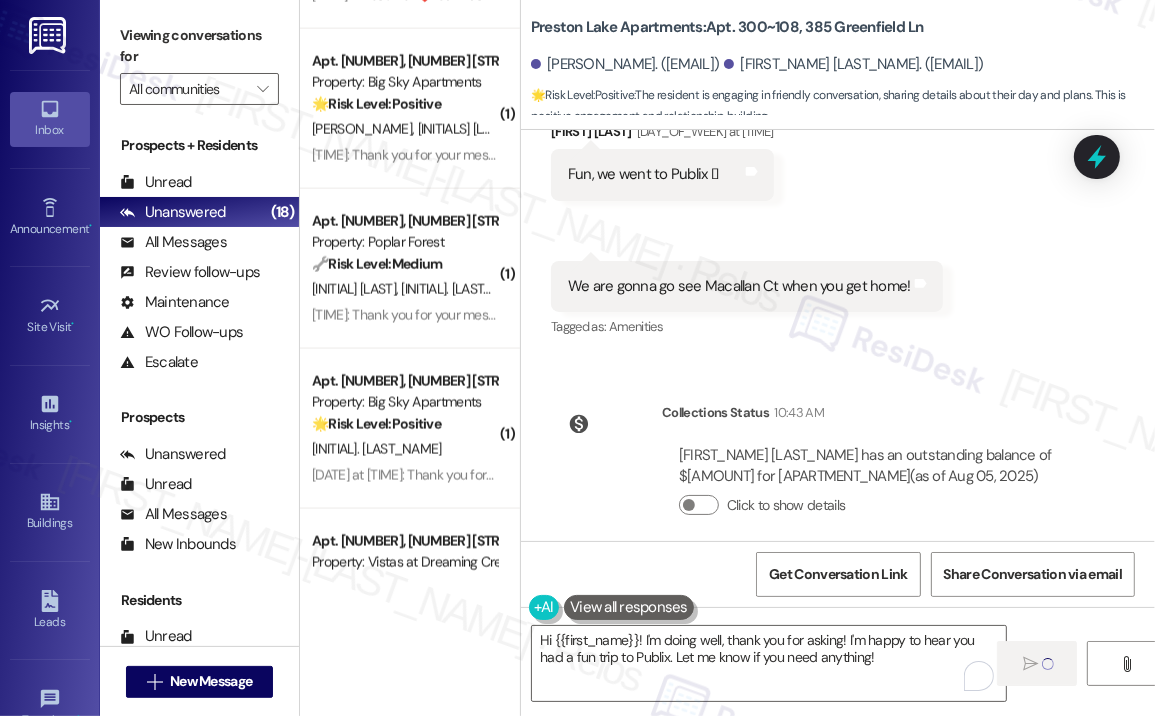 scroll, scrollTop: 2300, scrollLeft: 0, axis: vertical 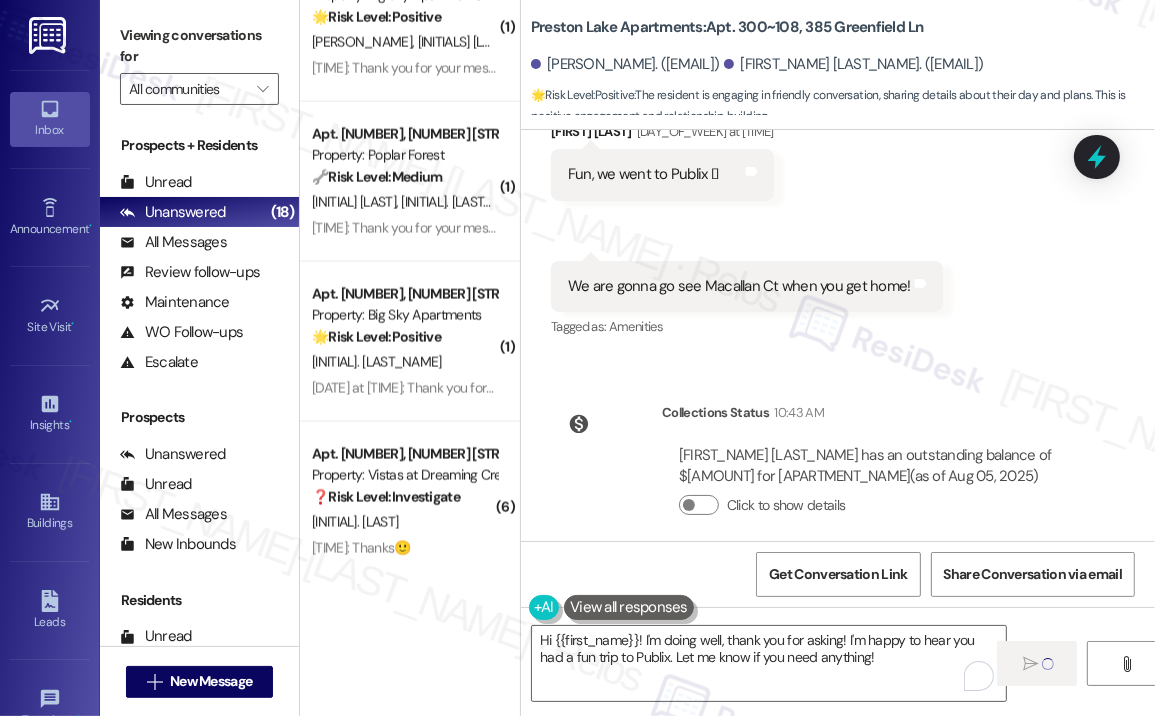 type 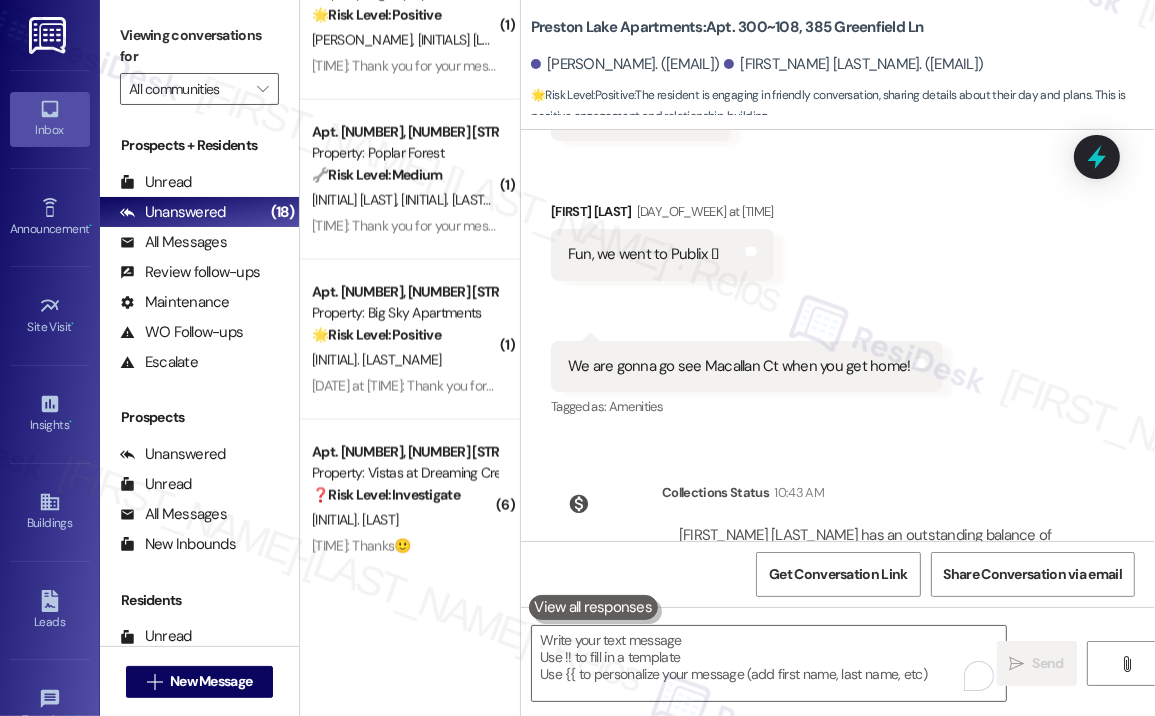 scroll, scrollTop: 2484, scrollLeft: 0, axis: vertical 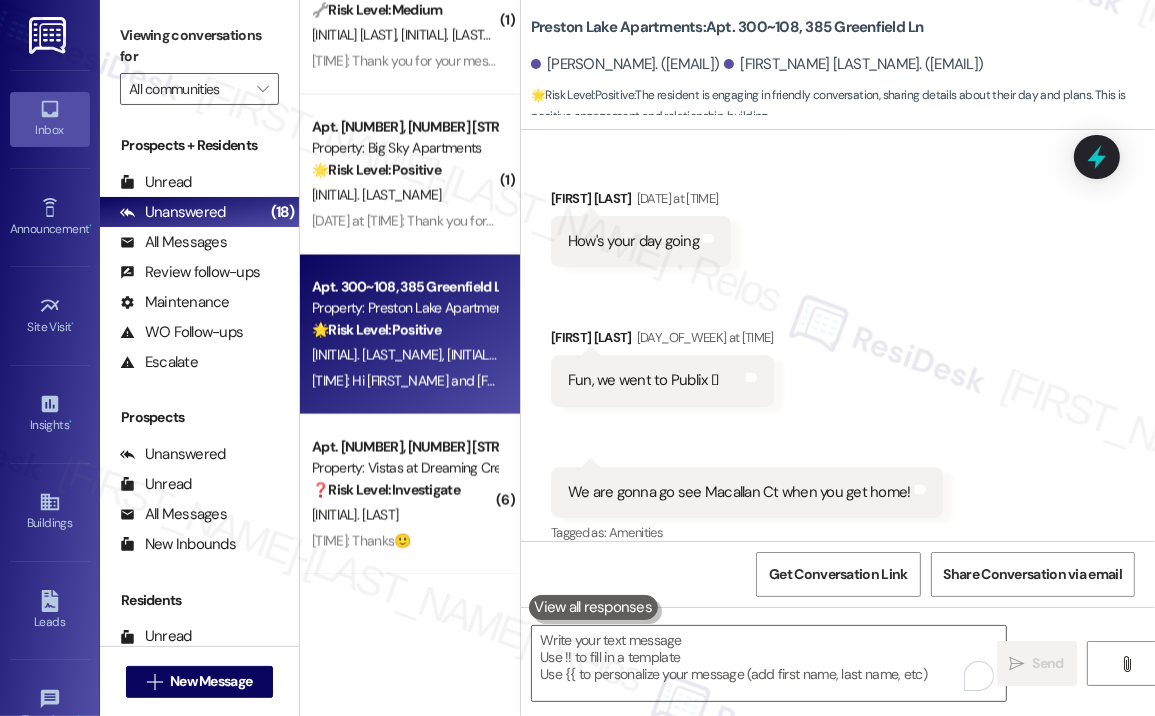 click on "K. Dolinar C. Dolinar" at bounding box center (404, 355) 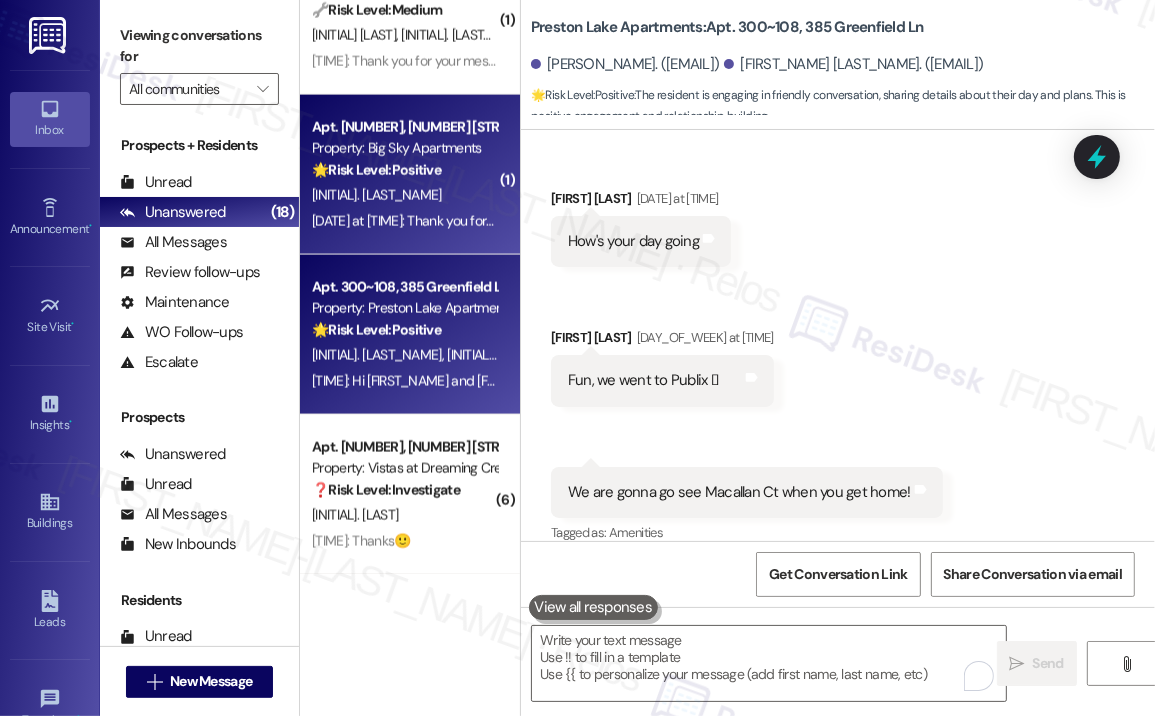 click on "Yesterday at 8:45 AM: Thank you for your message. Our offices are currently closed, but we will contact you when we resume operations. For emergencies, please contact your emergency number (540) 213-0234. Yesterday at 8:45 AM: Thank you for your message. Our offices are currently closed, but we will contact you when we resume operations. For emergencies, please contact your emergency number (540) 213-0234." at bounding box center [894, 221] 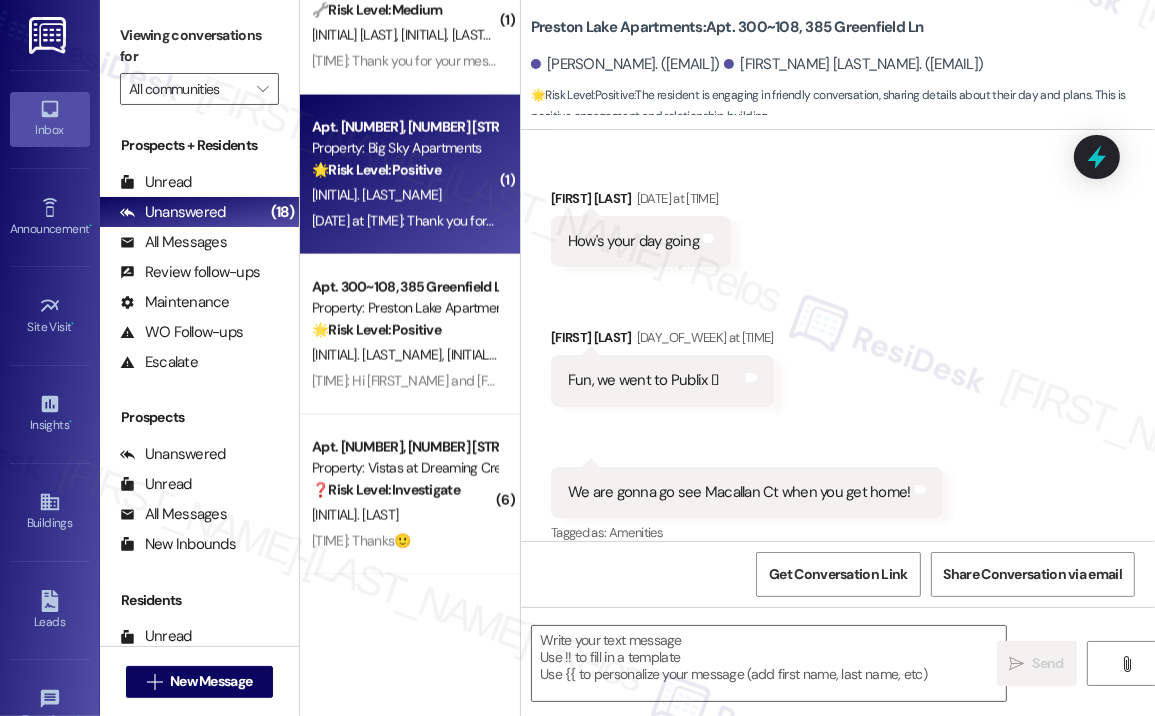 type on "Fetching suggested responses. Please feel free to read through the conversation in the meantime." 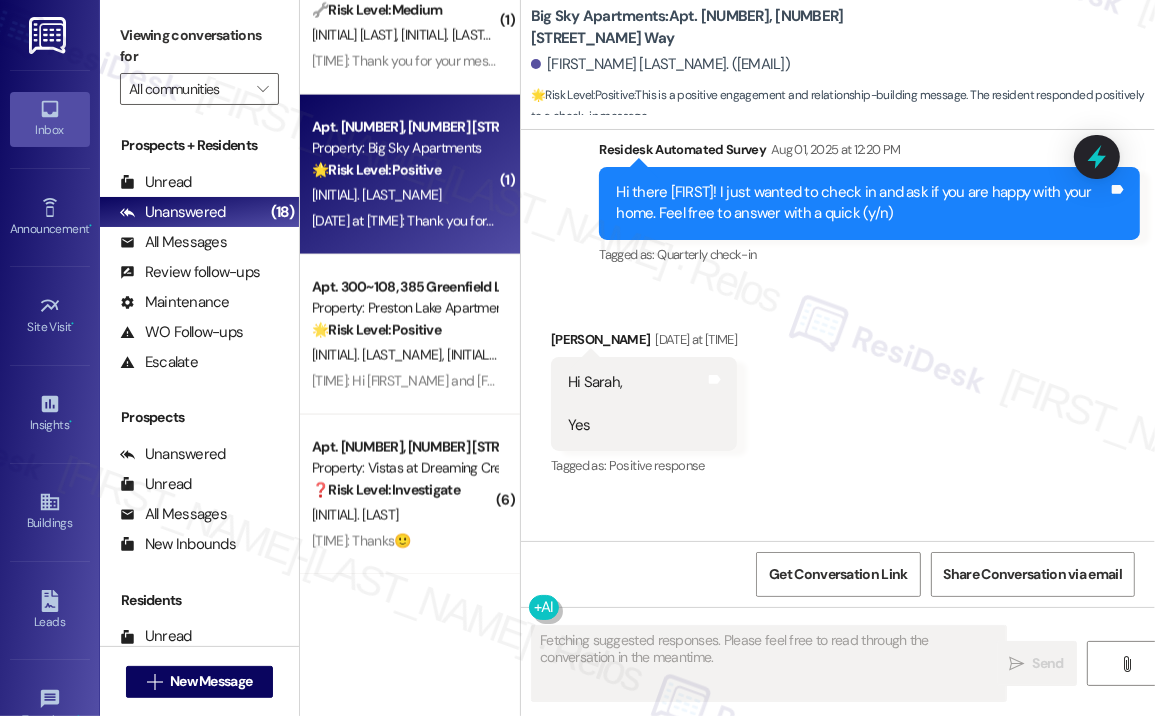 scroll, scrollTop: 866, scrollLeft: 0, axis: vertical 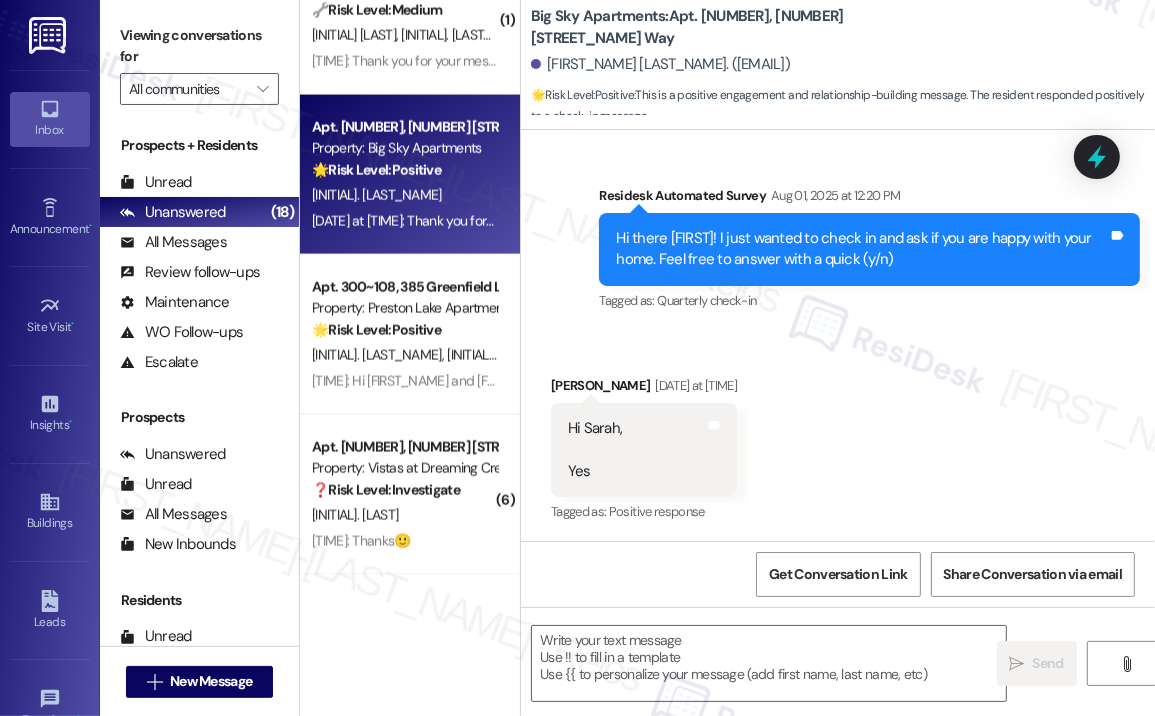click on "Received via SMS Gilbert Goulbourne Yesterday at 8:45 AM Hi Sarah,
Yes Tags and notes Tagged as:   Positive response Click to highlight conversations about Positive response" at bounding box center (838, 436) 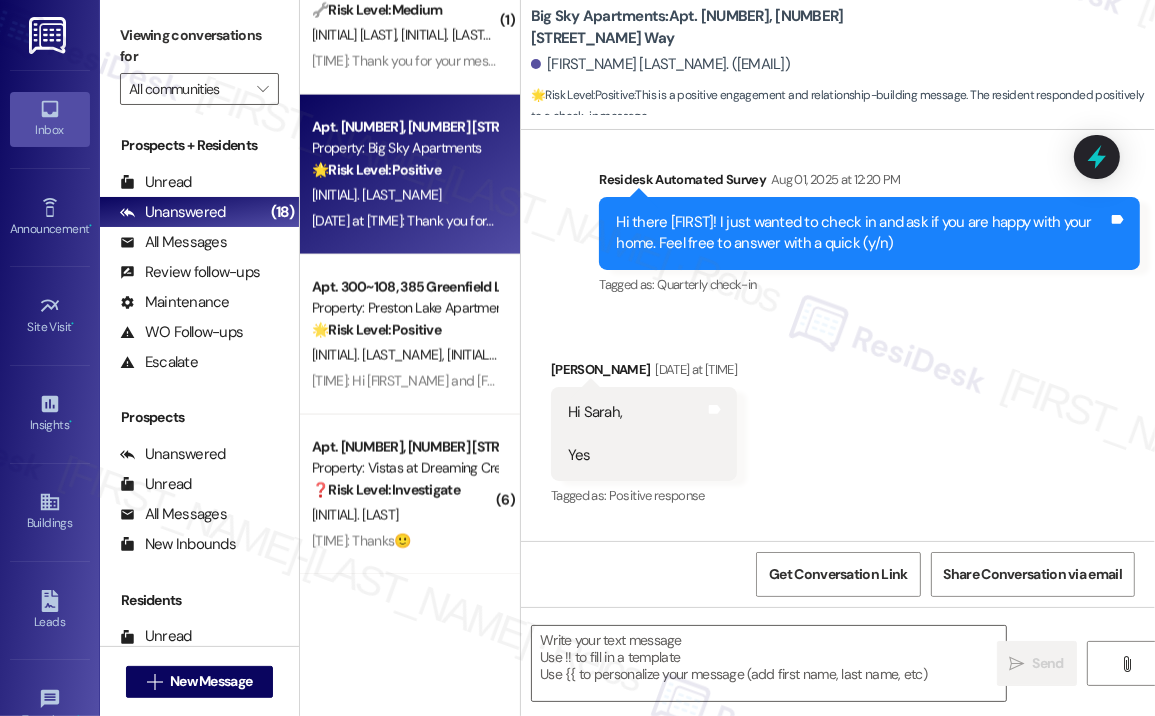 scroll, scrollTop: 879, scrollLeft: 0, axis: vertical 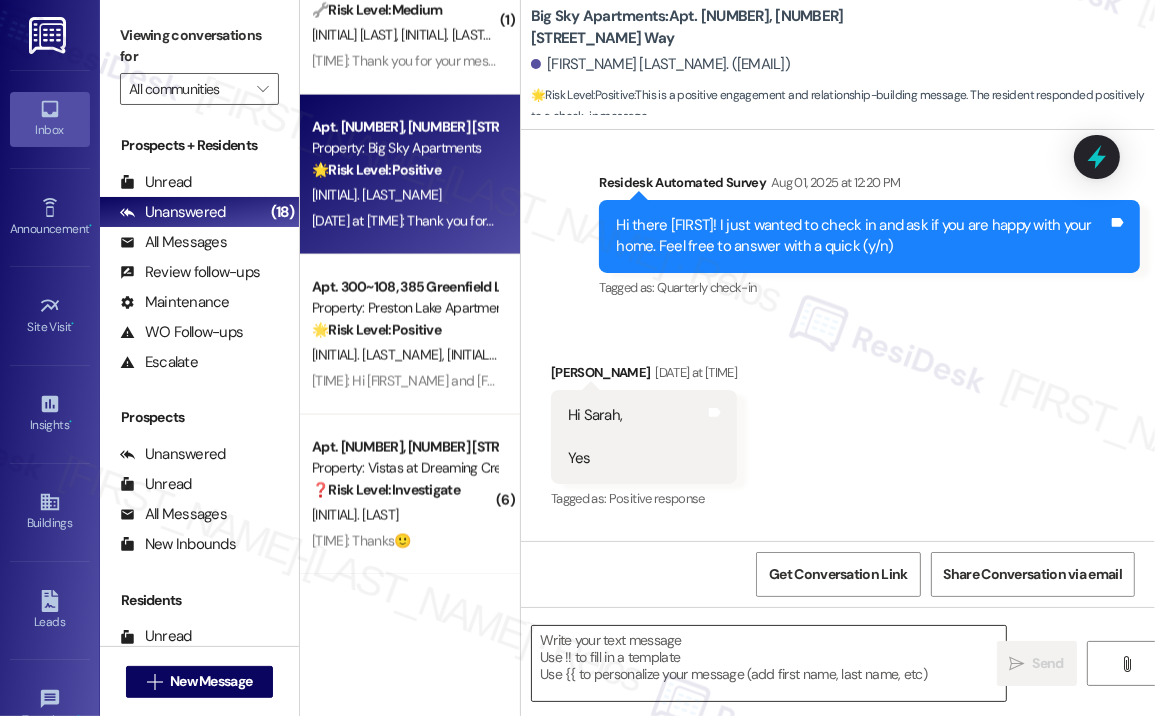 click at bounding box center (769, 663) 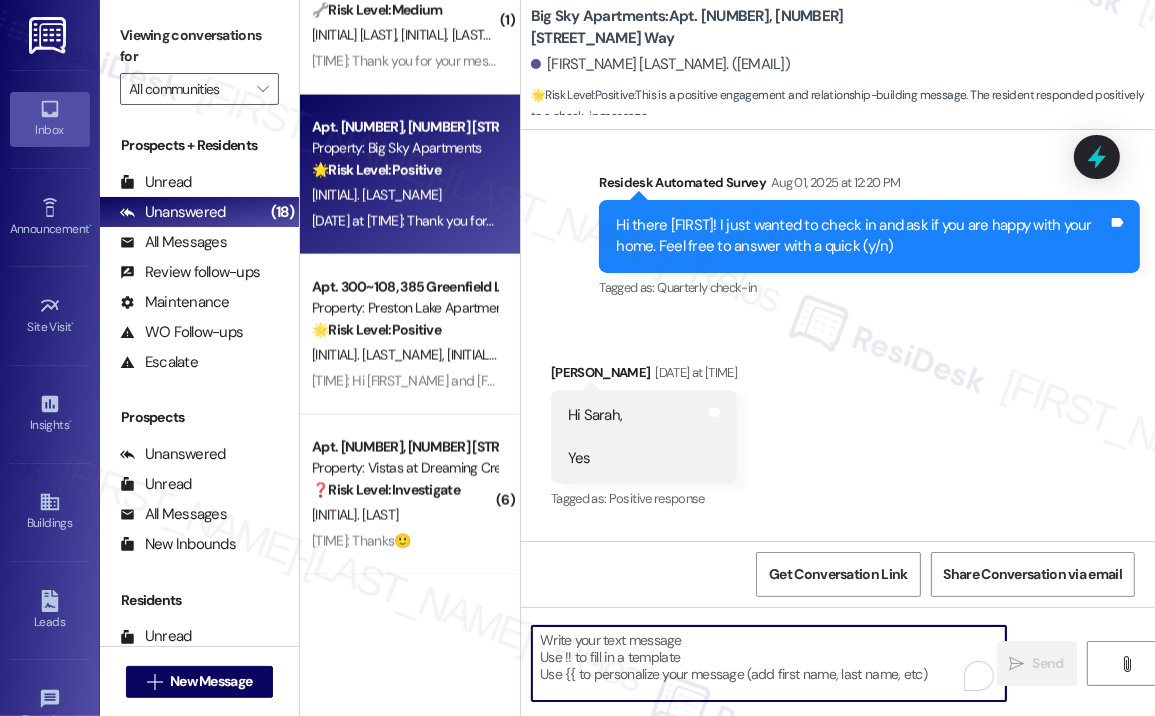 paste on "Great! 😊 If I may ask...has {{property}} lived up to your expectations?" 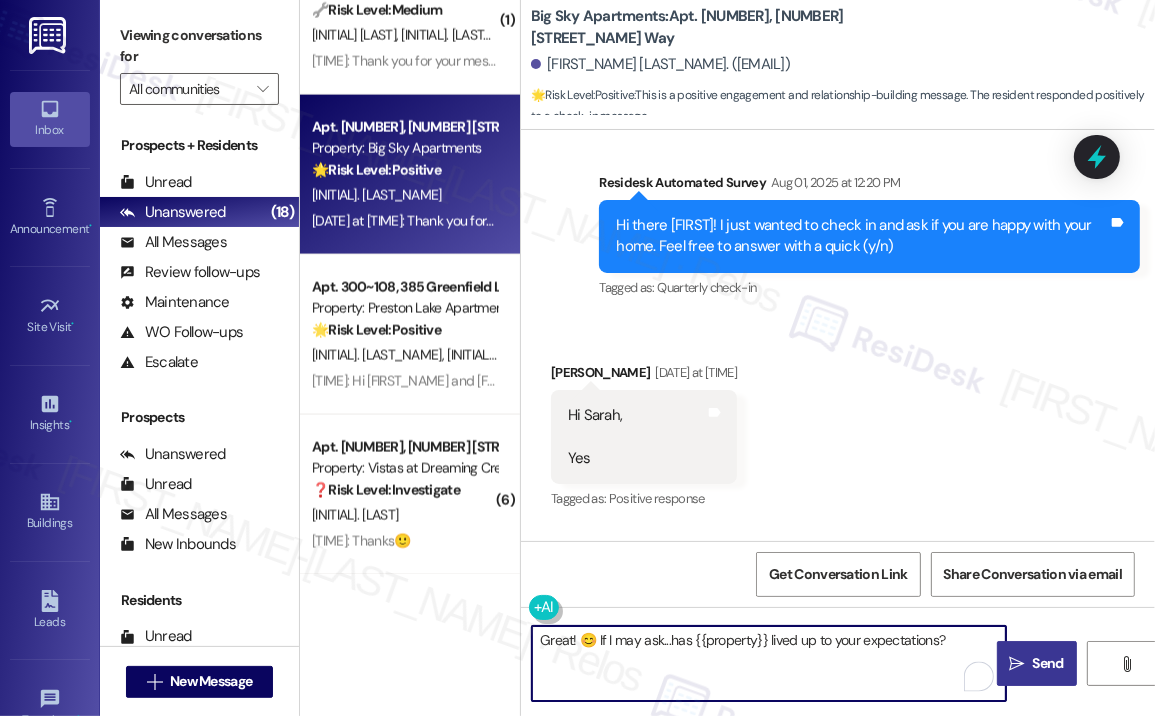 type on "Great! 😊 If I may ask...has {{property}} lived up to your expectations?" 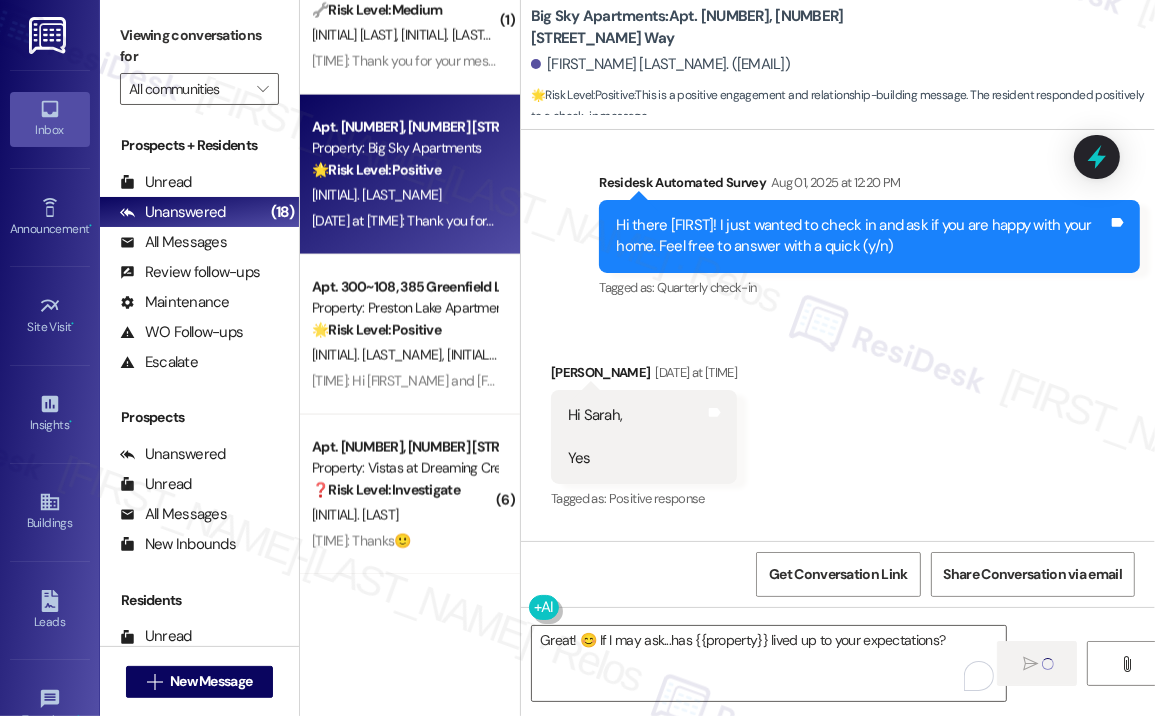 type 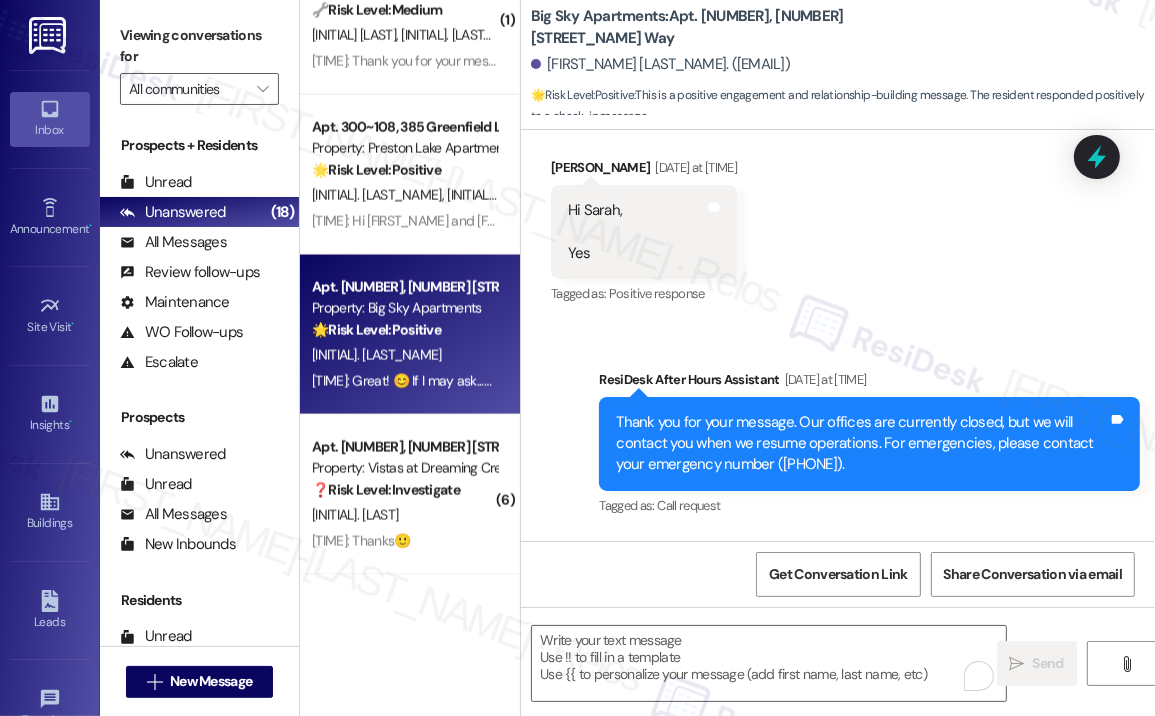 scroll, scrollTop: 1218, scrollLeft: 0, axis: vertical 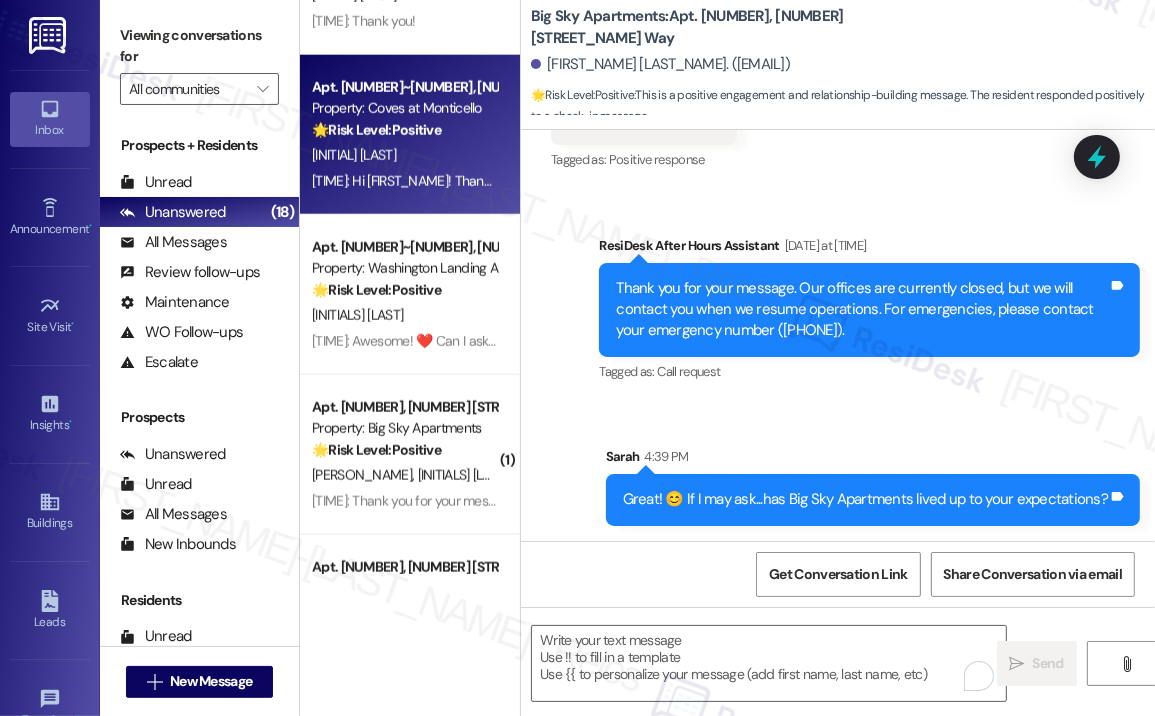 click on "4:37 PM: Hi Marc! Thank you for the feedback — I’m glad to hear most things are going well. Regarding the parking situation, could you share a bit more about what’s been challenging? I’d like to pass your concerns along to the team to see if there’s anything that can be improved. 4:37 PM: Hi Marc! Thank you for the feedback — I’m glad to hear most things are going well. Regarding the parking situation, could you share a bit more about what’s been challenging? I’d like to pass your concerns along to the team to see if there’s anything that can be improved." at bounding box center [1134, 181] 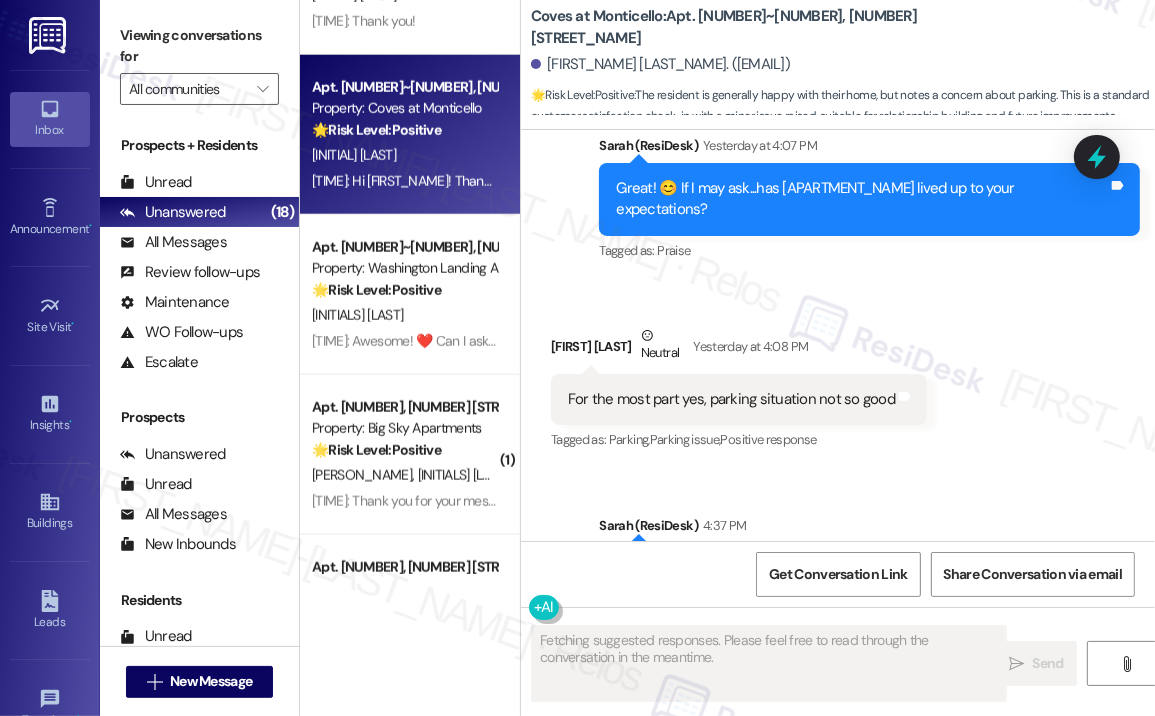 scroll, scrollTop: 1155, scrollLeft: 0, axis: vertical 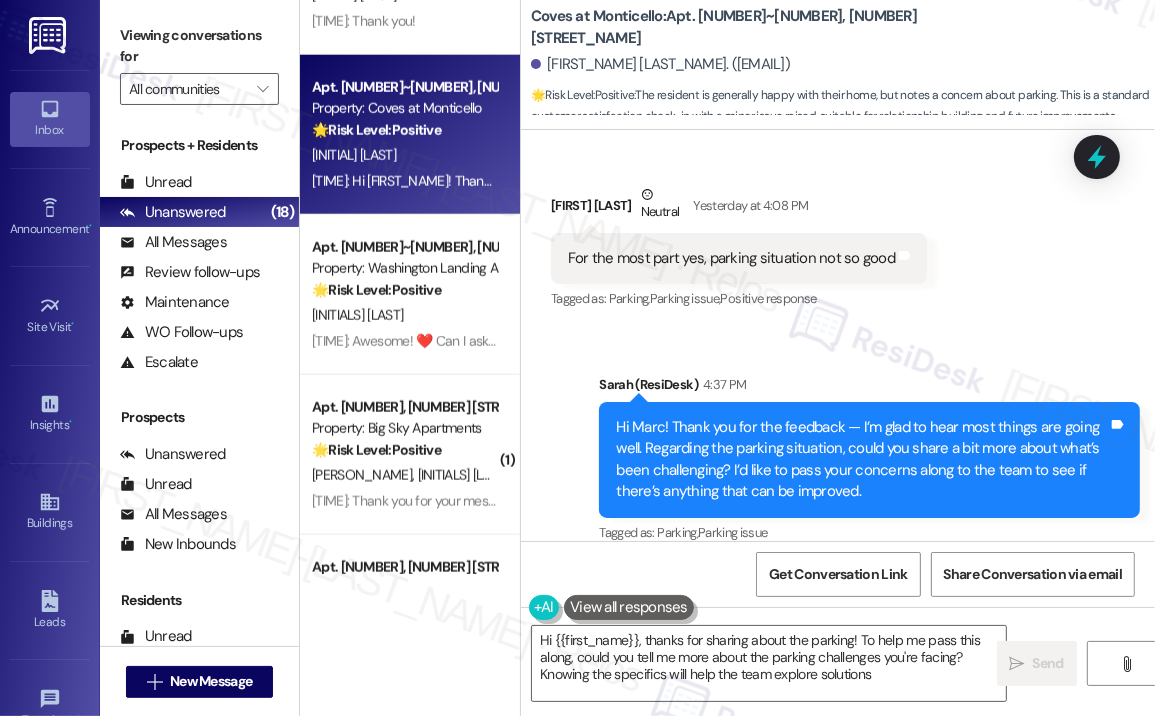 type on "Hi {{first_name}}, thanks for sharing about the parking! To help me pass this along, could you tell me more about the parking challenges you're facing? Knowing the specifics will help the team explore solutions." 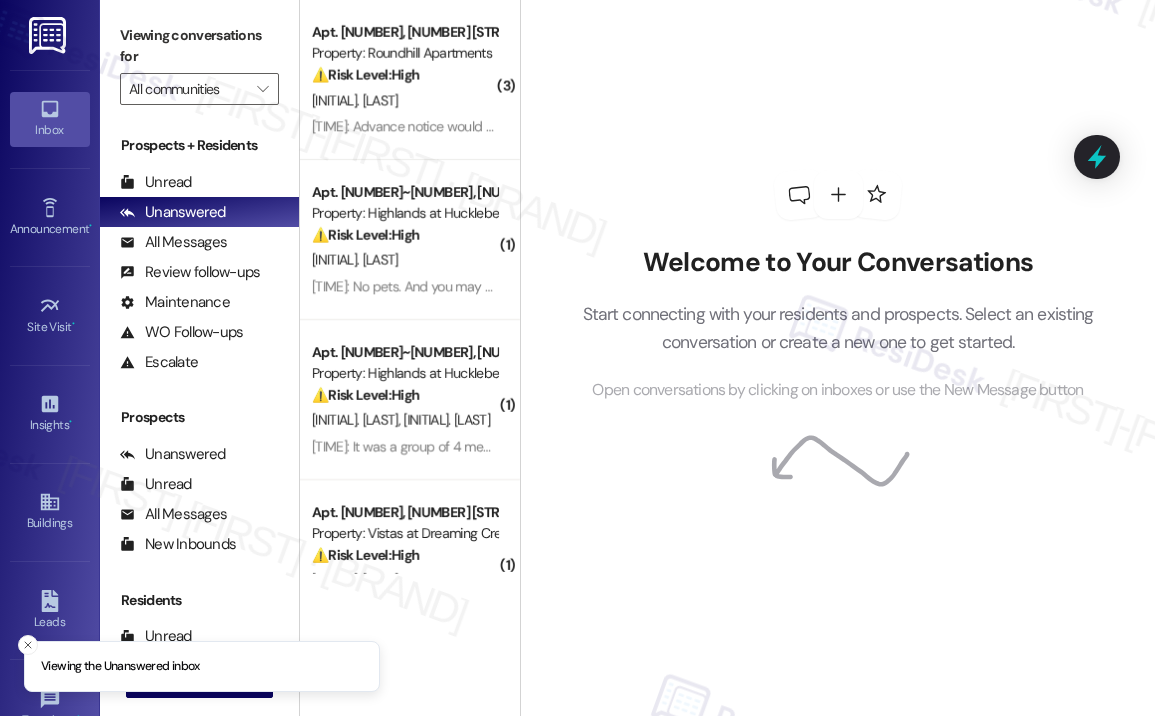 scroll, scrollTop: 0, scrollLeft: 0, axis: both 